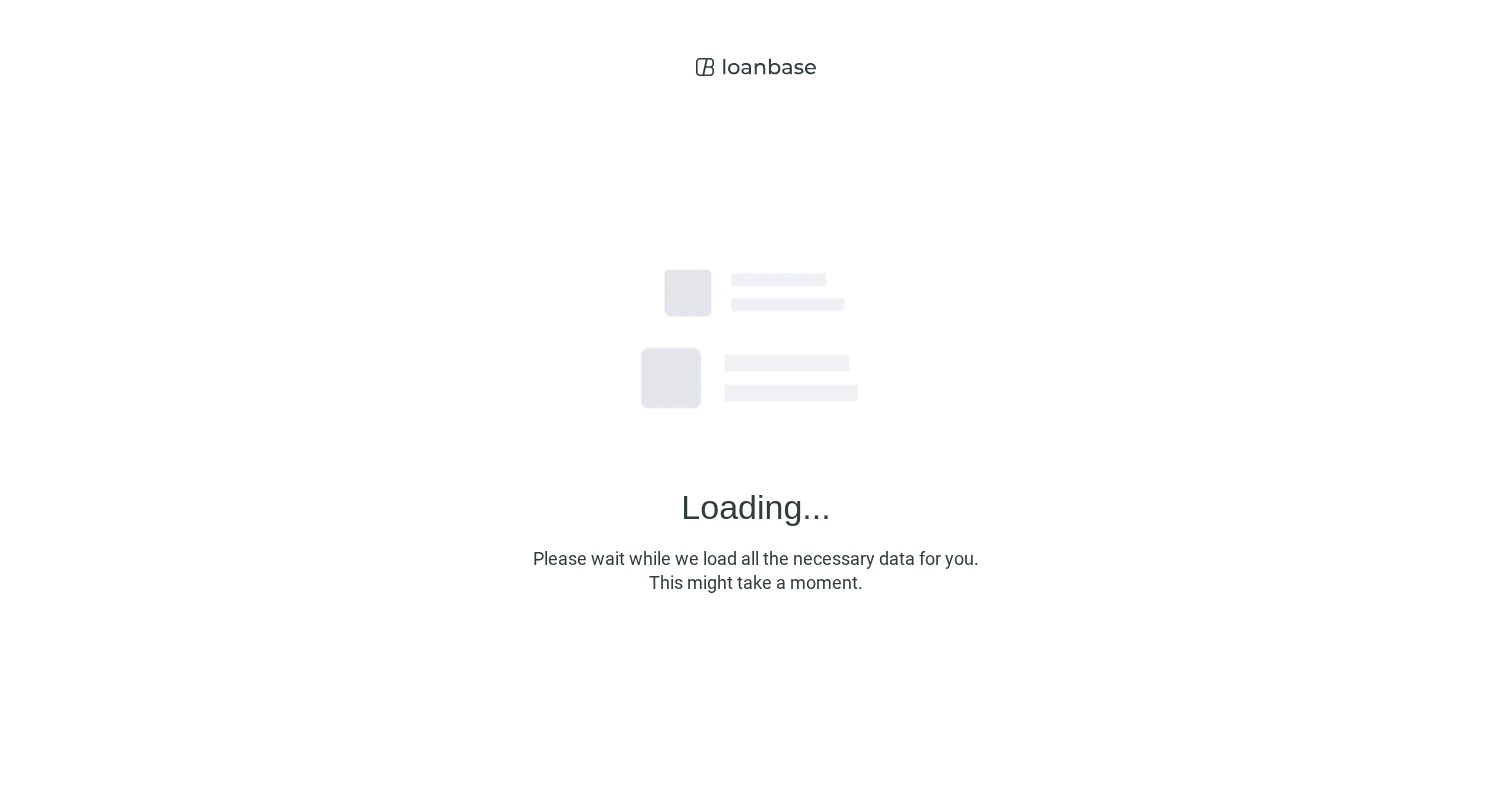 scroll, scrollTop: 0, scrollLeft: 0, axis: both 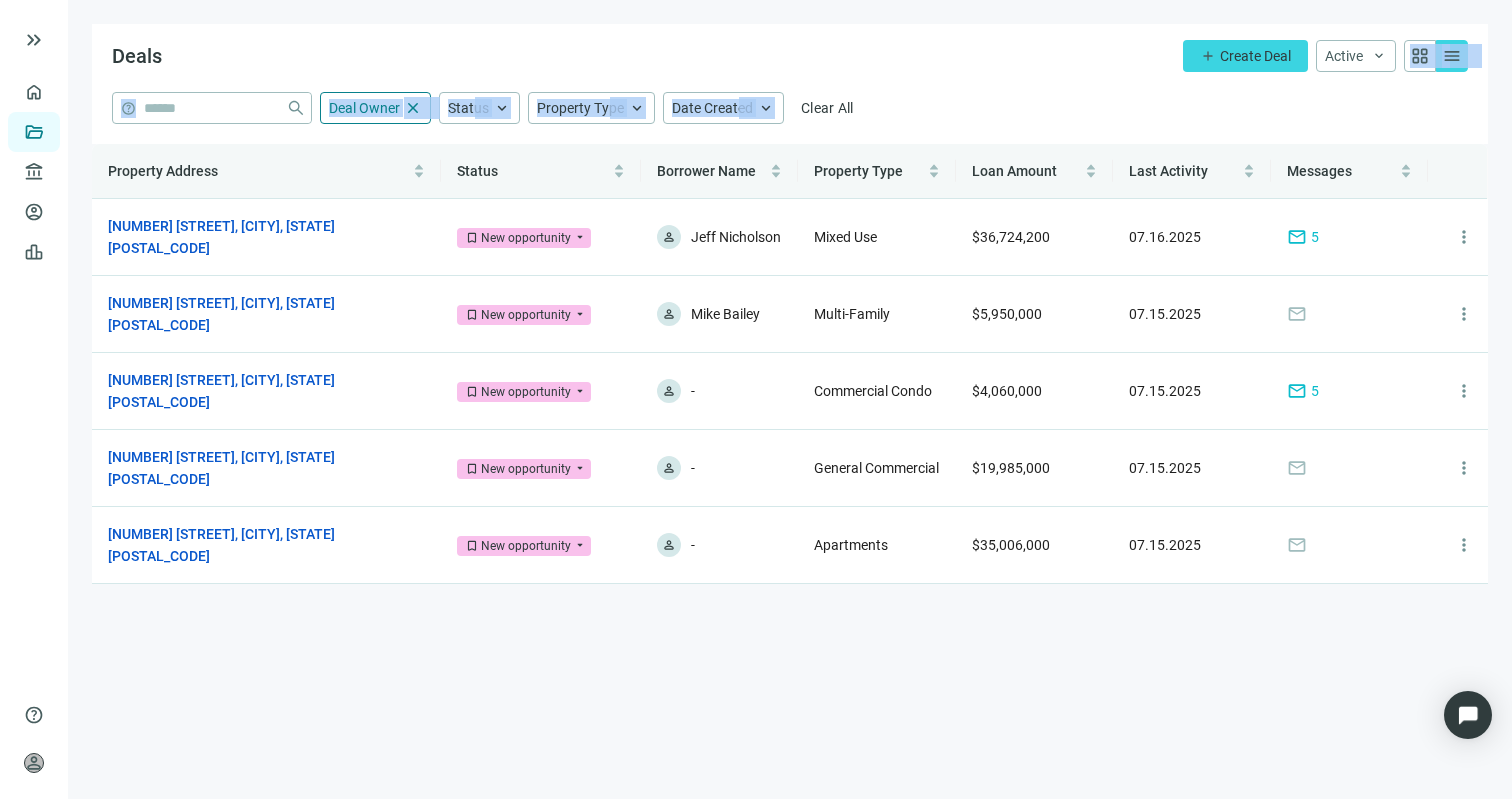 drag, startPoint x: 0, startPoint y: 0, endPoint x: 954, endPoint y: 141, distance: 964.3635 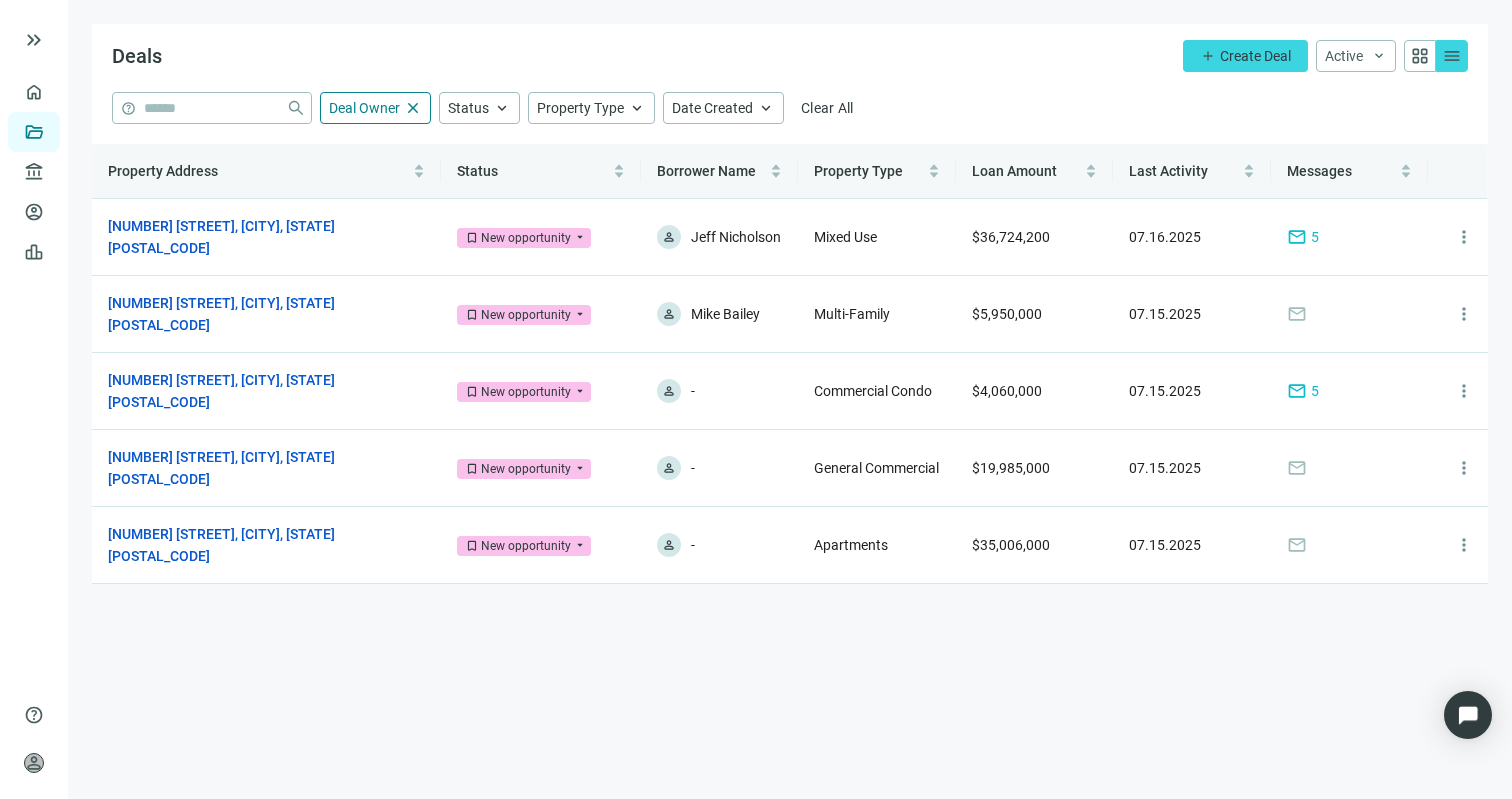 click on "home Overview folder_open Deals account_balance Lenders keyboard_arrow_down account_circle Borrowers leaderboard Leads" at bounding box center [34, 383] 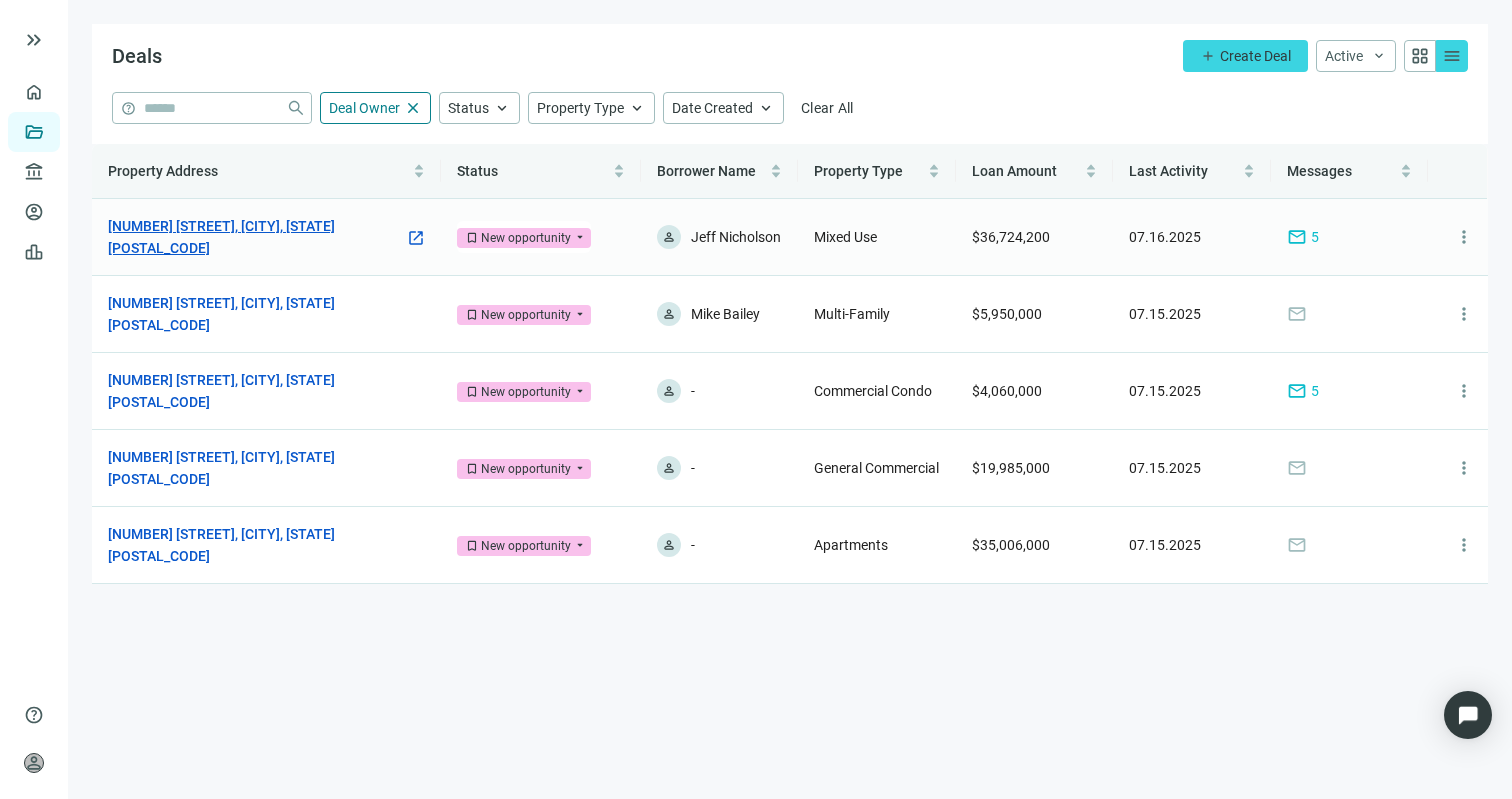 click on "[NUMBER] W Michigan Ave, Kalamazoo, [STATE] [POSTAL_CODE]" at bounding box center [256, 237] 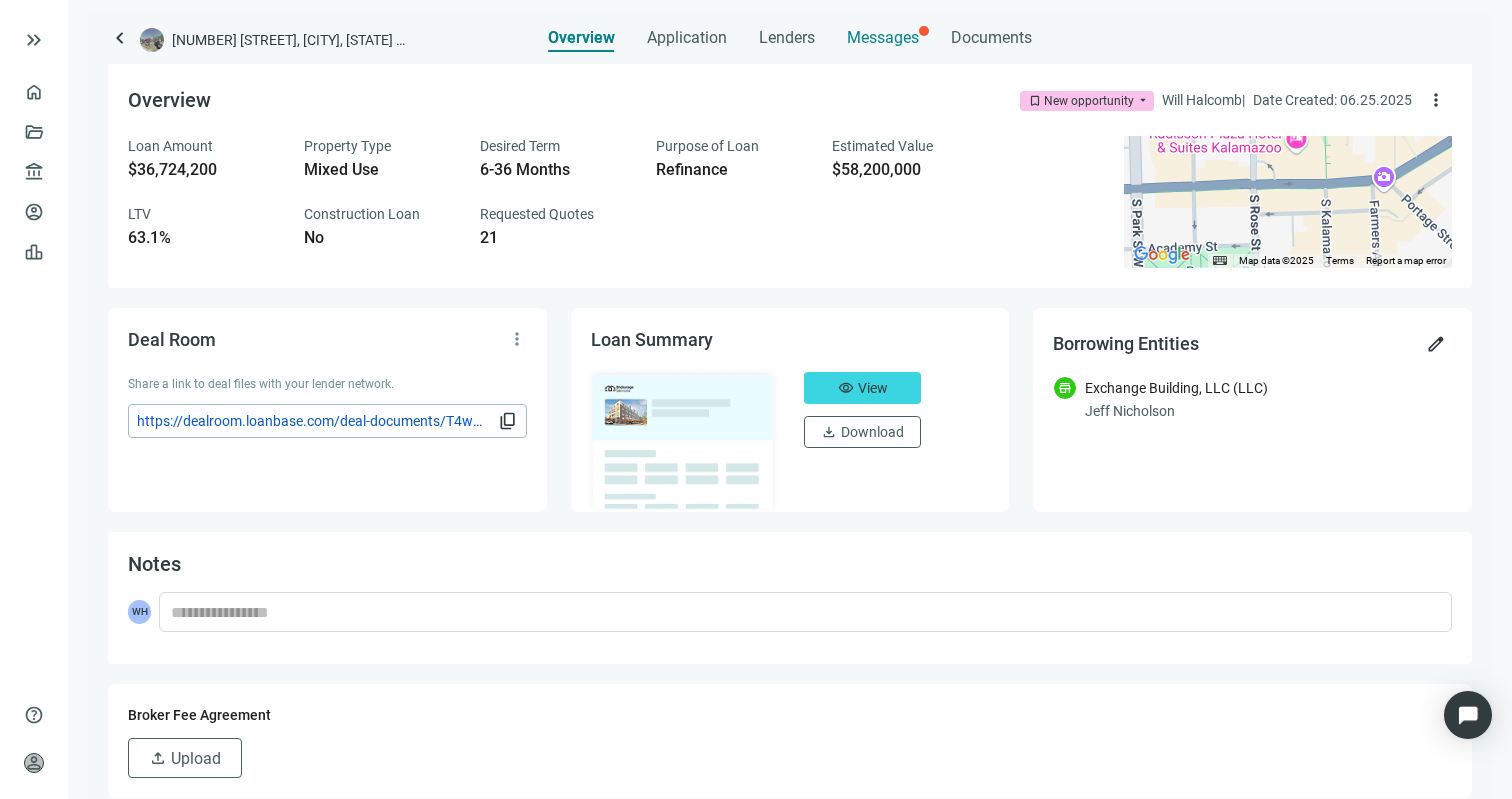 click on "Messages" at bounding box center [883, 37] 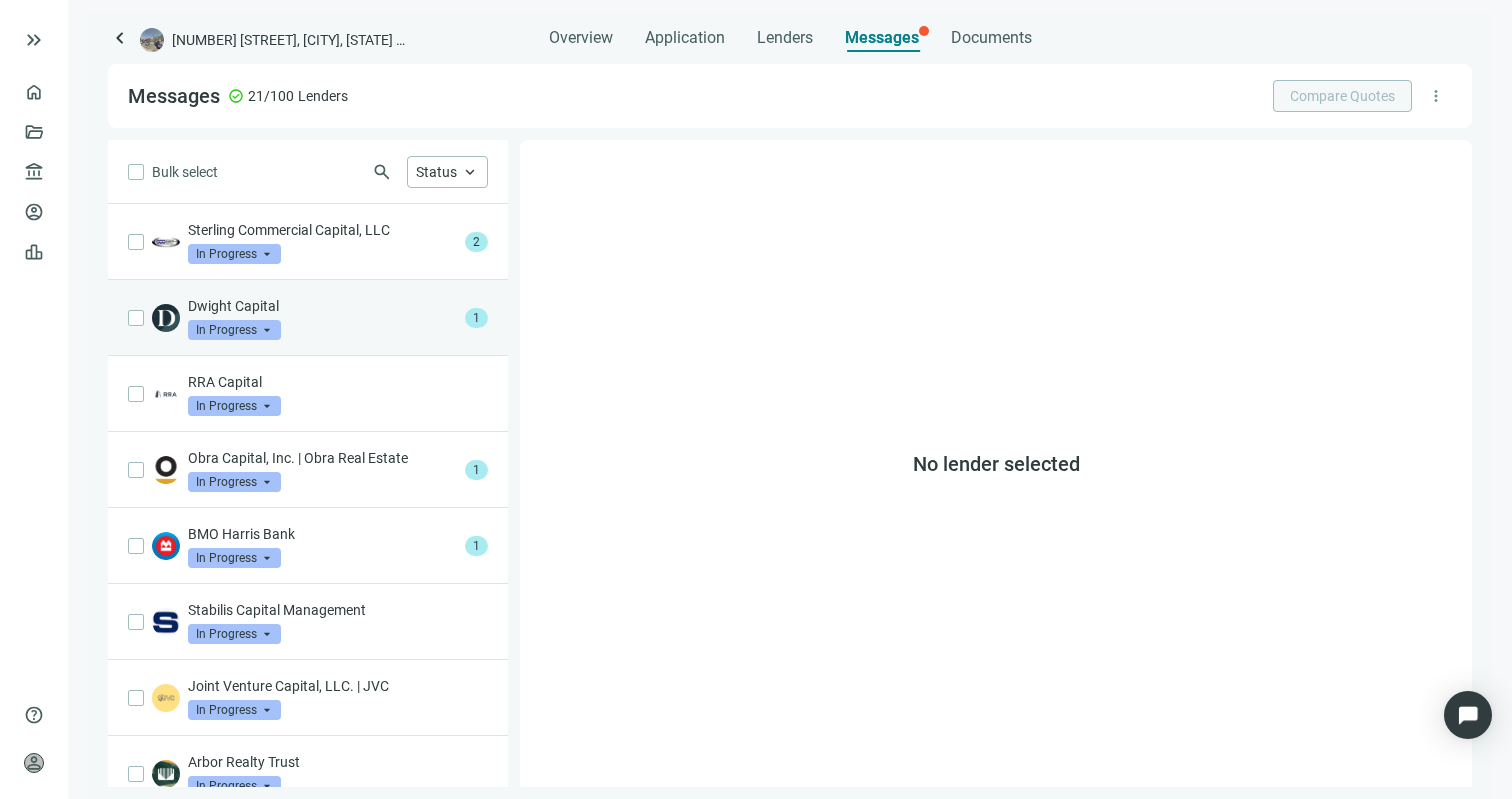click on "Dwight Capital In Progress arrow_drop_down" at bounding box center [322, 318] 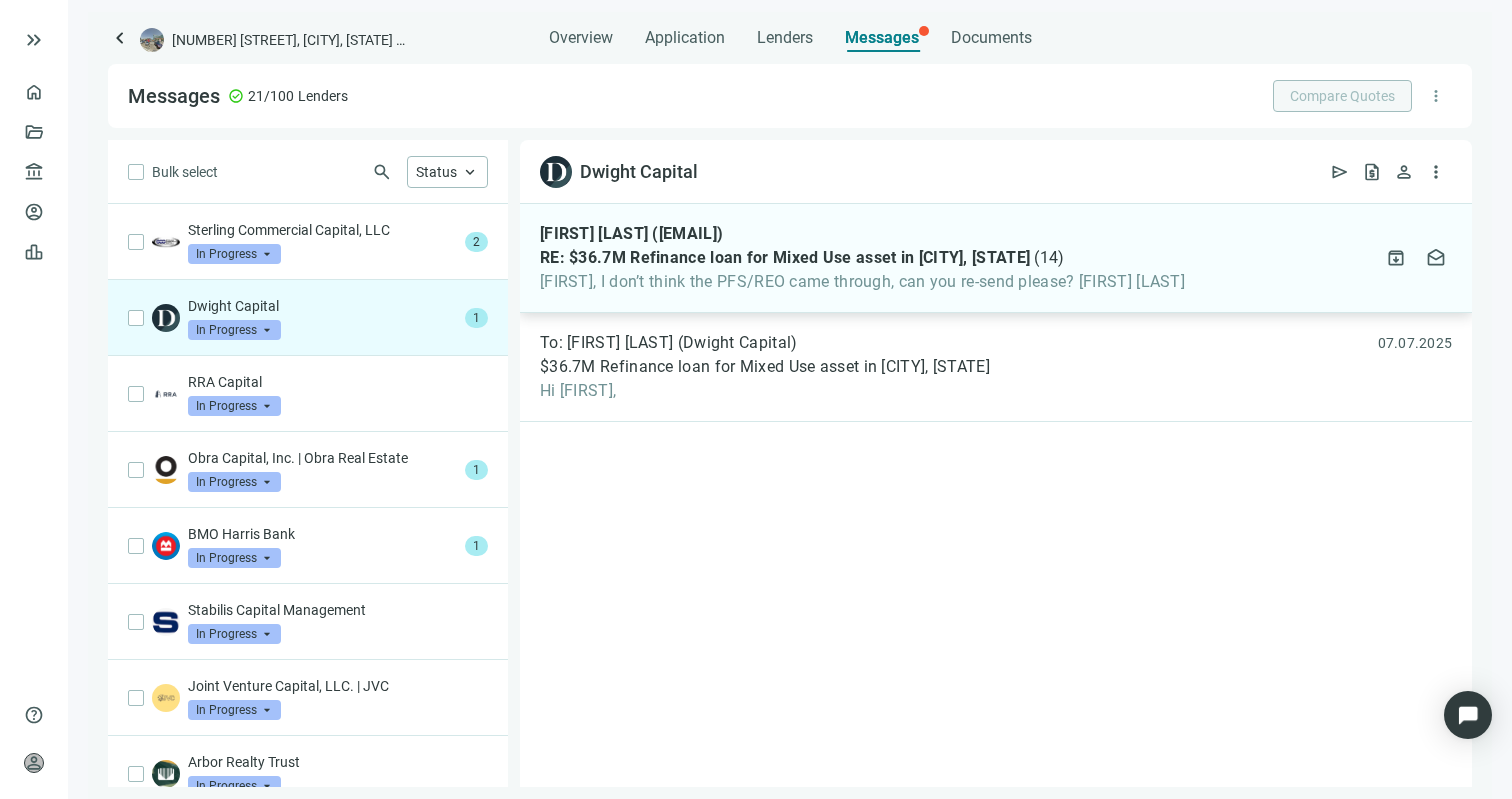 click on "Will, I don’t think the PFS/REO came through, can you re-send please? Alex Izso" at bounding box center [862, 282] 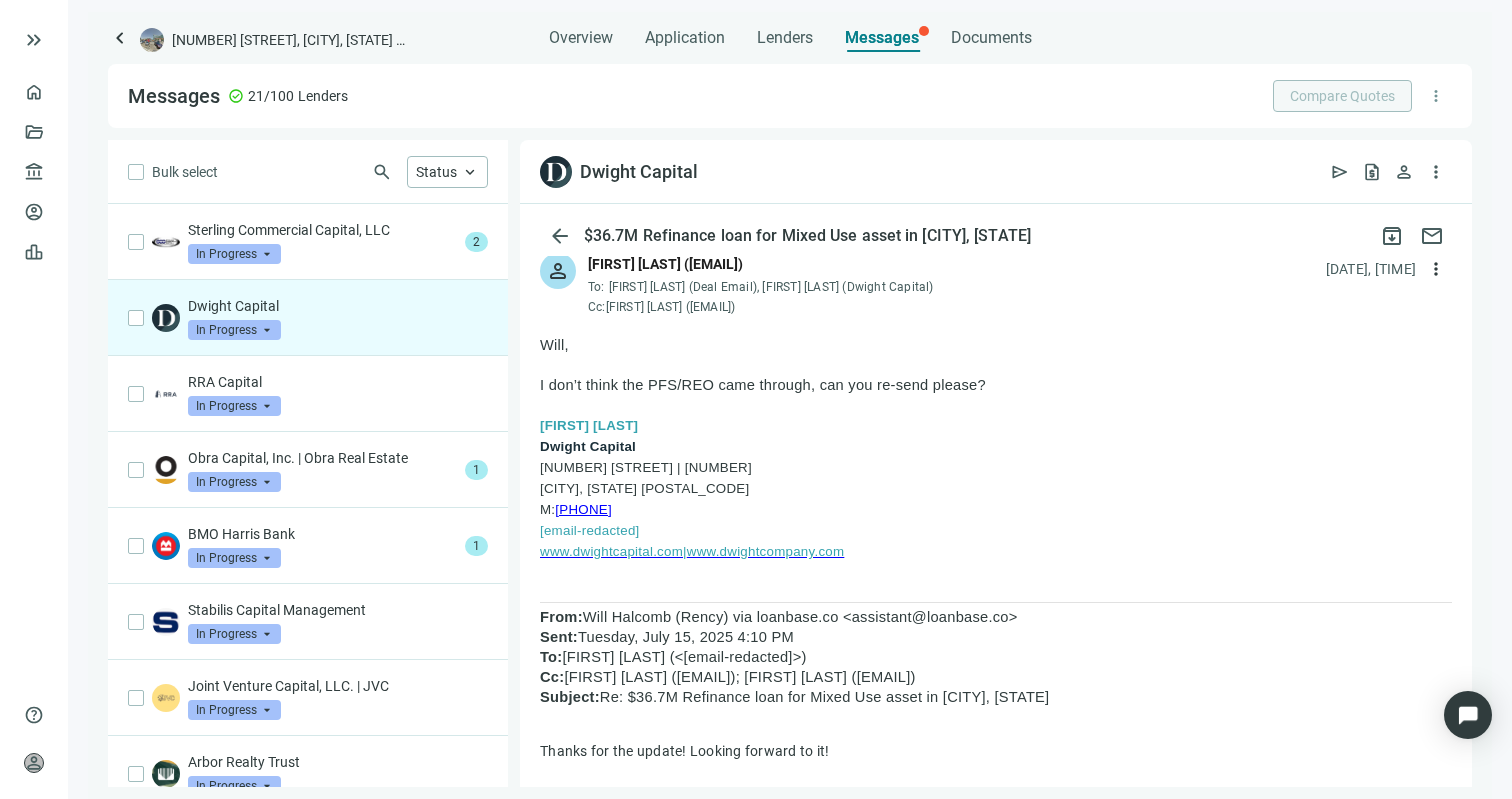scroll, scrollTop: 13, scrollLeft: 0, axis: vertical 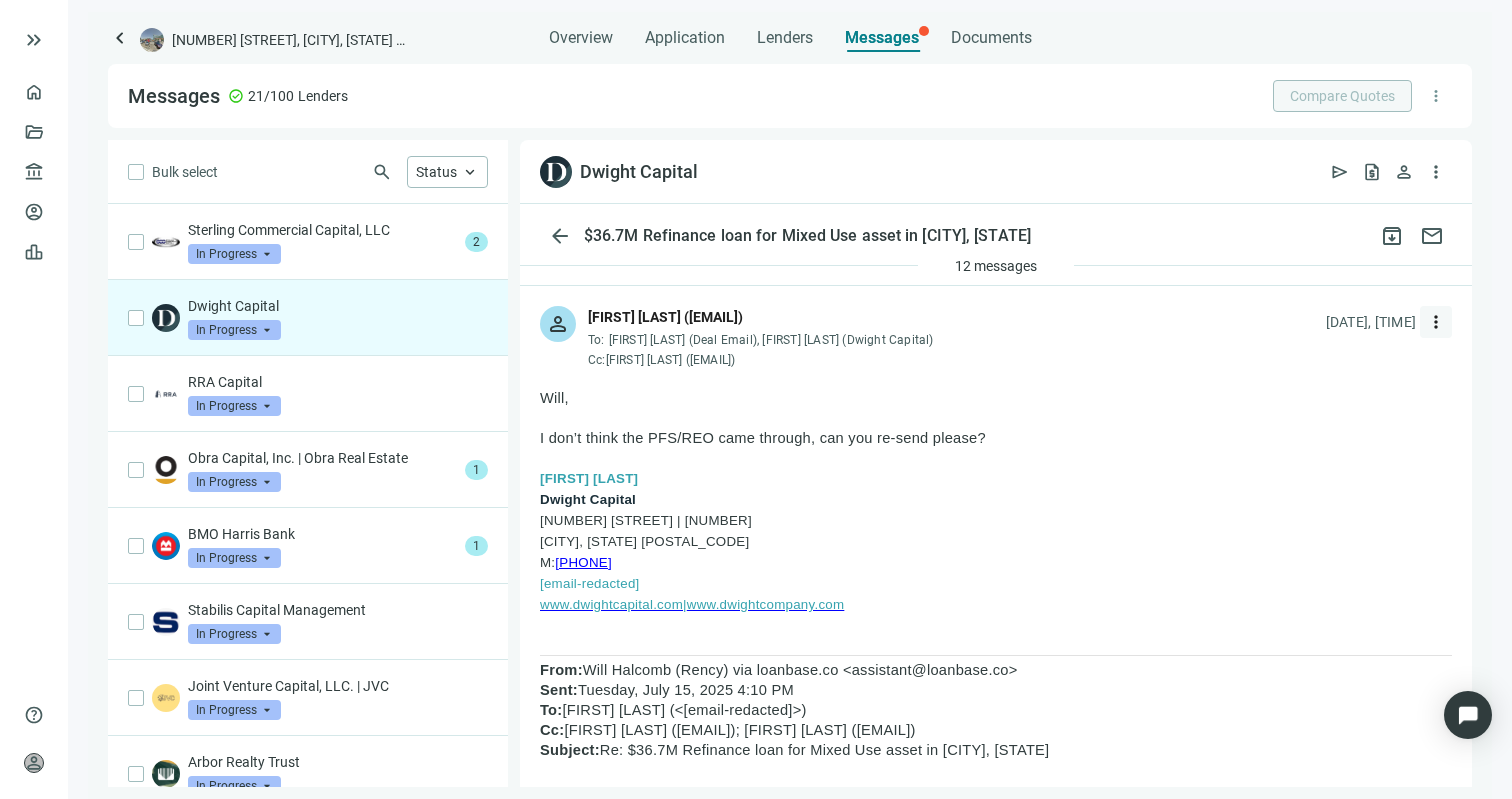 click on "more_vert" at bounding box center (1436, 322) 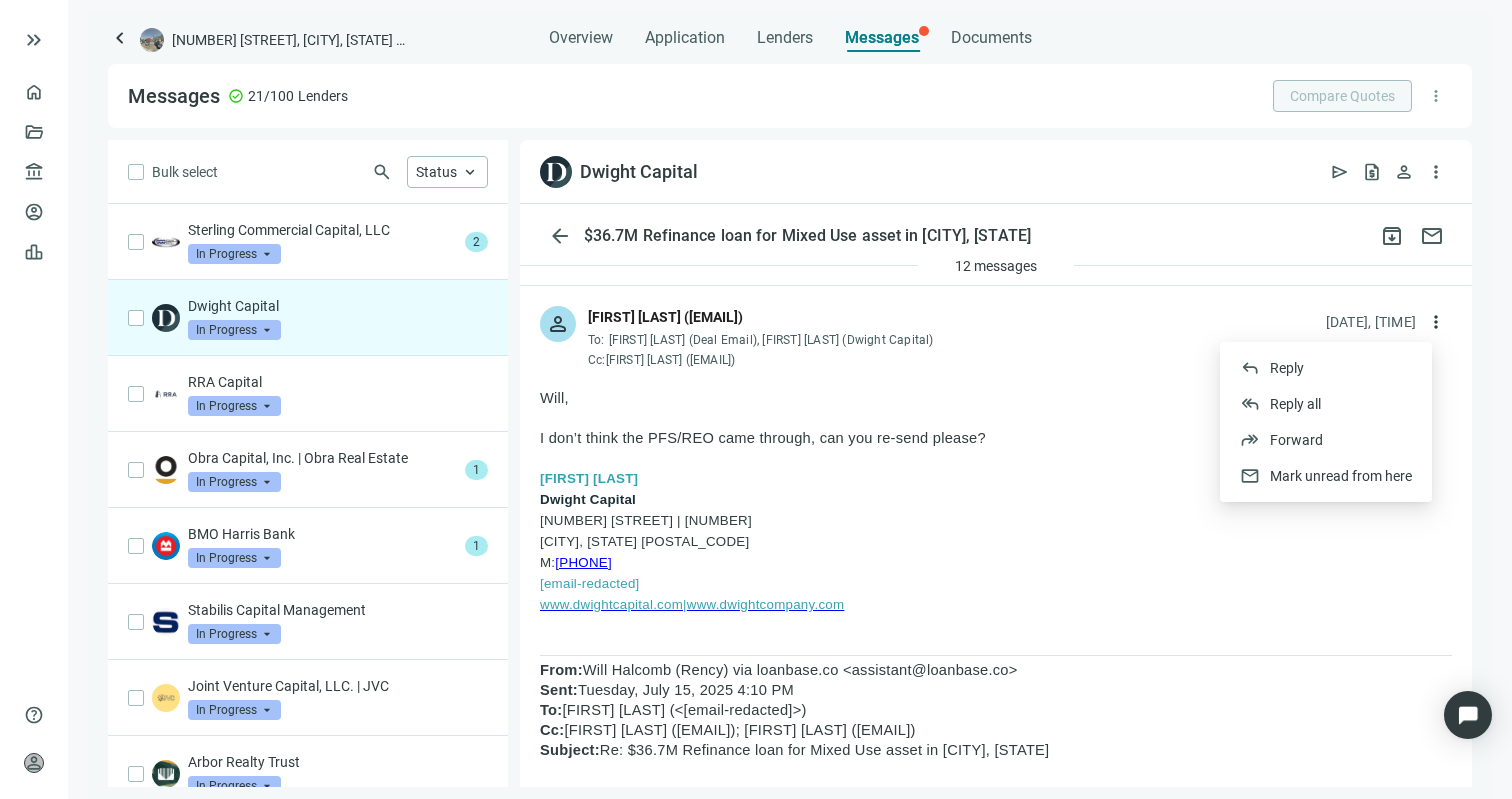 click on "I don’t think the PFS/REO came through, can you re-send please?" at bounding box center (996, 438) 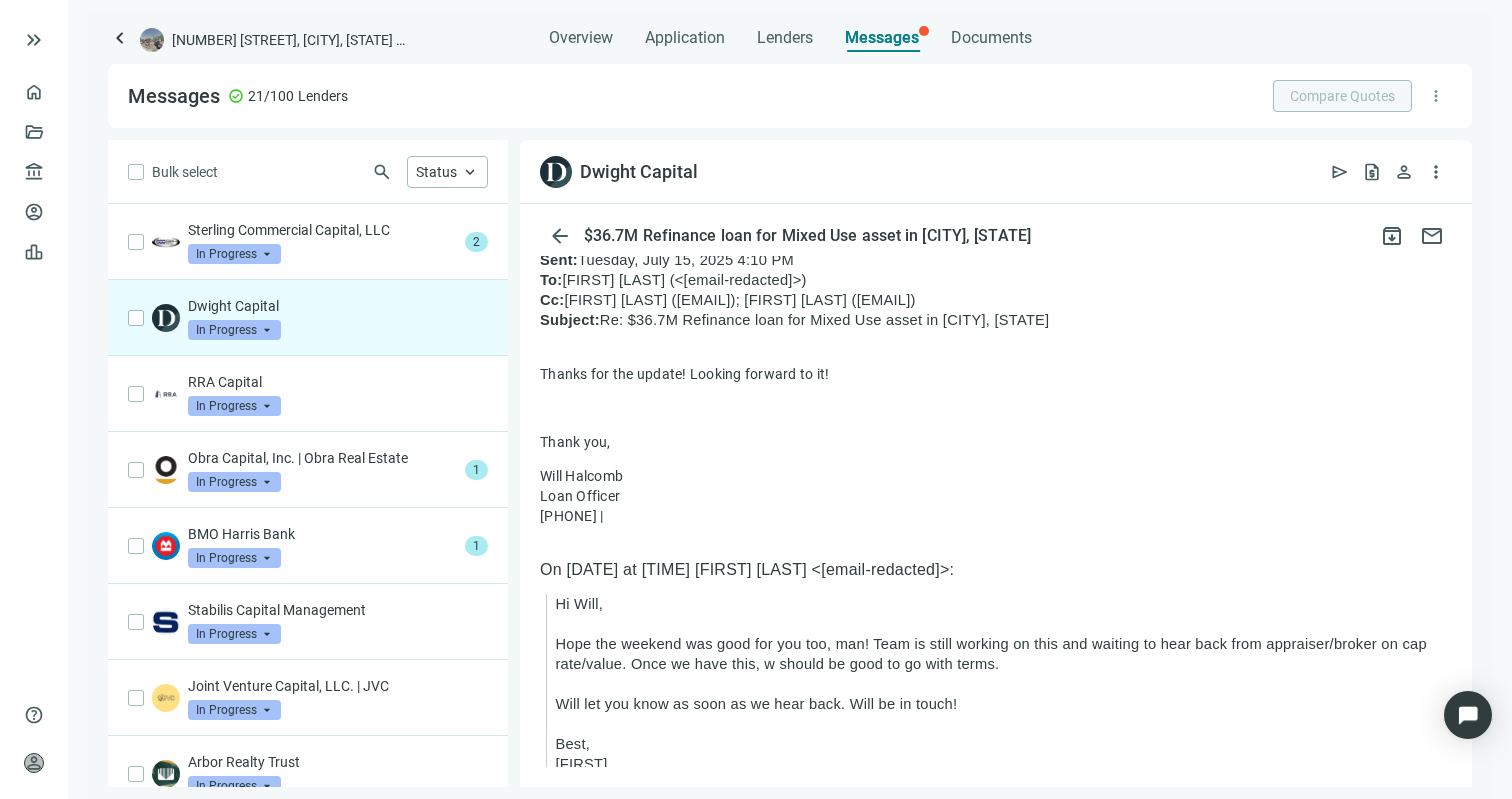 scroll, scrollTop: 0, scrollLeft: 0, axis: both 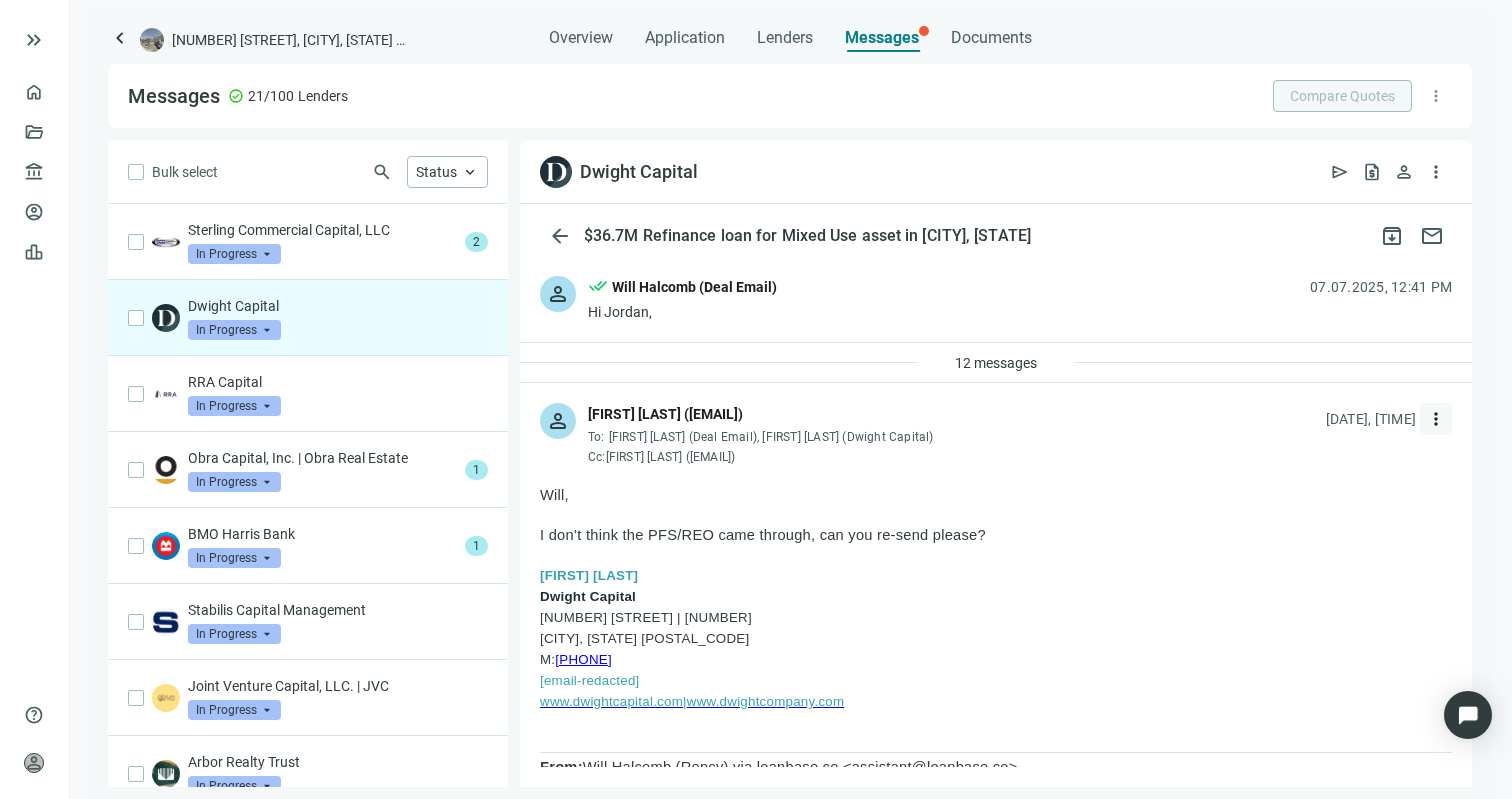 click on "more_vert" at bounding box center (1436, 419) 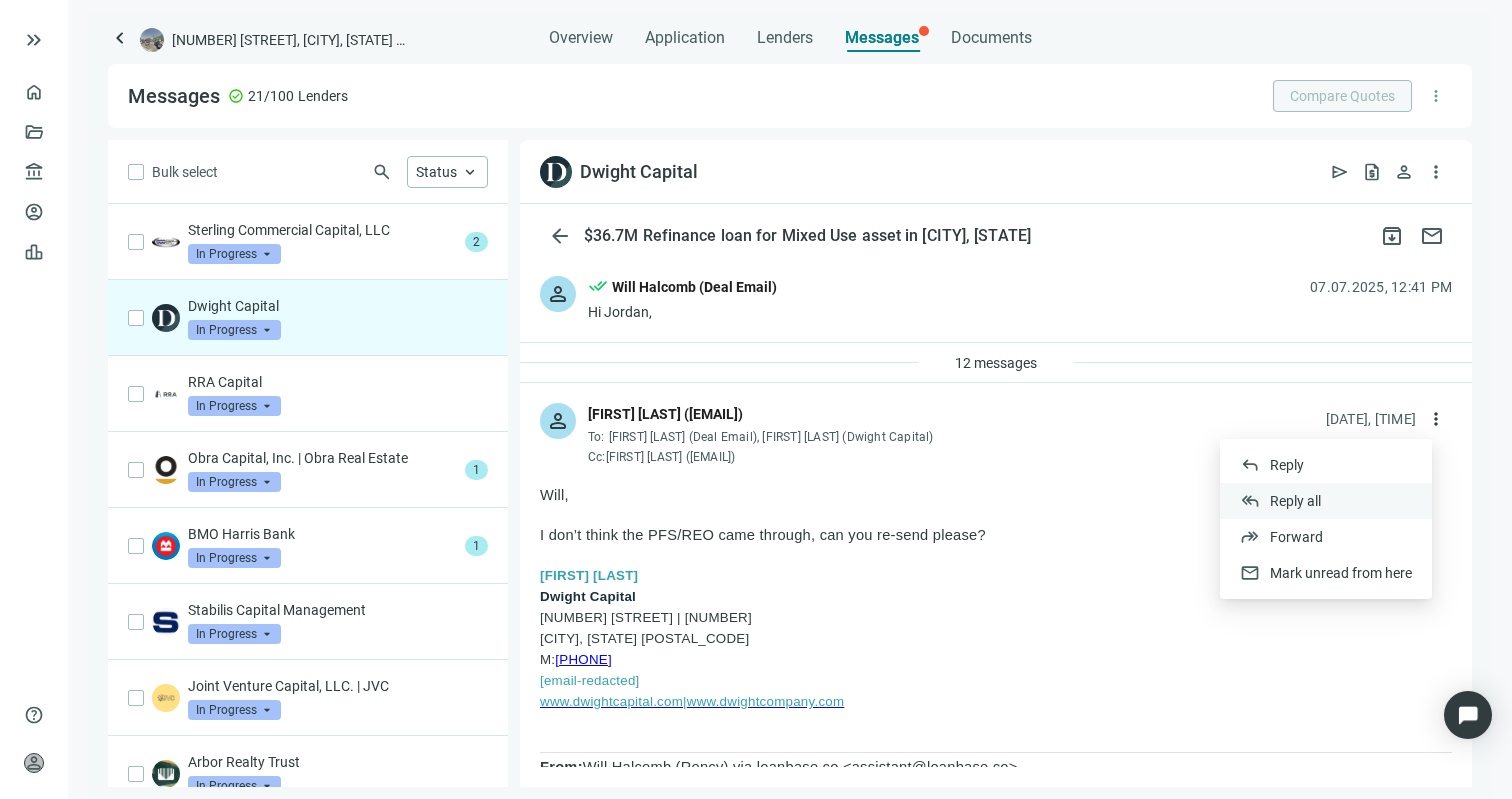 click on "Reply all" at bounding box center [1295, 501] 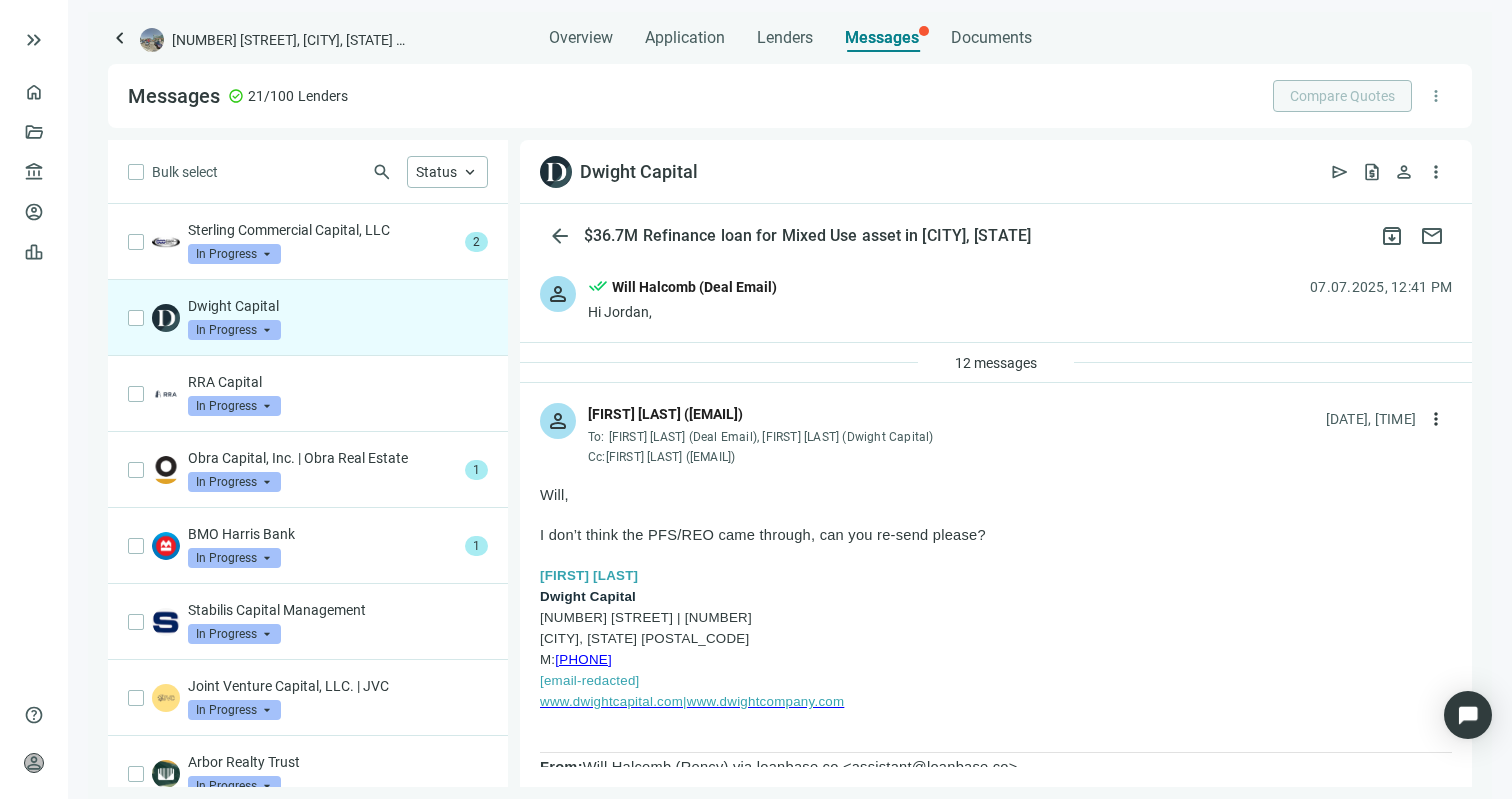 type on "**********" 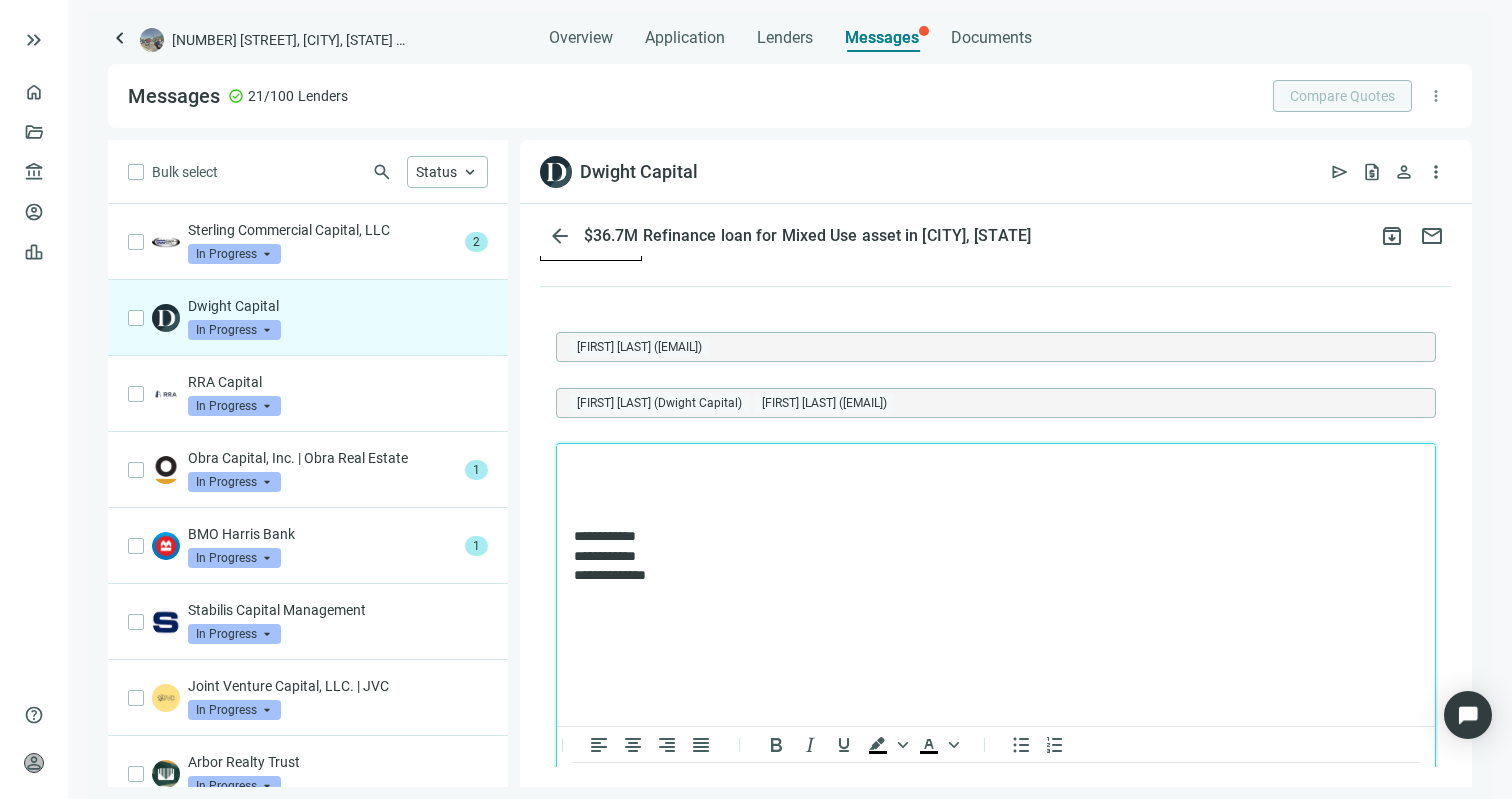 scroll, scrollTop: 7021, scrollLeft: 0, axis: vertical 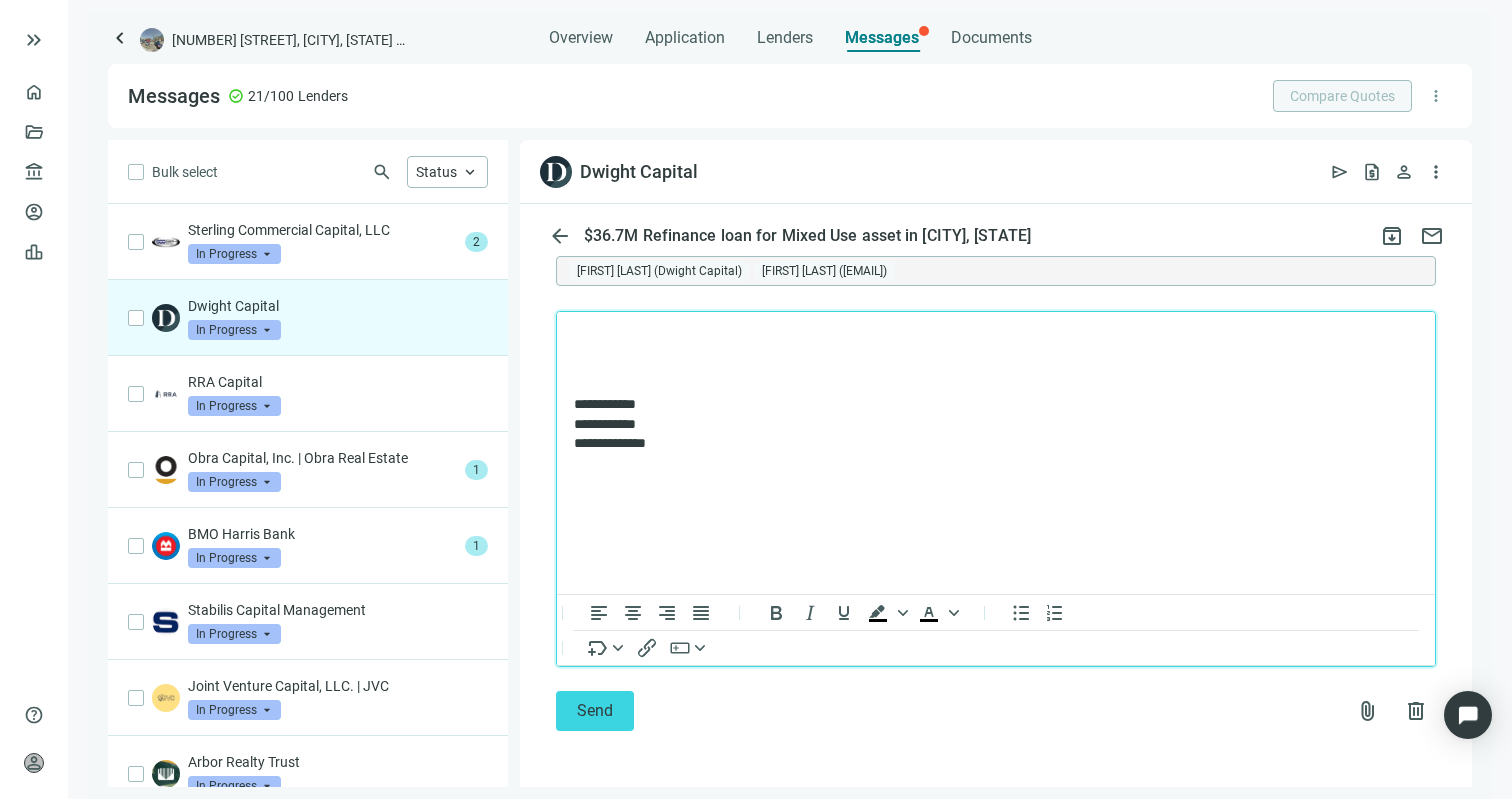 type 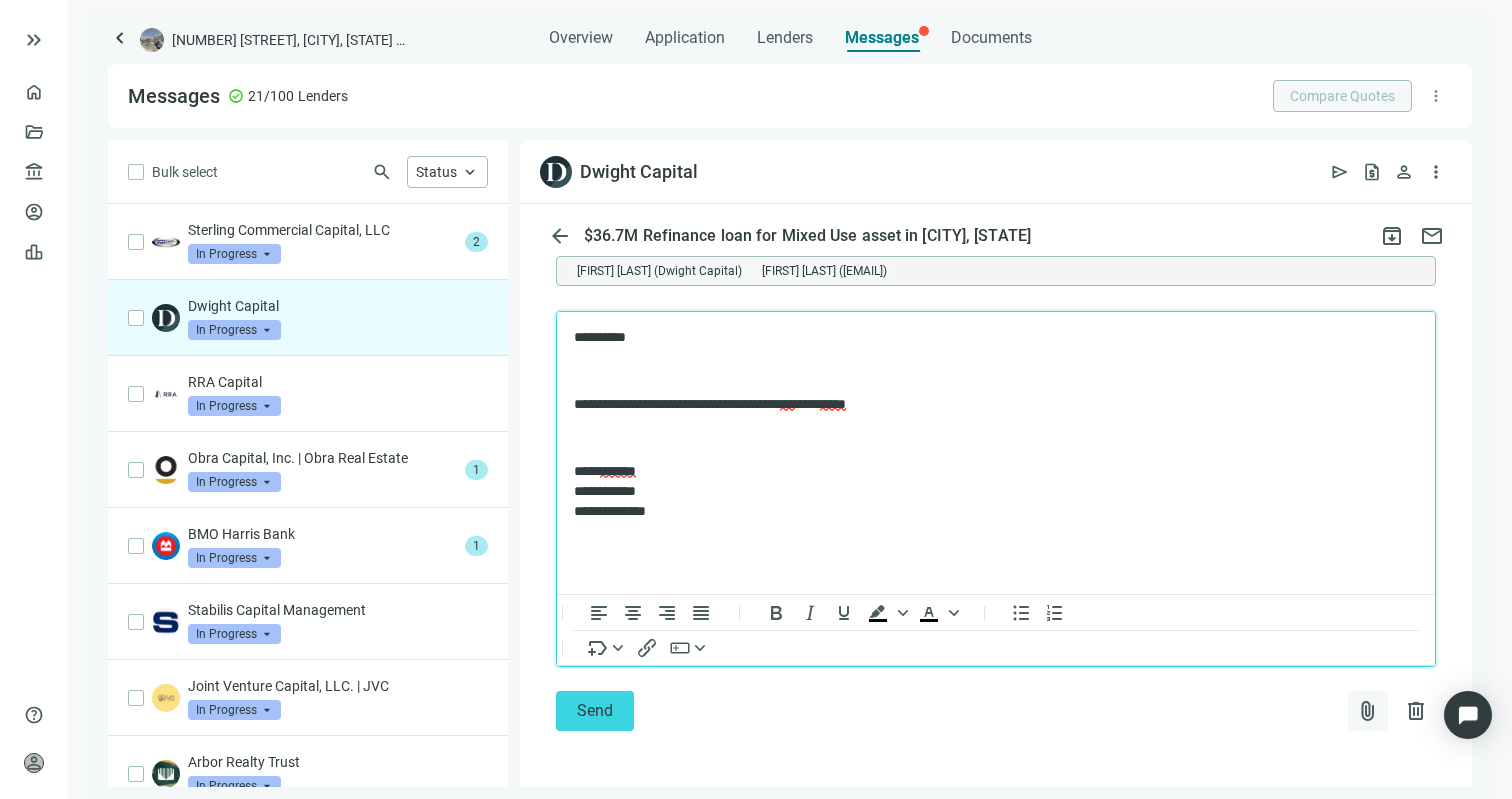 click on "attach_file" at bounding box center [1368, 711] 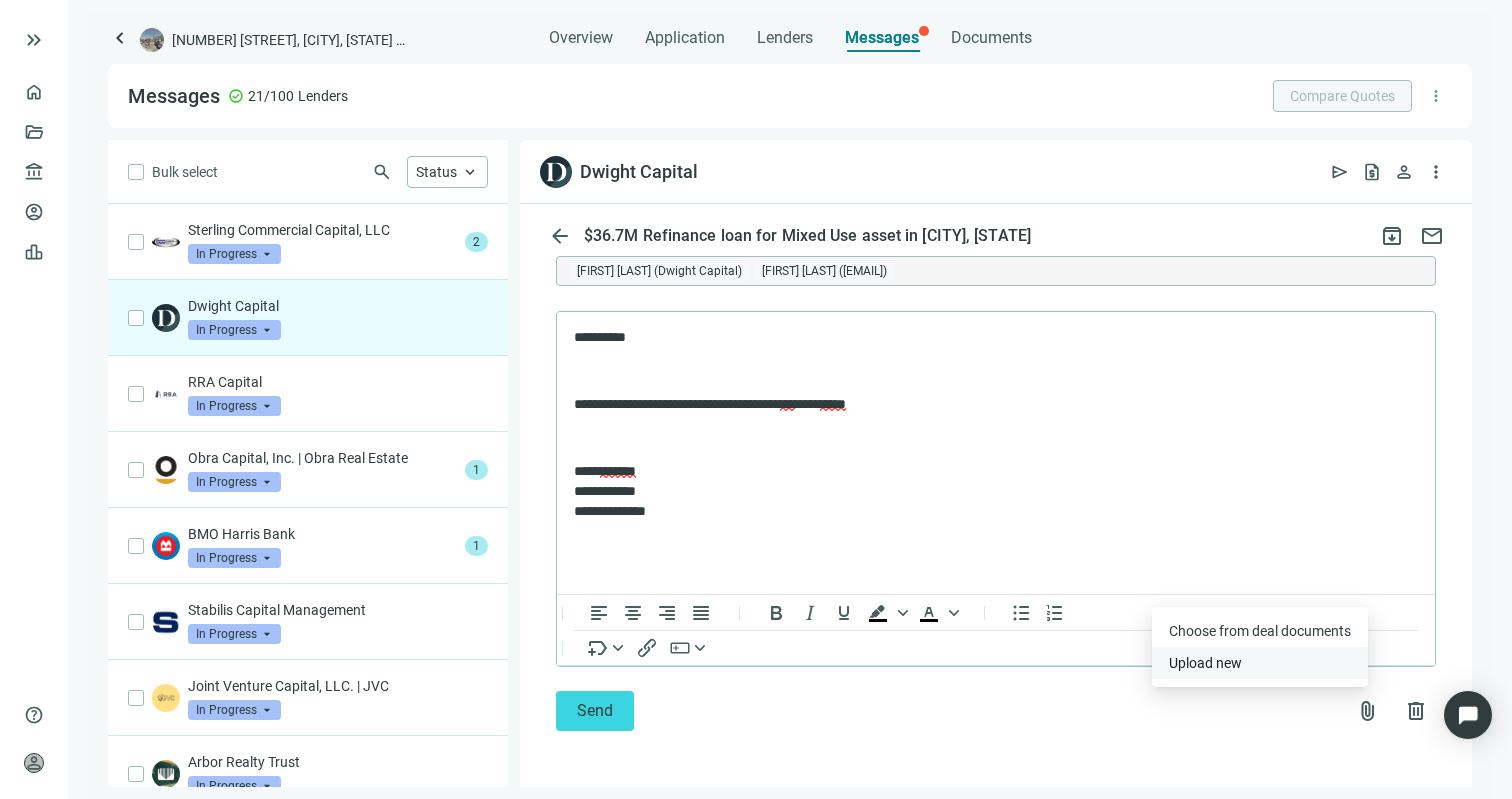 click on "Upload new" at bounding box center (1260, 663) 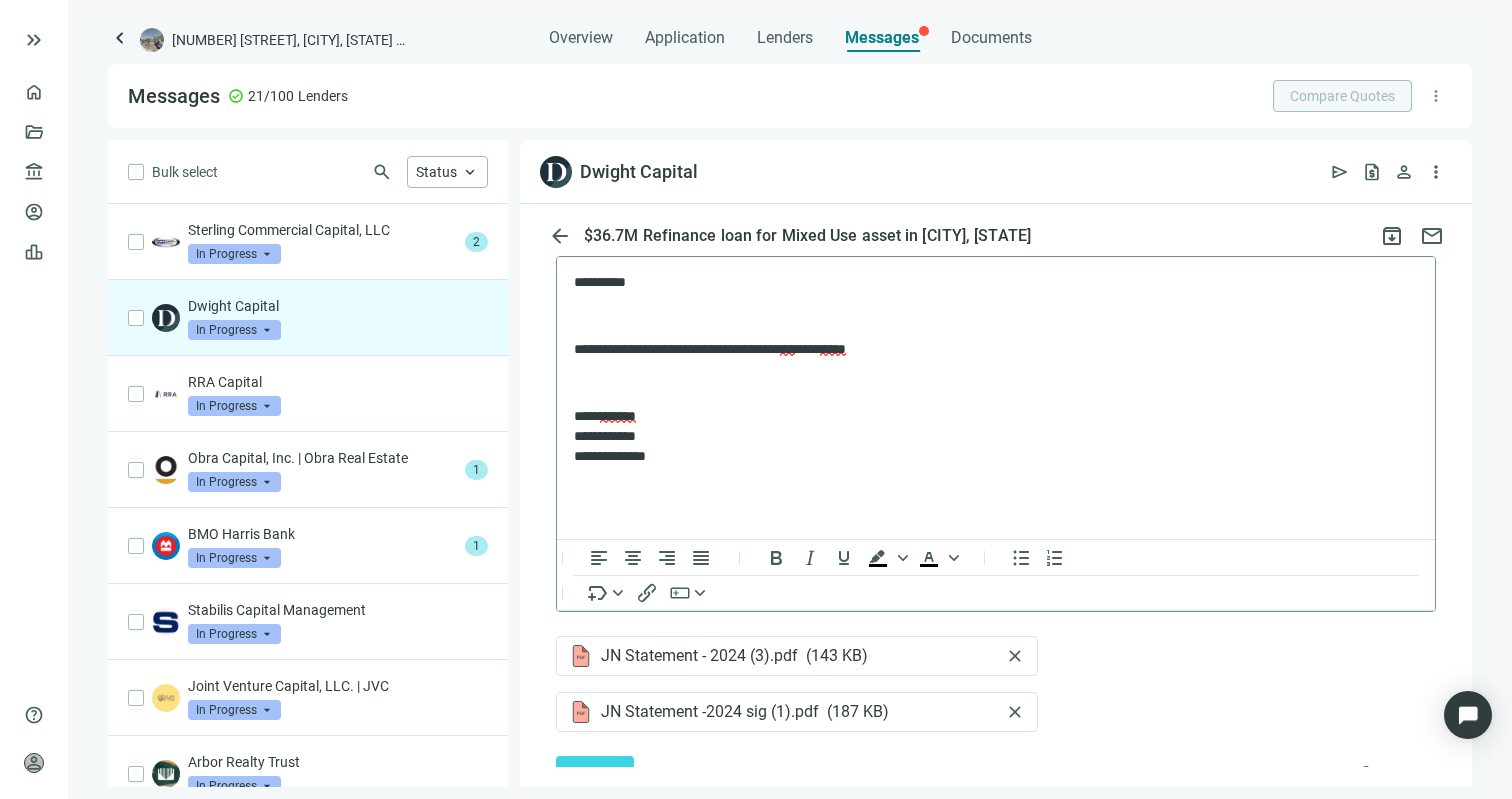 scroll, scrollTop: 7141, scrollLeft: 0, axis: vertical 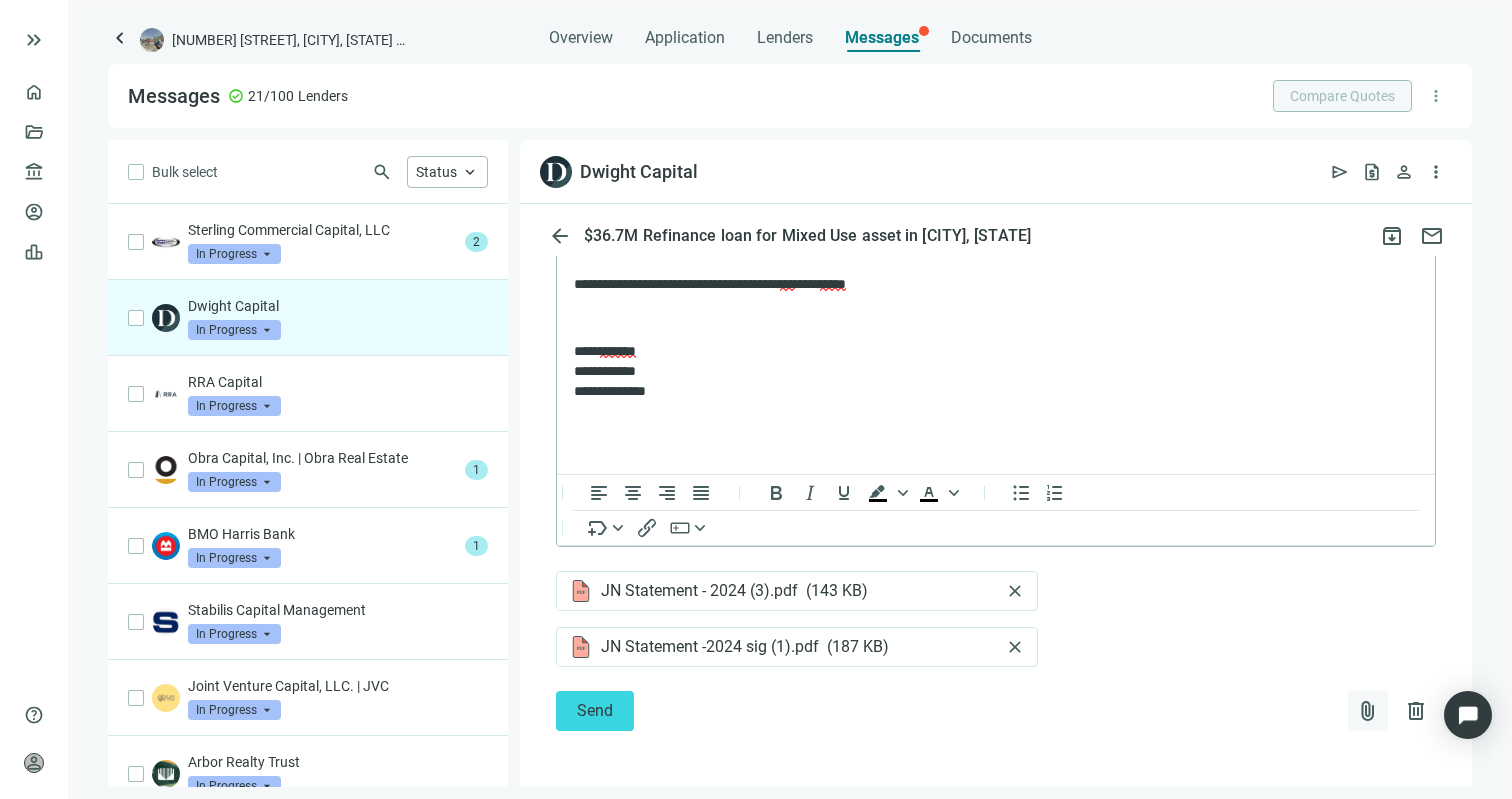 click on "attach_file" at bounding box center (1368, 711) 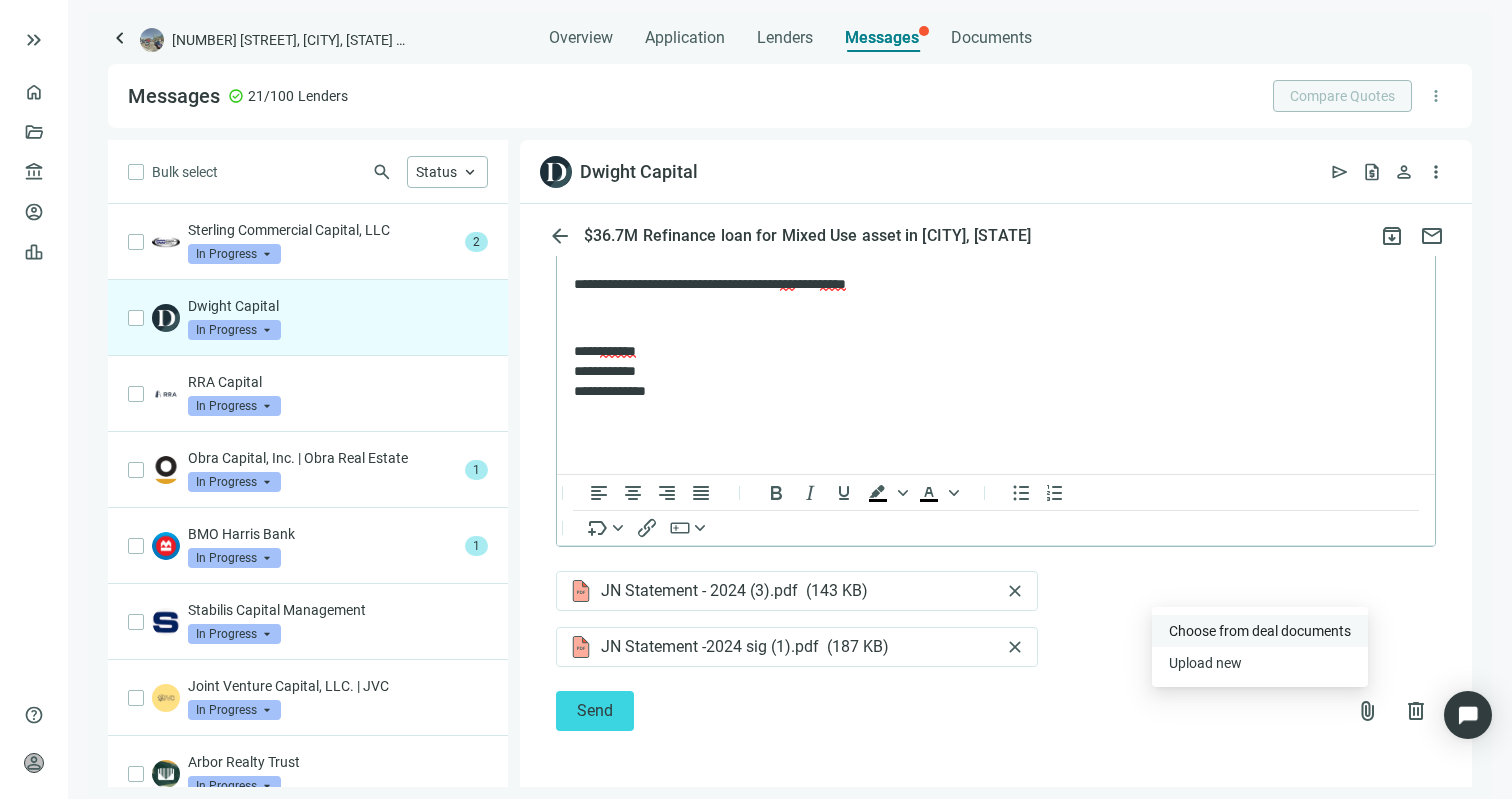click on "Сhoose from deal documents" at bounding box center [1260, 631] 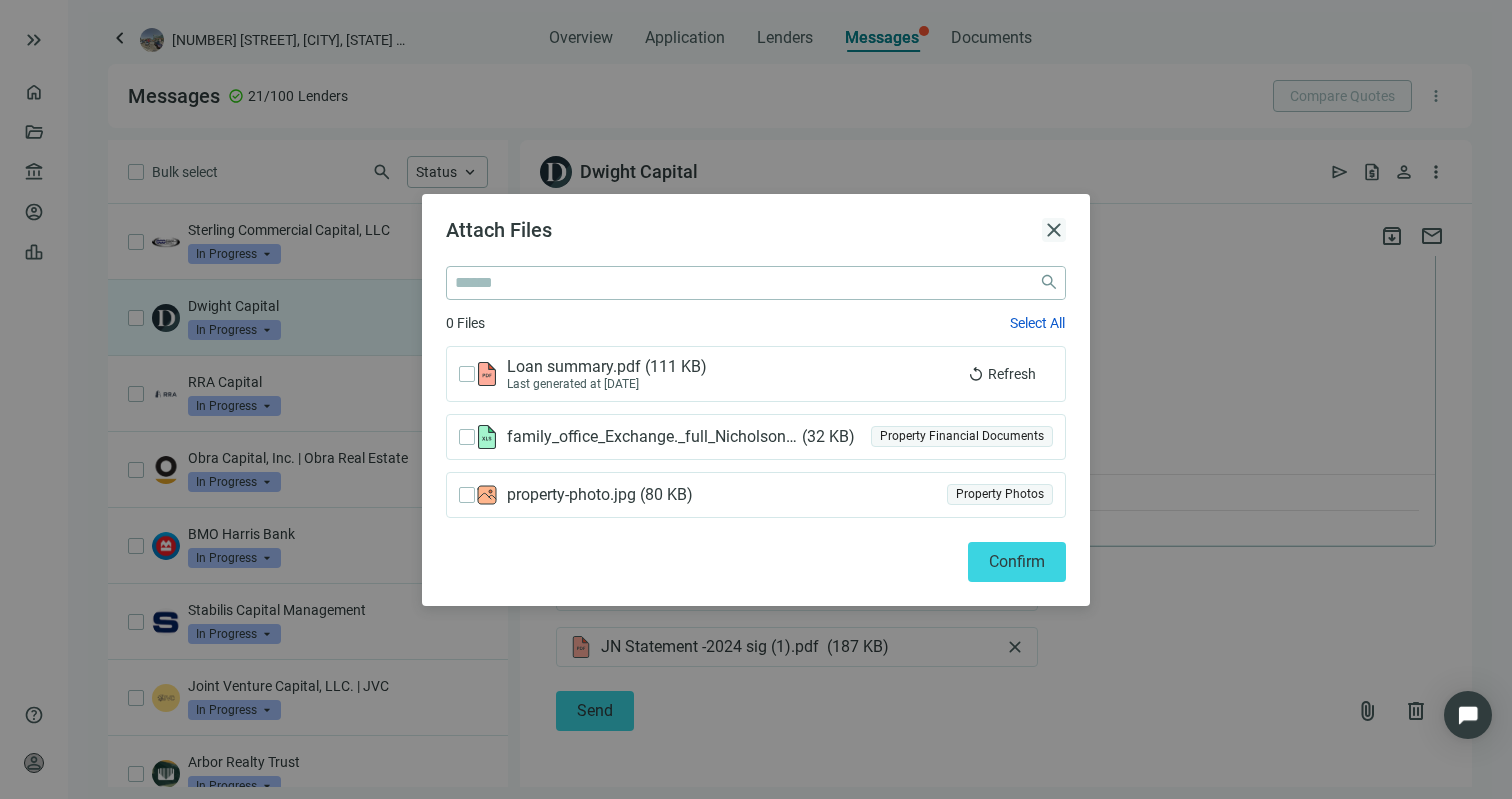 click on "close" at bounding box center [1054, 230] 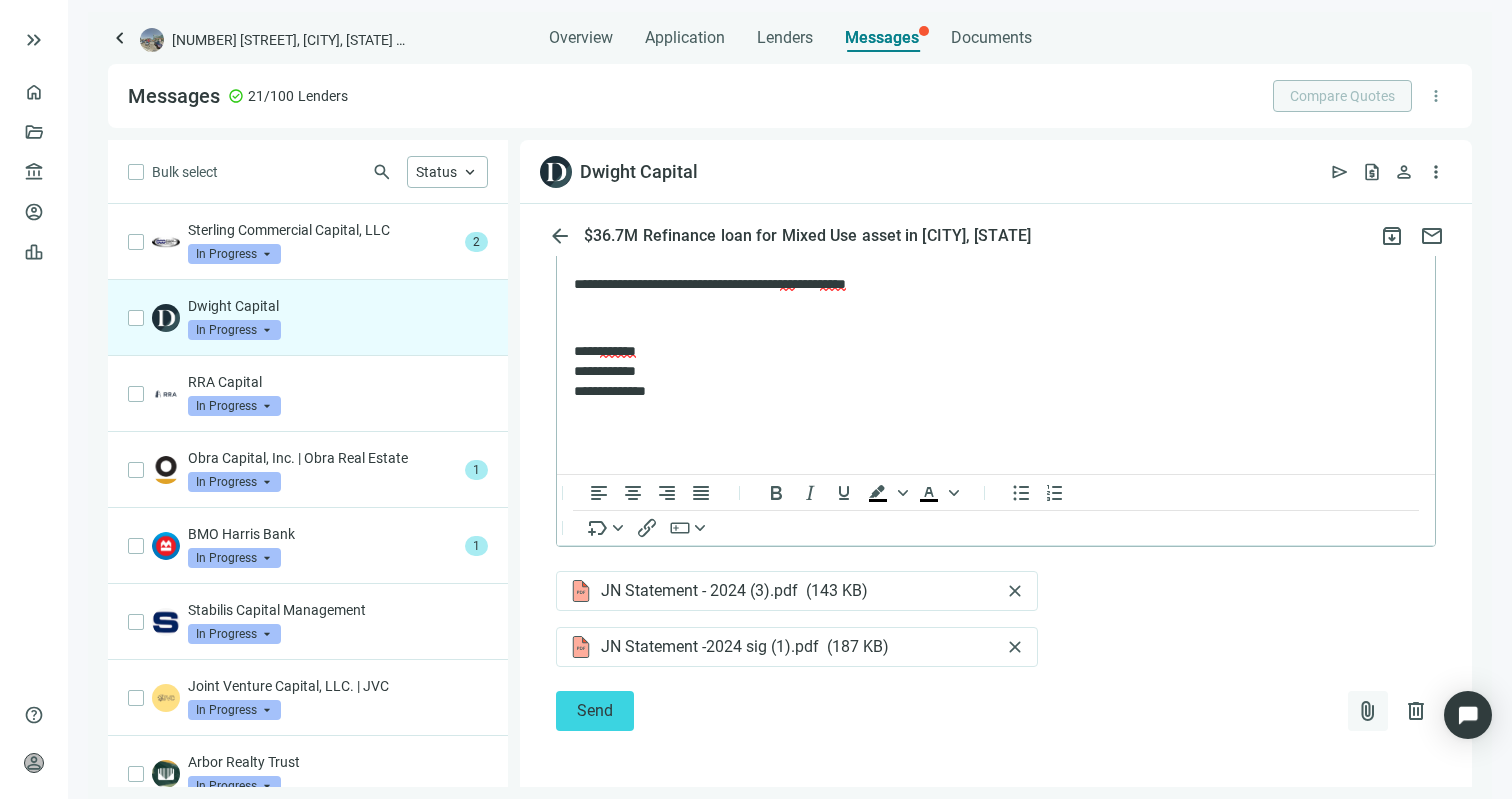 click on "attach_file" at bounding box center (1368, 711) 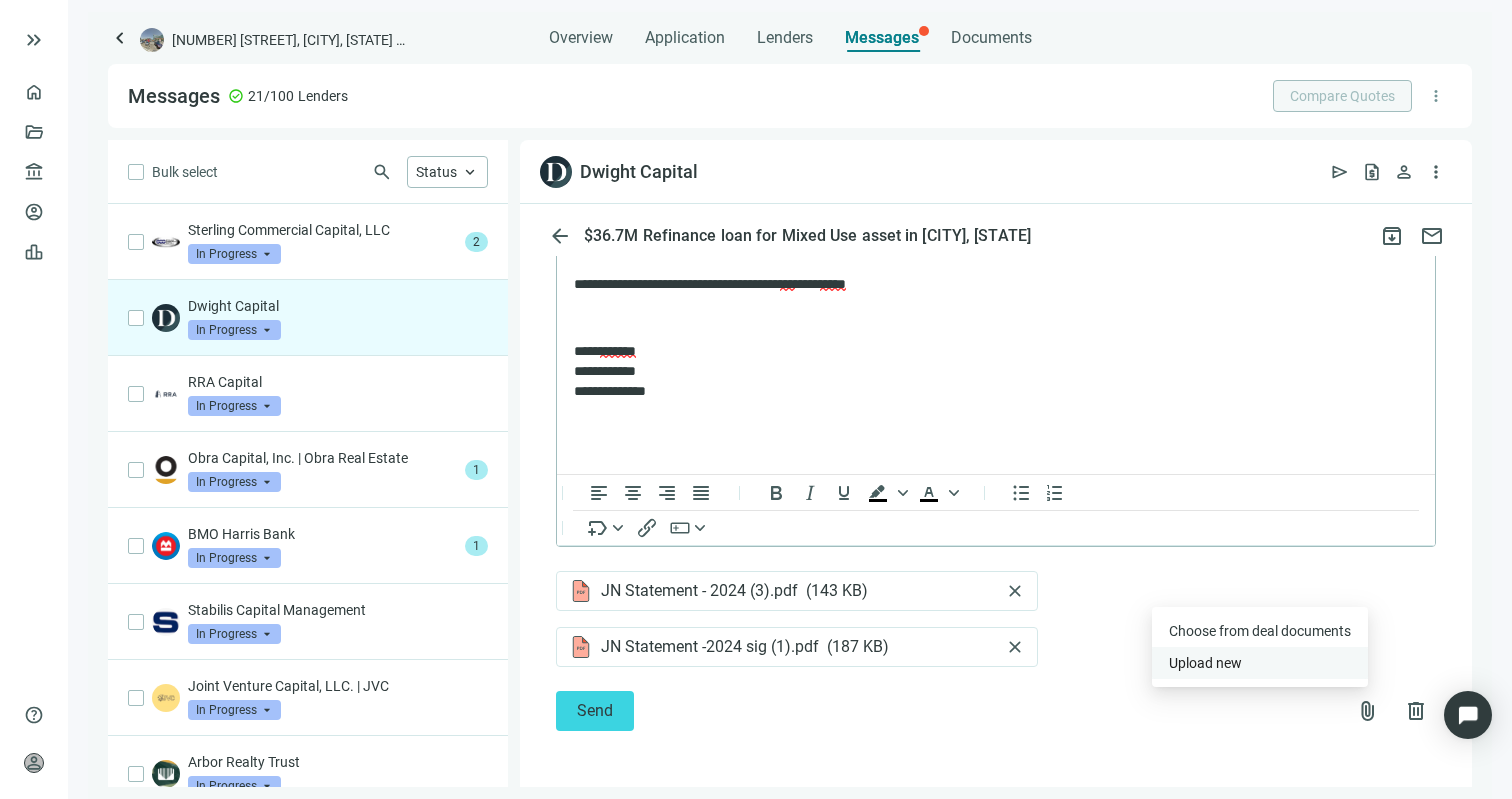 click on "Upload new" at bounding box center [1260, 663] 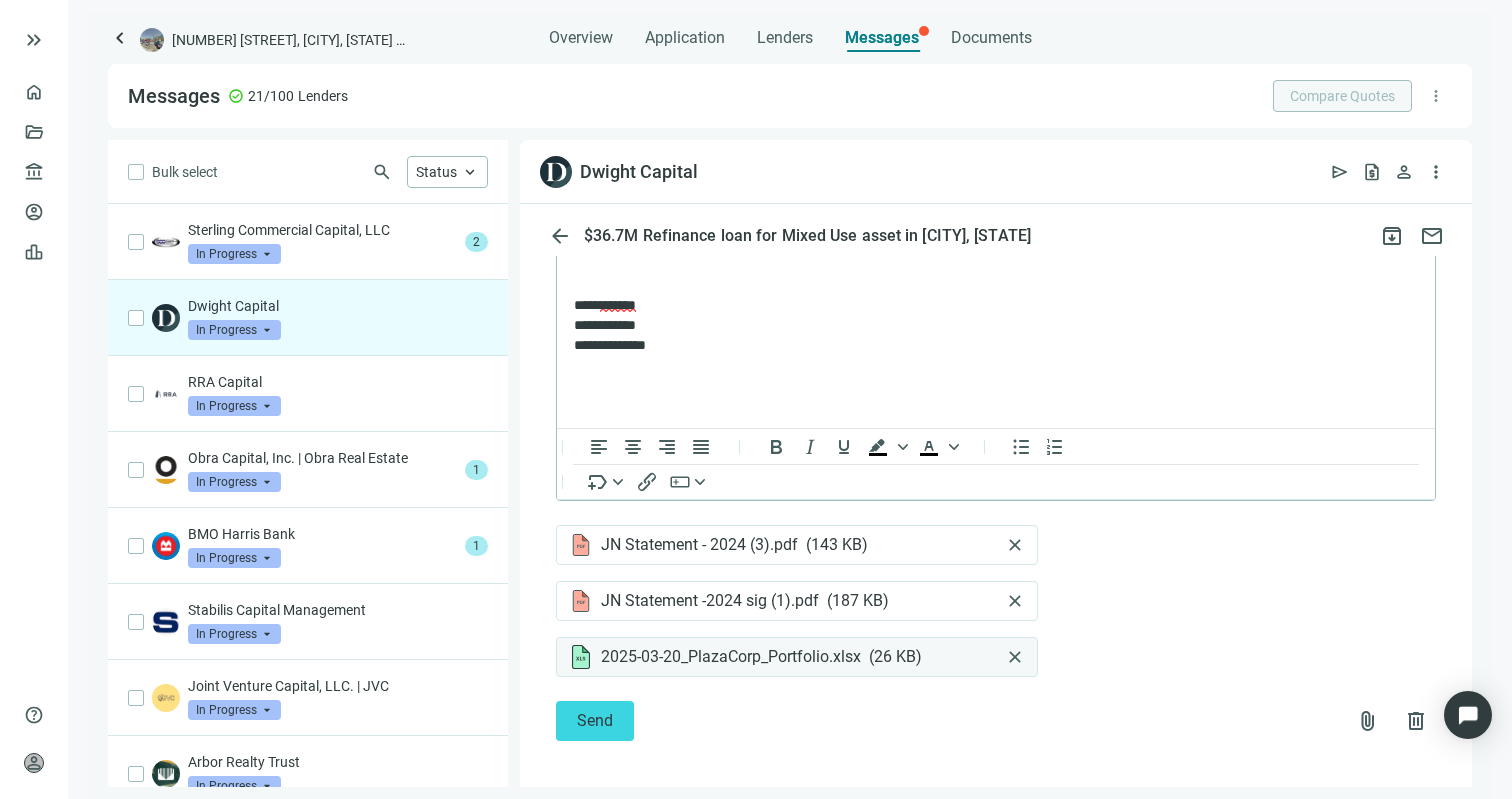 click on "2025-03-20_PlazaCorp_Portfolio.xlsx" at bounding box center (731, 657) 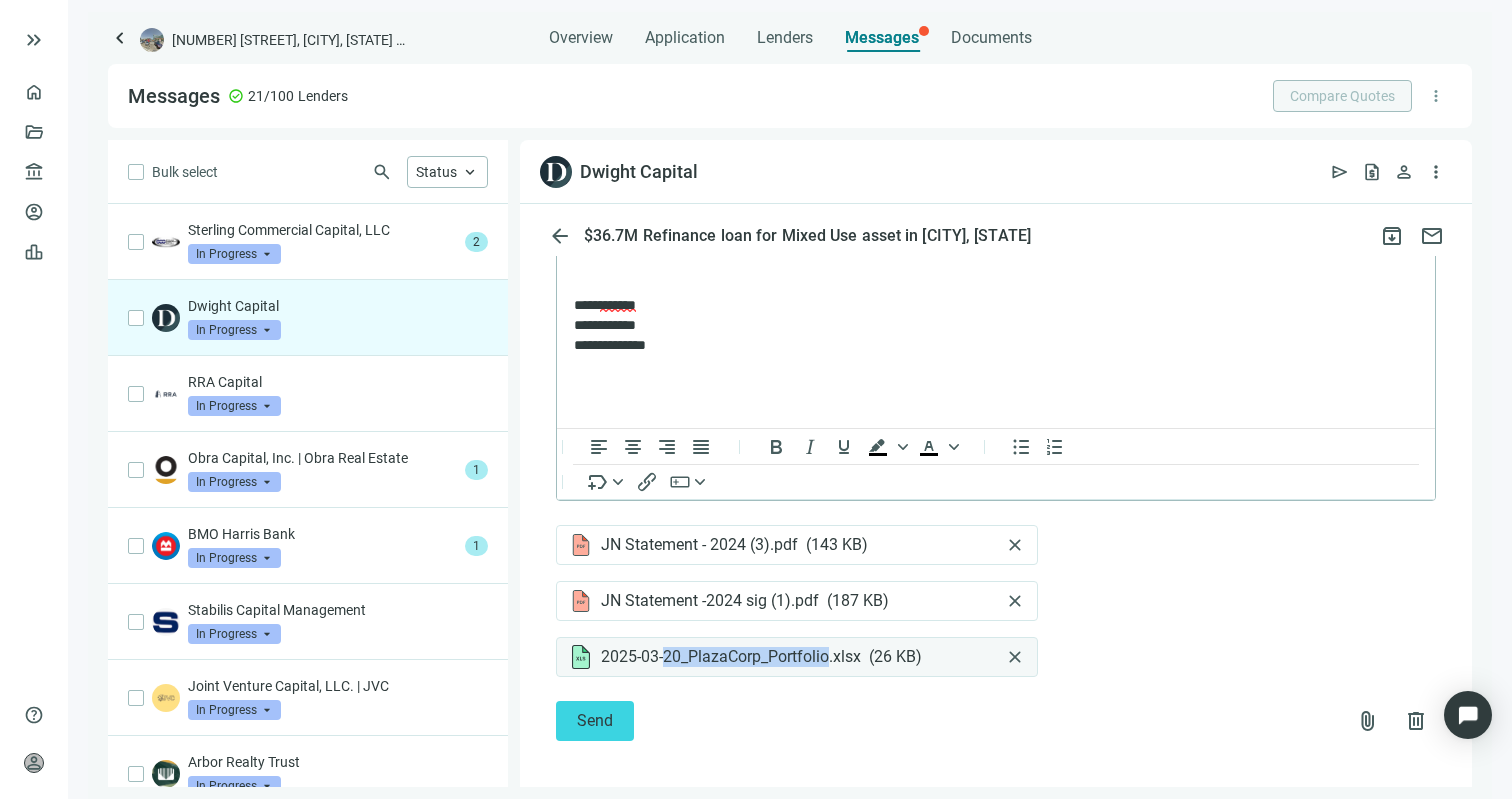 click on "2025-03-20_PlazaCorp_Portfolio.xlsx" at bounding box center (731, 657) 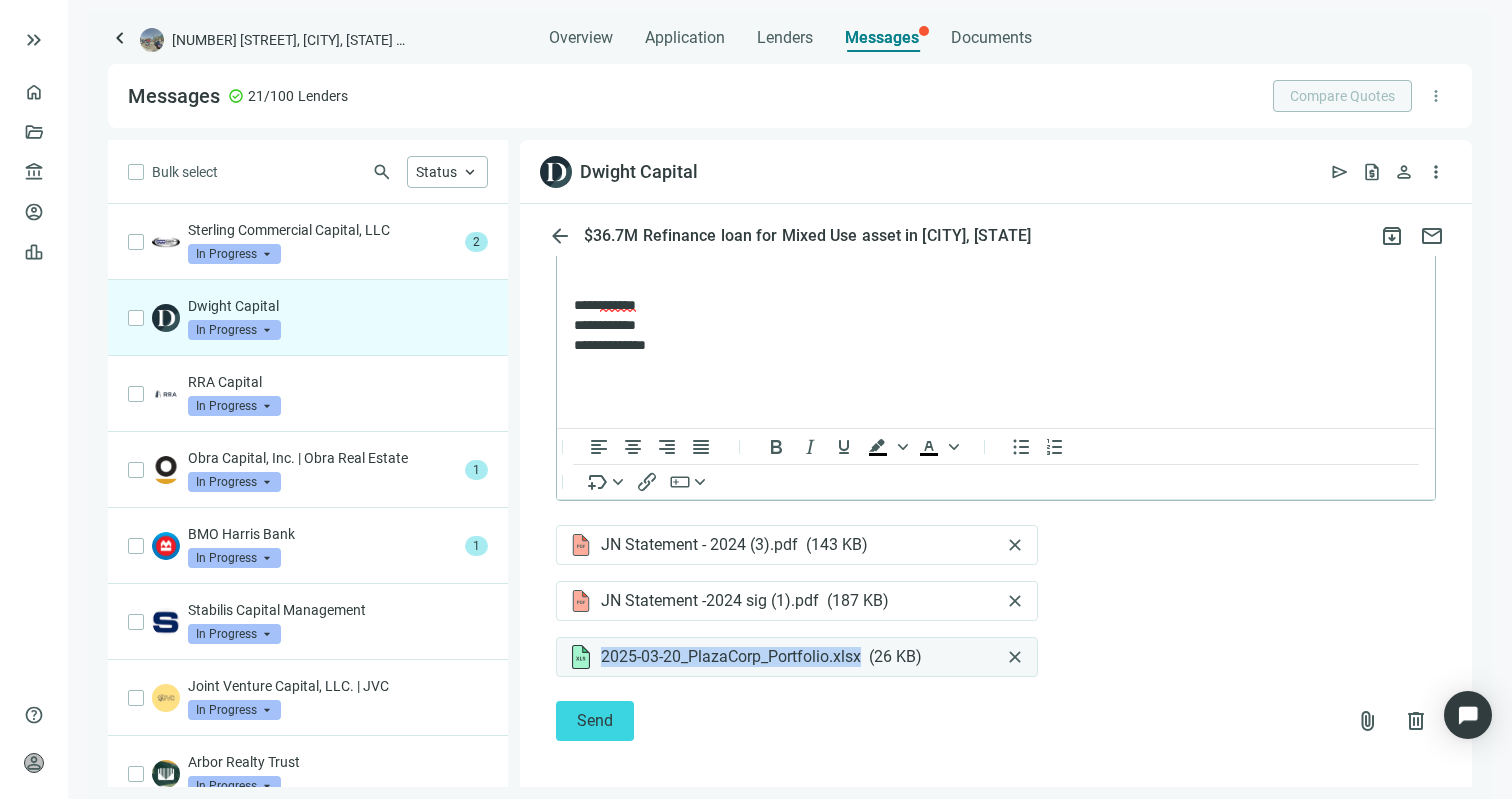 click on "2025-03-20_PlazaCorp_Portfolio.xlsx" at bounding box center [731, 657] 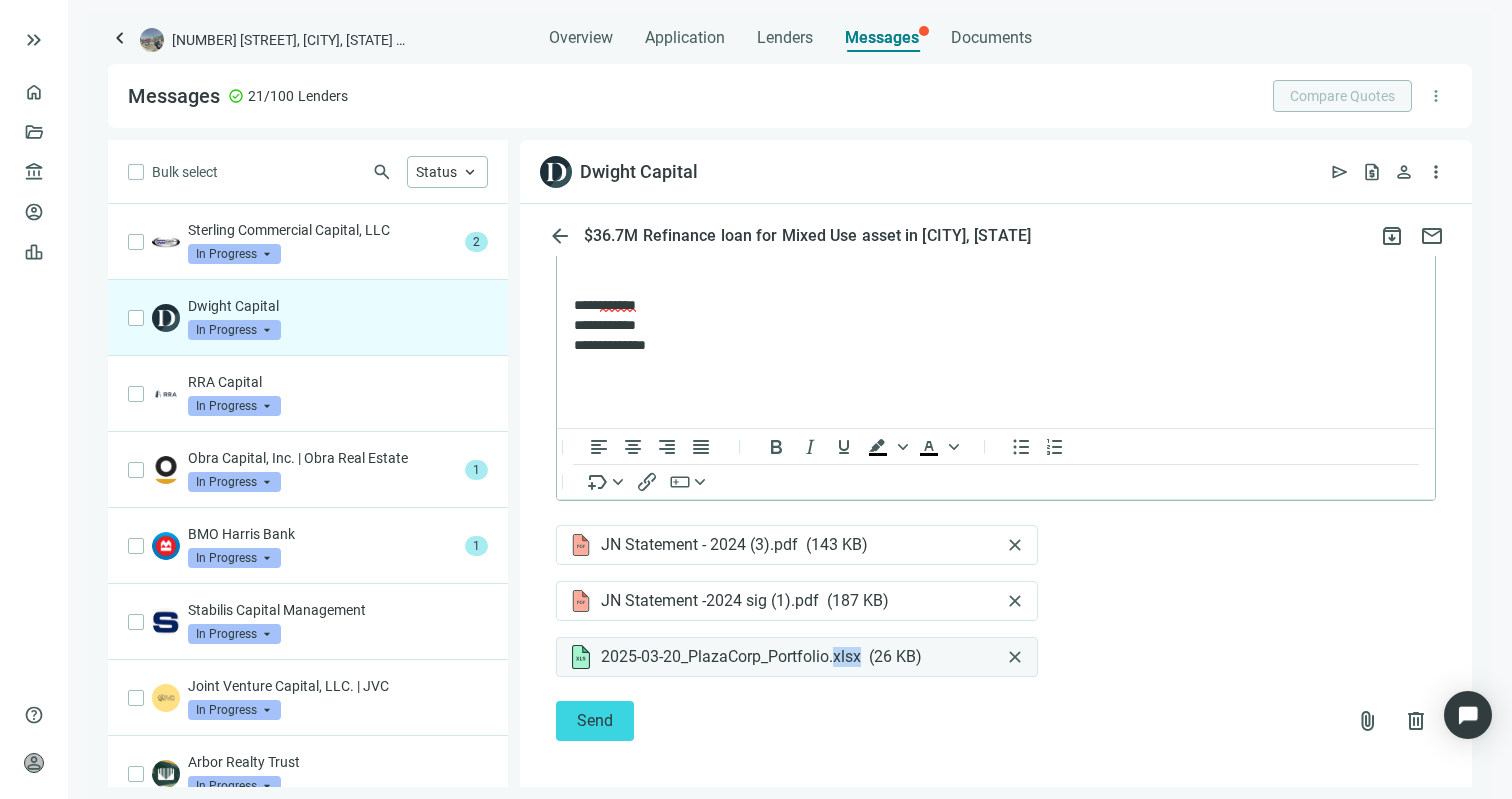 click on "2025-03-20_PlazaCorp_Portfolio.xlsx" at bounding box center [731, 657] 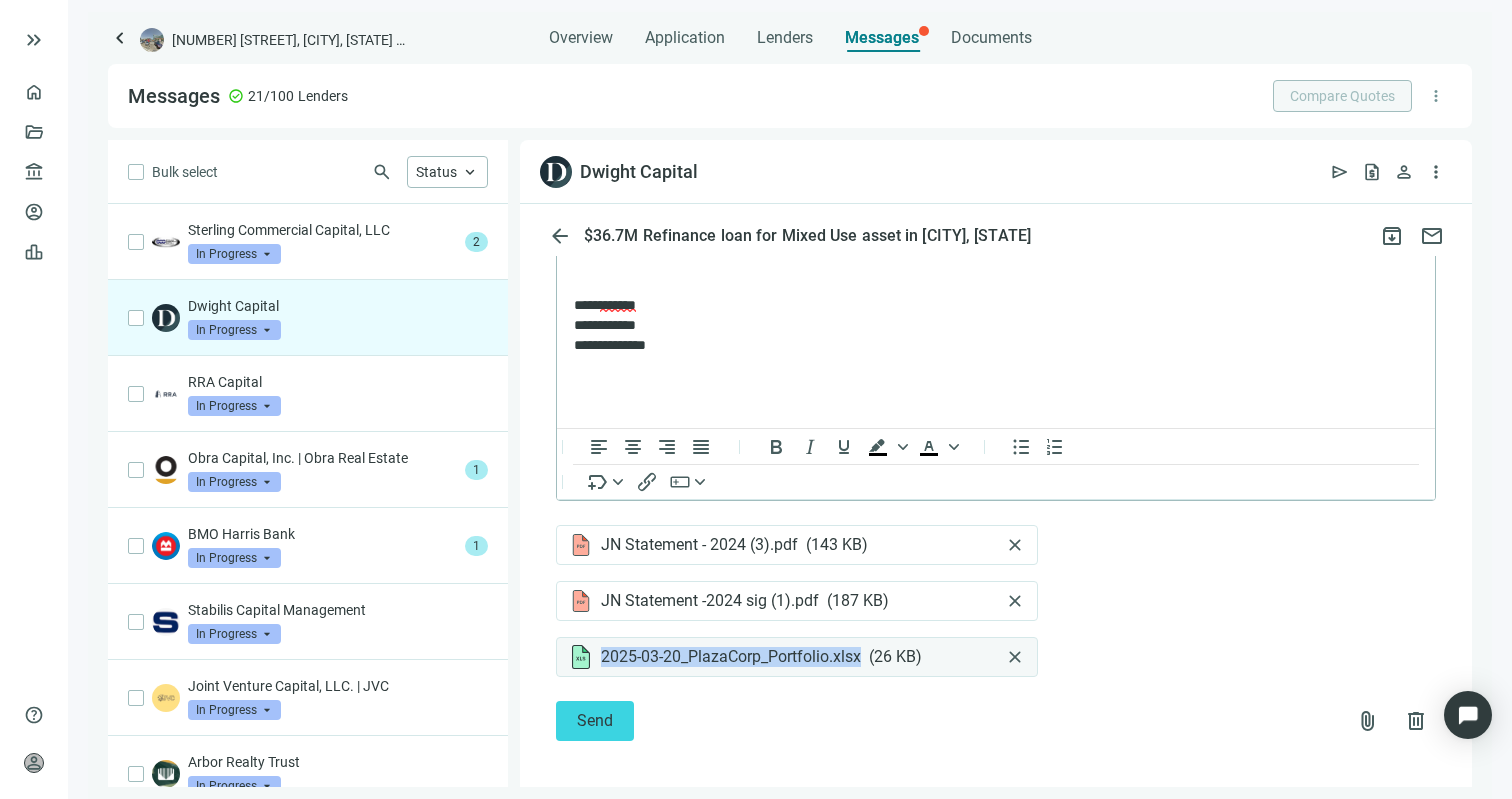 click on "2025-03-20_PlazaCorp_Portfolio.xlsx" at bounding box center (731, 657) 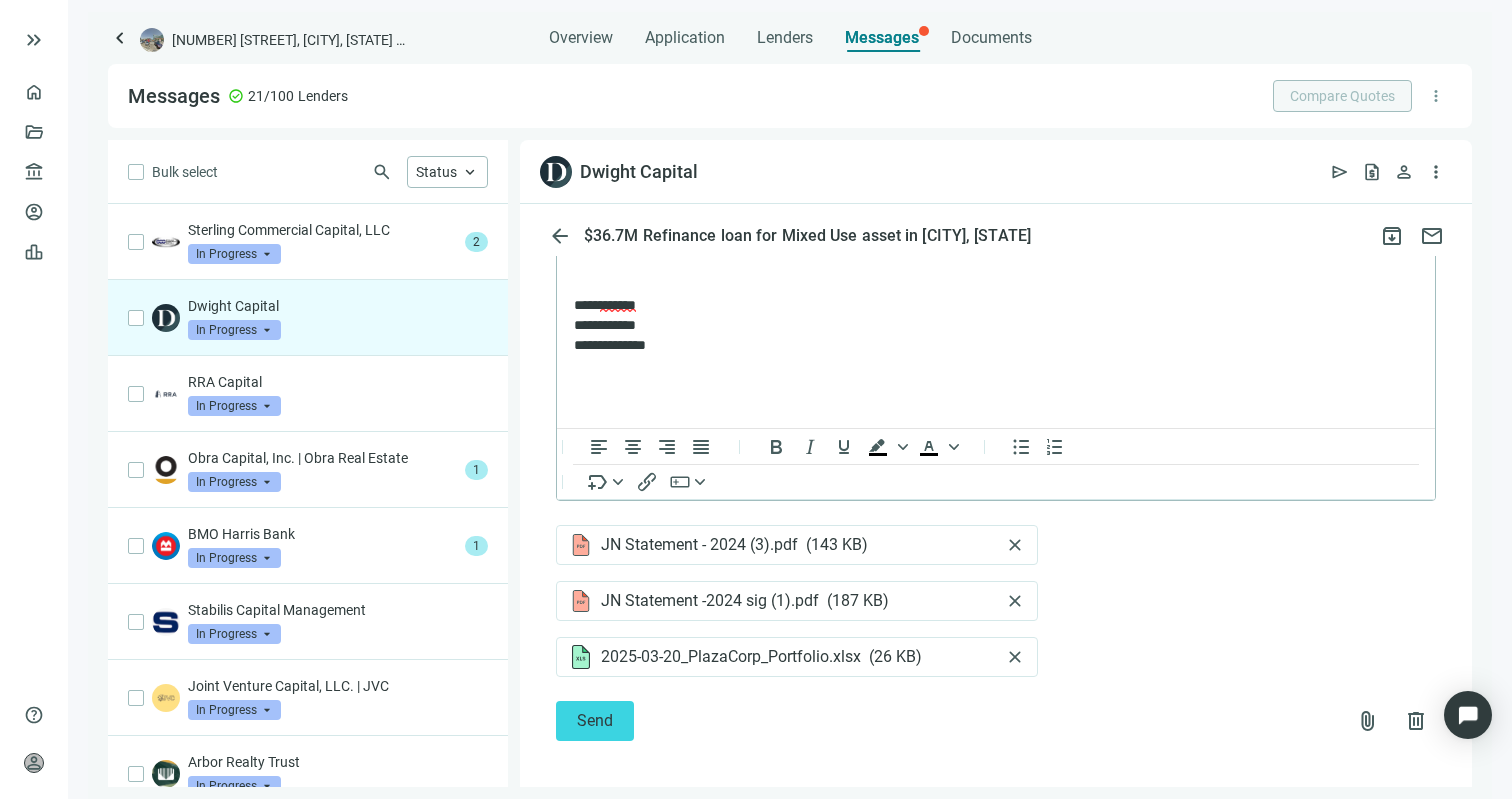 click on "**********" at bounding box center (996, 387) 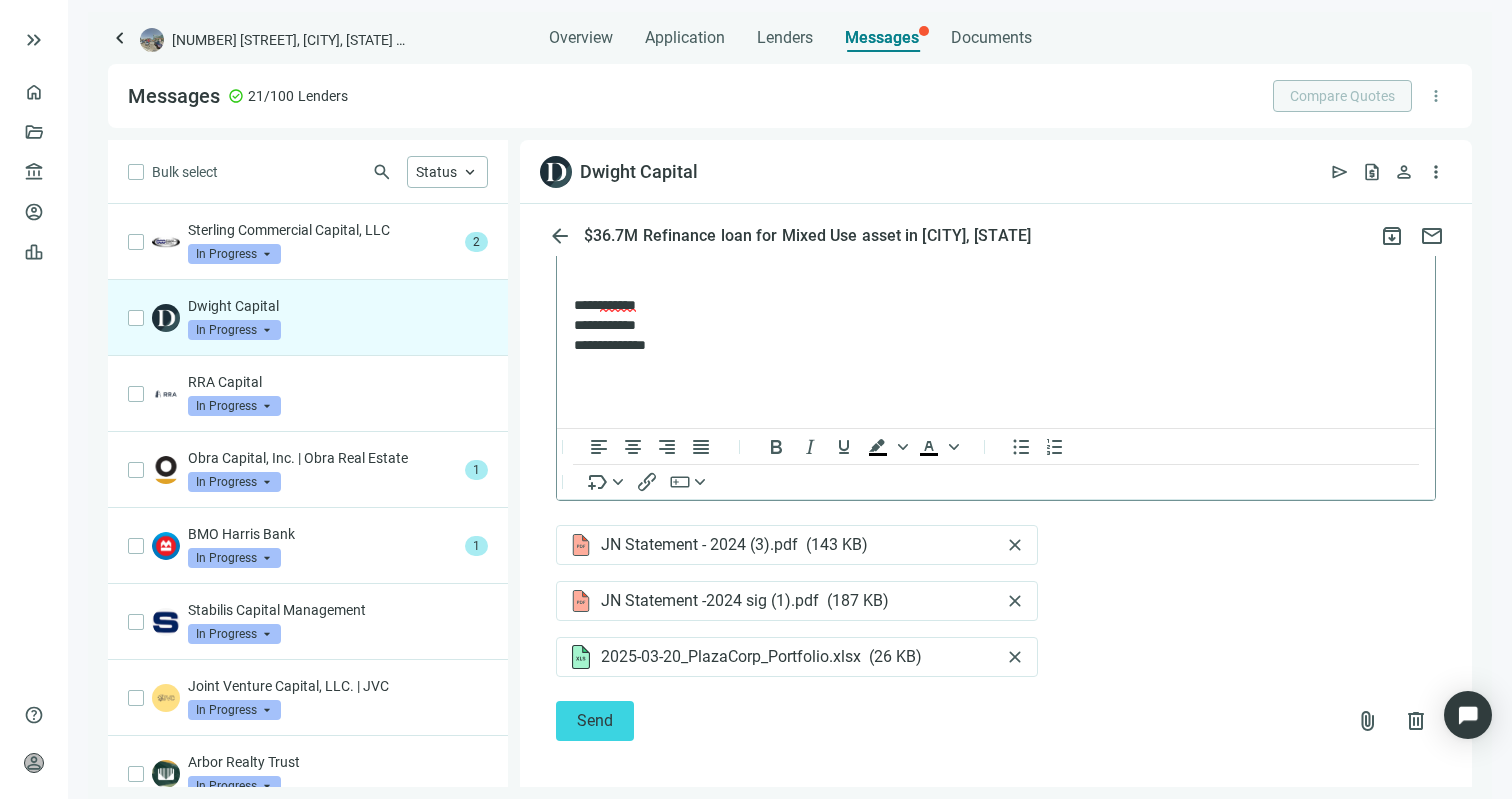 scroll, scrollTop: 10, scrollLeft: 0, axis: vertical 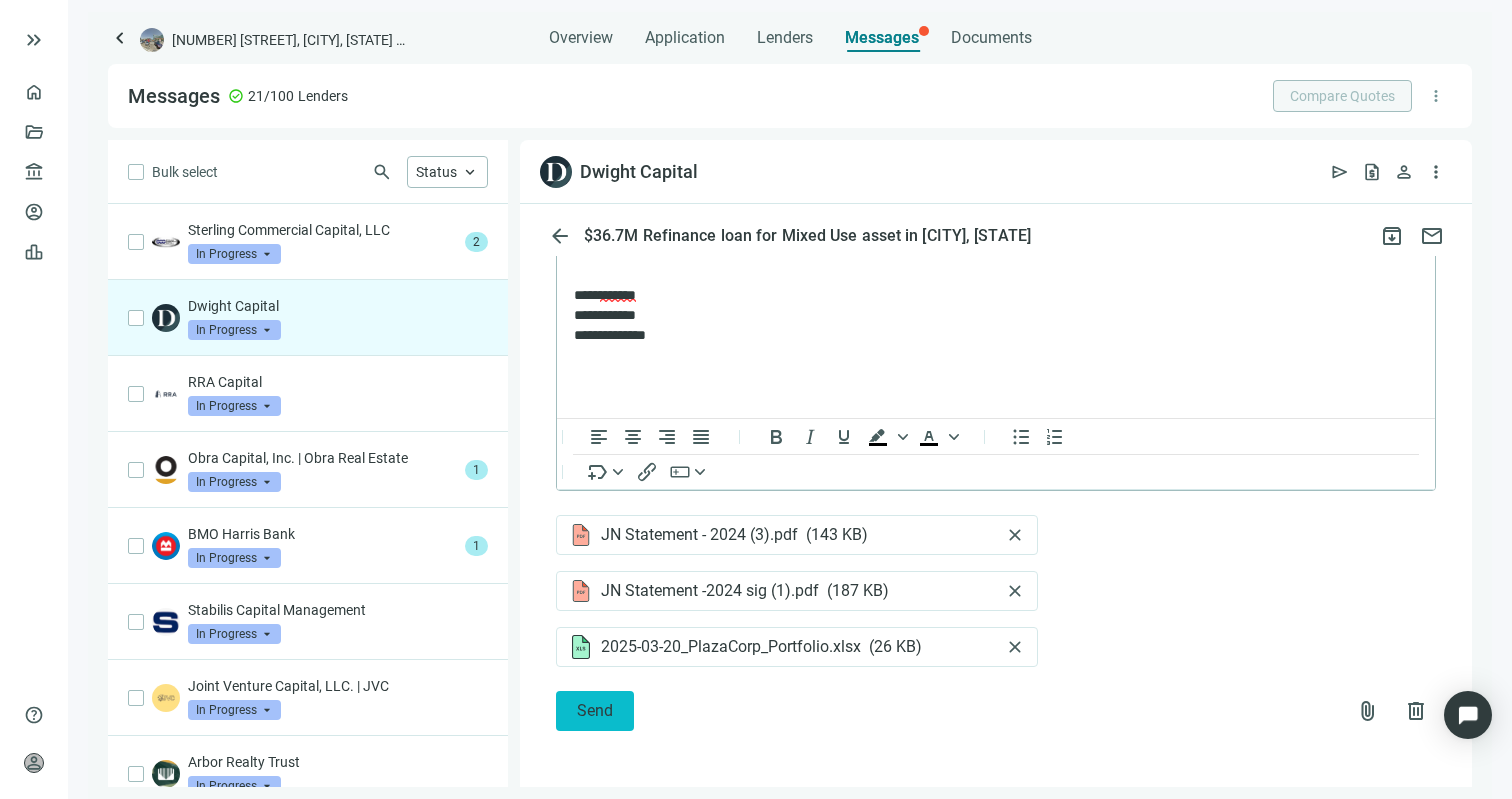 click on "Send" at bounding box center (595, 710) 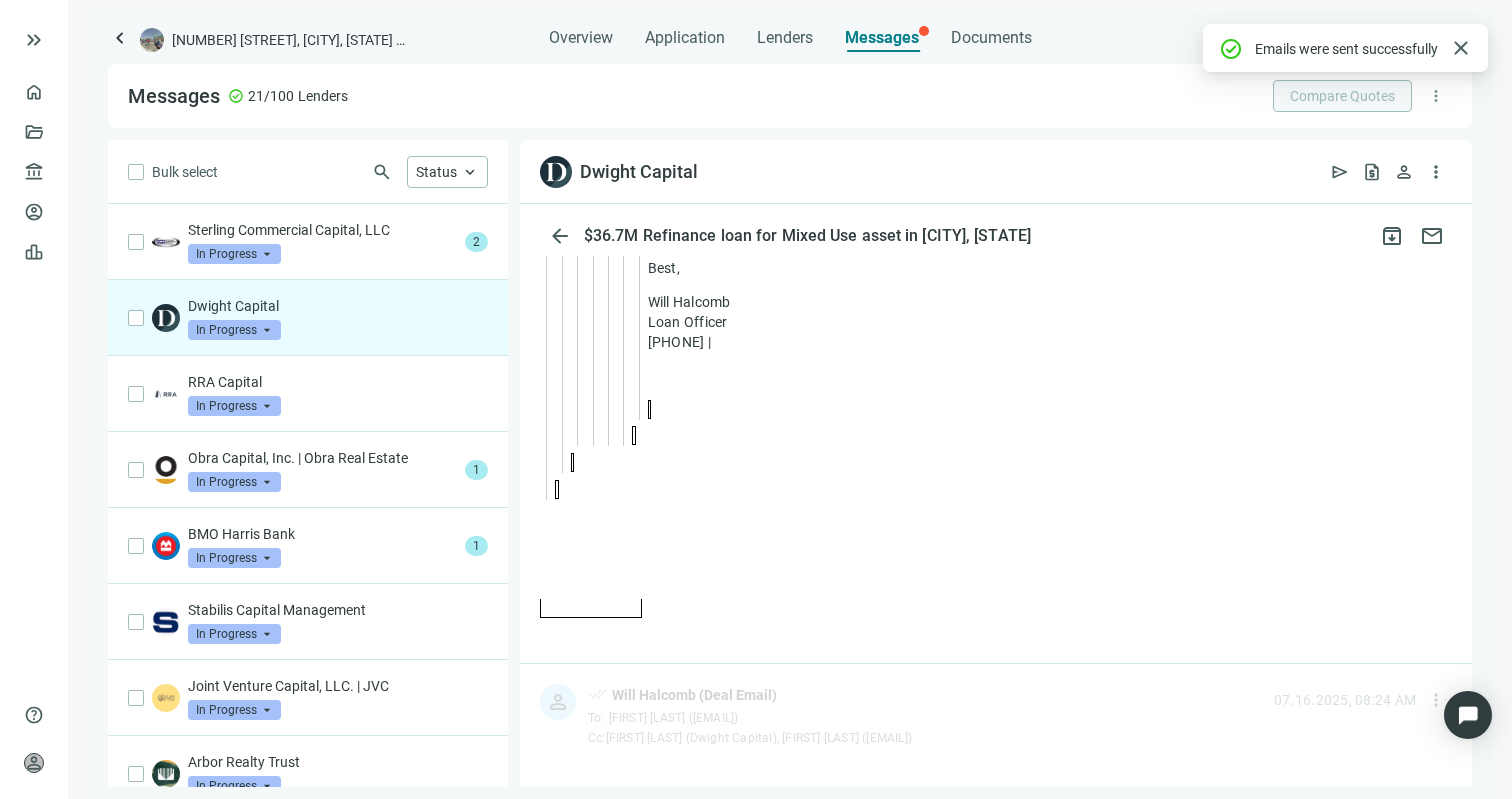scroll, scrollTop: 7061, scrollLeft: 0, axis: vertical 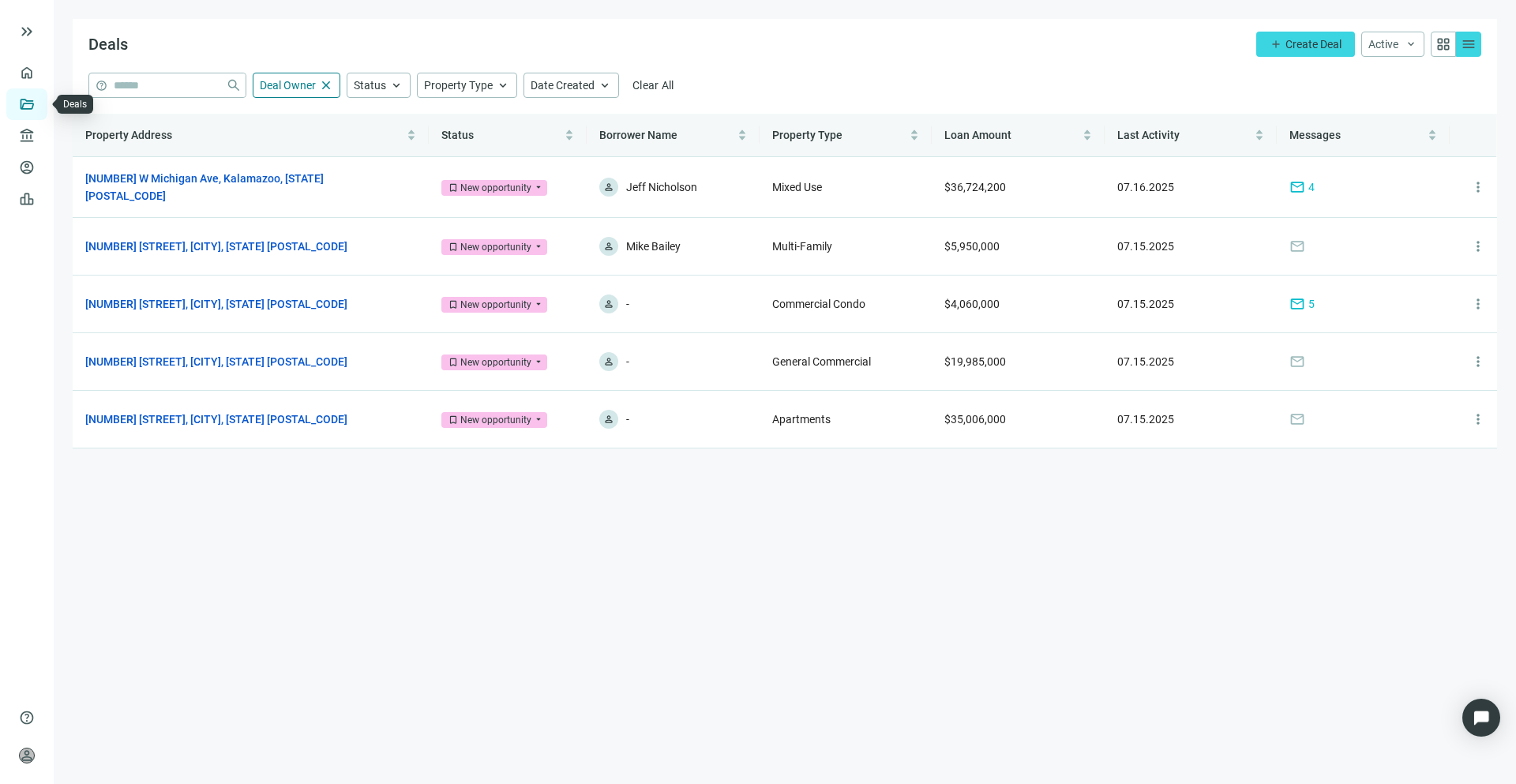 click on "Deals" at bounding box center (54, 104) 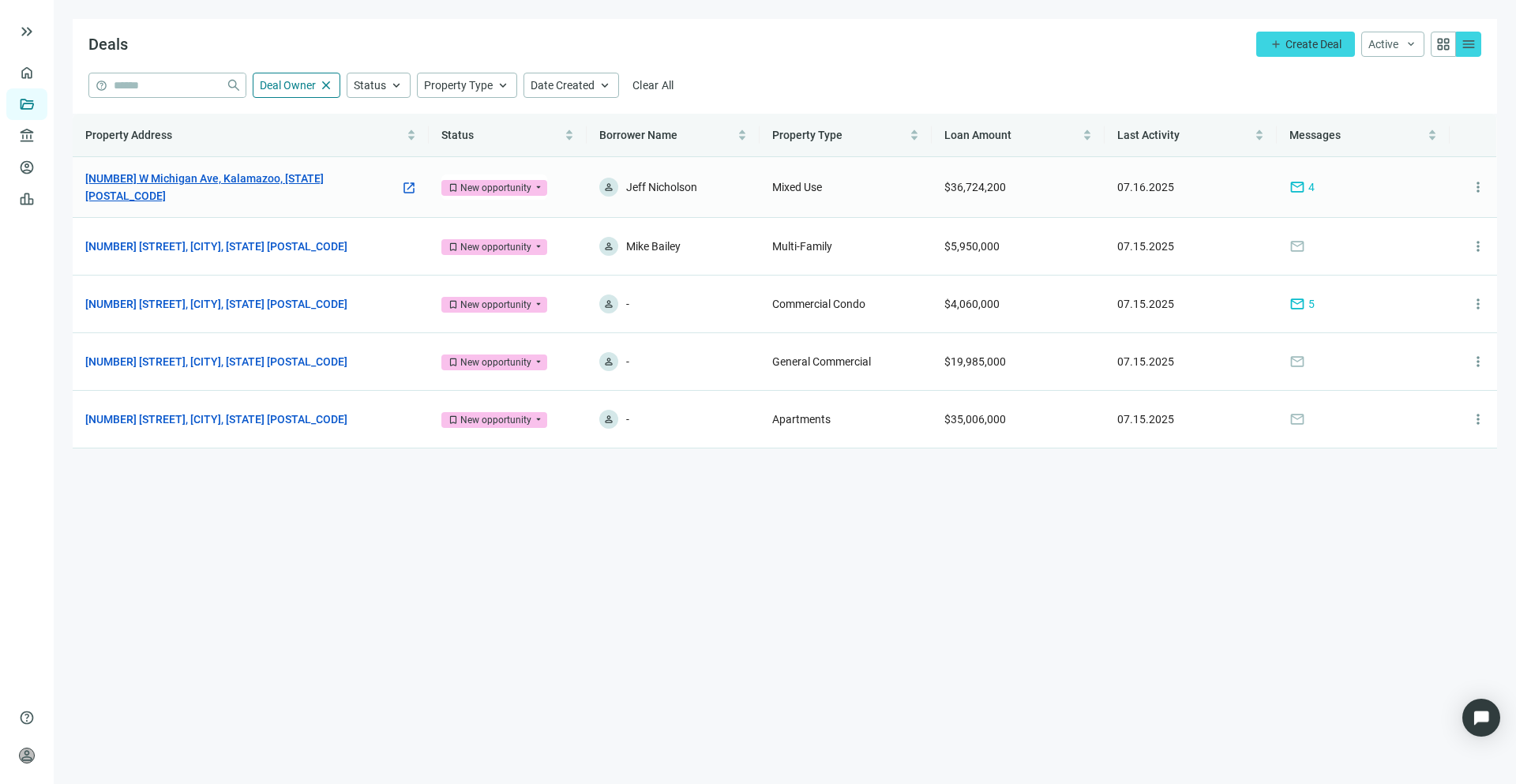 click on "[NUMBER] W Michigan Ave, Kalamazoo, [STATE] [POSTAL_CODE]" at bounding box center [242, 187] 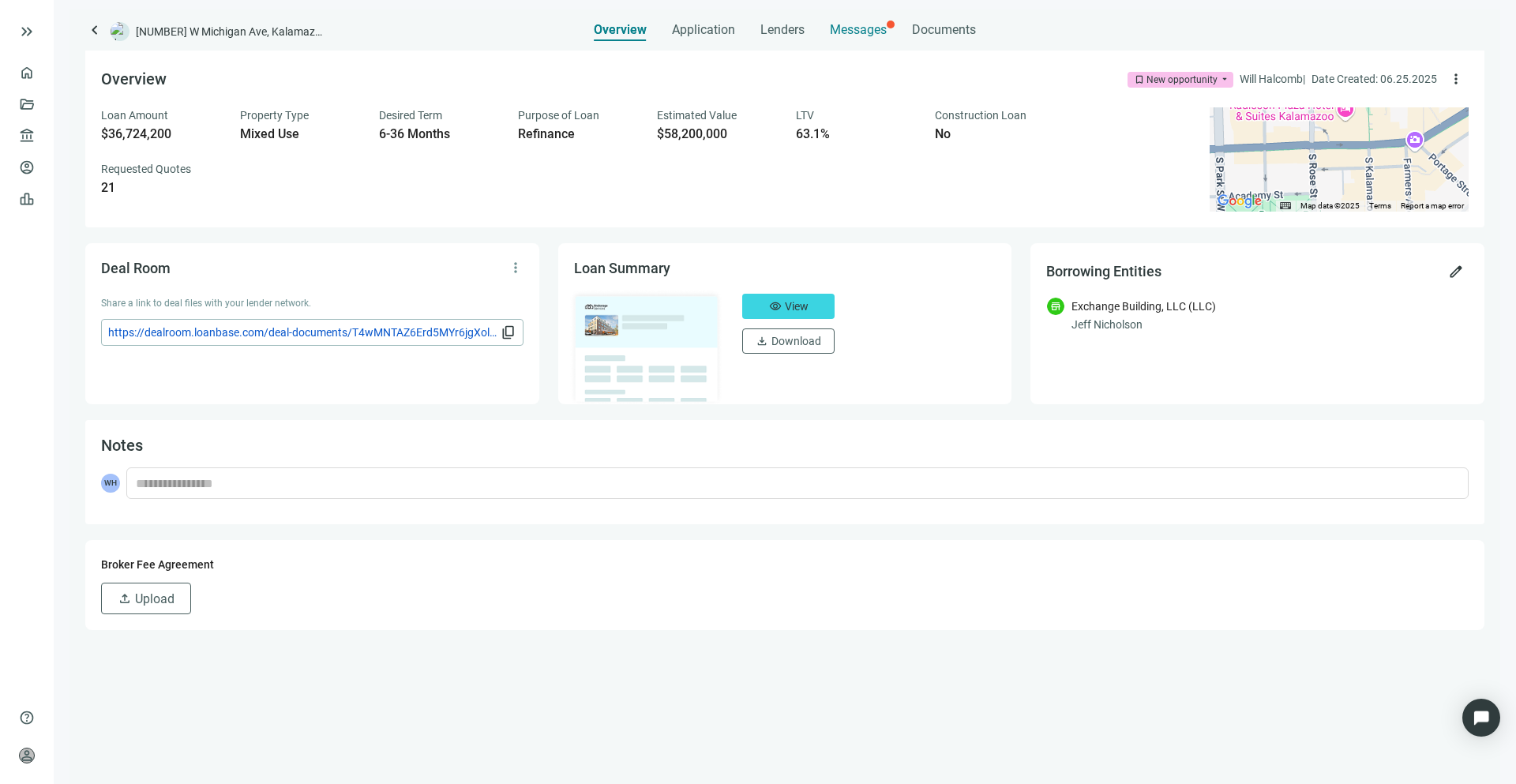click on "Messages" at bounding box center (858, 29) 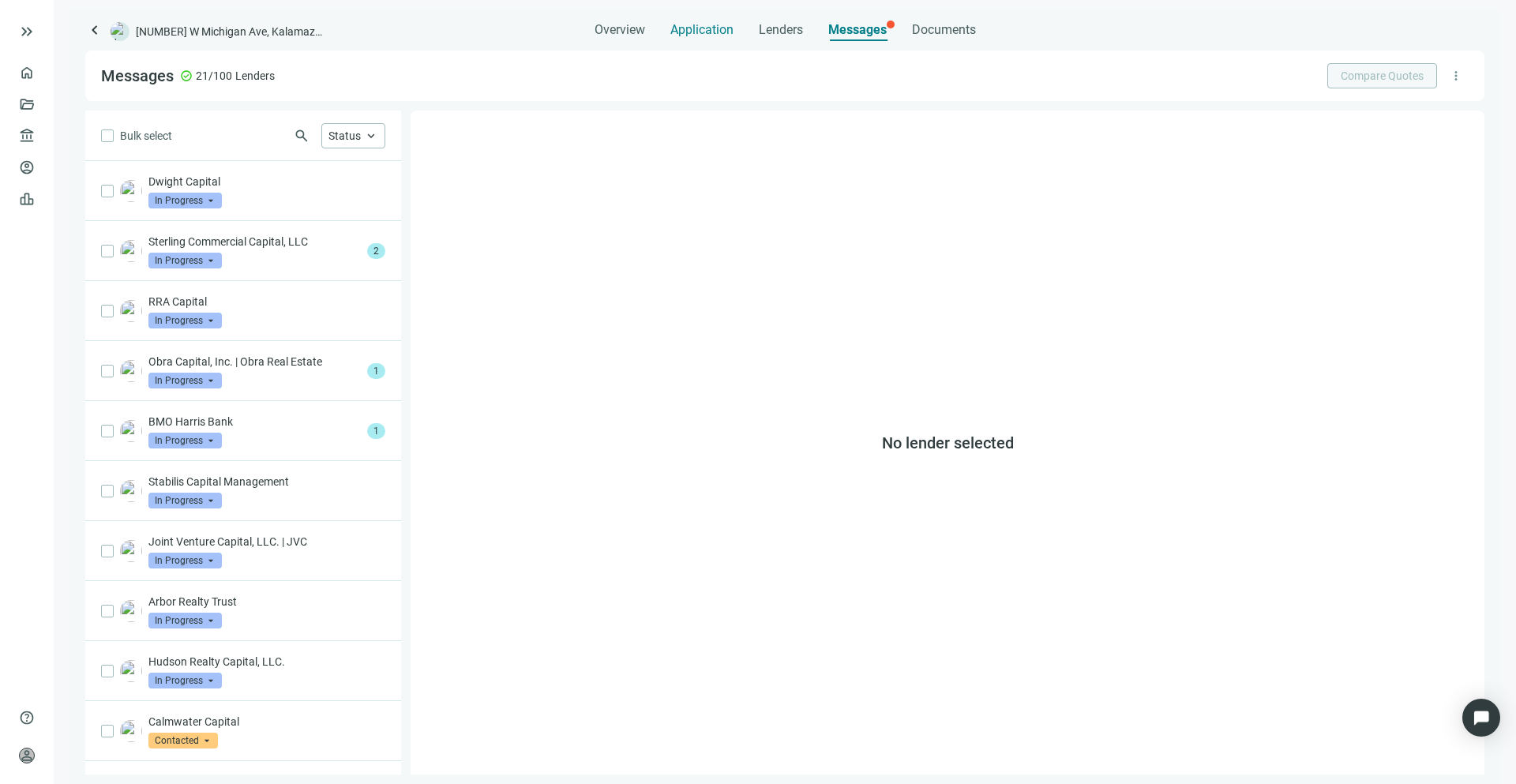 click on "Application" at bounding box center (702, 30) 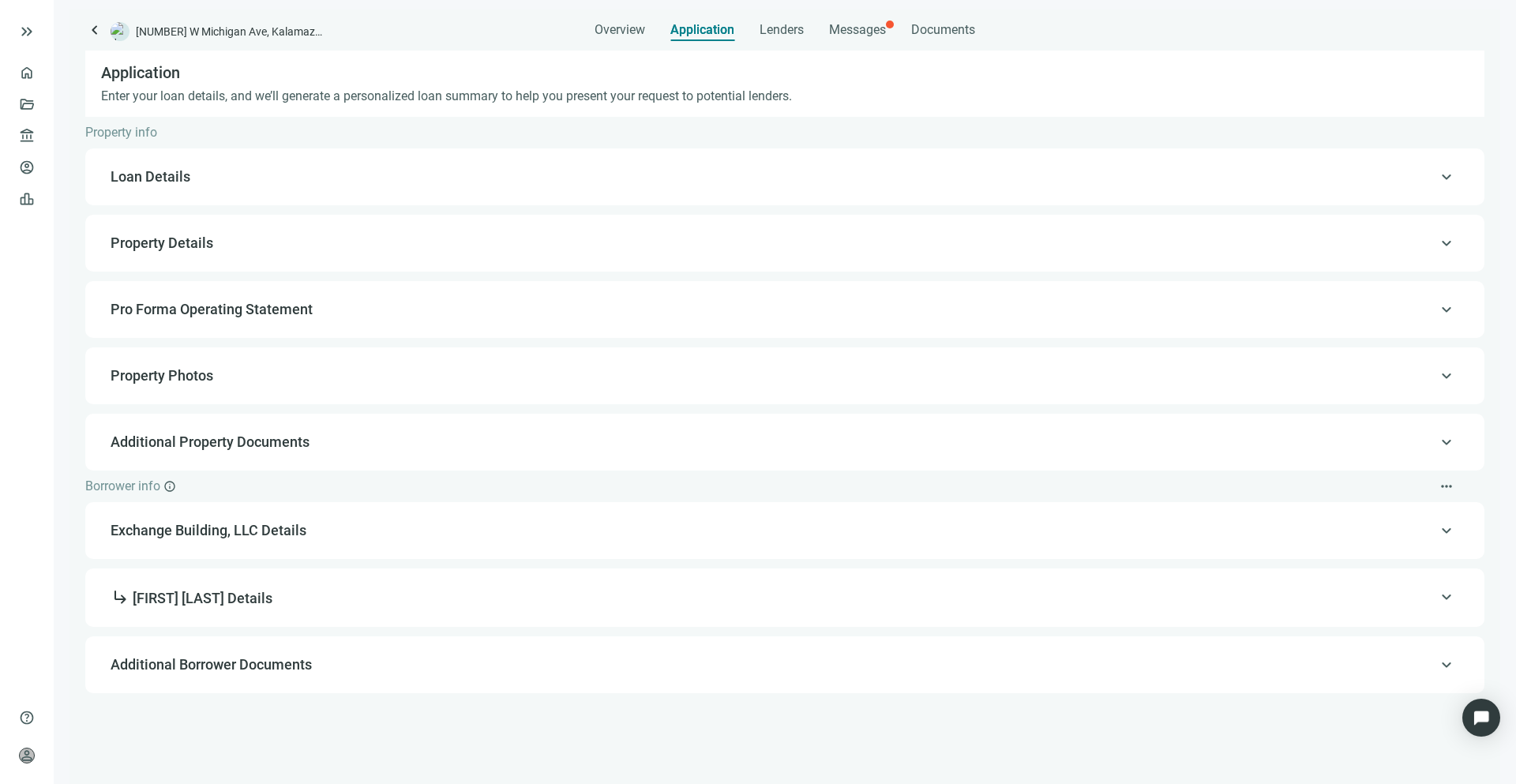 click on "keyboard_arrow_up Loan Details" at bounding box center [785, 177] 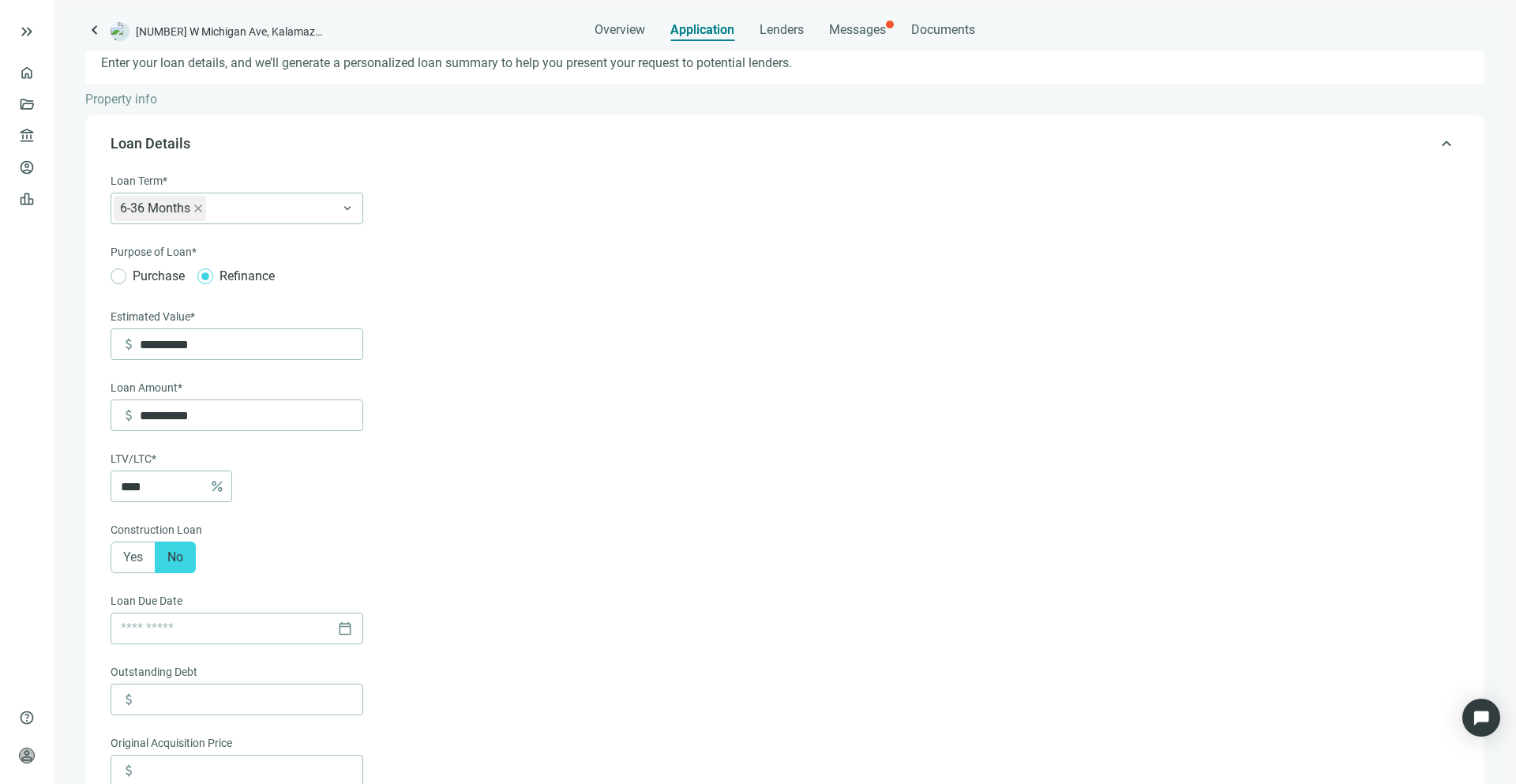 scroll, scrollTop: 98, scrollLeft: 0, axis: vertical 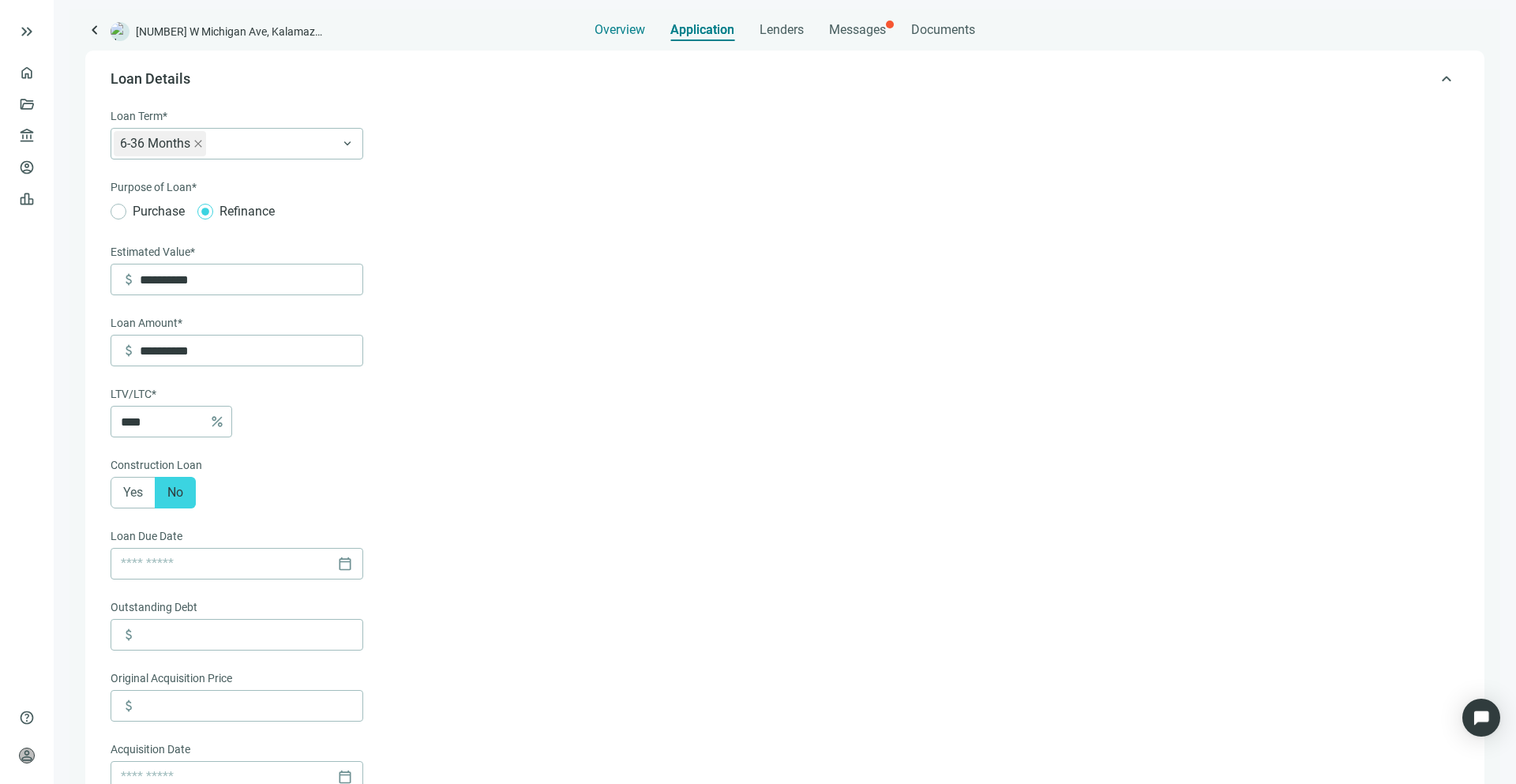 click on "Overview" at bounding box center (620, 30) 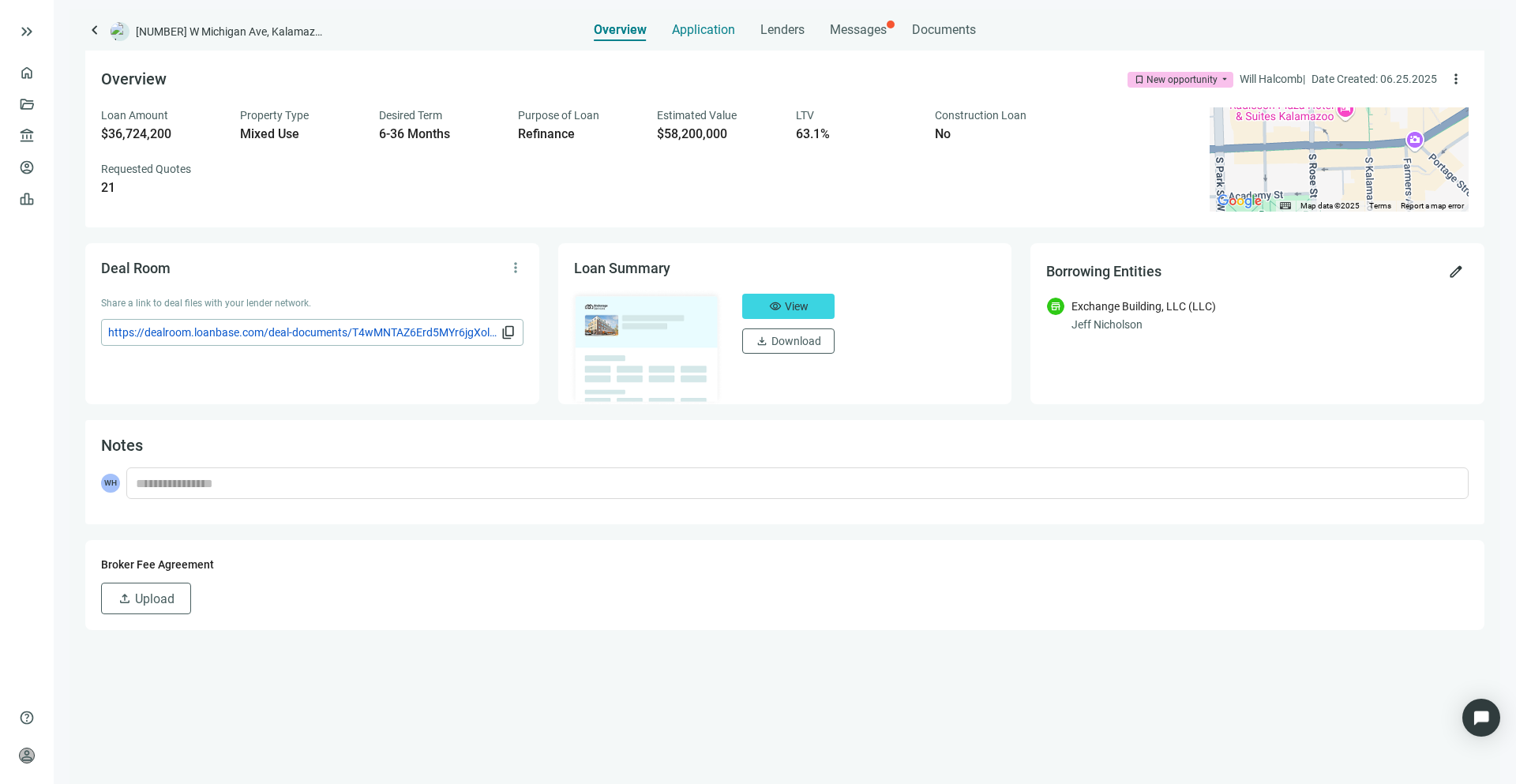 click on "Application" at bounding box center [704, 30] 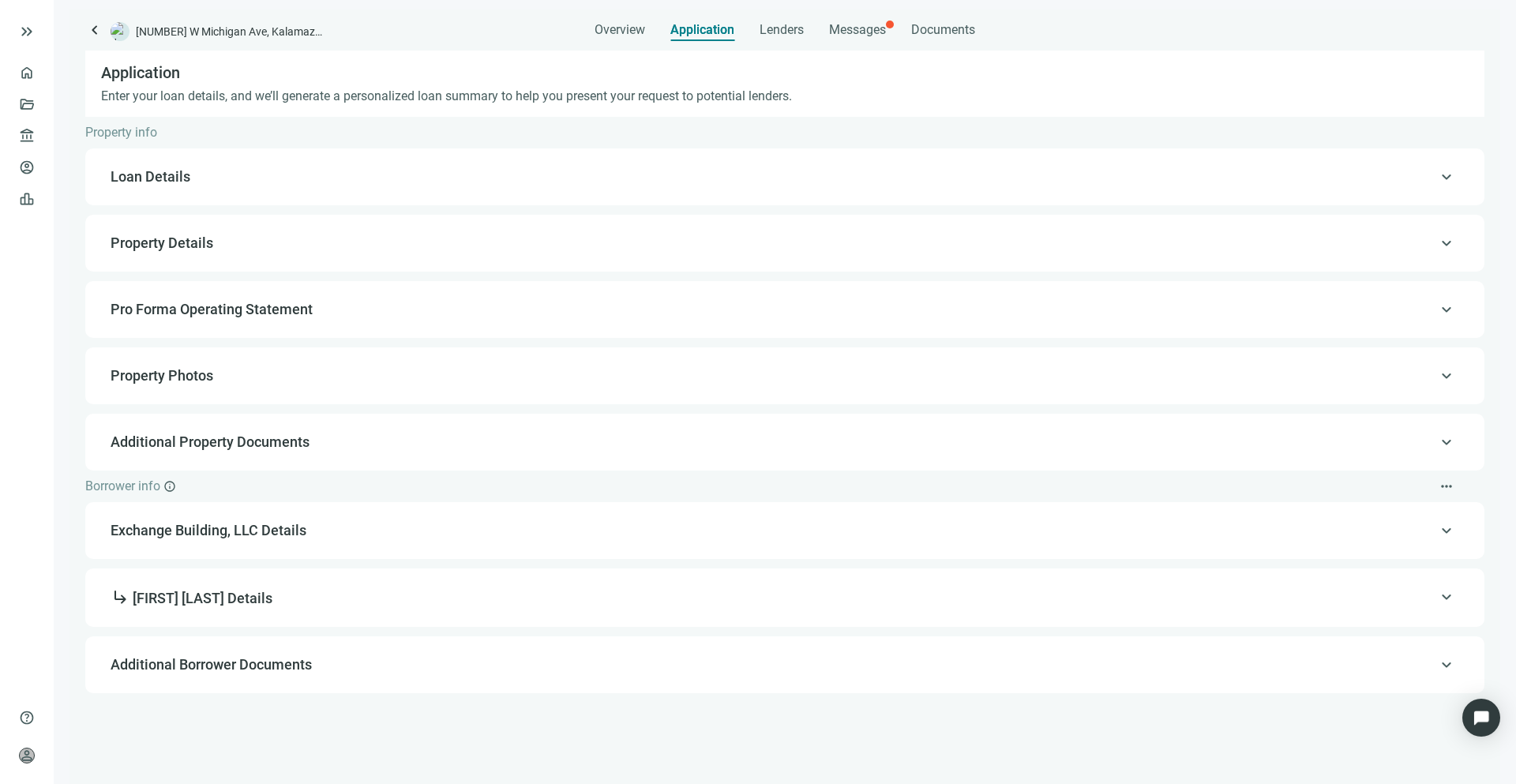 click on "Loan Details" at bounding box center [783, 177] 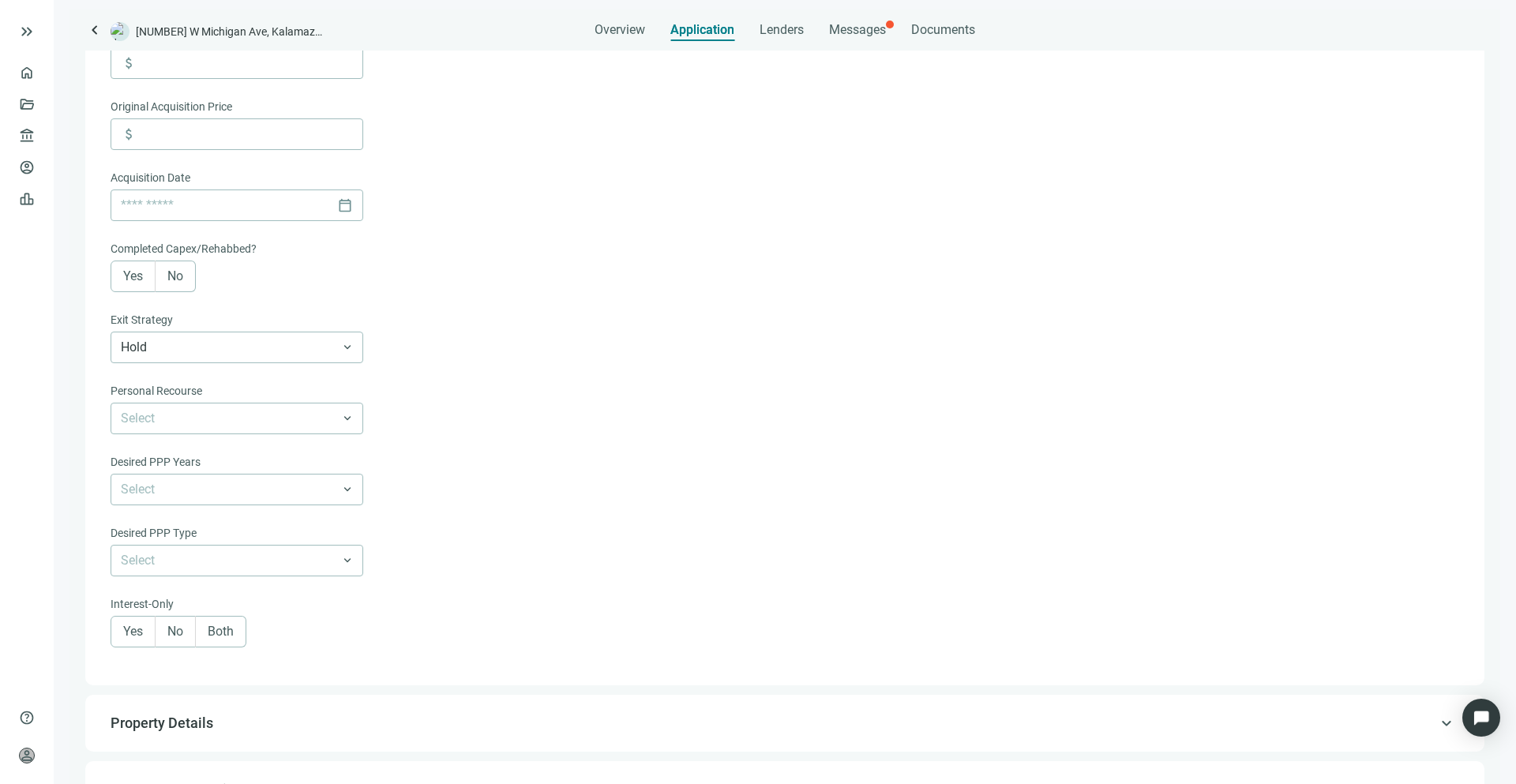 scroll, scrollTop: 1036, scrollLeft: 0, axis: vertical 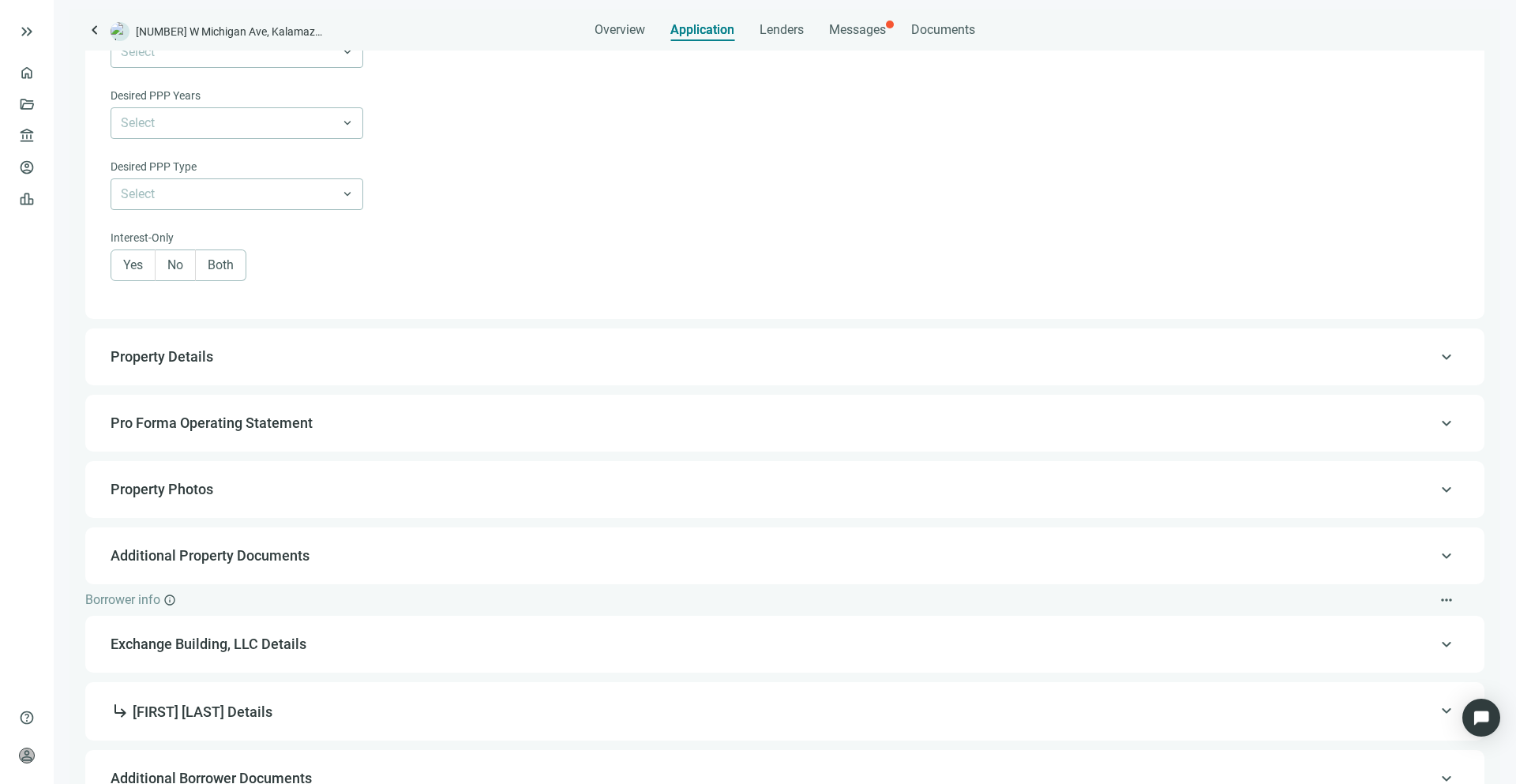 click on "Property Details" at bounding box center [783, 357] 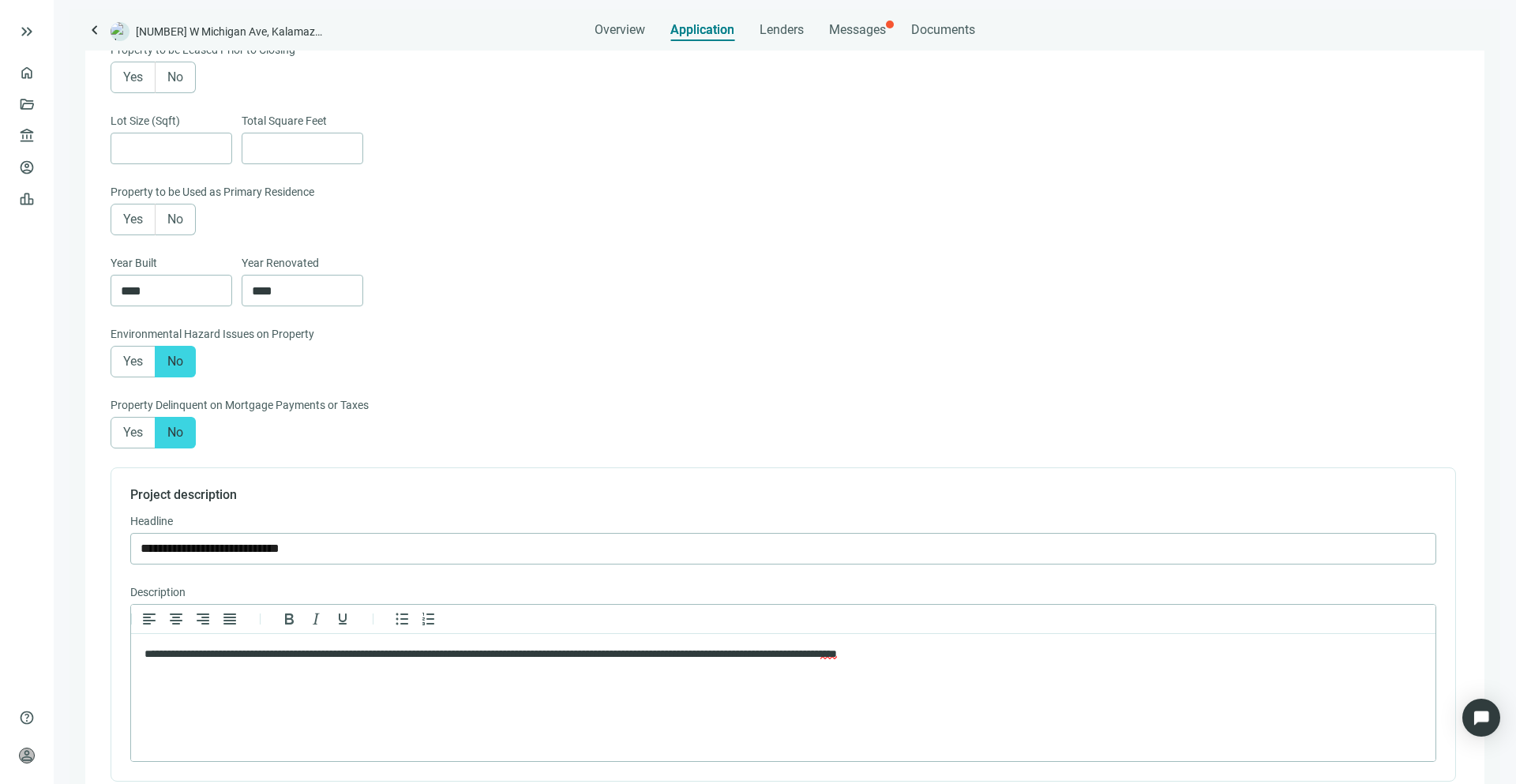 scroll, scrollTop: 0, scrollLeft: 0, axis: both 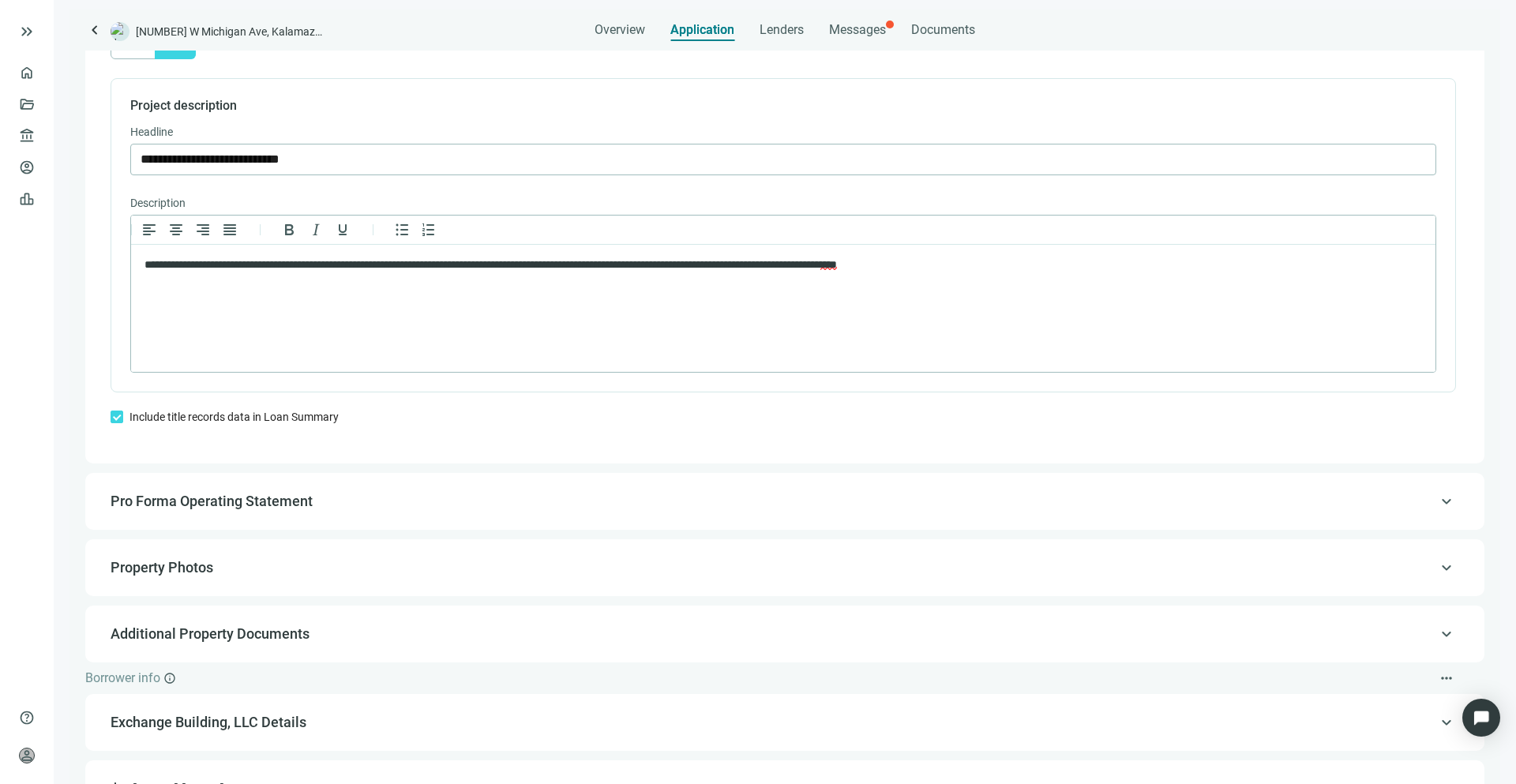click on "Pro Forma Operating Statement" at bounding box center [783, 501] 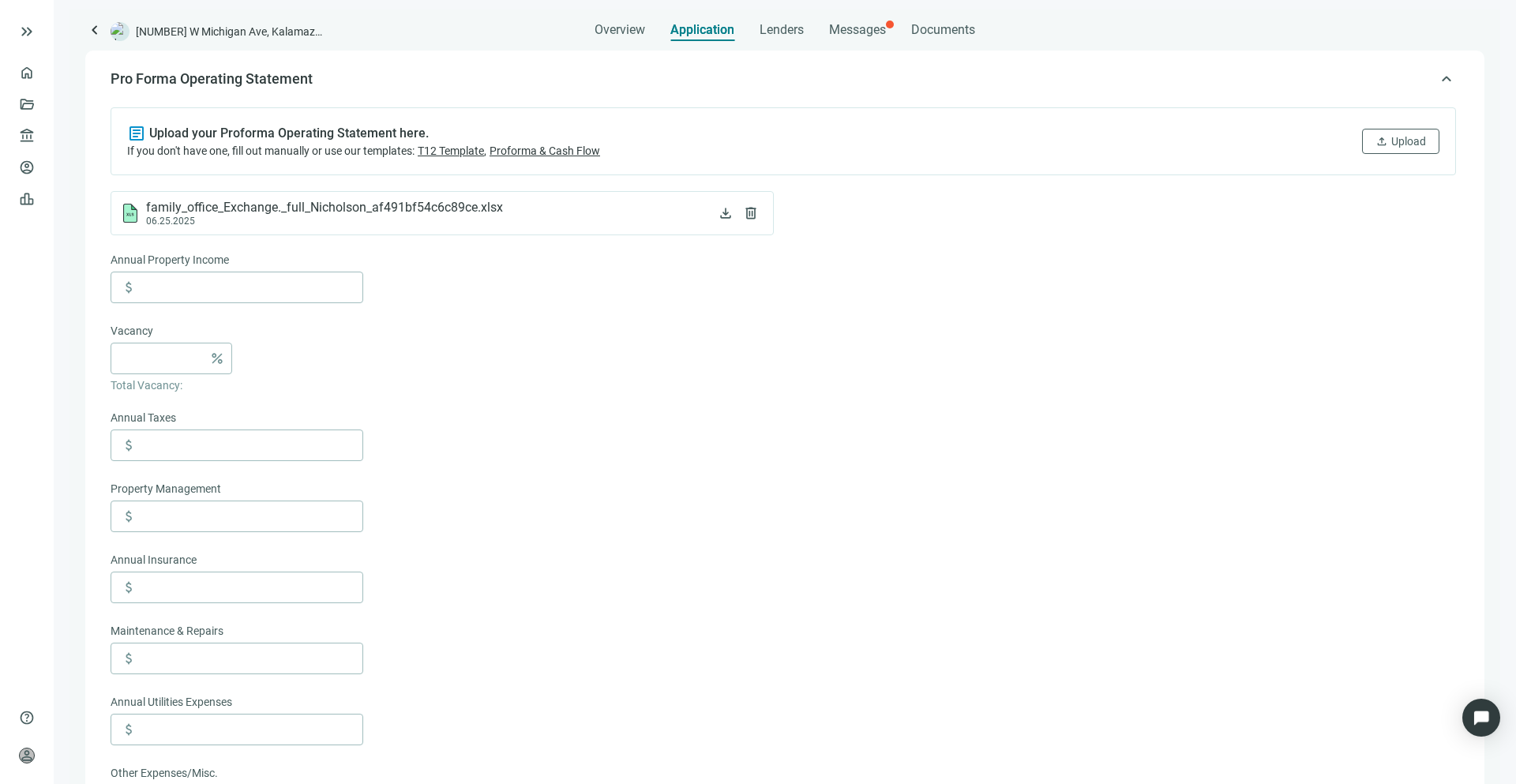 scroll, scrollTop: 931, scrollLeft: 0, axis: vertical 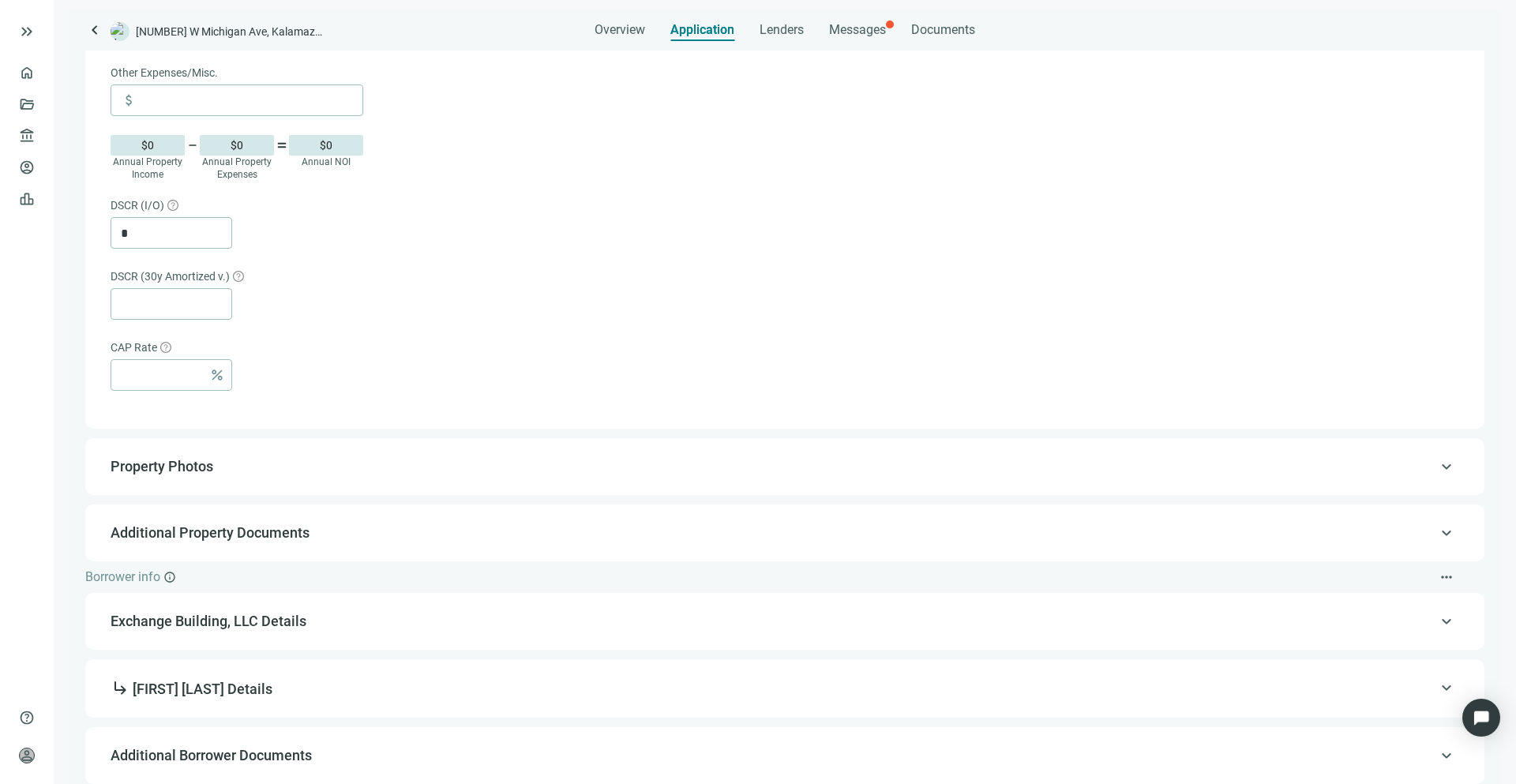 click on "Property Photos" at bounding box center (783, 467) 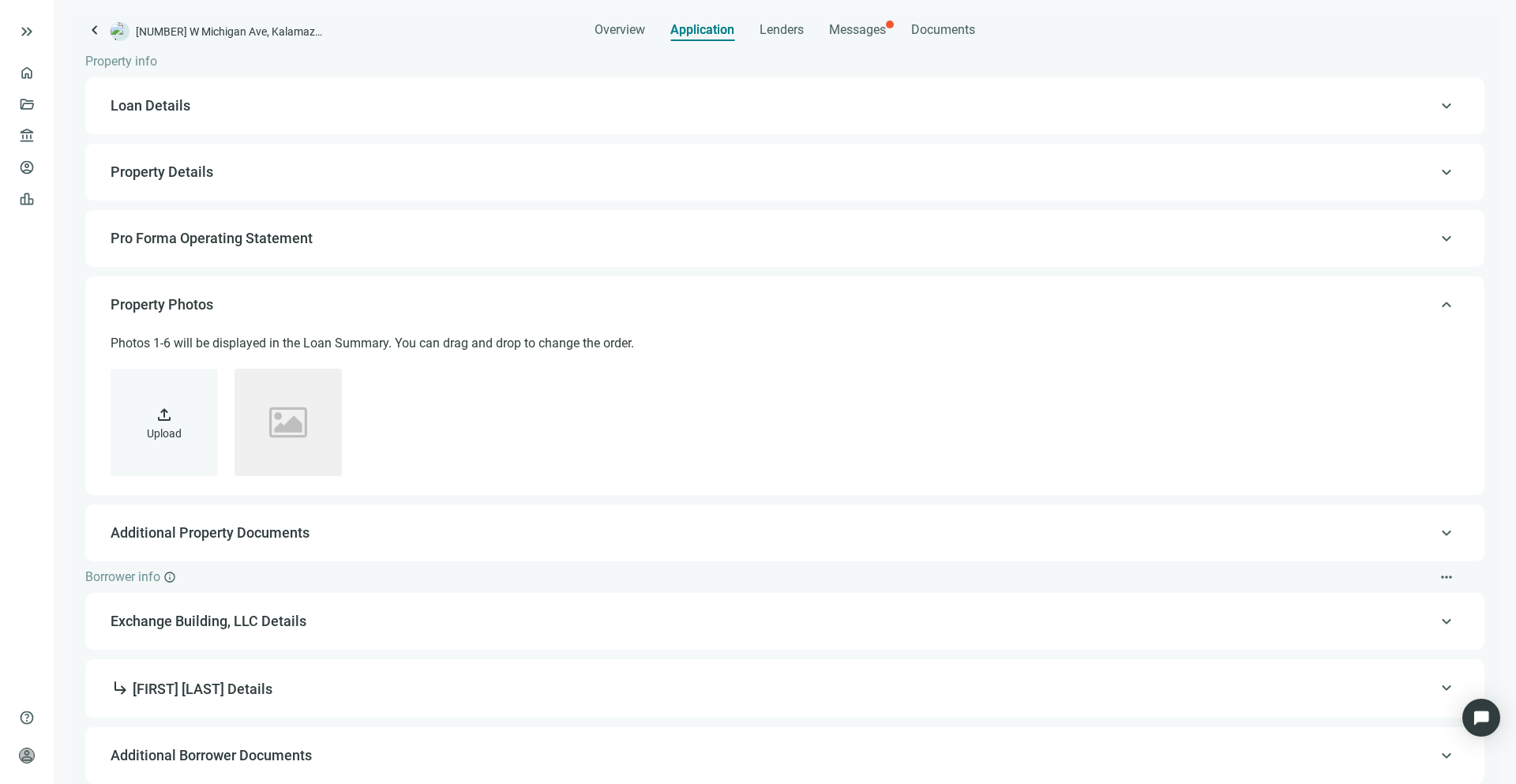 scroll, scrollTop: 71, scrollLeft: 0, axis: vertical 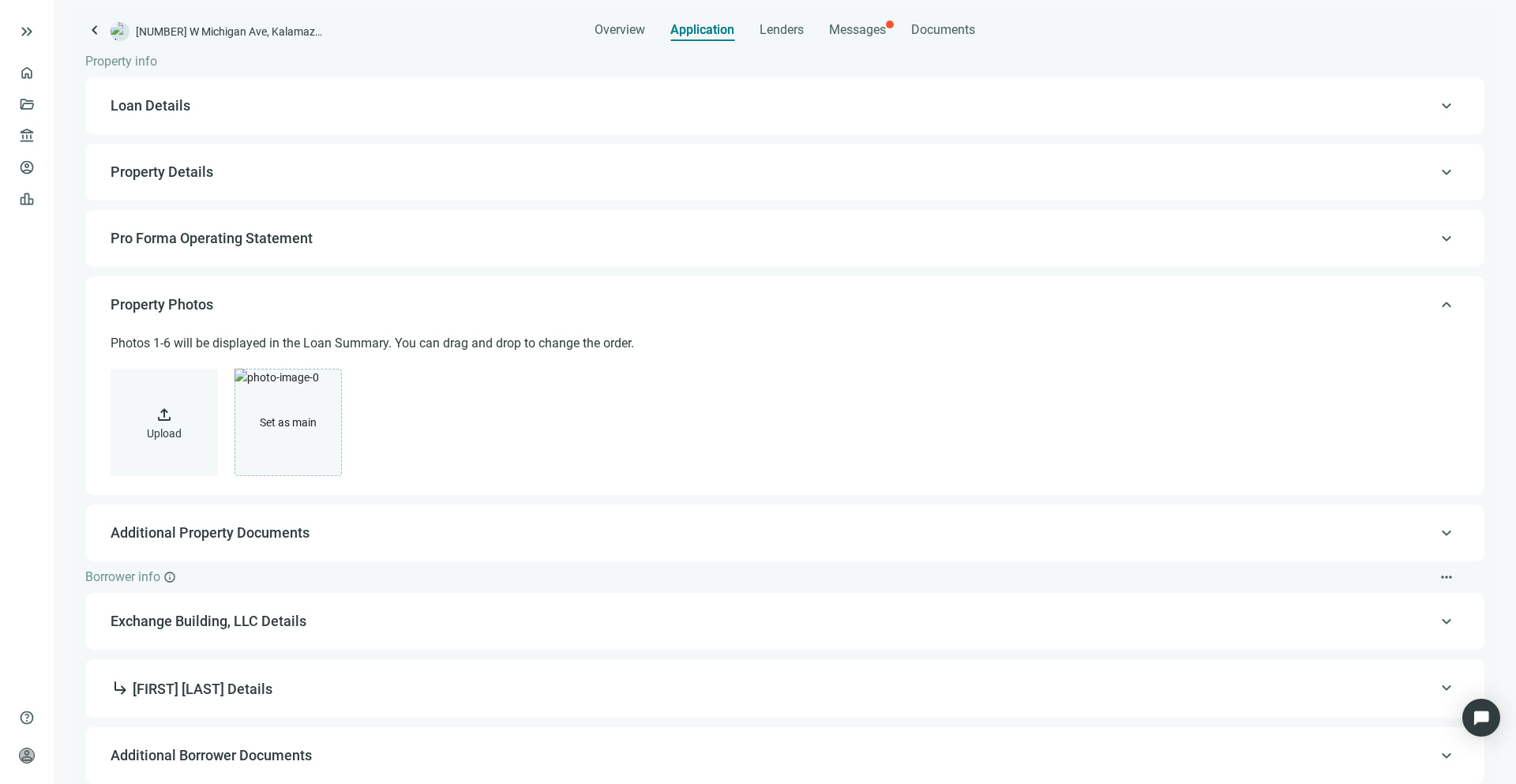 click on "Additional Property Documents" at bounding box center (783, 533) 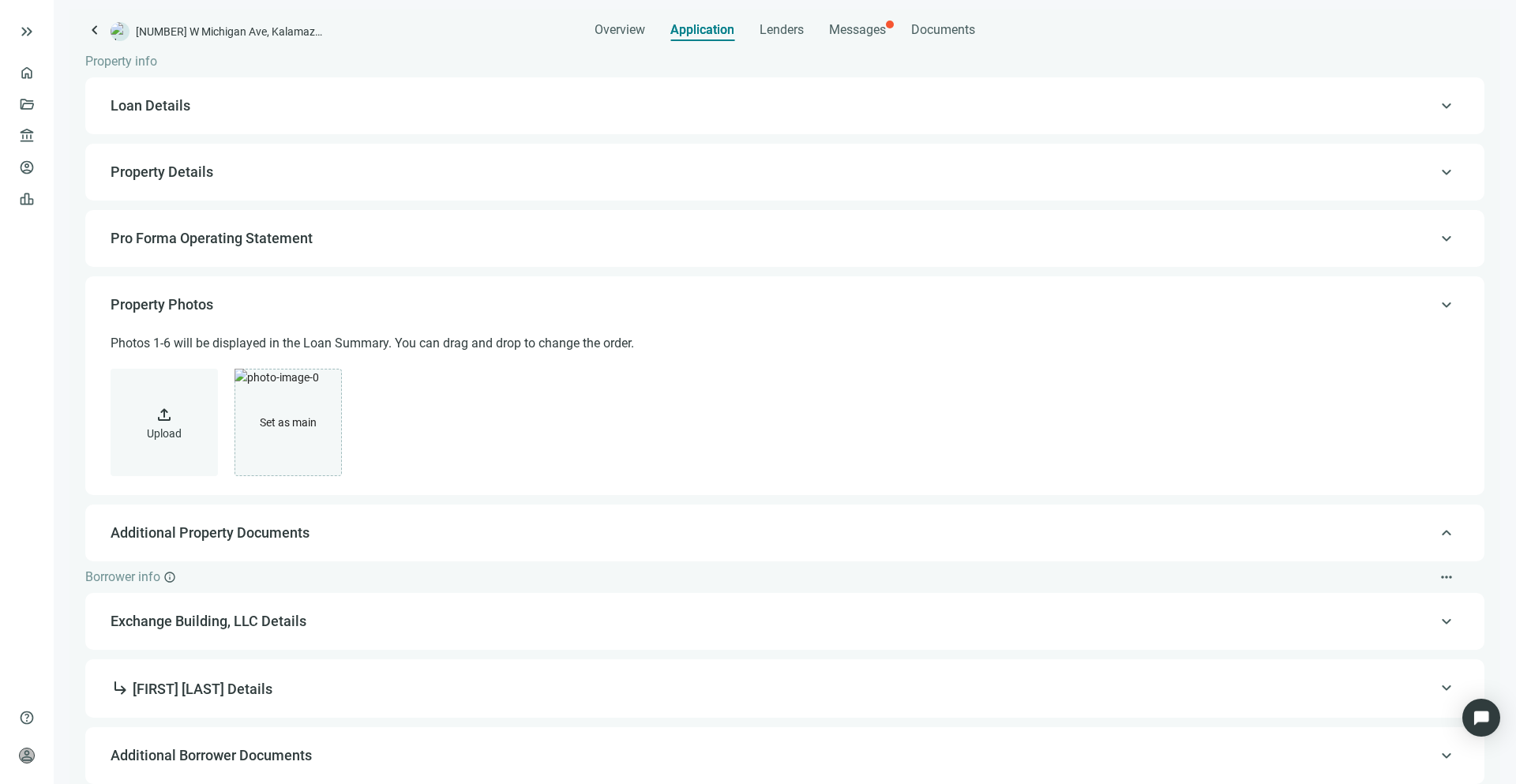scroll, scrollTop: 0, scrollLeft: 0, axis: both 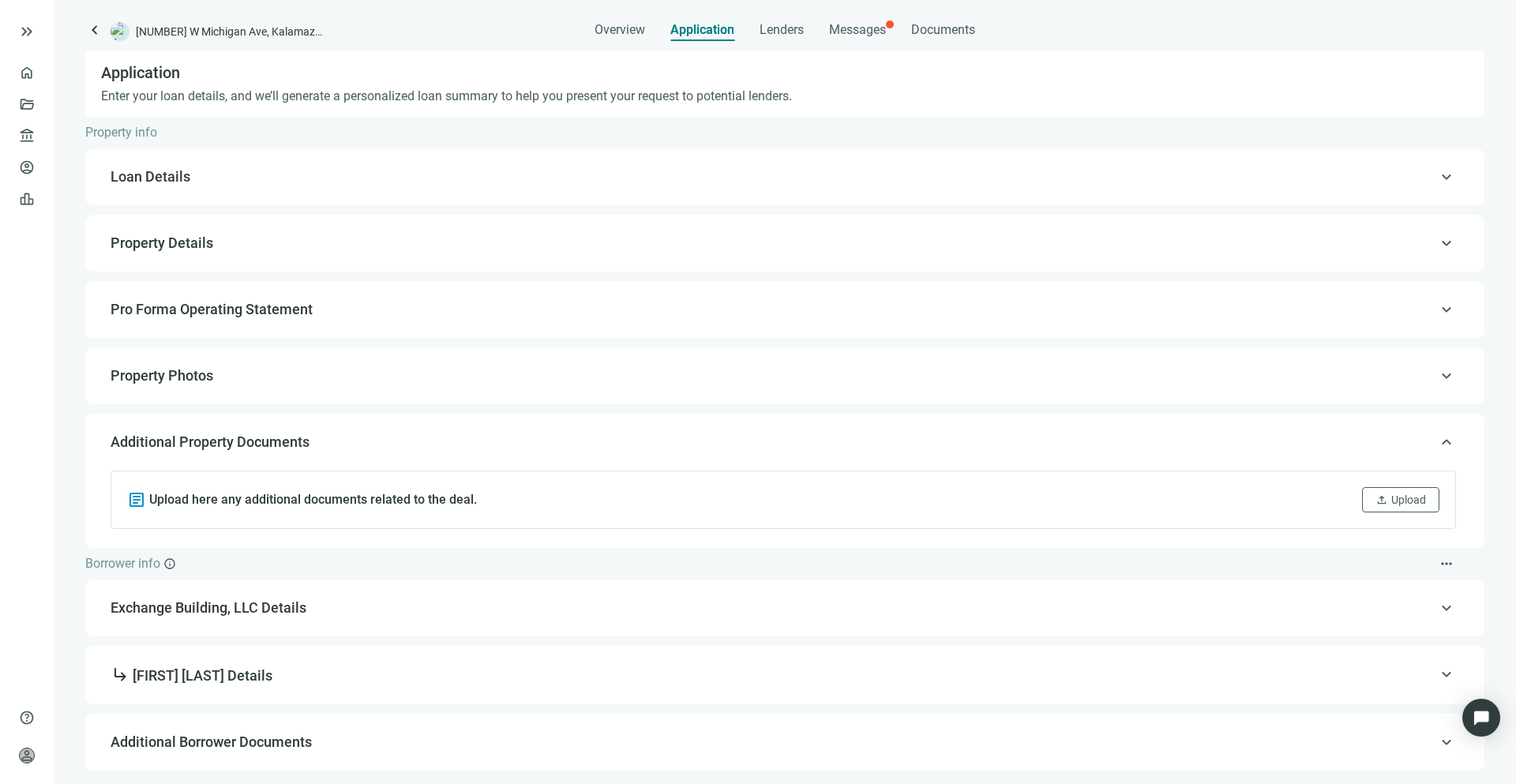 click on "keyboard_arrow_up Exchange Building, LLC Details" at bounding box center [785, 608] 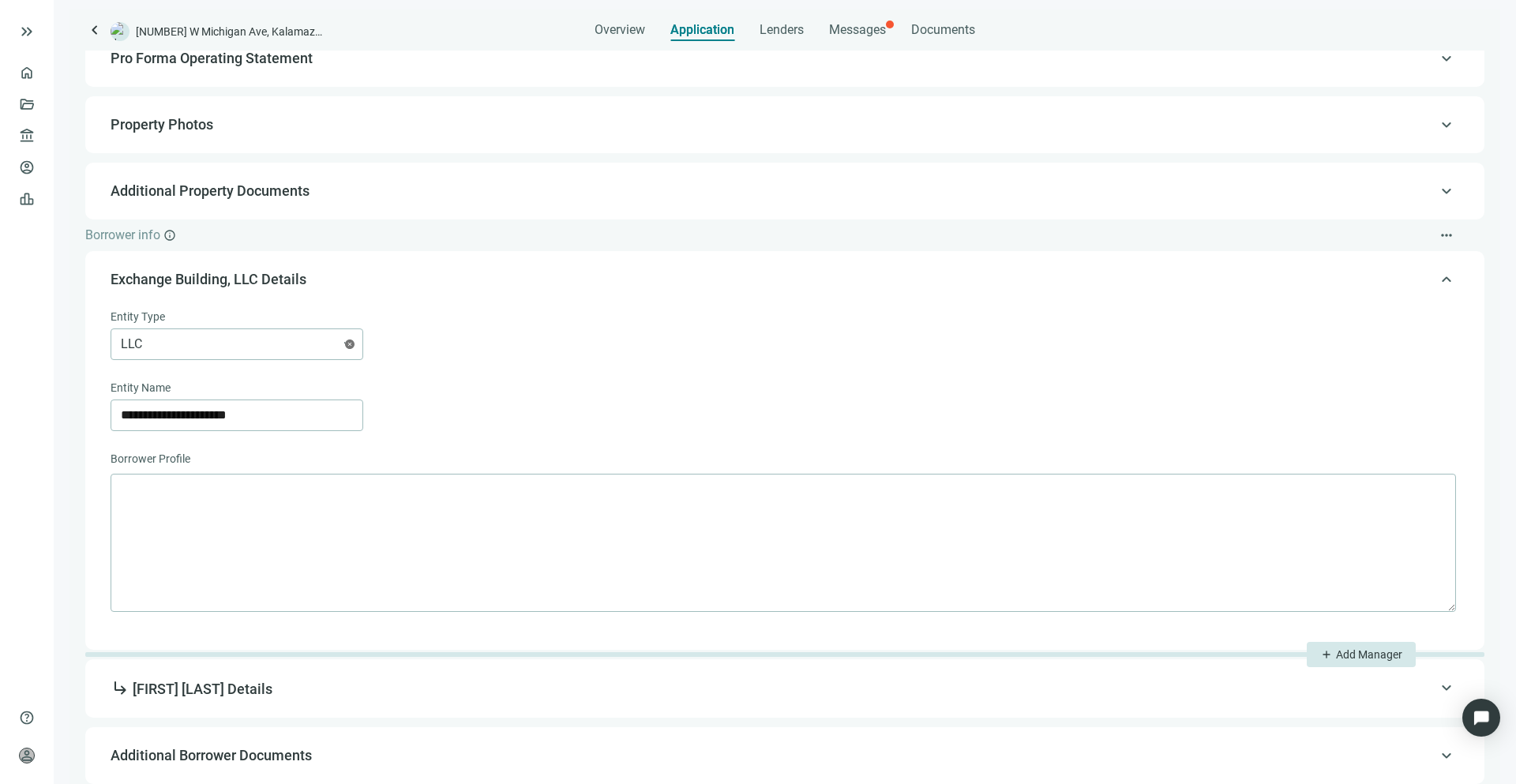 scroll, scrollTop: 0, scrollLeft: 0, axis: both 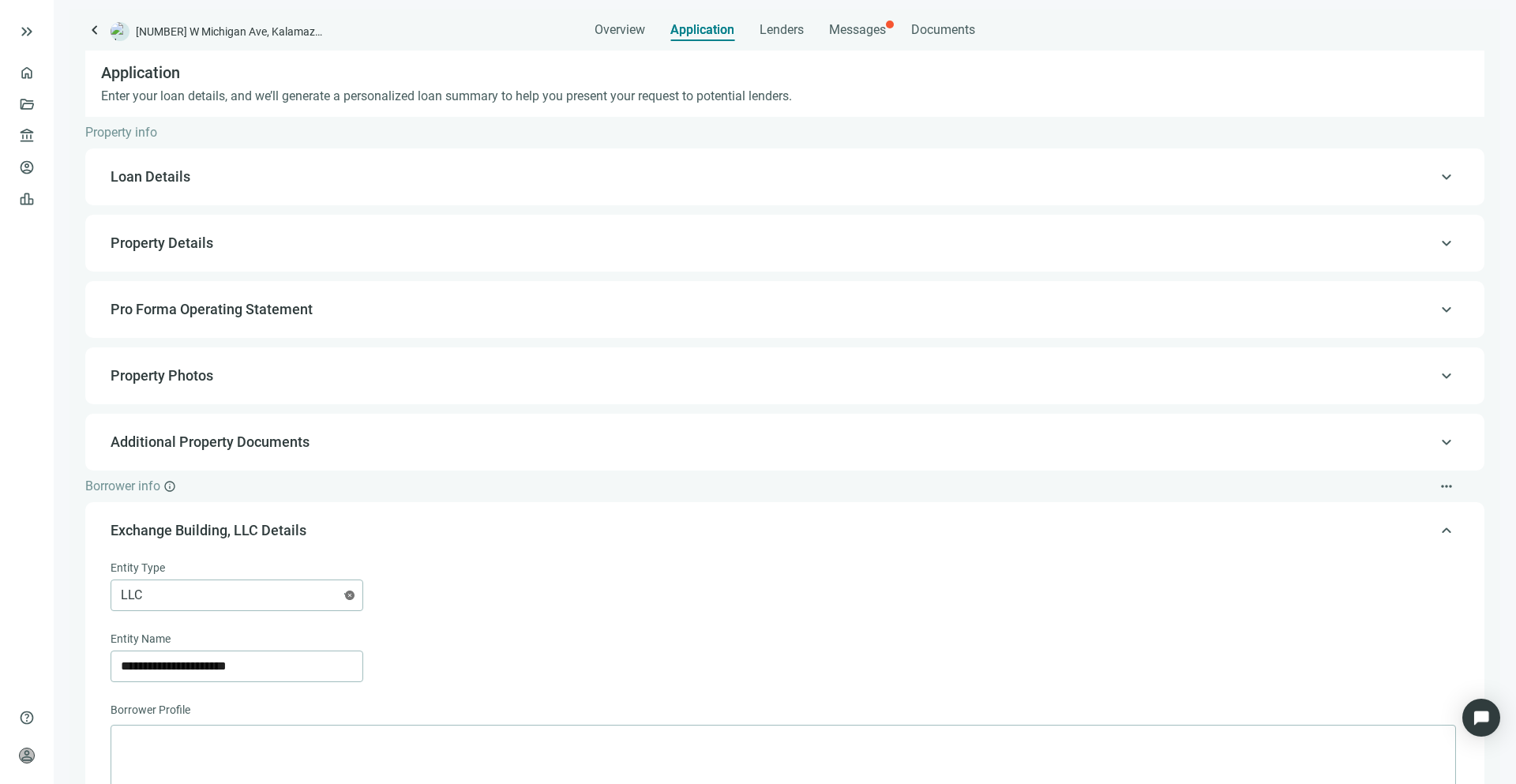 click on "Loan Details" at bounding box center [783, 177] 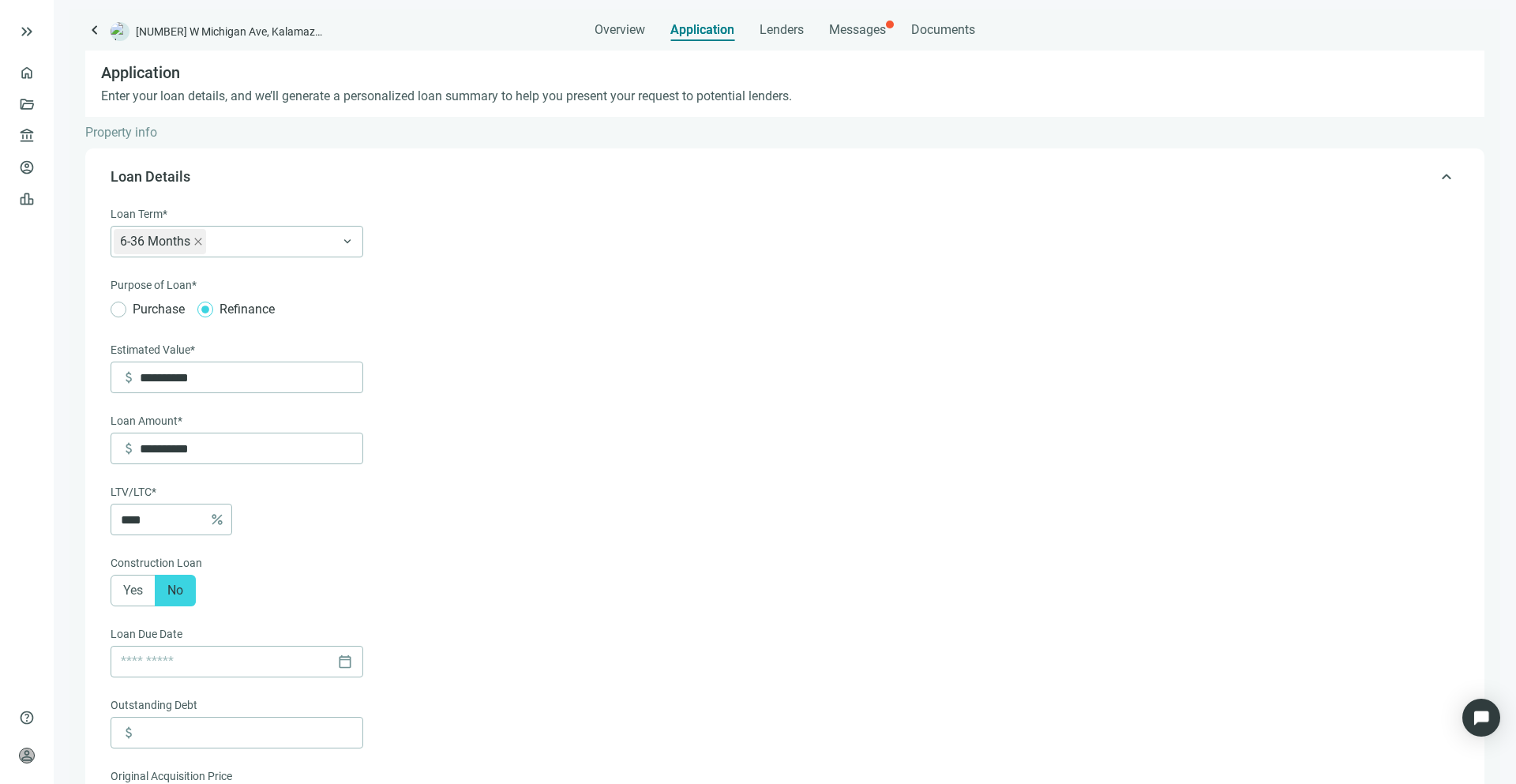 scroll, scrollTop: 98, scrollLeft: 0, axis: vertical 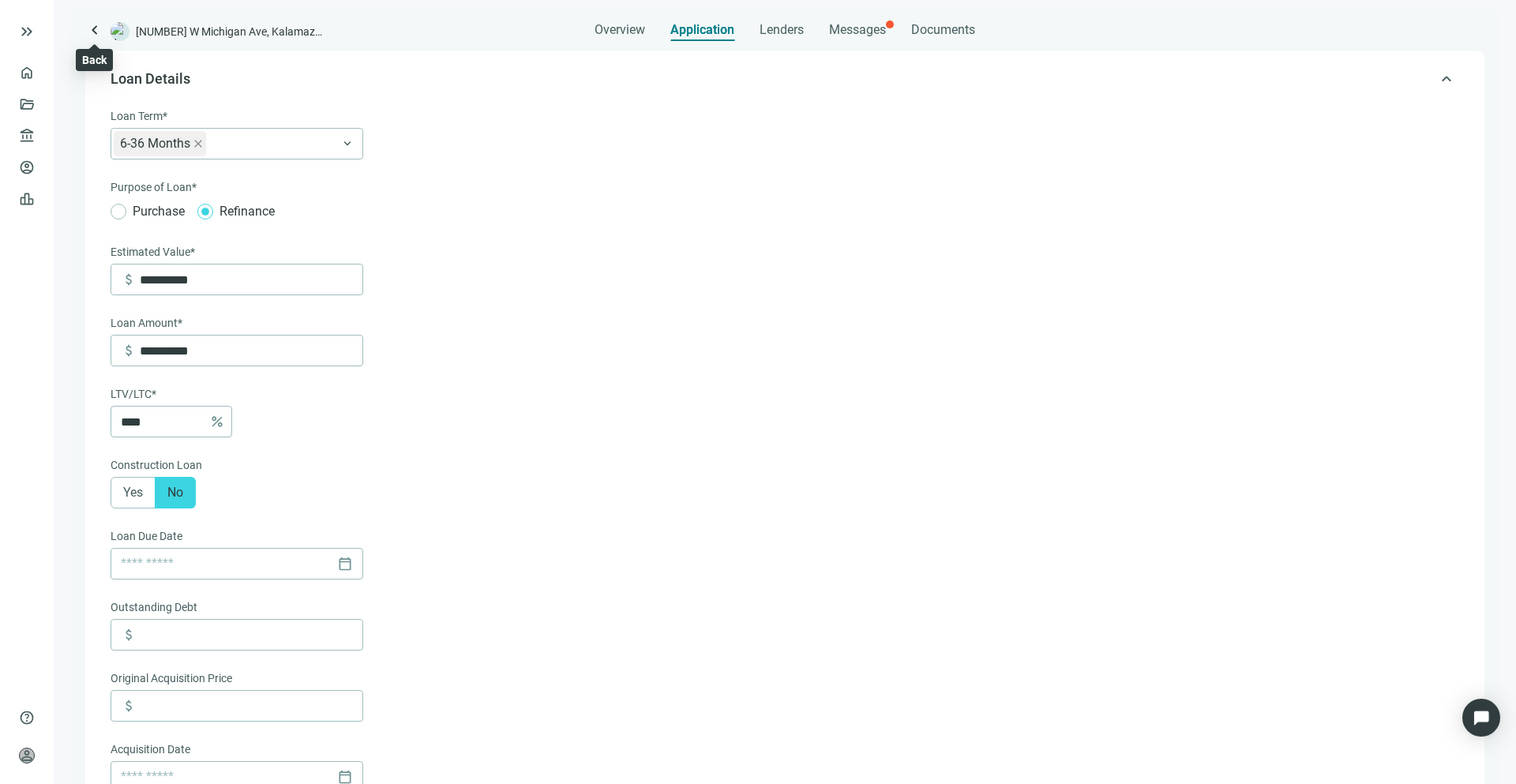 click on "keyboard_arrow_left" at bounding box center [95, 30] 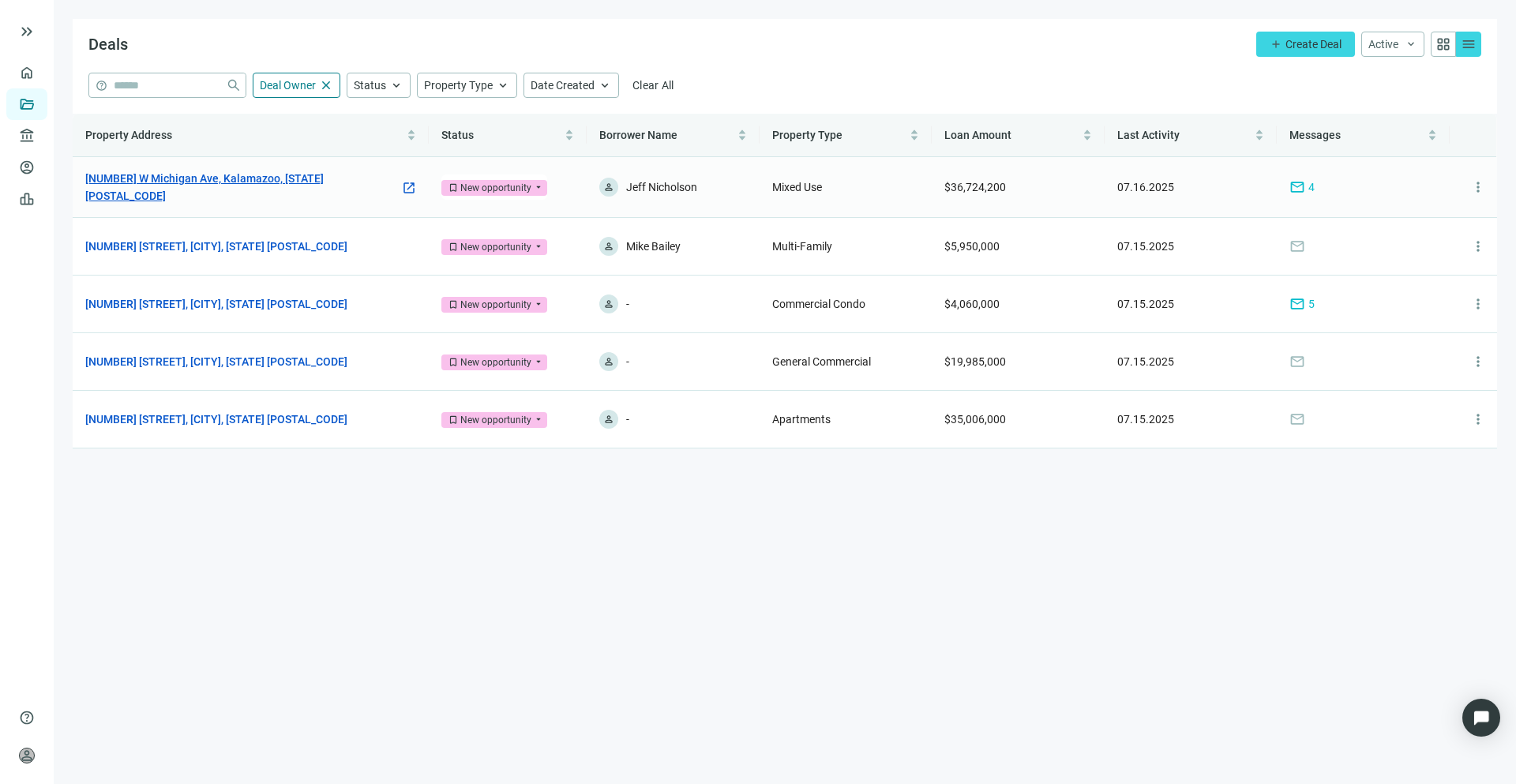 click on "[NUMBER] W Michigan Ave, Kalamazoo, [STATE] [POSTAL_CODE]" at bounding box center (242, 187) 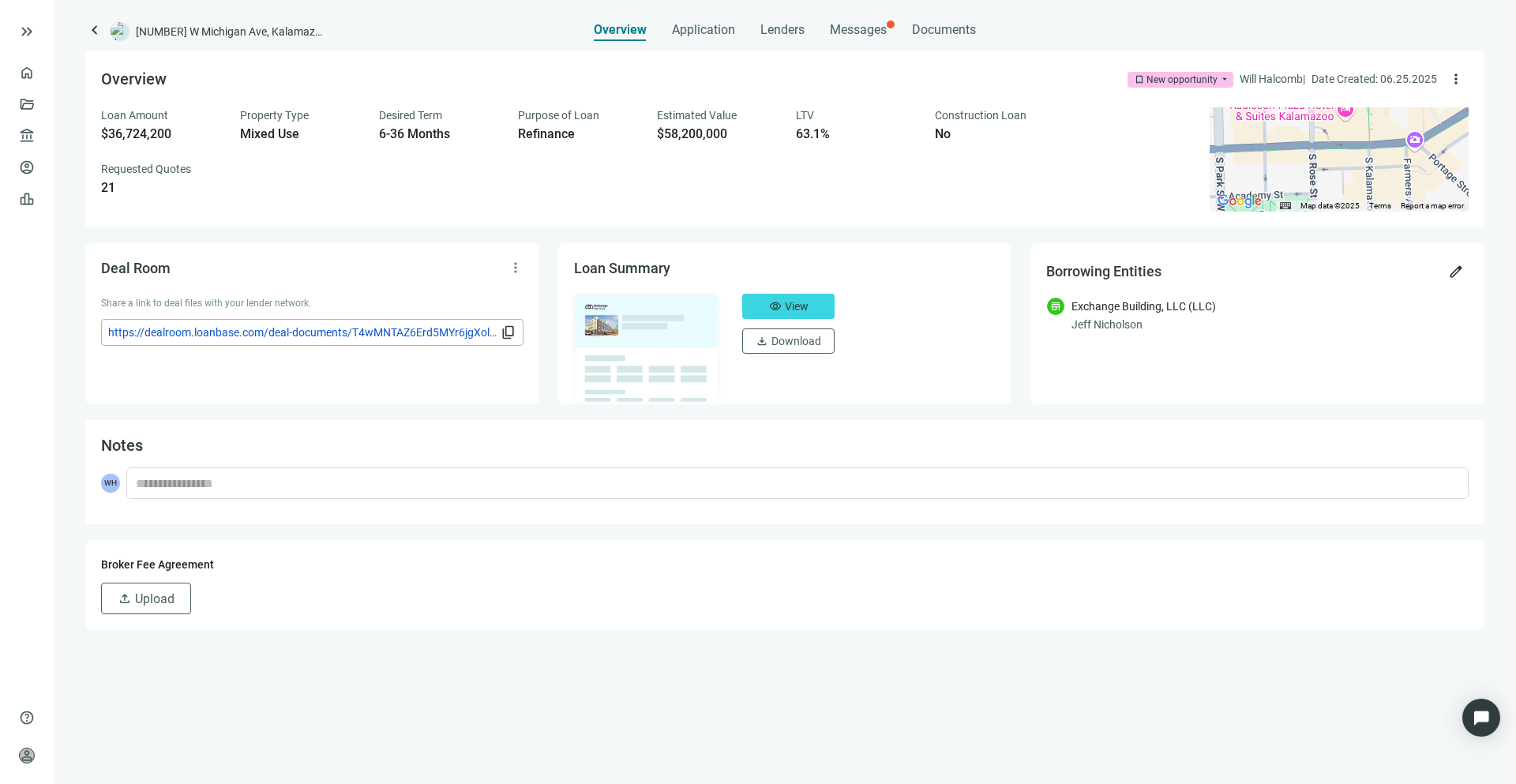 click on "keyboard_arrow_left [NUMBER] W Michigan Ave, Kalamazoo, [STATE] [POSTAL_CODE] Overview Application Lenders Messages Documents Overview bookmark New opportunity arrow_drop_down [FIRST] [LAST] | Date Created: [DATE] more_vert Loan Amount [PRICE] Property Type Mixed Use Desired Term 6-36 Months Purpose of Loan Refinance Estimated Value [PRICE] LTV 63.1% Construction Loan No Requested Quotes 21 ← Move left → Move right ↑ Move up ↓ Move down + Zoom in - Zoom out Home Jump left by 75% End Jump right by 75% Page Up Jump up by 75% Page Down Jump down by 75% To activate drag with keyboard, press Alt + Enter. Once in keyboard drag state, use the arrow keys to move the marker. To complete the drag, press the Enter key. To cancel, press Escape. Map Data Map data ©[YEAR] Map data ©[YEAR] 100 m  Click to toggle between metric and imperial units Terms Report a map error Deal Room more_vert Share a link to deal files with your lender network. content_copy Loan Summary visibility View download Download Borrowing Entities edit" at bounding box center [785, 396] 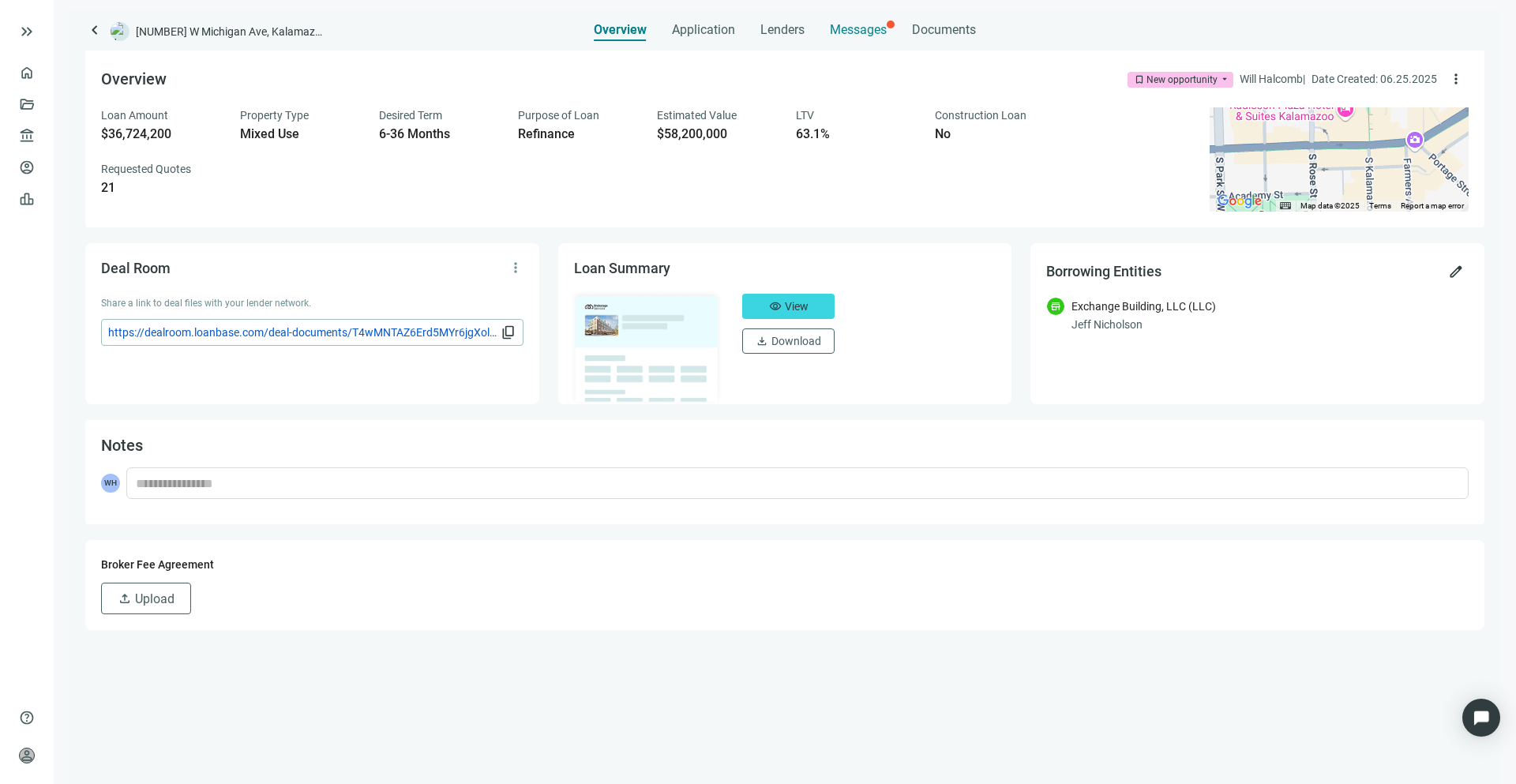 click on "Messages" at bounding box center [858, 29] 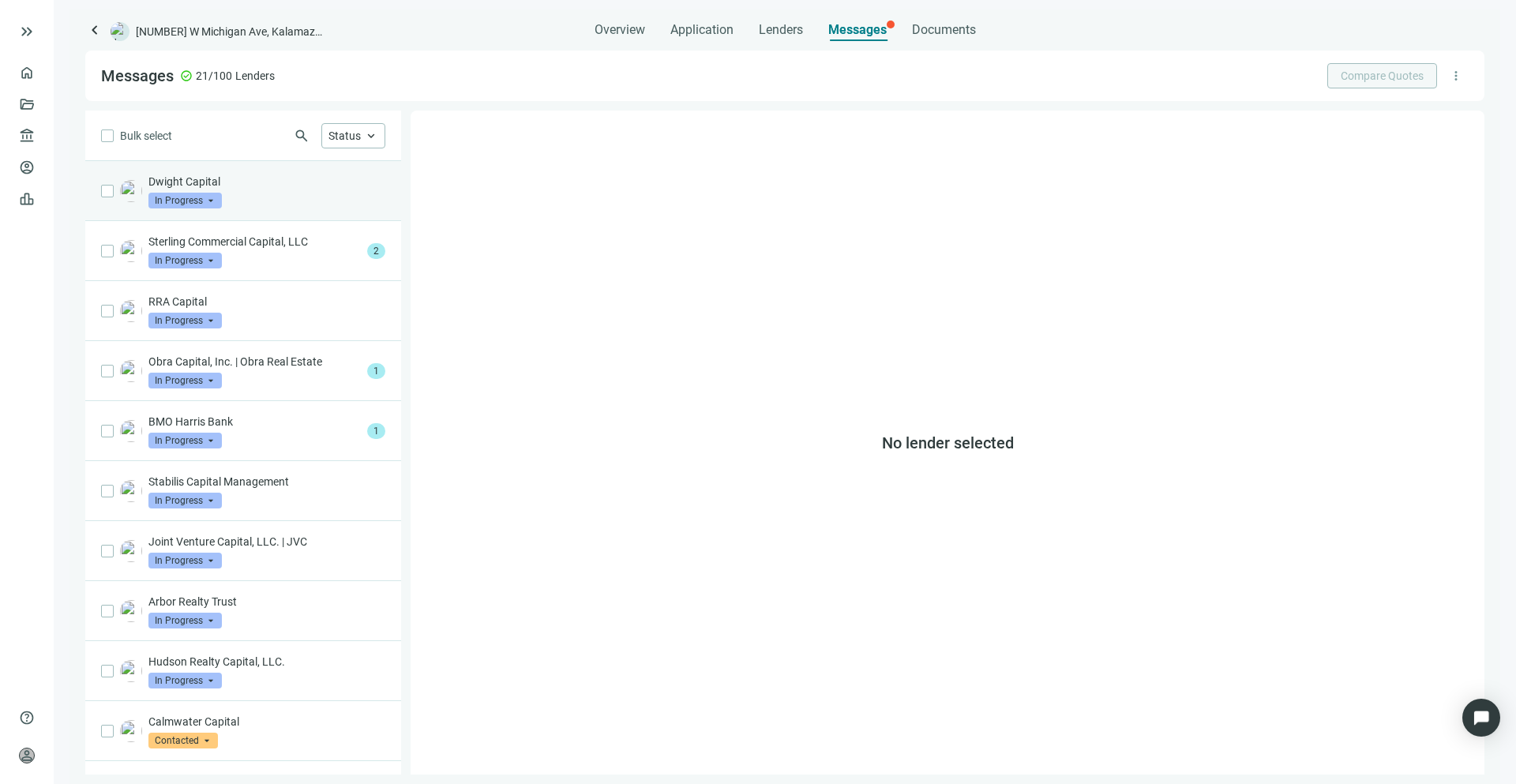 click on "Dwight Capital In Progress arrow_drop_down" at bounding box center (267, 191) 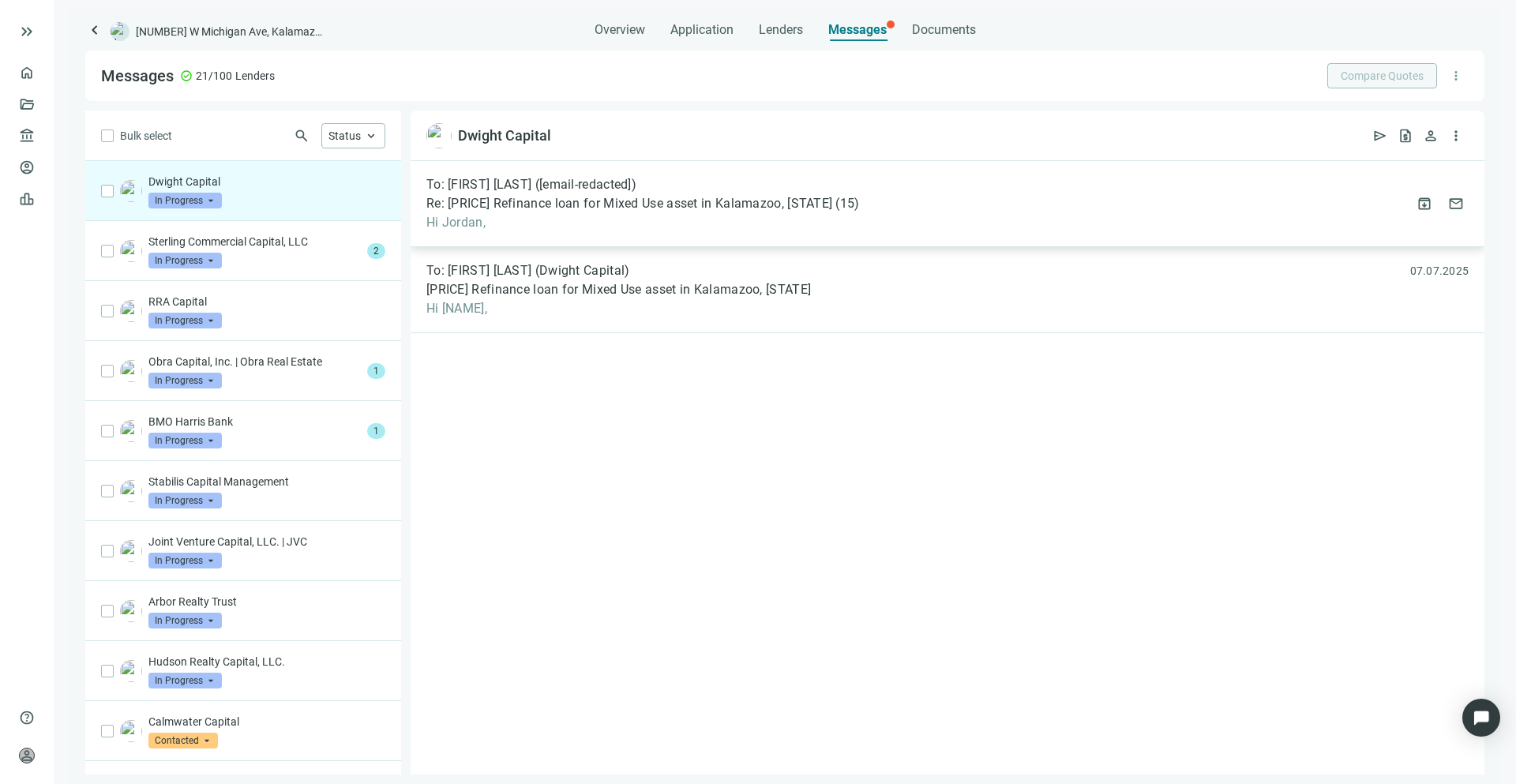 click on "Hi Jordan," at bounding box center [643, 223] 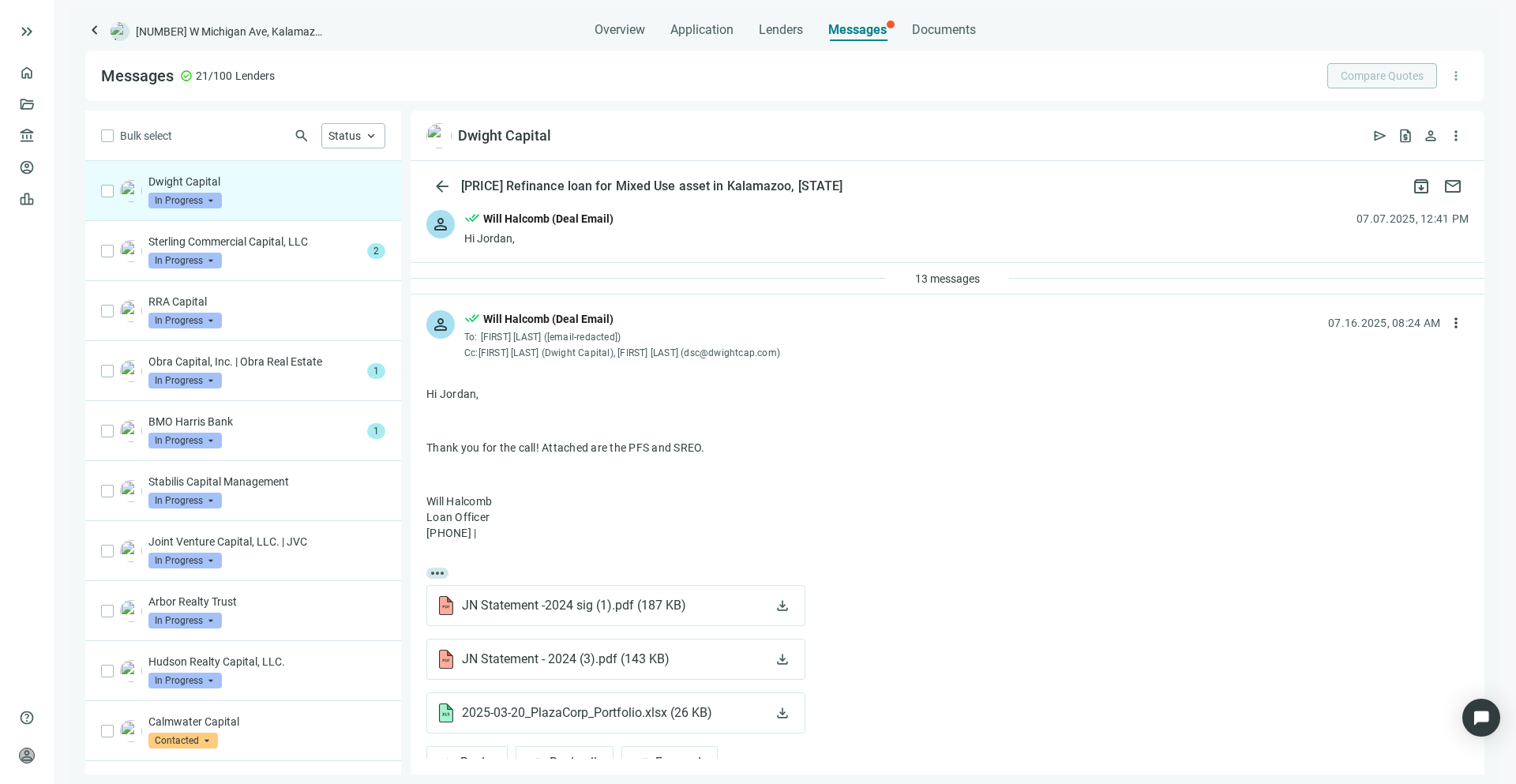 scroll, scrollTop: 43, scrollLeft: 0, axis: vertical 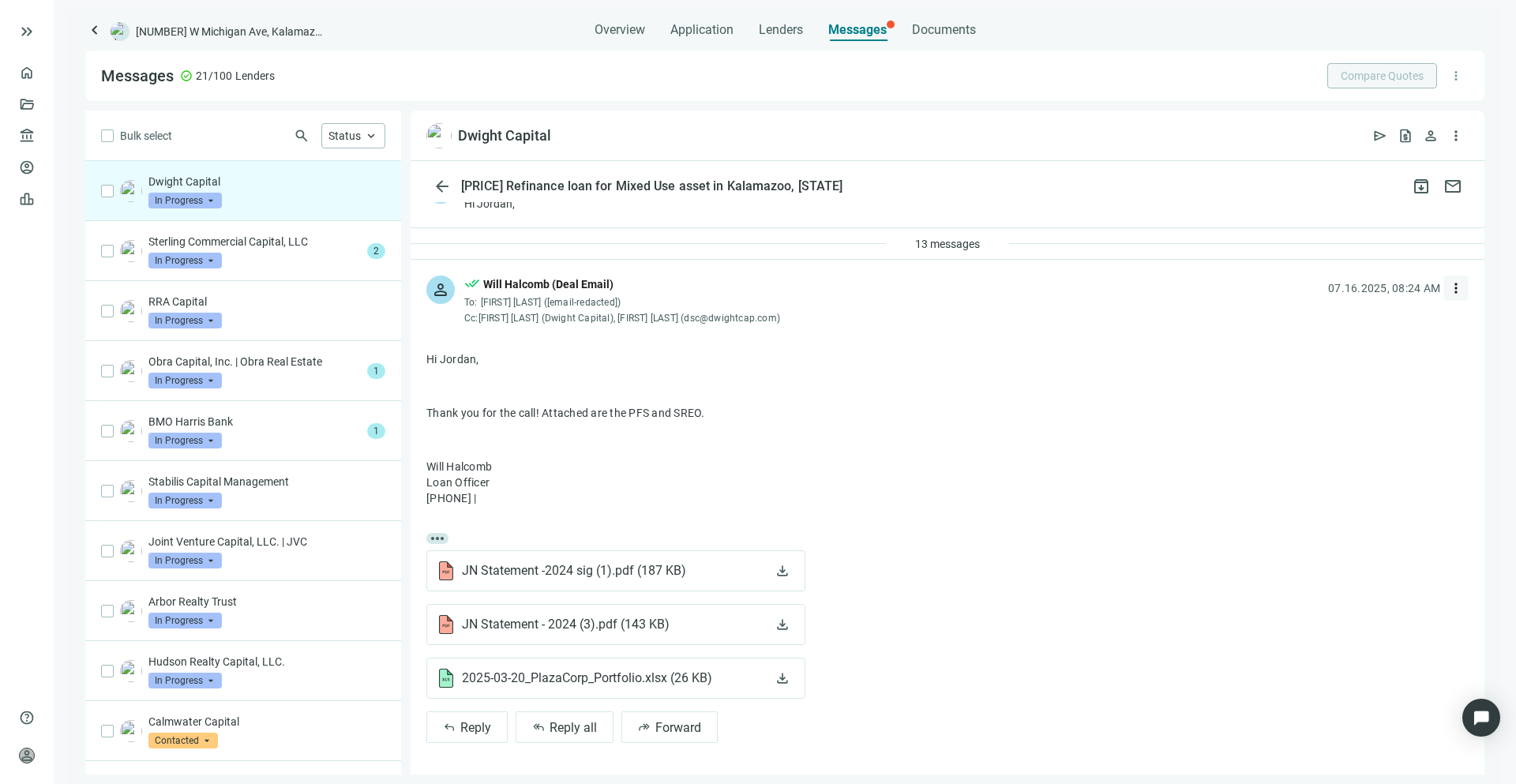 click on "more_vert" at bounding box center [1456, 288] 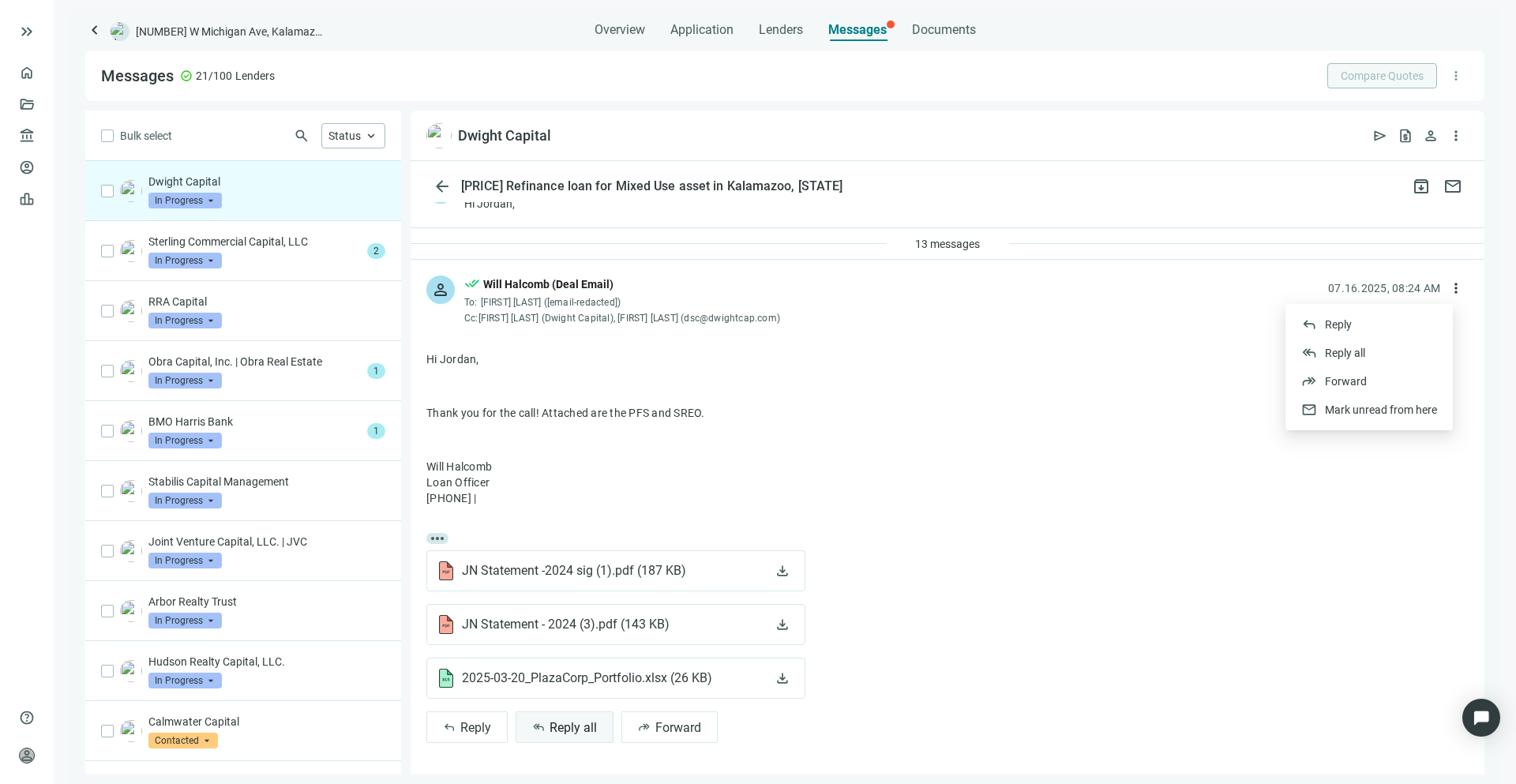 click on "reply_all Reply all" at bounding box center [565, 727] 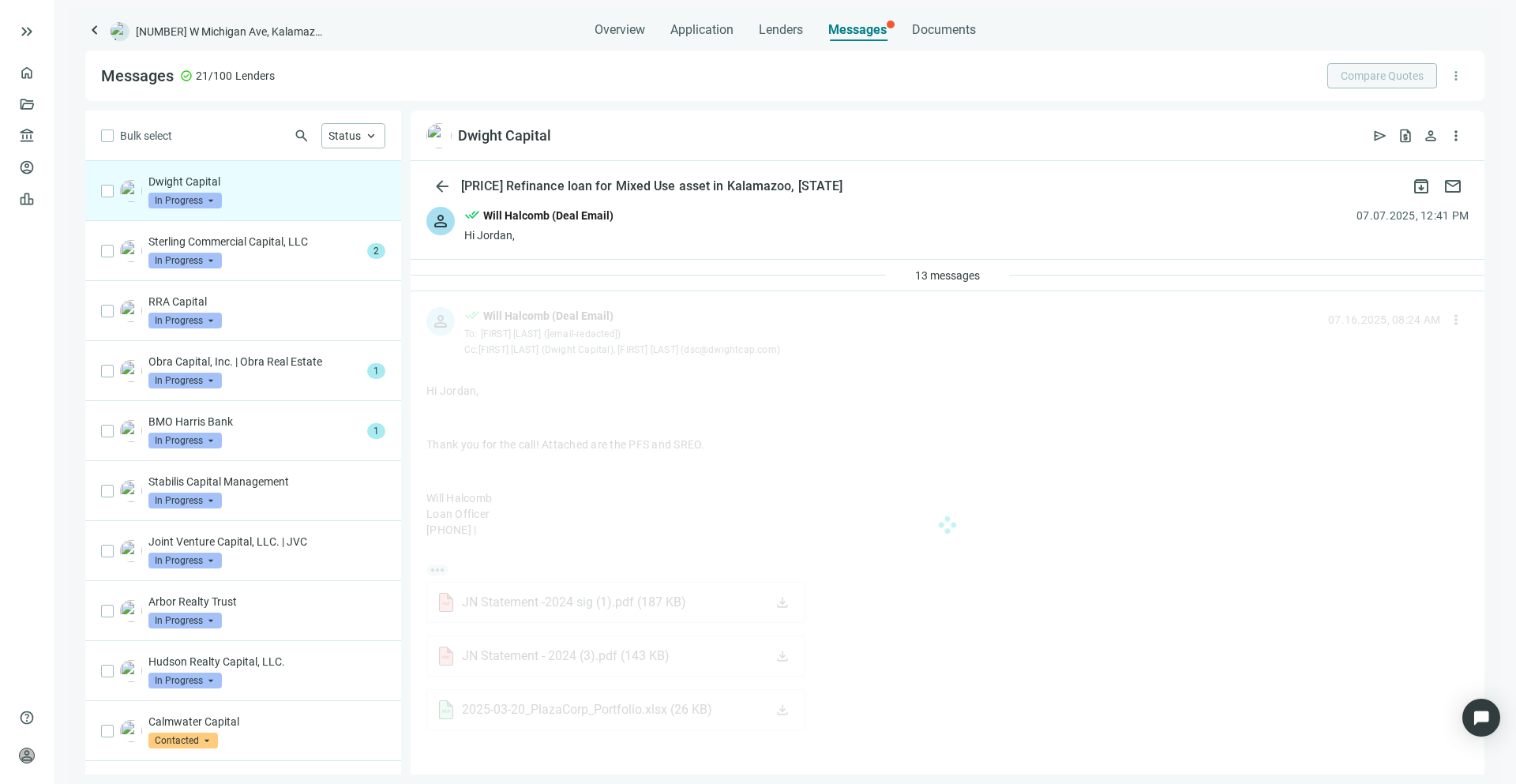 scroll, scrollTop: 43, scrollLeft: 0, axis: vertical 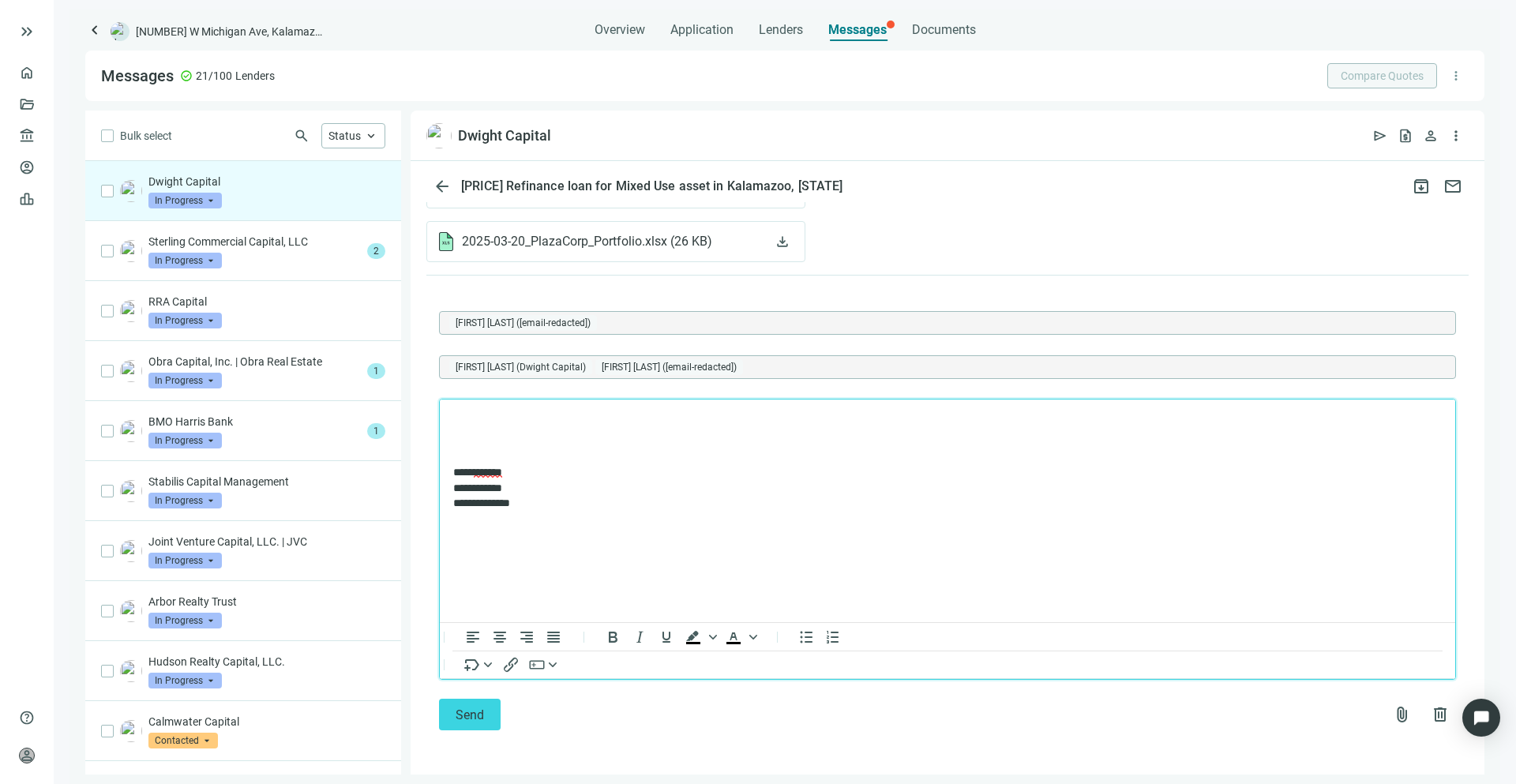 type 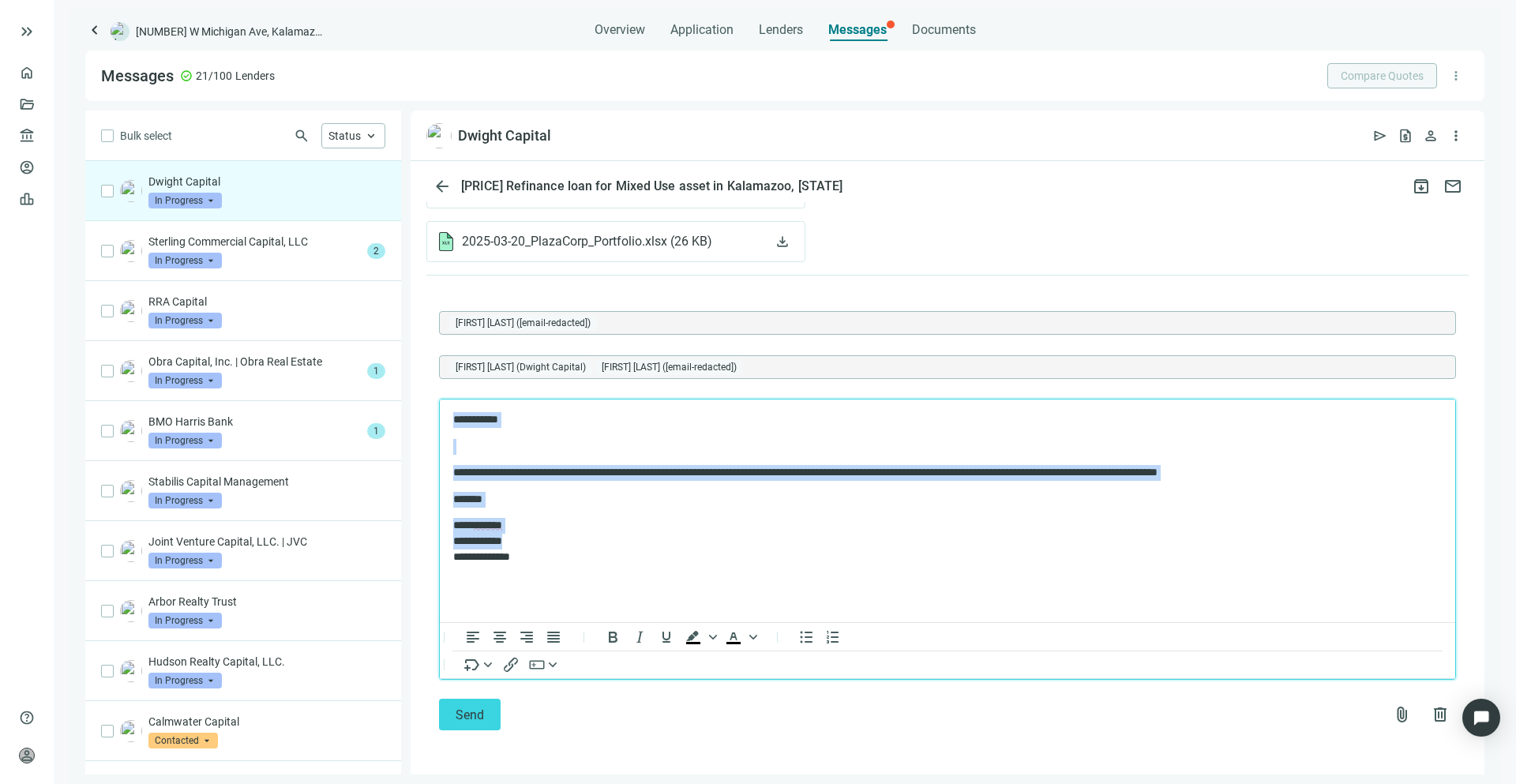 drag, startPoint x: 561, startPoint y: 542, endPoint x: 435, endPoint y: 410, distance: 182 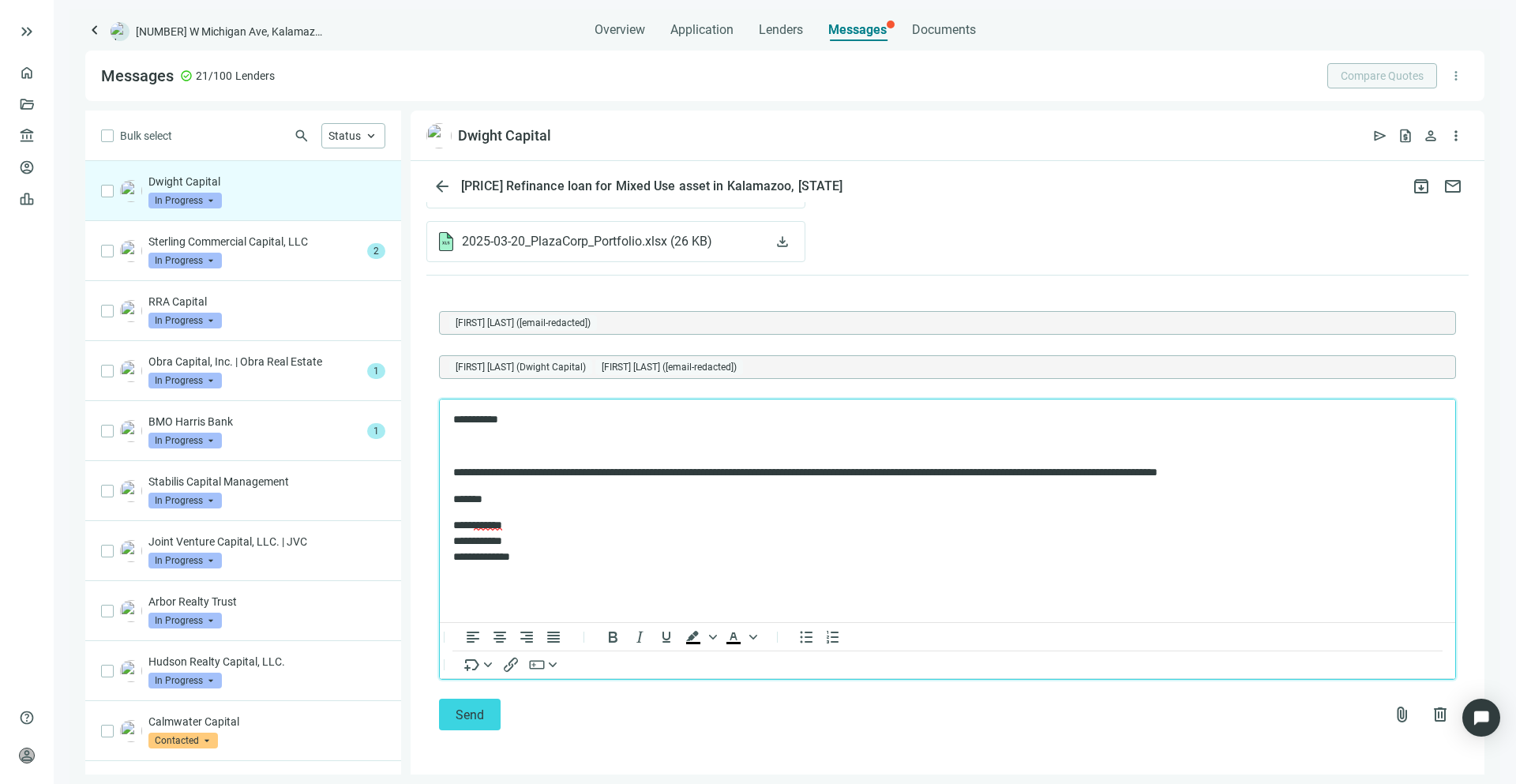 click on "**********" at bounding box center [940, 541] 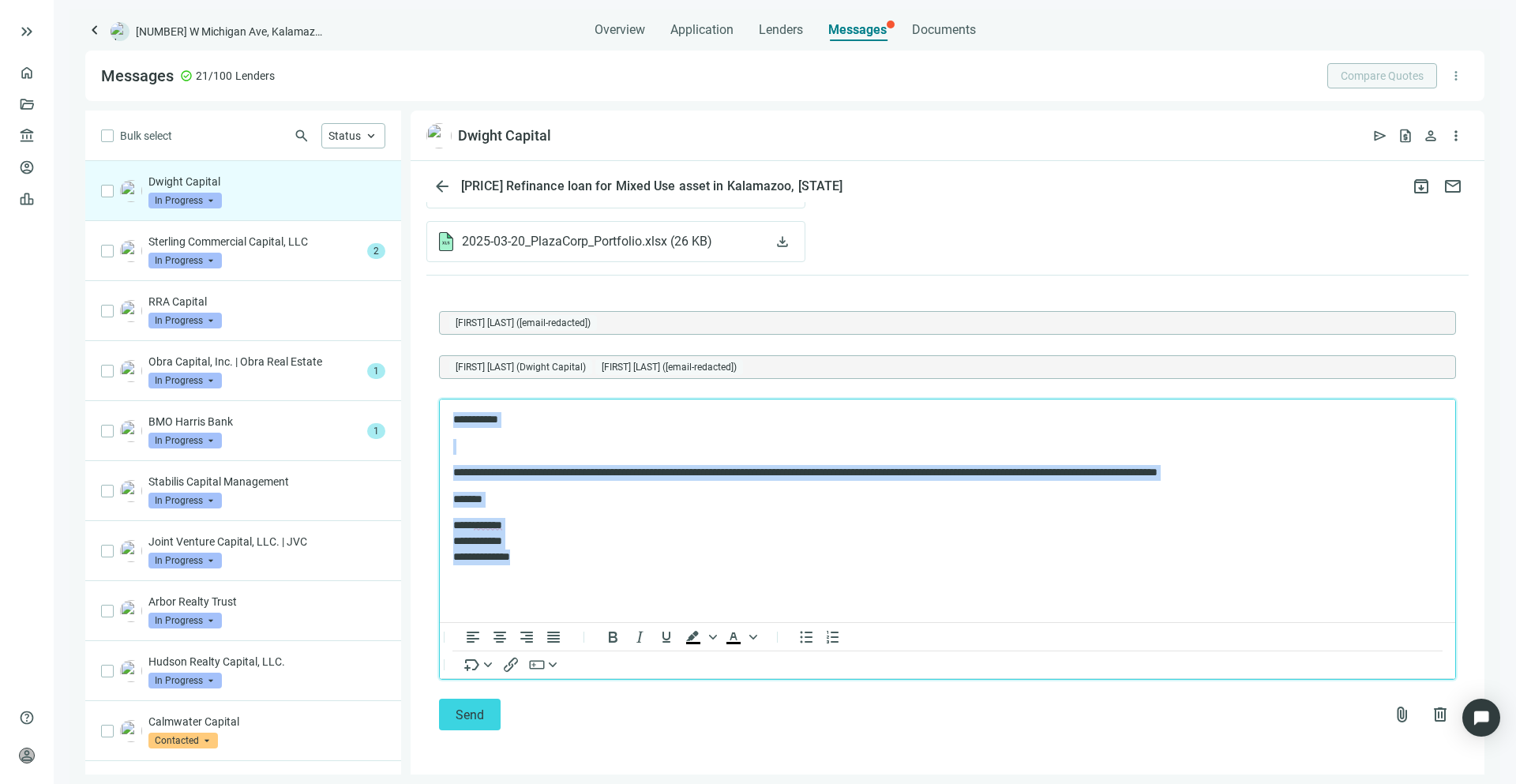 drag, startPoint x: 561, startPoint y: 554, endPoint x: 432, endPoint y: 372, distance: 223.0807 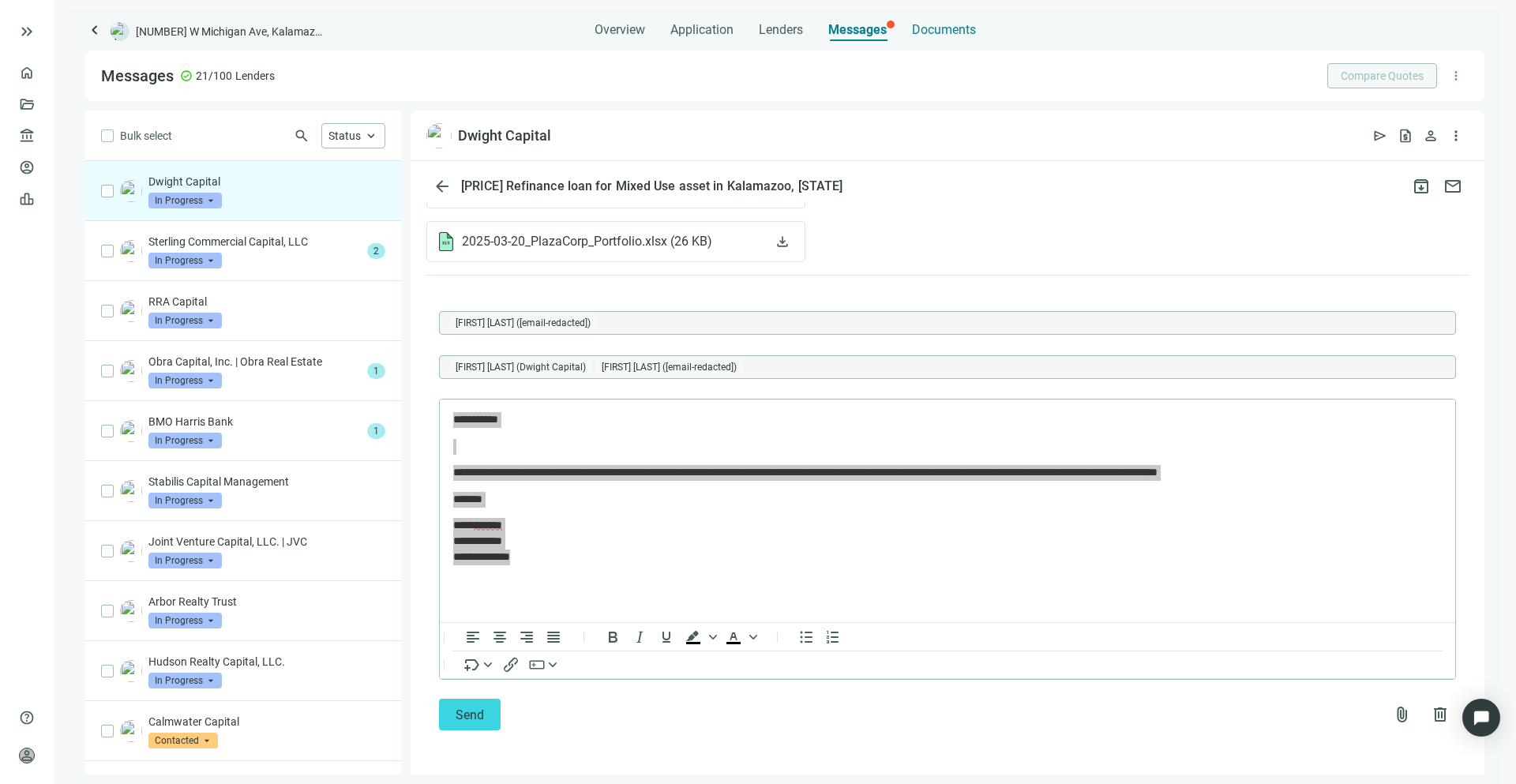 click on "Documents" at bounding box center [944, 30] 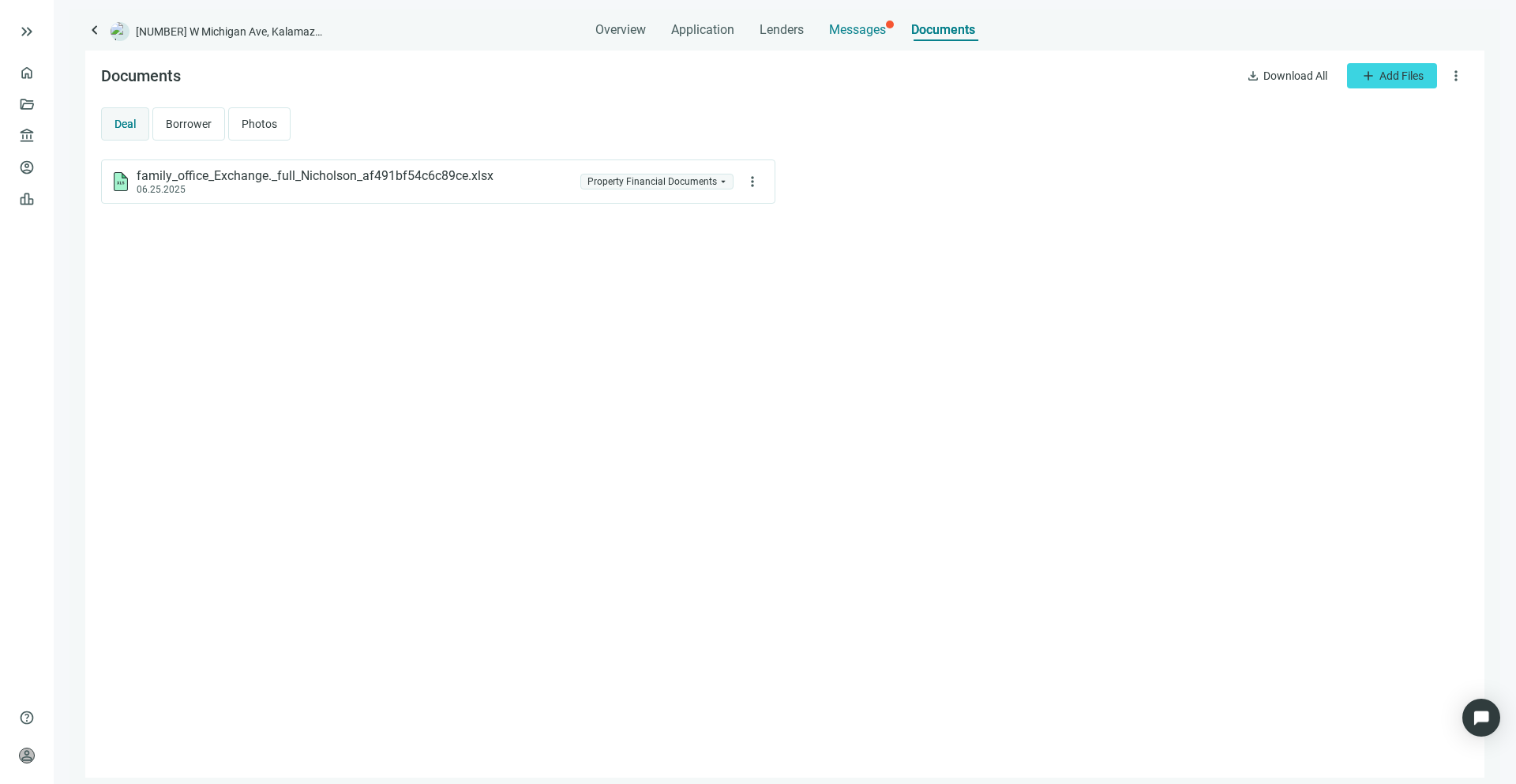 click on "Messages" at bounding box center [857, 29] 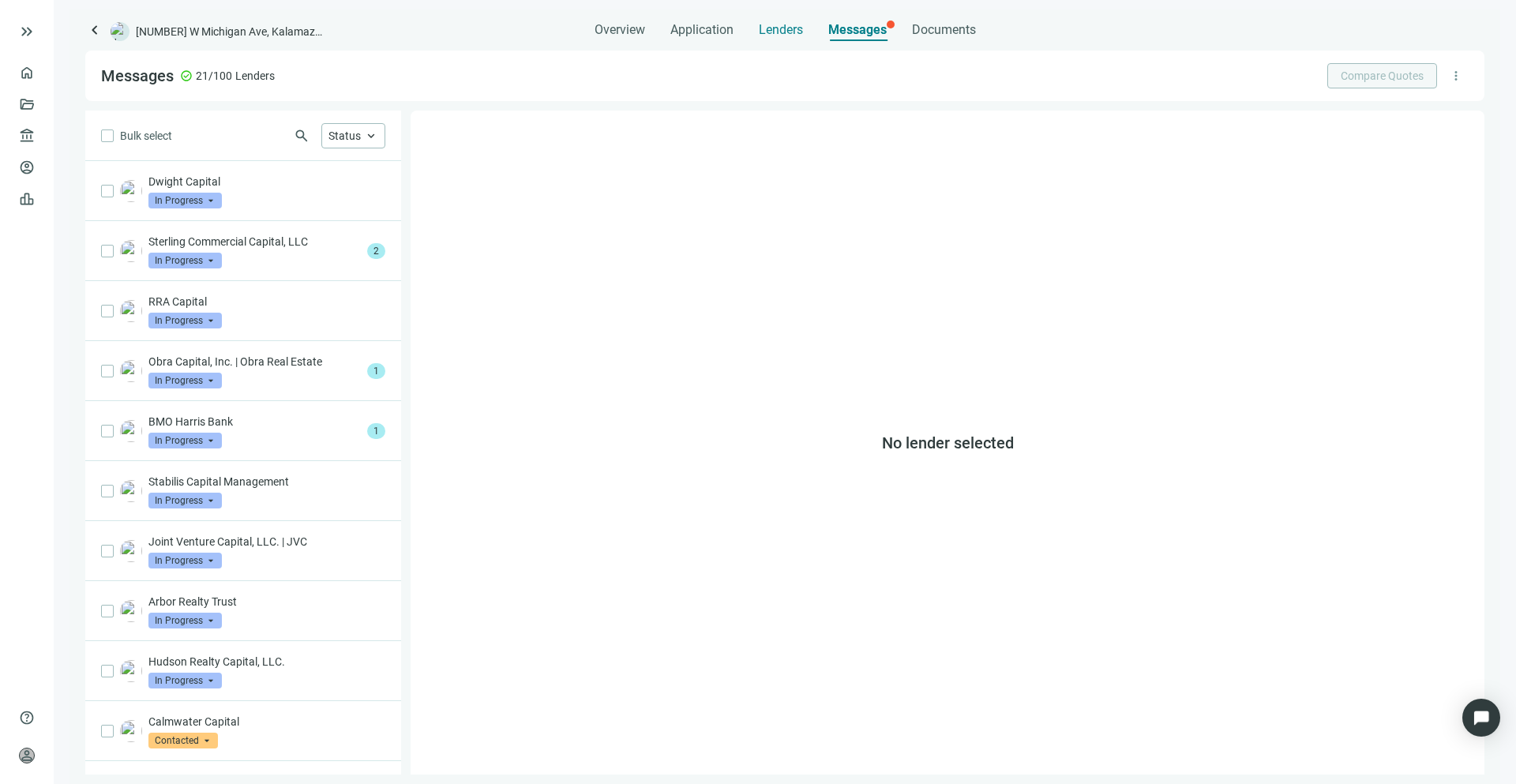 click on "Lenders" at bounding box center [781, 25] 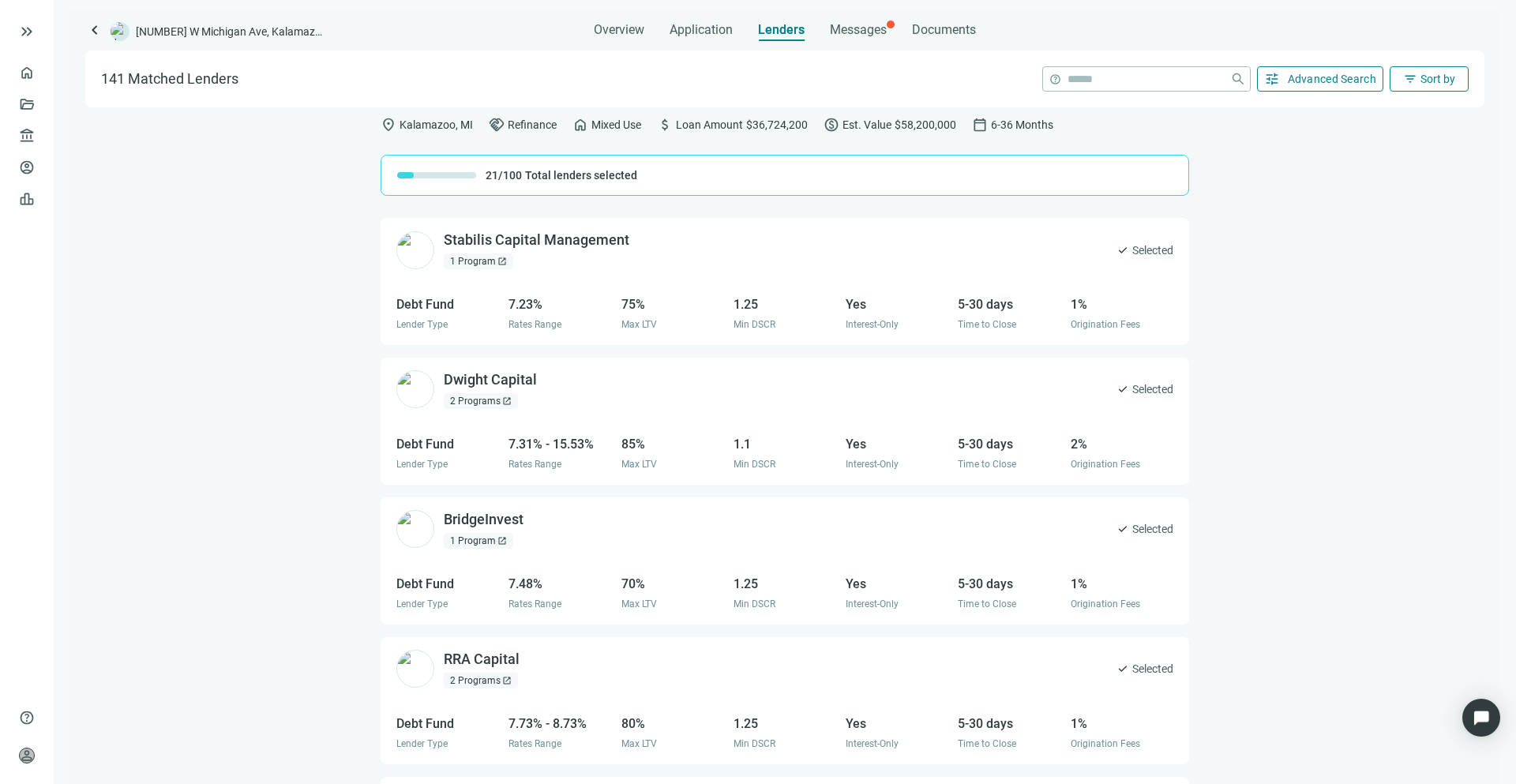 click on "keyboard_arrow_left [NUMBER] [STREET], [CITY], [STATE] Overview Application Lenders Messages Documents [NUMBER] Matched Lenders help close tune Advanced Search filter_list Sort by location_on [CITY], [STATE] handshake Refinance home Mixed Use attach_money Loan Amount $36,724,200 paid Est. Value $58,200,000 calendar_today 6-36 Months 21/100 Total lenders selected Stabilis Capital Management open_in_new 1 Program open_in_new check Selected Debt Fund Lender Type 7.23% Rates Range 75% Max LTV 1.25 Min DSCR Yes Interest-Only 5-30 days Time to Close 1% Origination Fees Dwight Capital open_in_new 2 Programs open_in_new check Selected Debt Fund Lender Type 7.31% - 15.53% Rates Range 85% Max LTV 1.1 Min DSCR Yes Interest-Only 5-30 days Time to Close 2% Origination Fees BridgeInvest open_in_new 1 Program open_in_new check Selected Debt Fund Lender Type 7.48% Rates Range 70% Max LTV 1.25 Min DSCR Yes Interest-Only 5-30 days Time to Close 1% Origination Fees RRA Capital open_in_new 2 Programs open_in_new check Selected 80%" at bounding box center [785, 396] 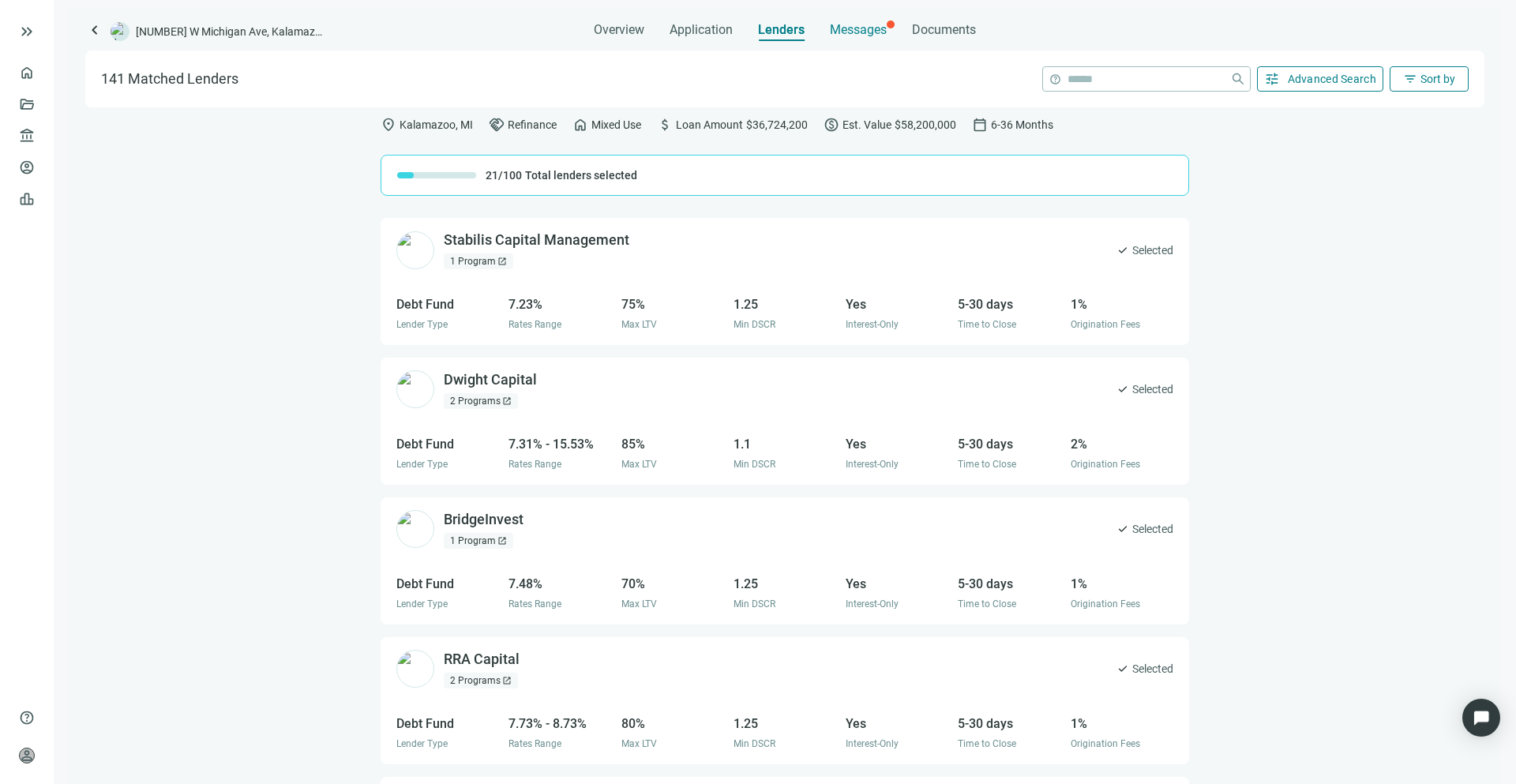 click on "Messages" at bounding box center (858, 25) 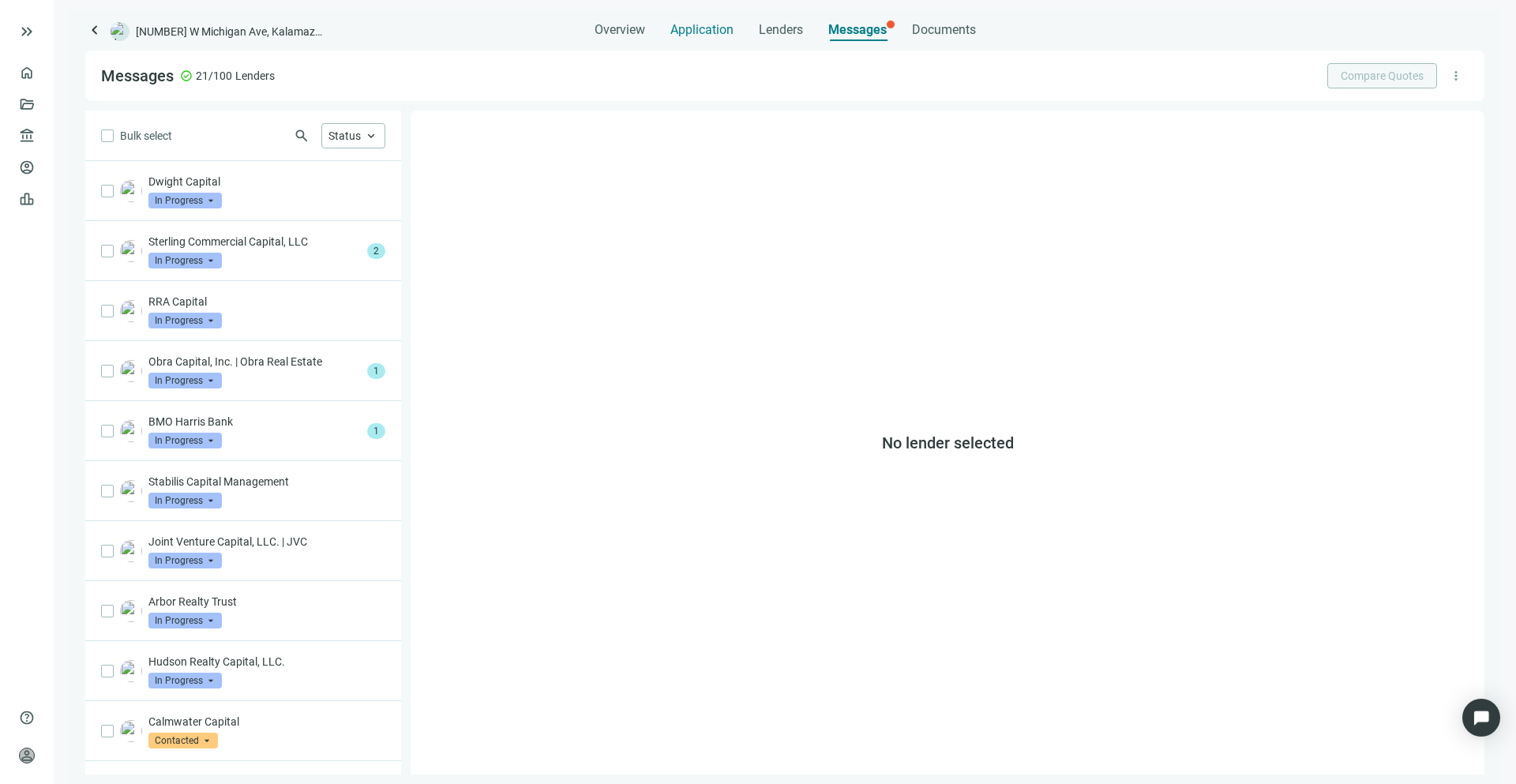 click on "Application" at bounding box center [702, 25] 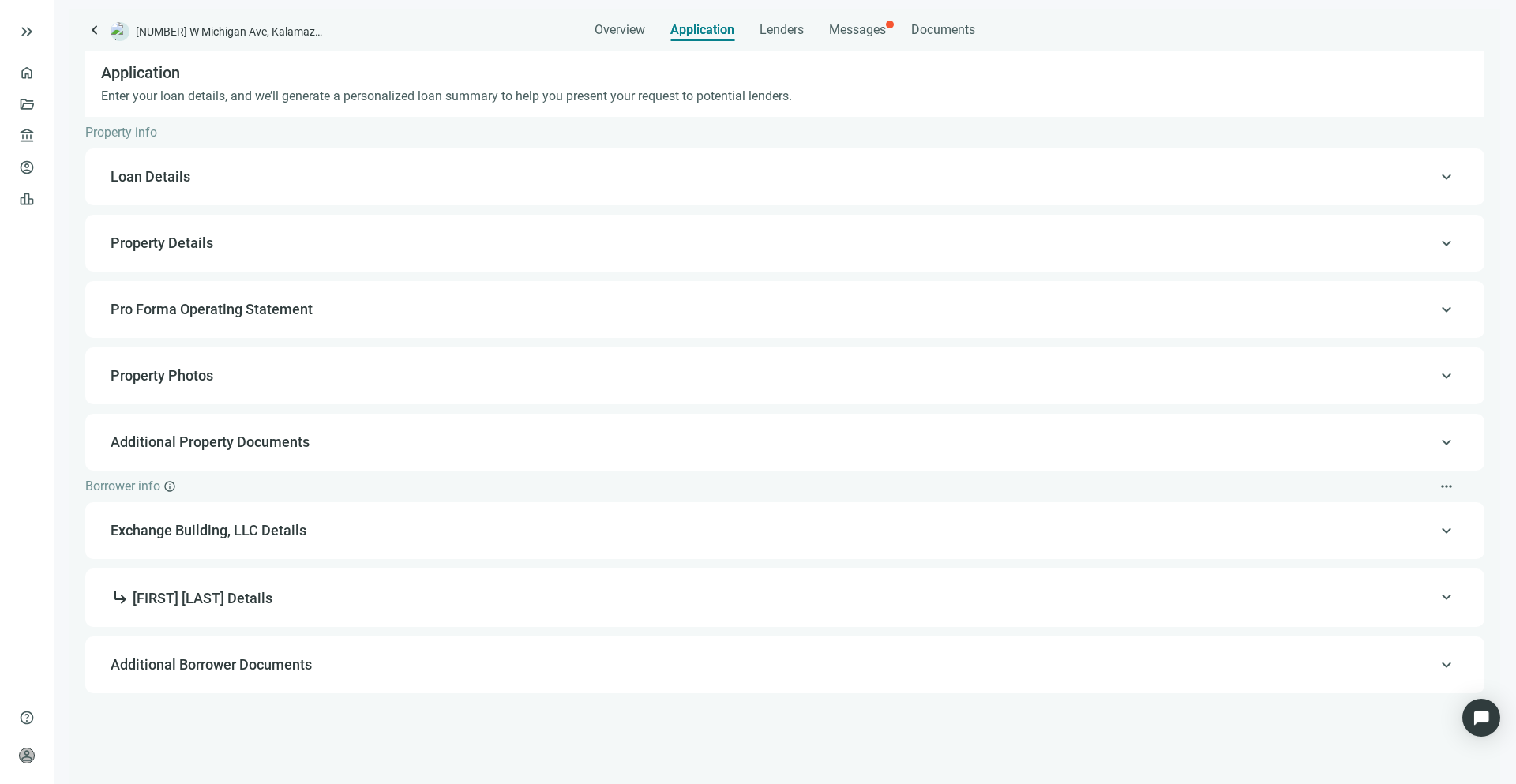 click on "Loan Details" at bounding box center (783, 177) 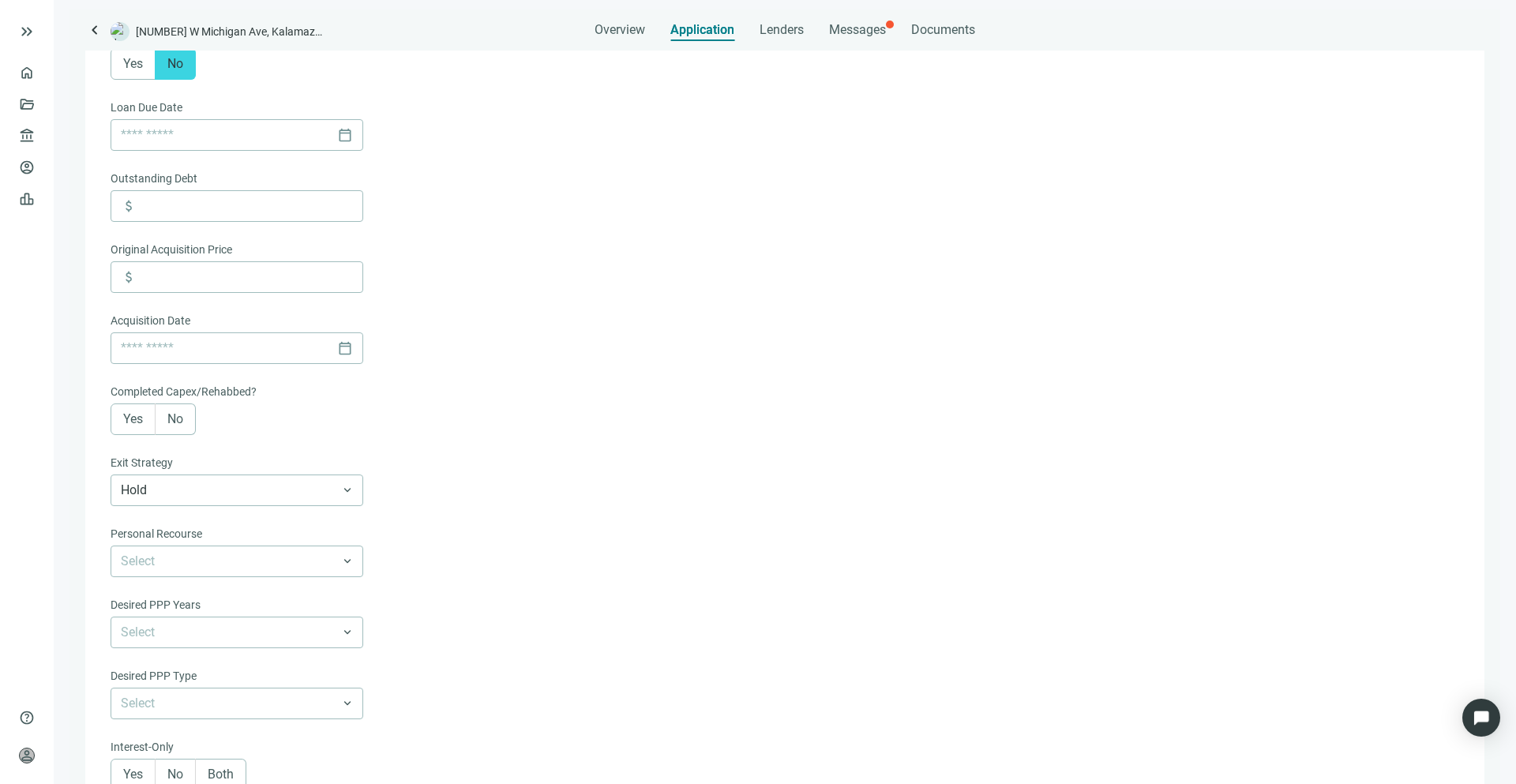 scroll, scrollTop: 1059, scrollLeft: 0, axis: vertical 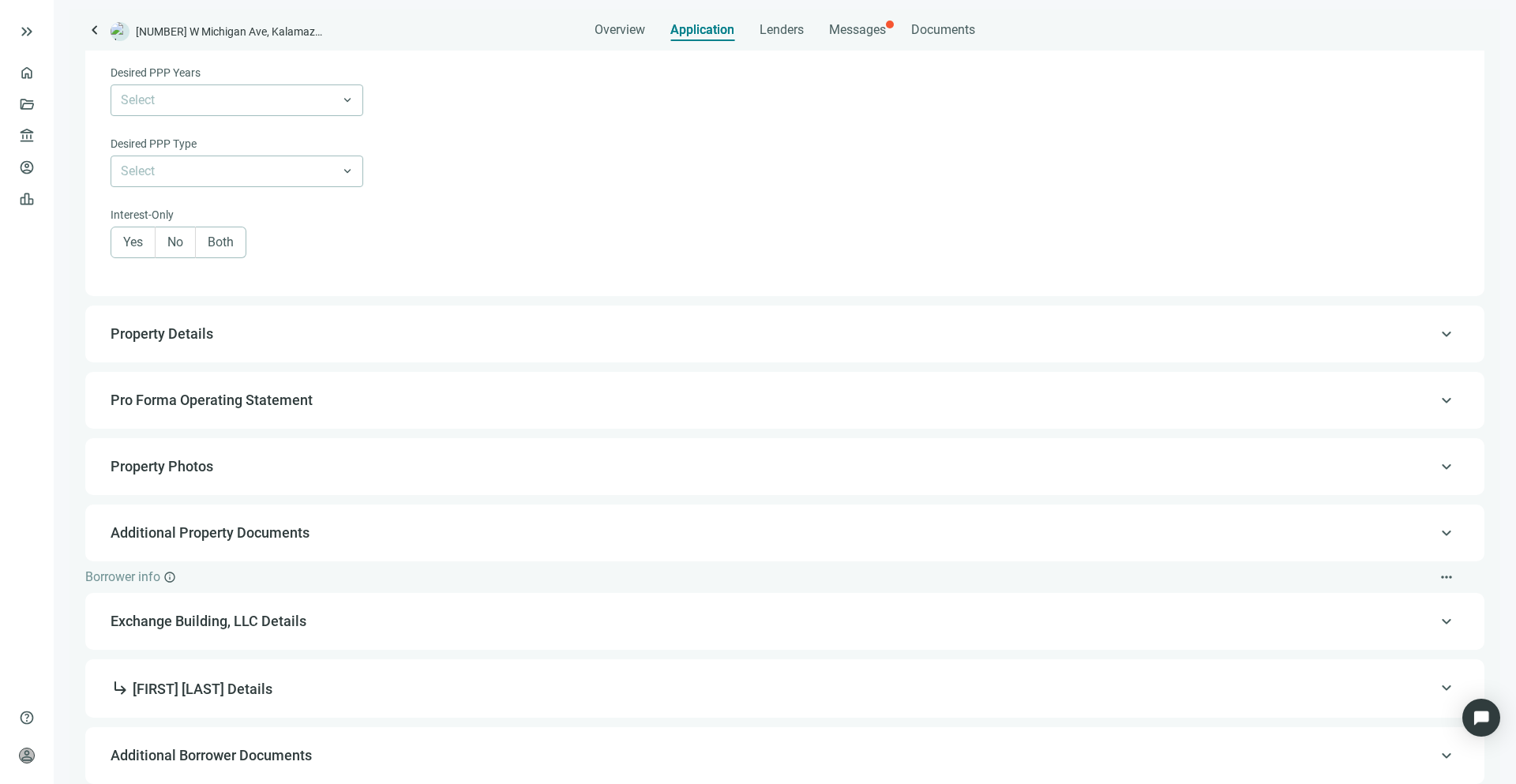 click on "Property Details" at bounding box center (783, 334) 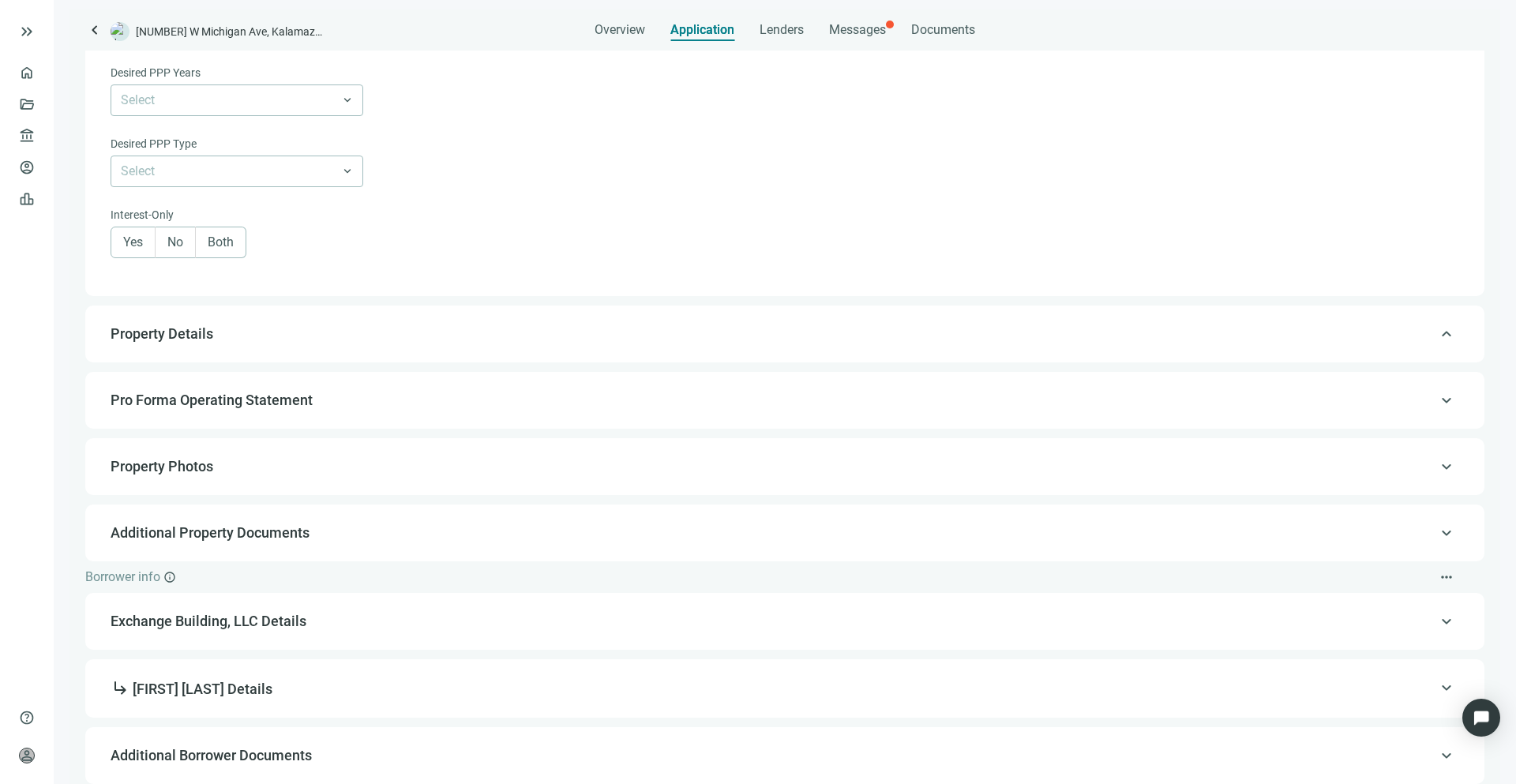 scroll, scrollTop: 0, scrollLeft: 0, axis: both 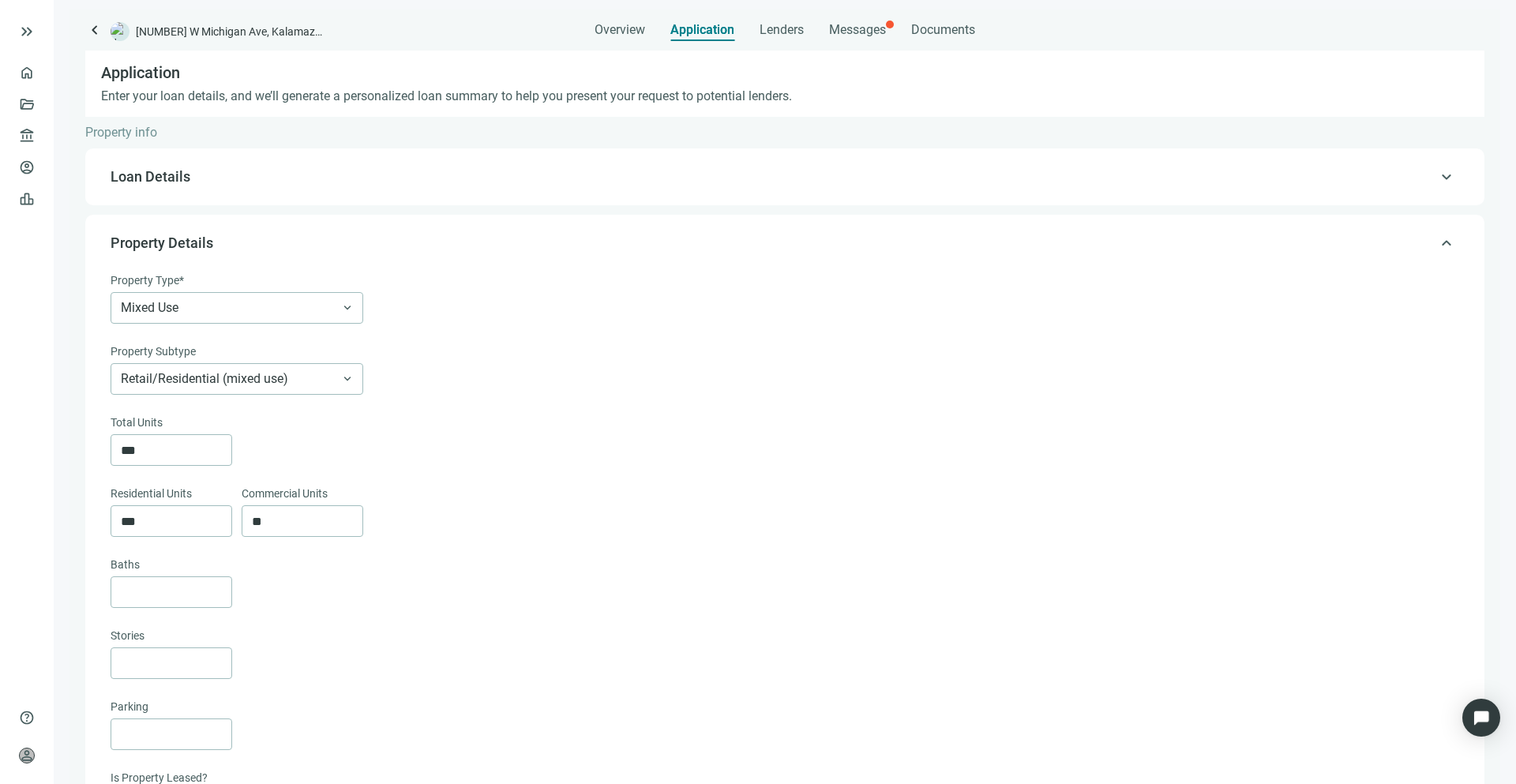 click on "Residential Units *** Commercial Units **" at bounding box center (783, 520) 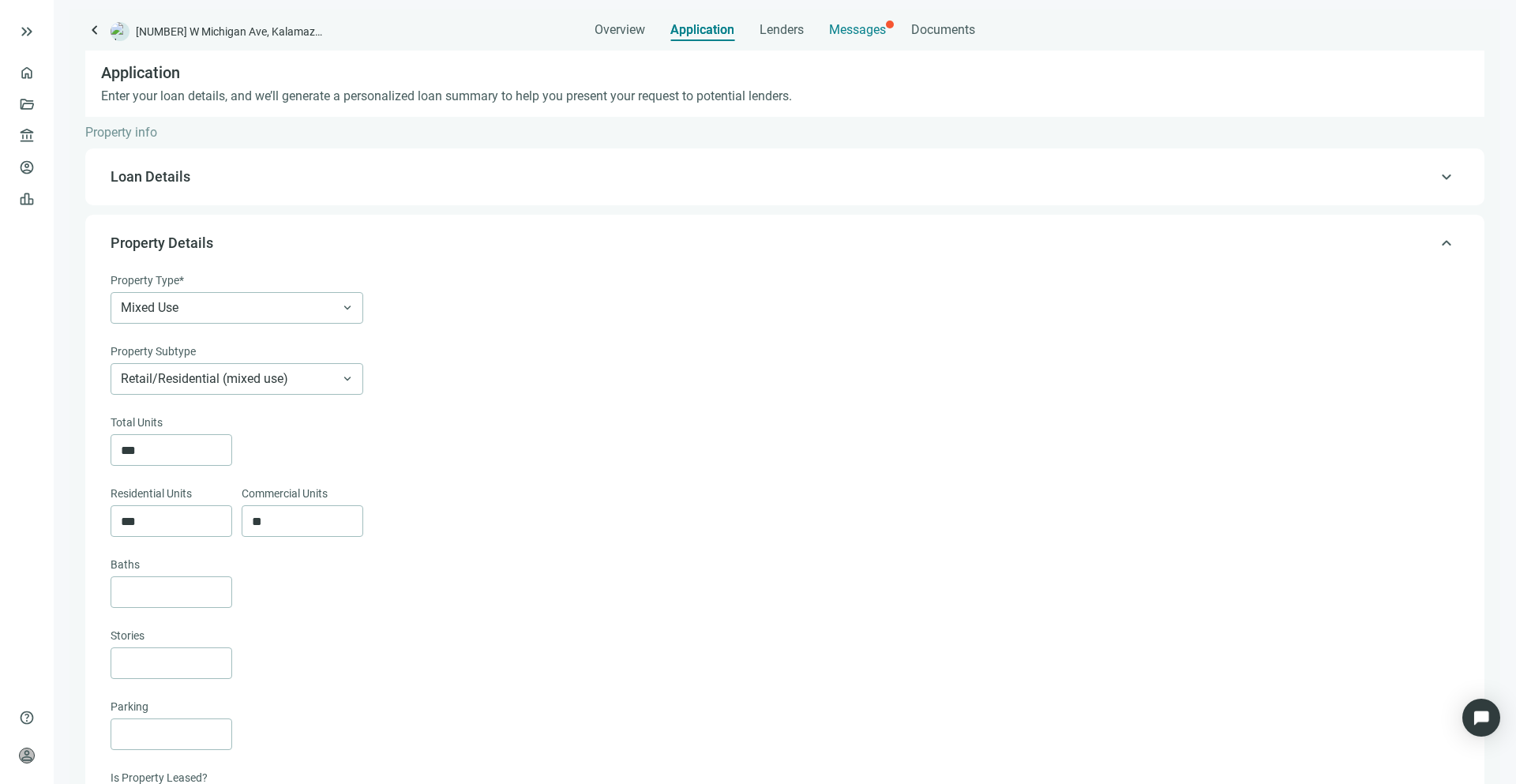 click on "Messages" at bounding box center (857, 29) 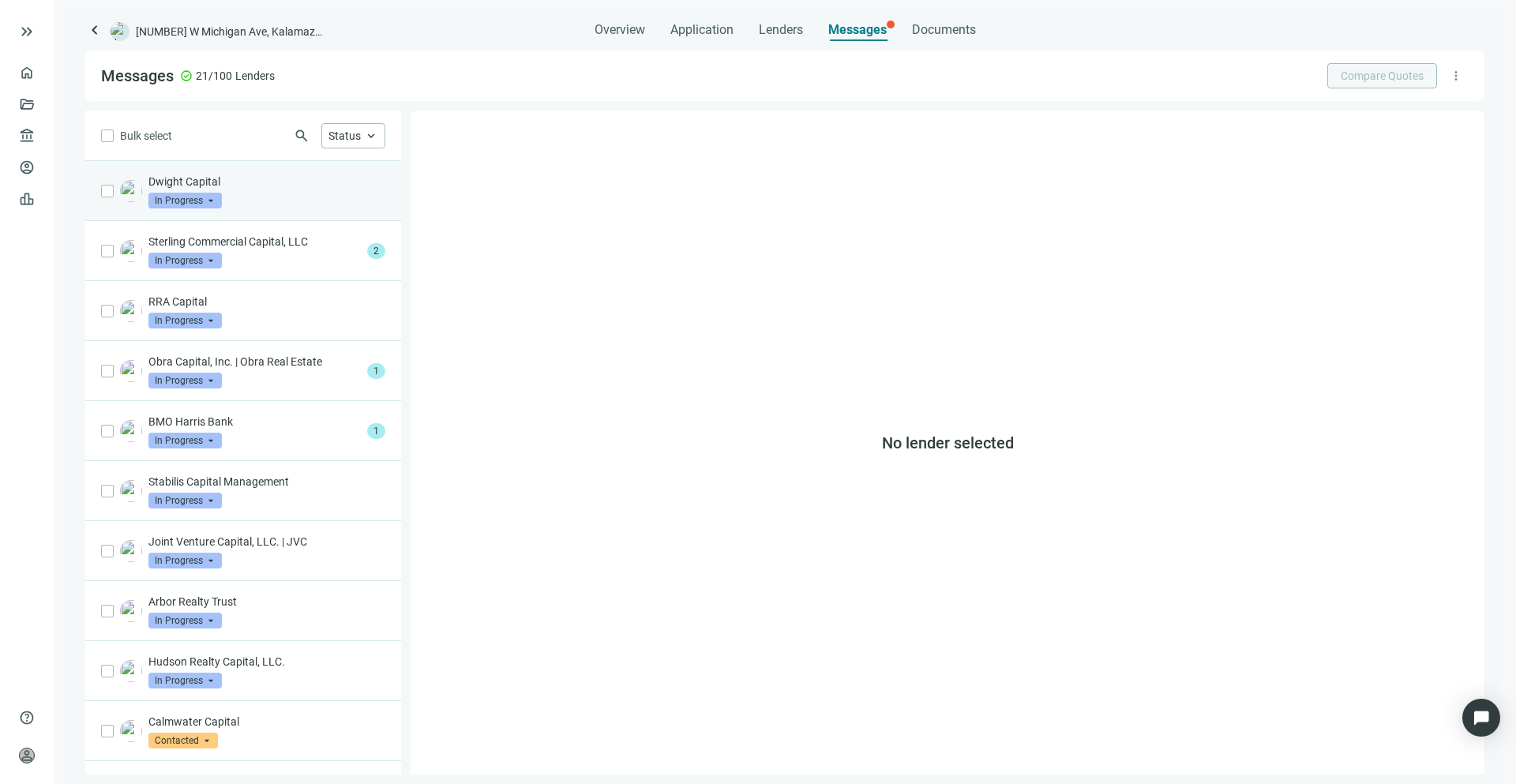 click on "Dwight Capital In Progress arrow_drop_down" at bounding box center [243, 191] 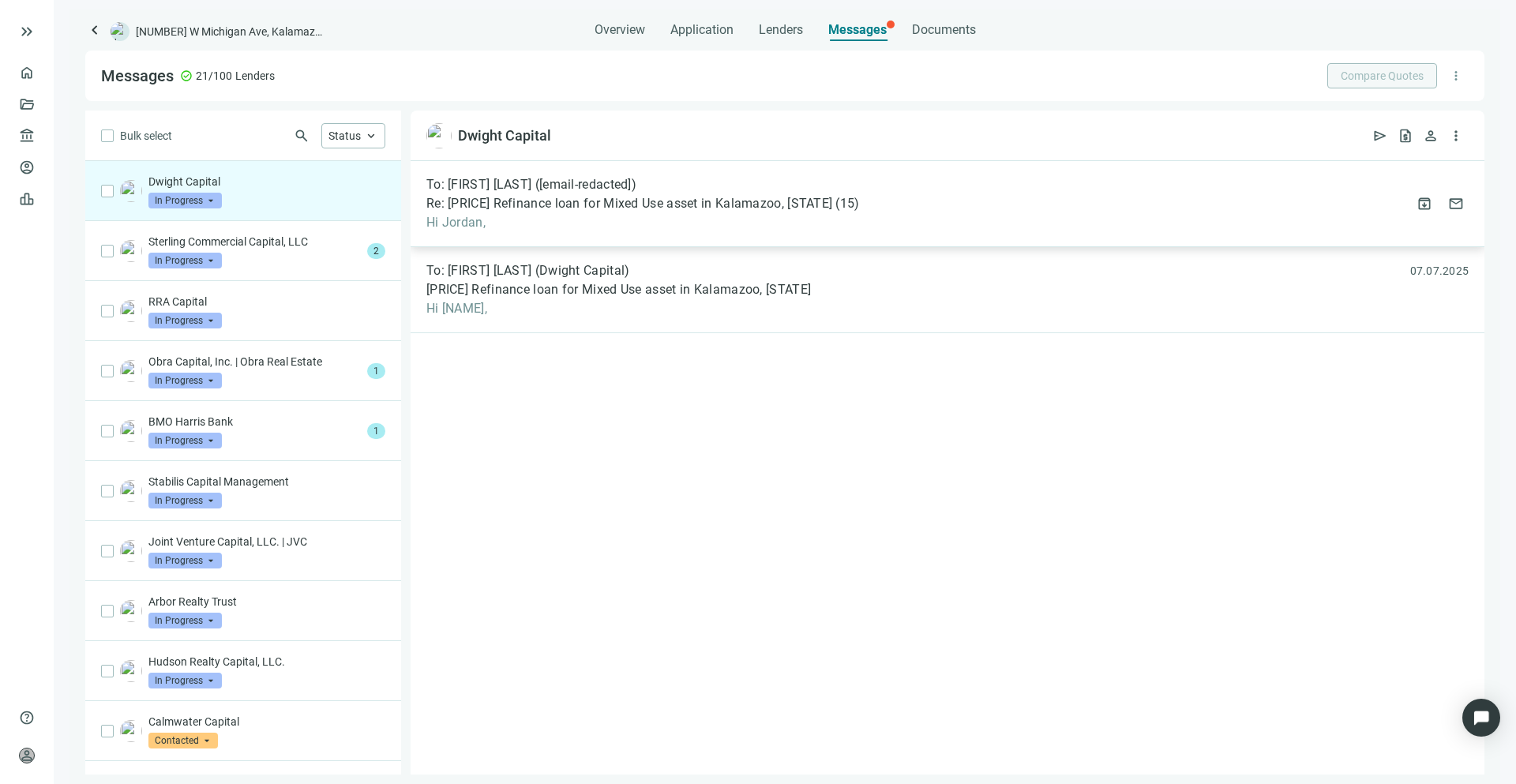 click on "Hi Jordan," at bounding box center [643, 223] 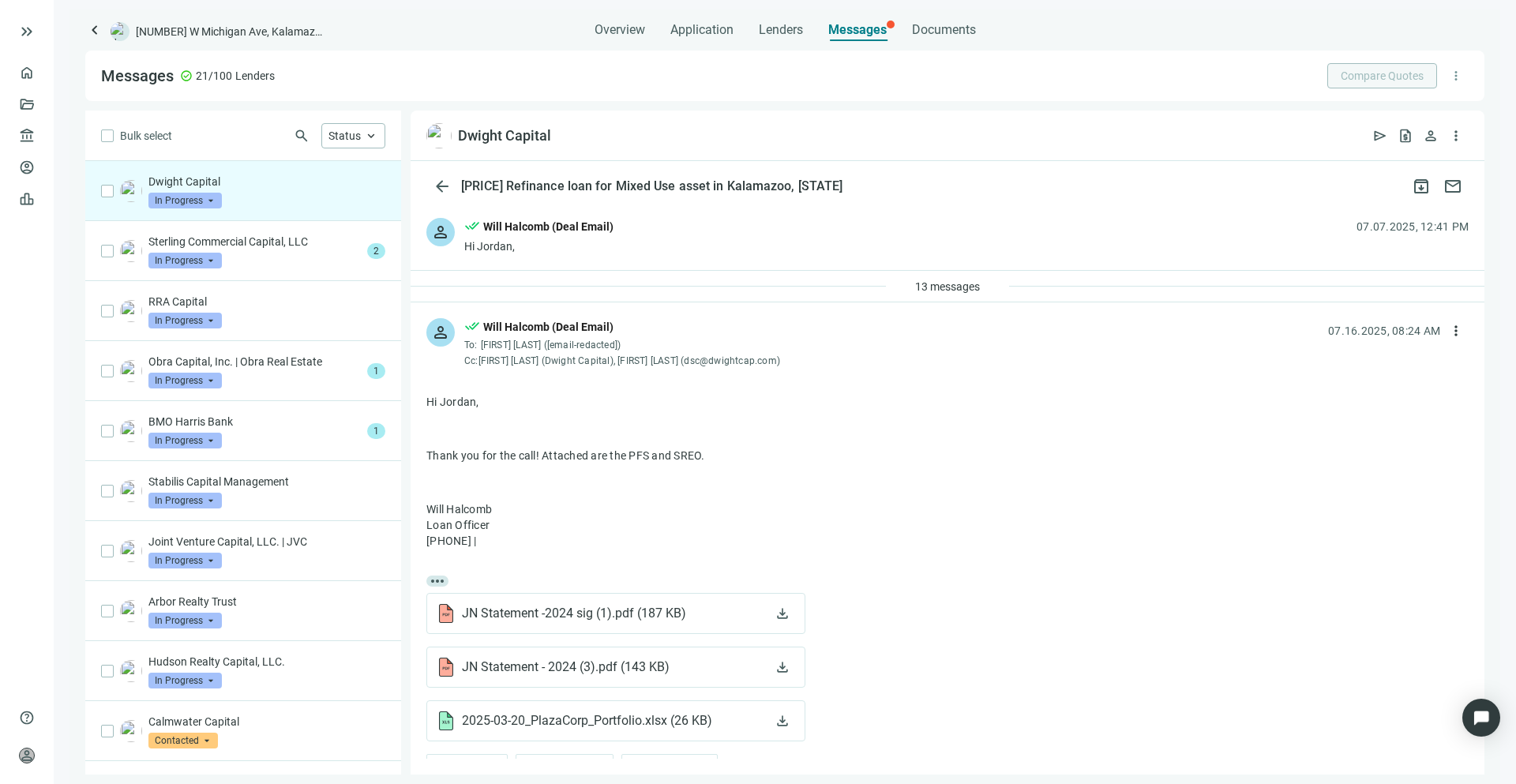 scroll, scrollTop: 43, scrollLeft: 0, axis: vertical 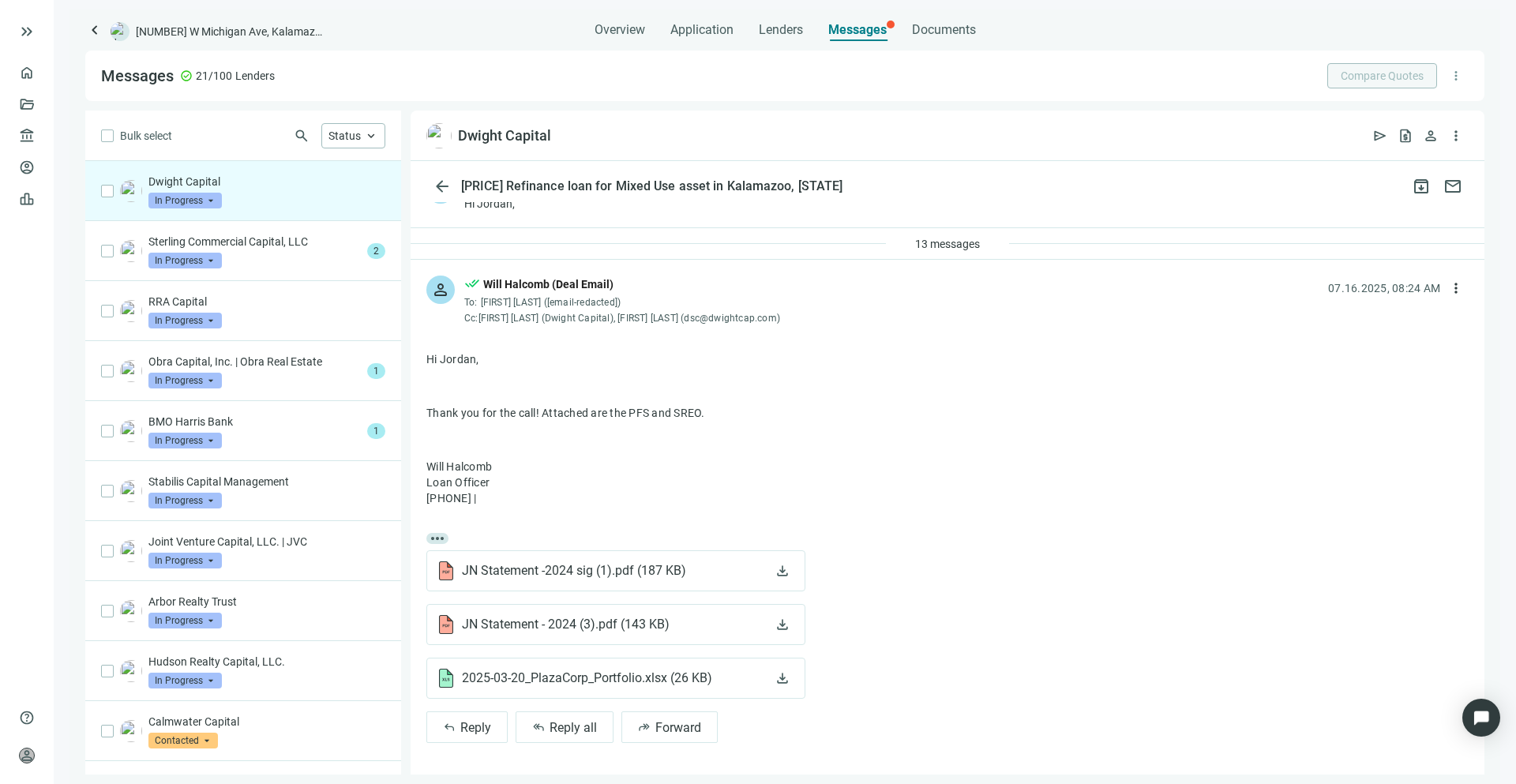 click on "more_horiz JN Statement -[YEAR] sig (1).pdf ( 187 KB ) download JN Statement - [YEAR] (3).pdf ( 143 KB ) download [DATE]_PlazaCorp_Portfolio.xlsx ( 26 KB ) download reply Reply reply_all Reply all forward Forward" at bounding box center [948, 543] 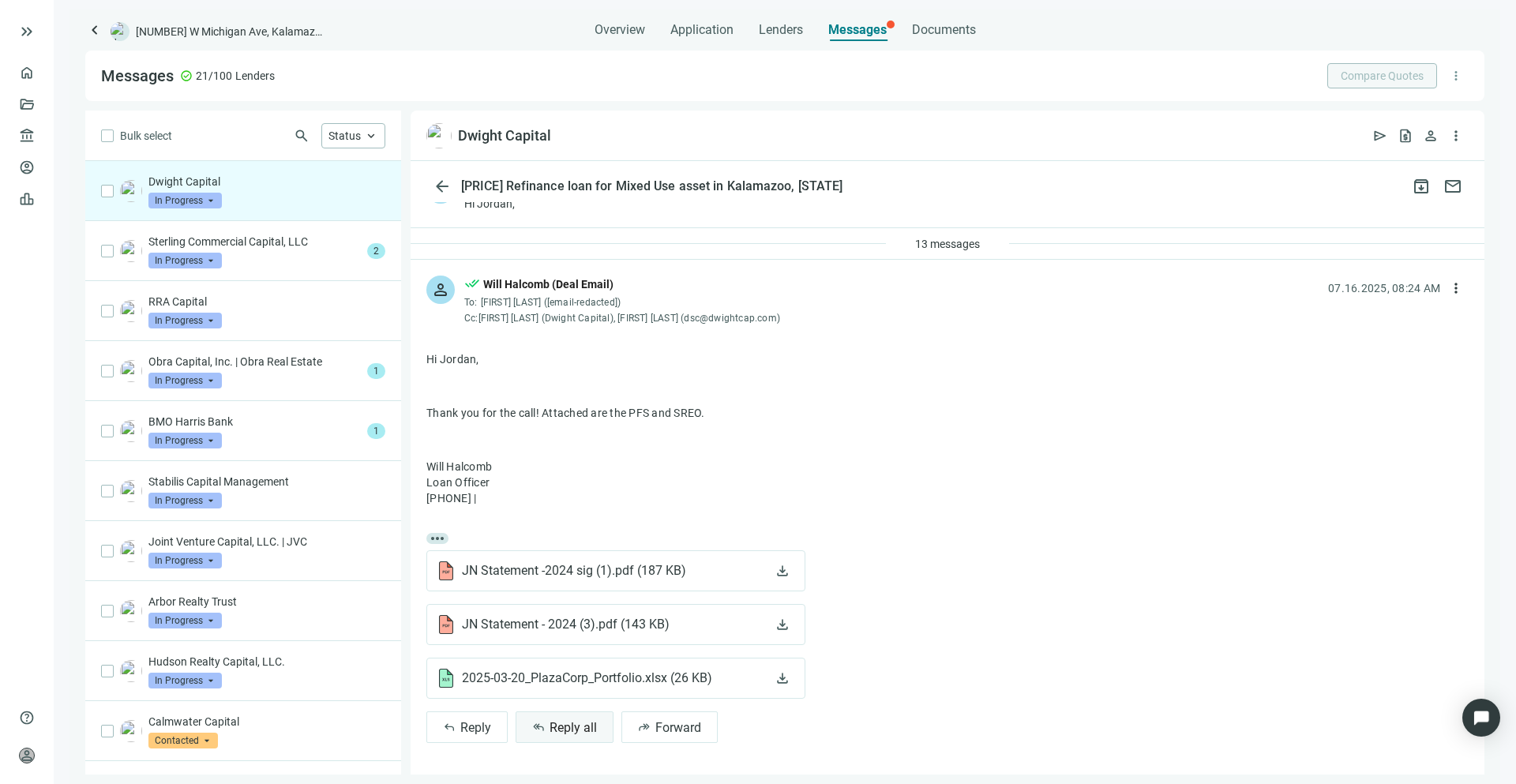 click on "Reply all" at bounding box center [573, 727] 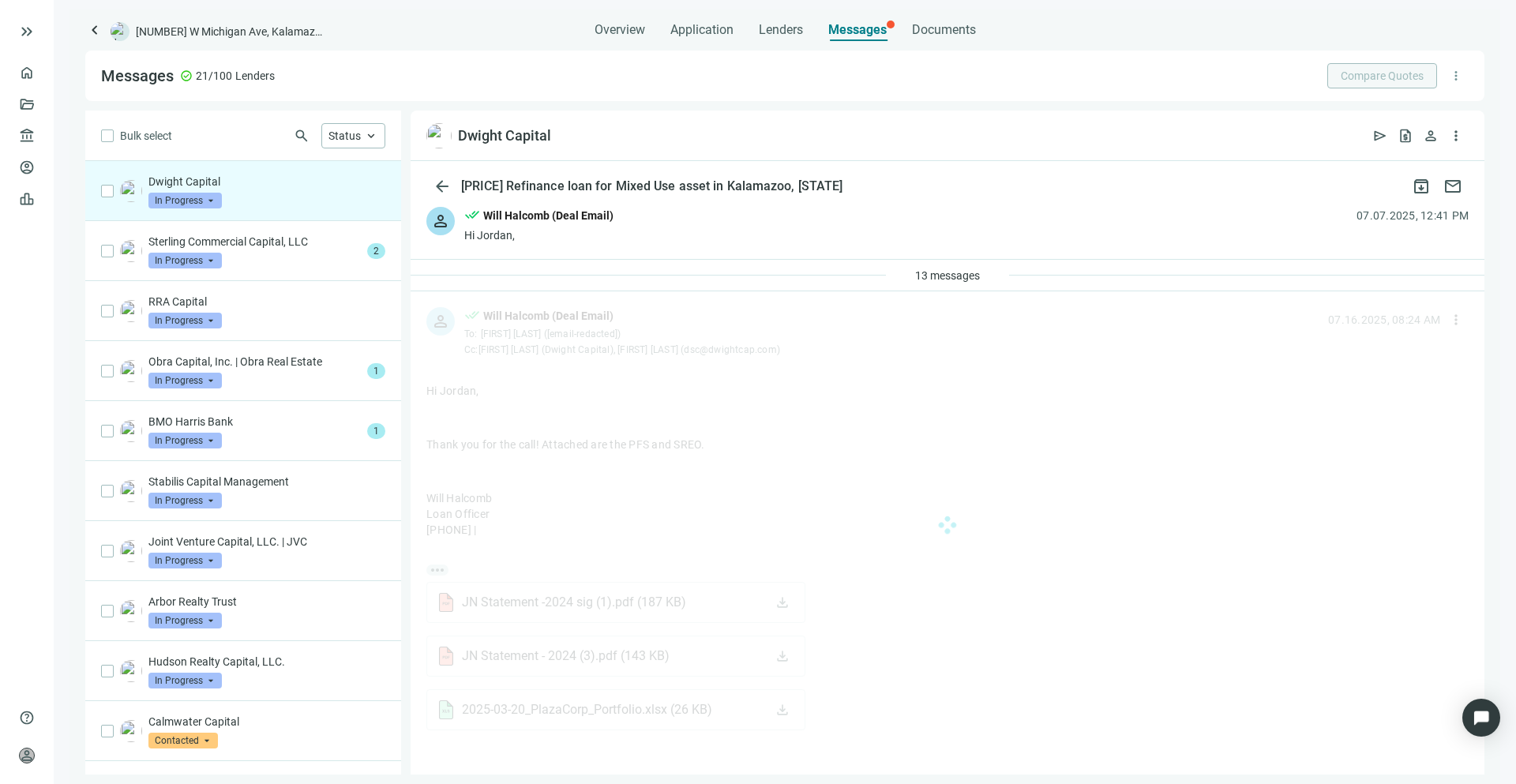 scroll, scrollTop: 43, scrollLeft: 0, axis: vertical 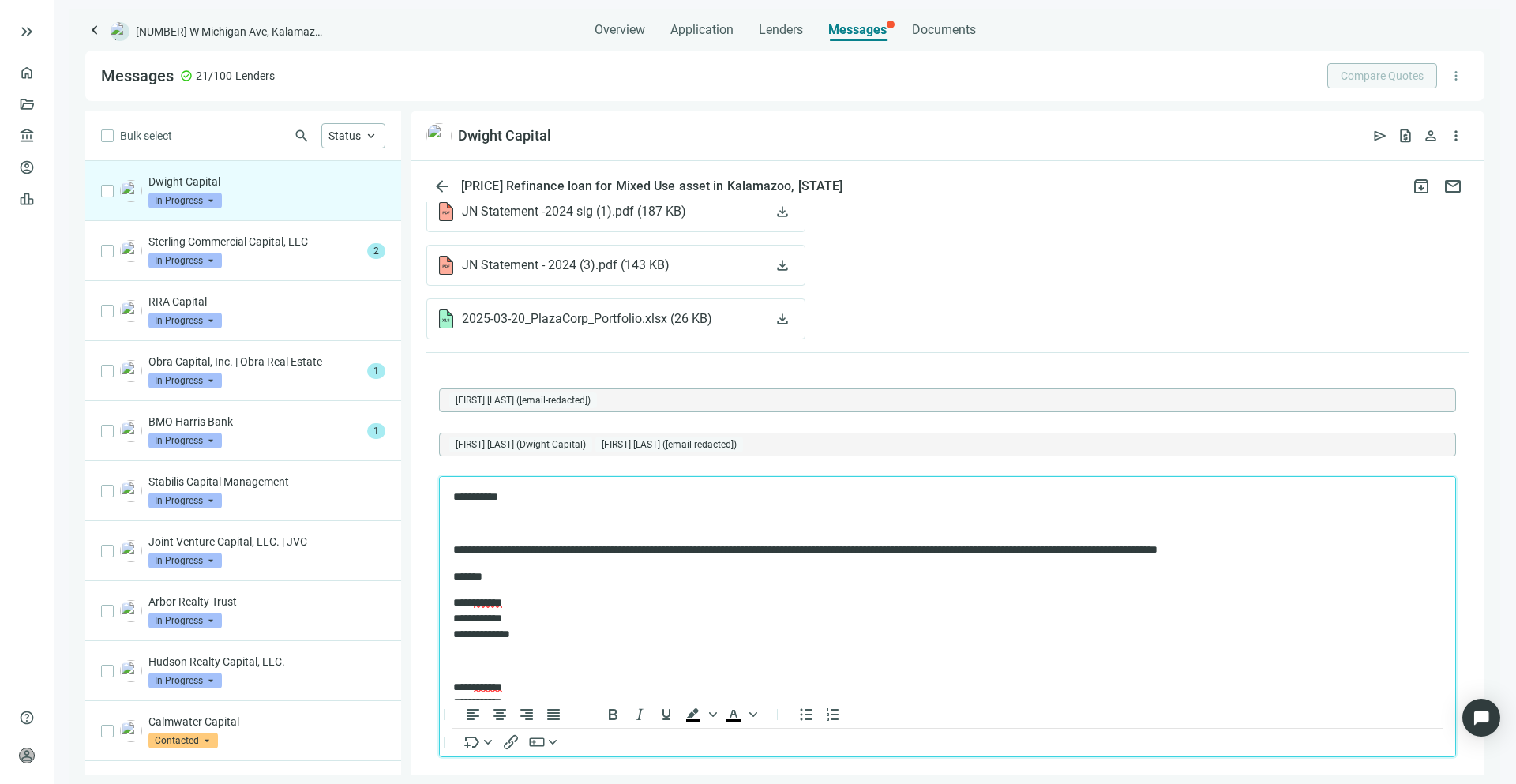click on "**********" at bounding box center [940, 550] 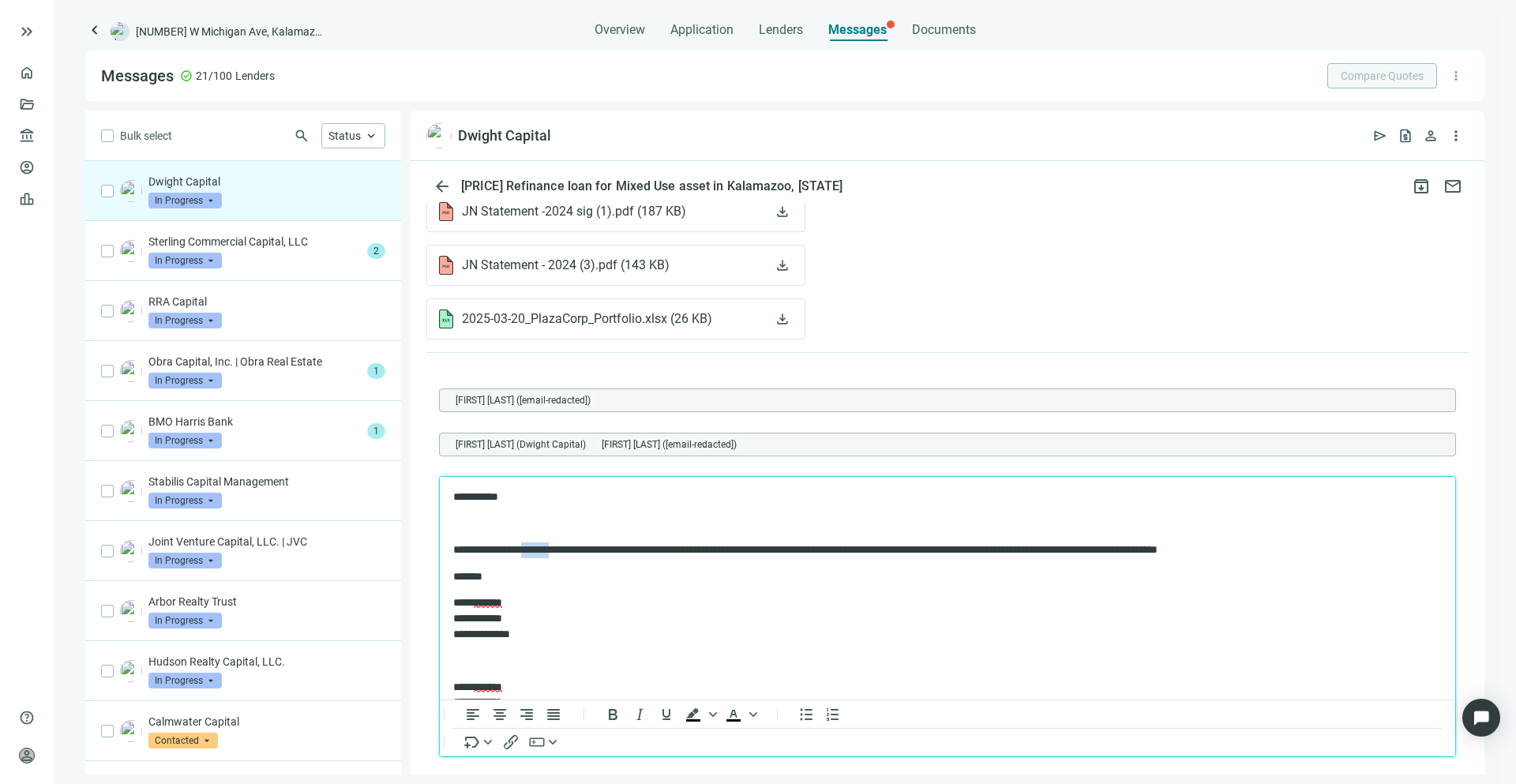 click on "**********" at bounding box center [940, 550] 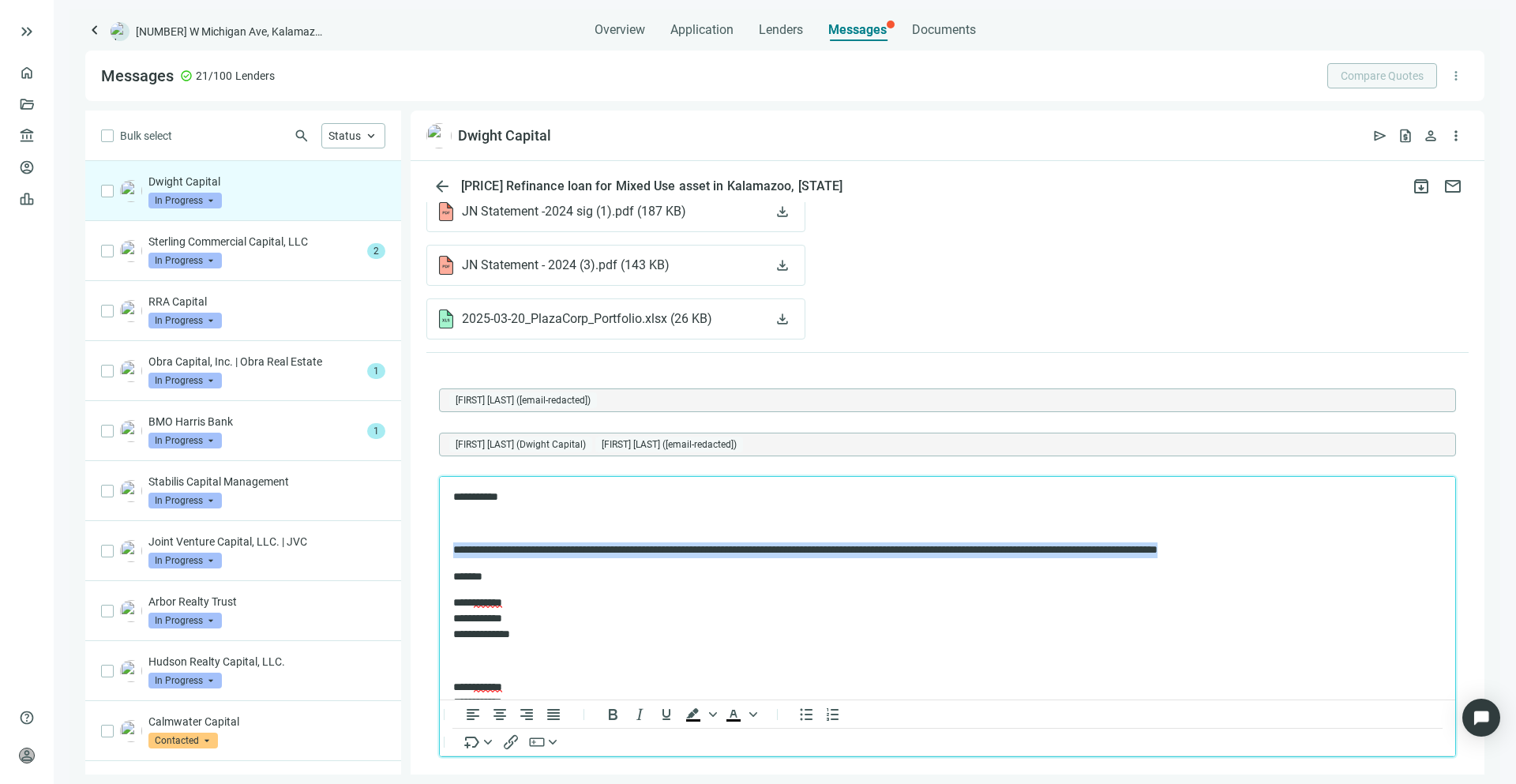 click on "**********" at bounding box center (940, 550) 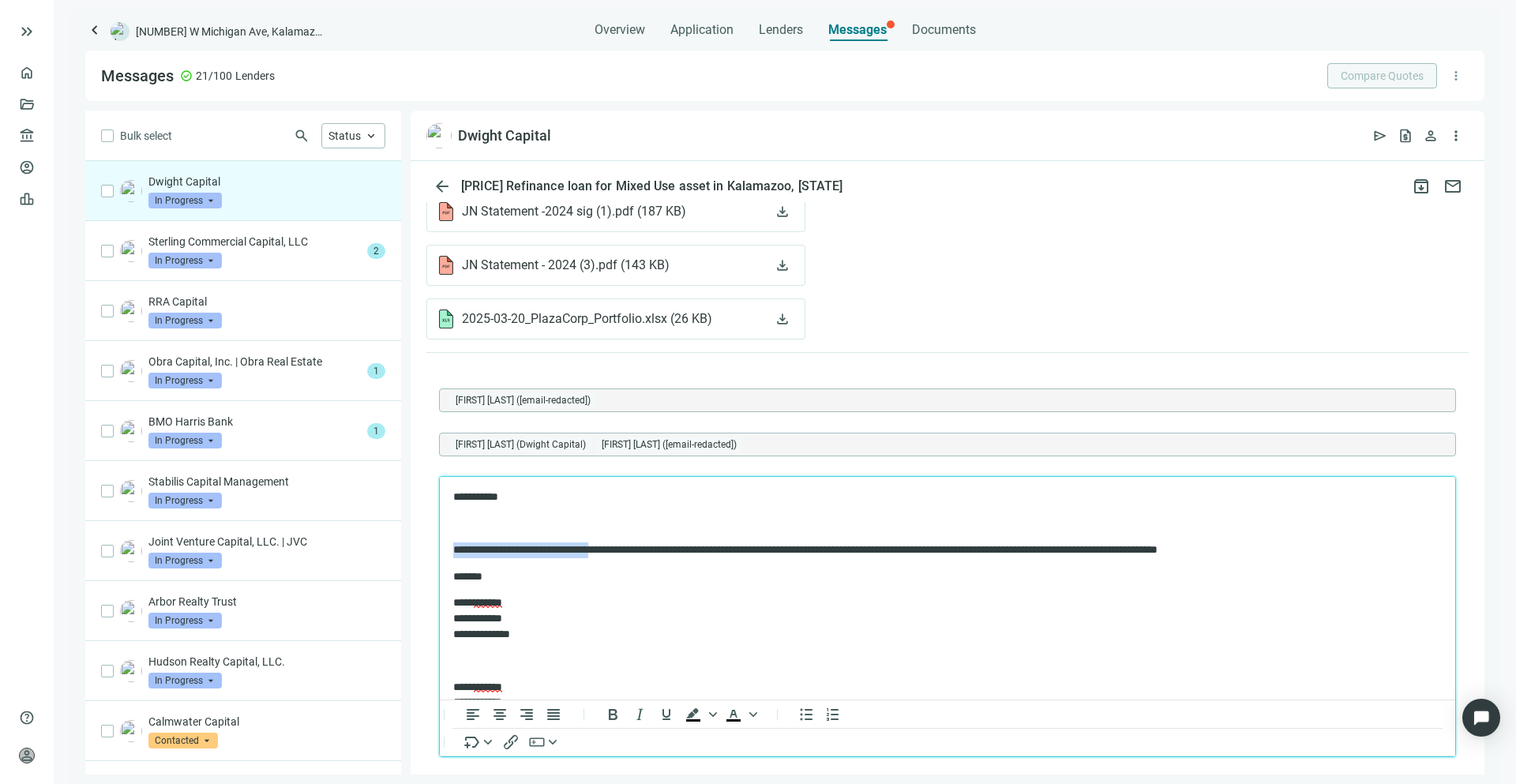 drag, startPoint x: 614, startPoint y: 552, endPoint x: 416, endPoint y: 540, distance: 198.3633 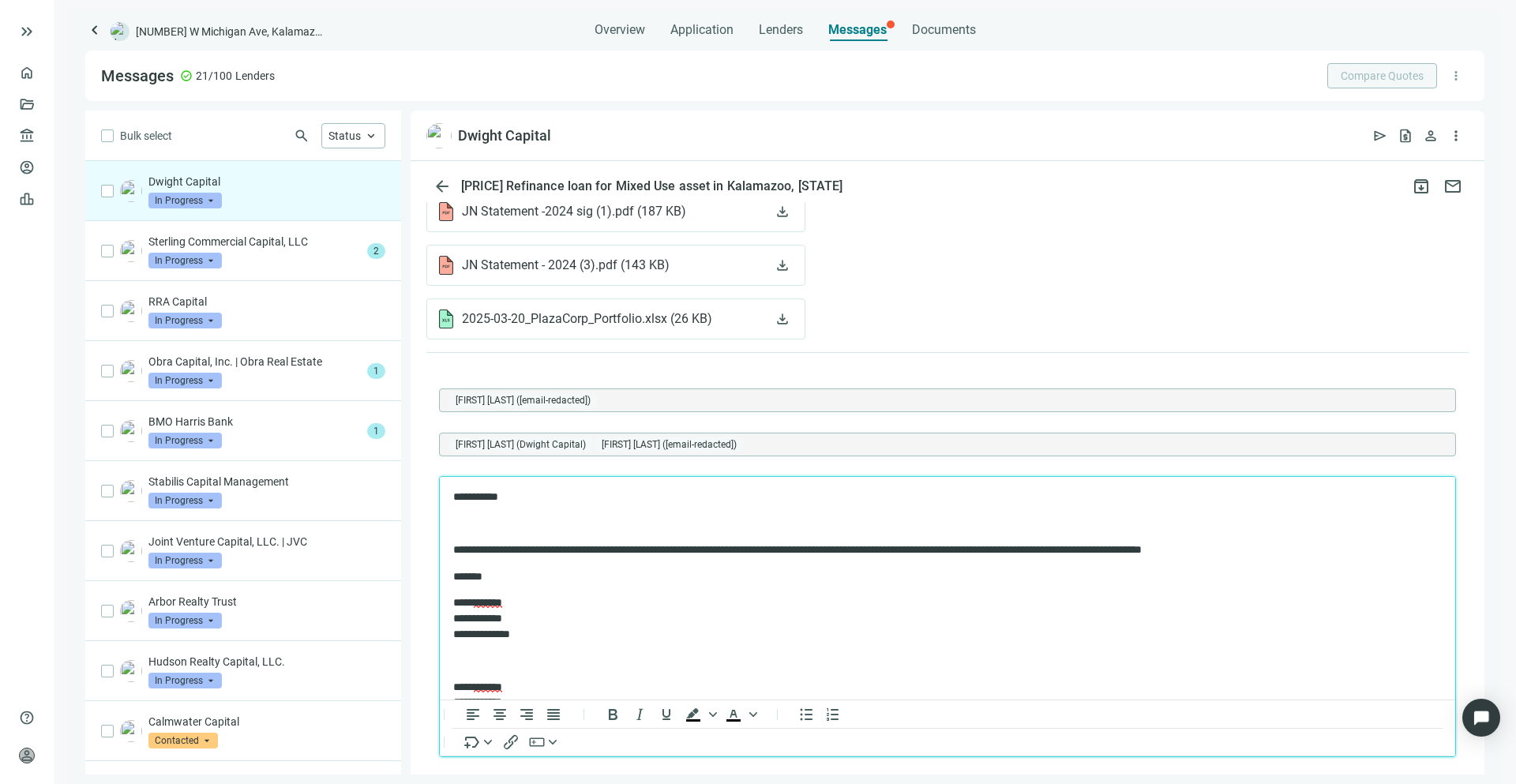 click on "**********" at bounding box center (940, 550) 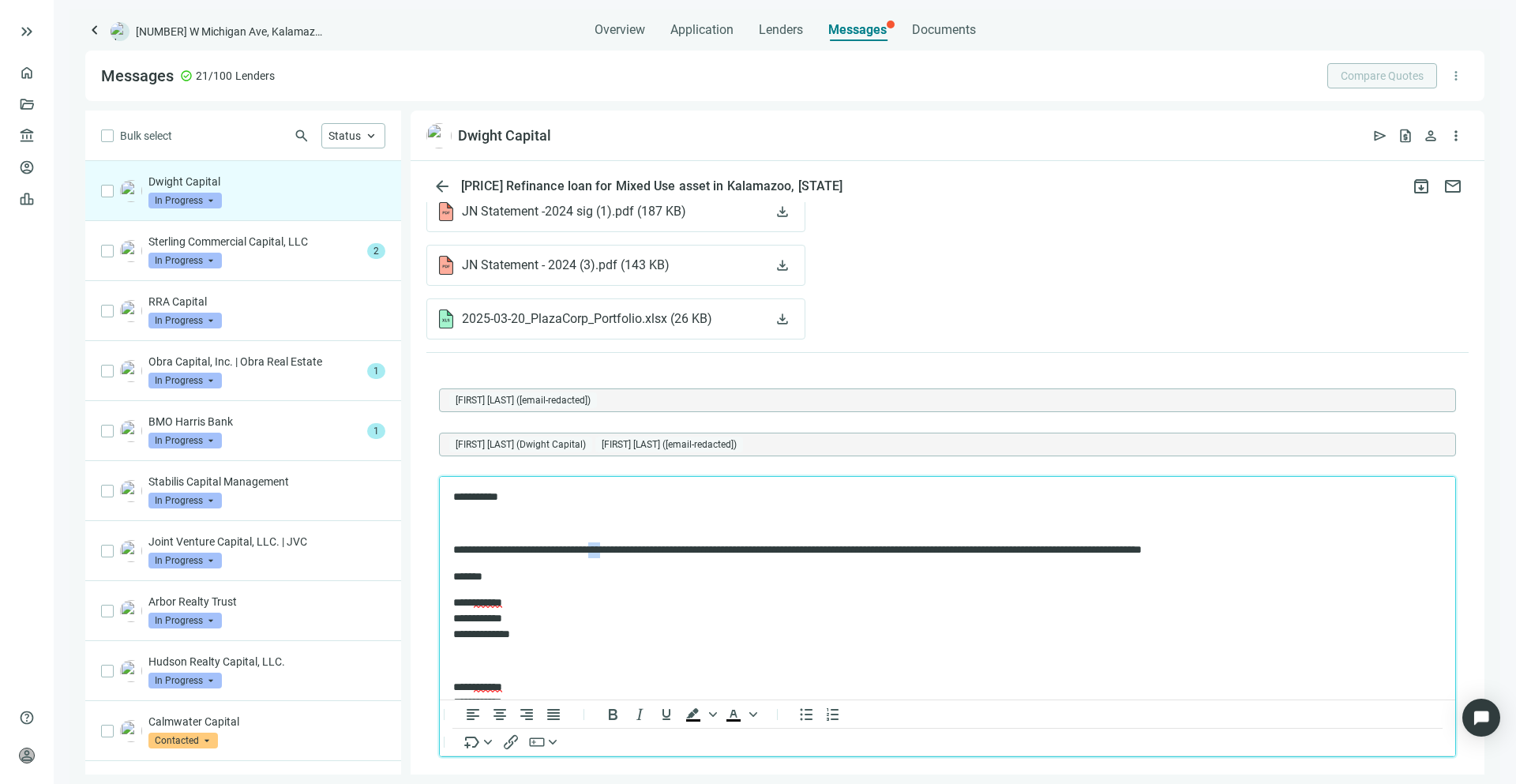 click on "**********" at bounding box center [940, 550] 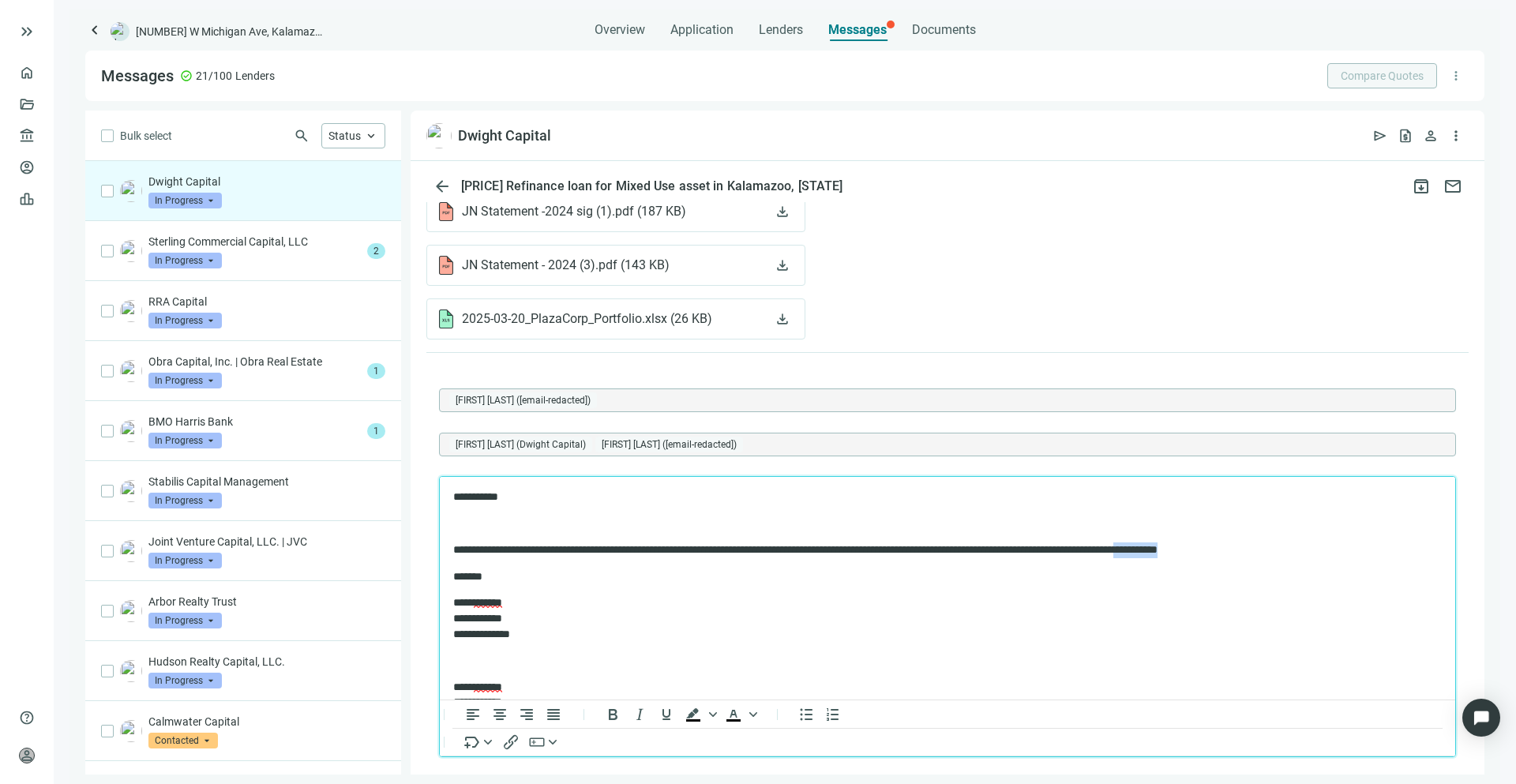 drag, startPoint x: 1291, startPoint y: 552, endPoint x: 1228, endPoint y: 553, distance: 63.00794 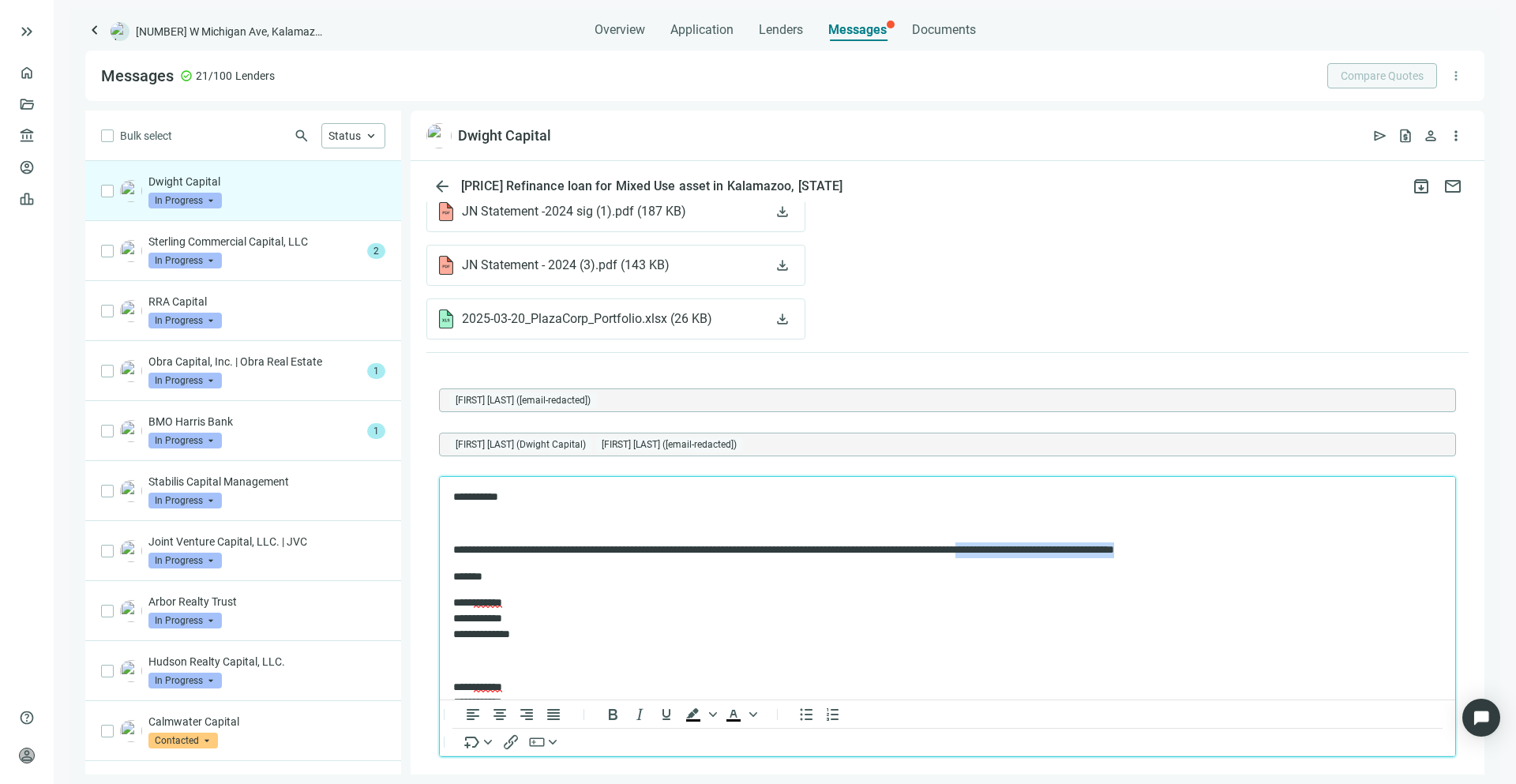 drag, startPoint x: 1233, startPoint y: 552, endPoint x: 1049, endPoint y: 548, distance: 184.04347 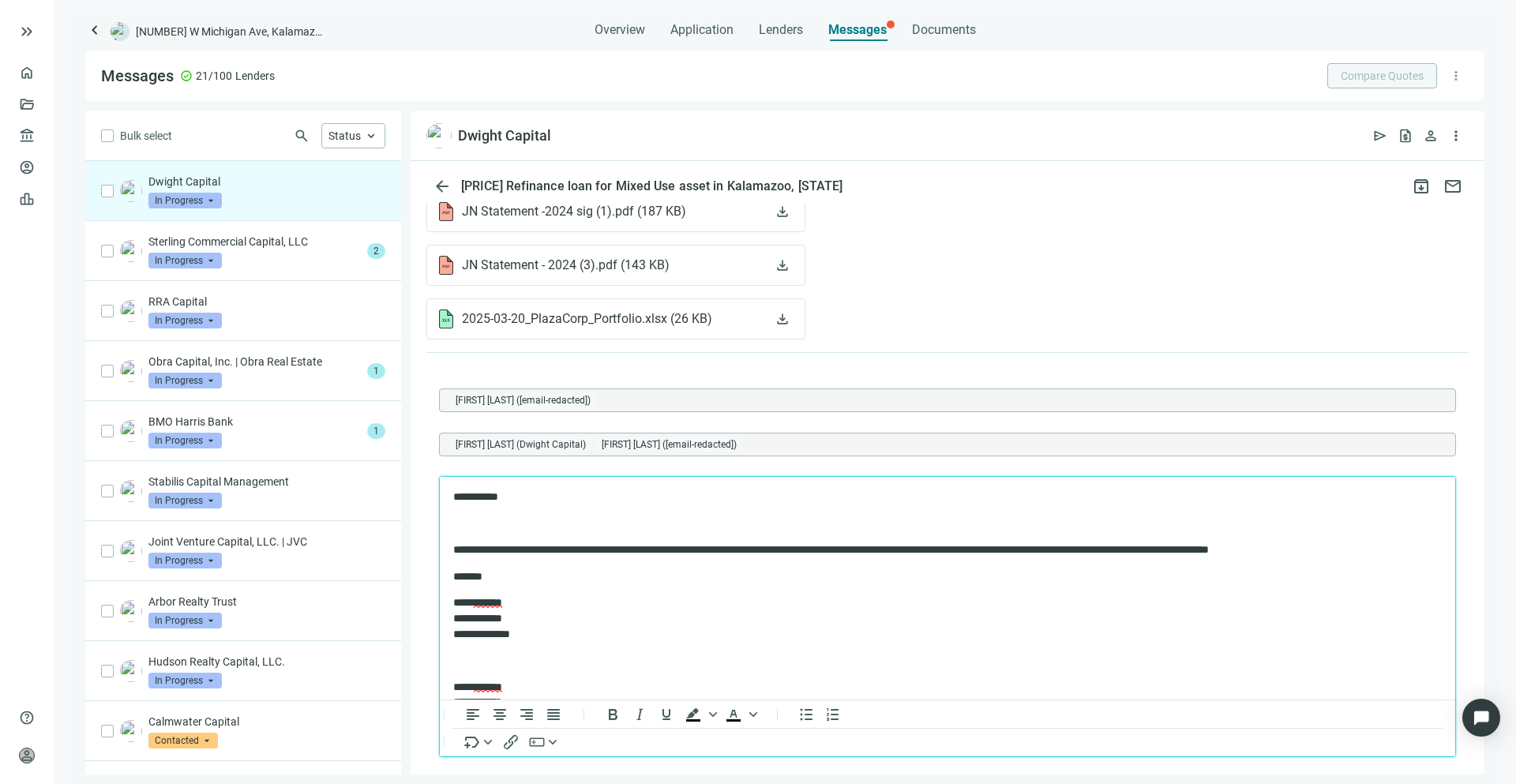 click on "**********" at bounding box center (948, 608) 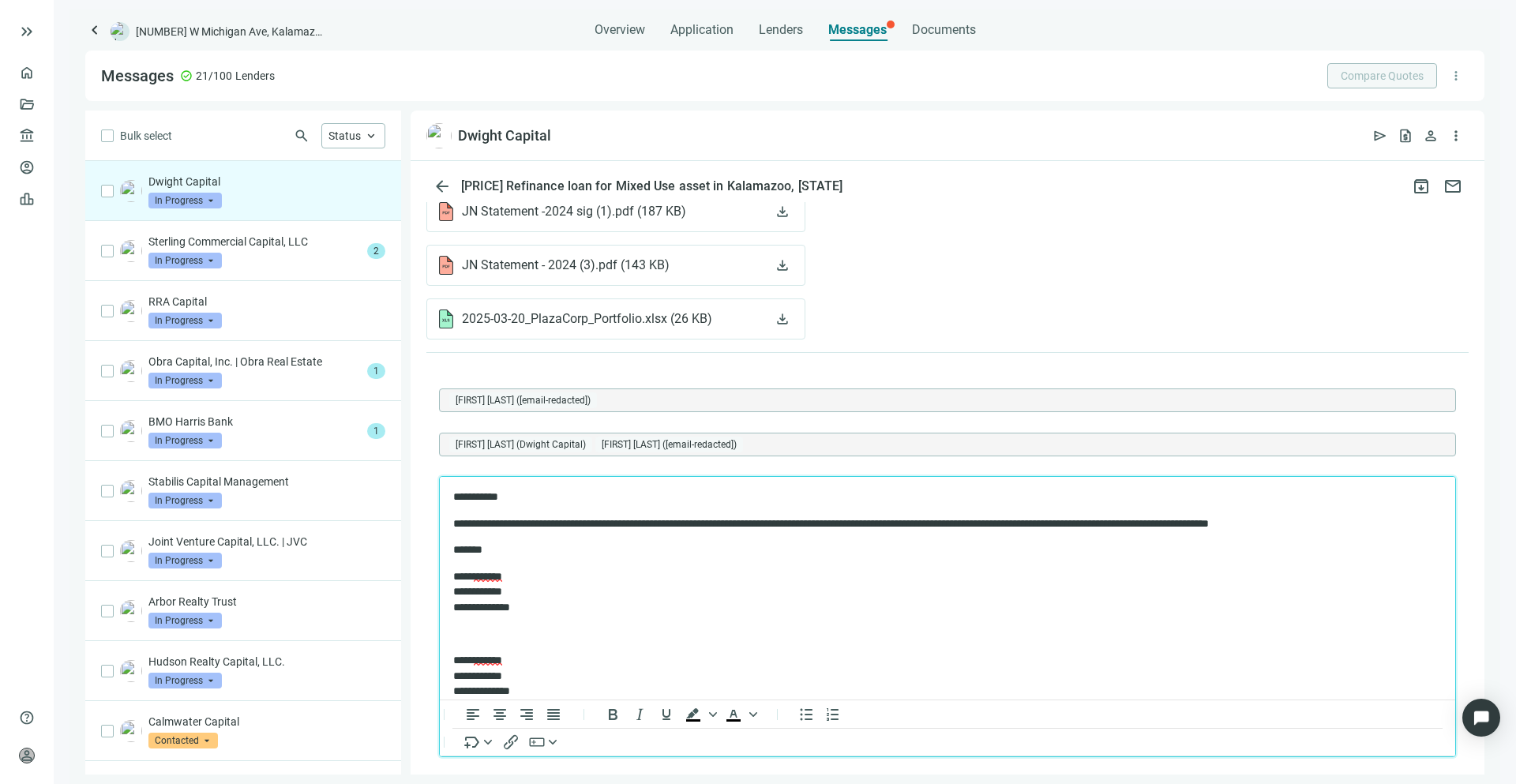 scroll, scrollTop: 13, scrollLeft: 0, axis: vertical 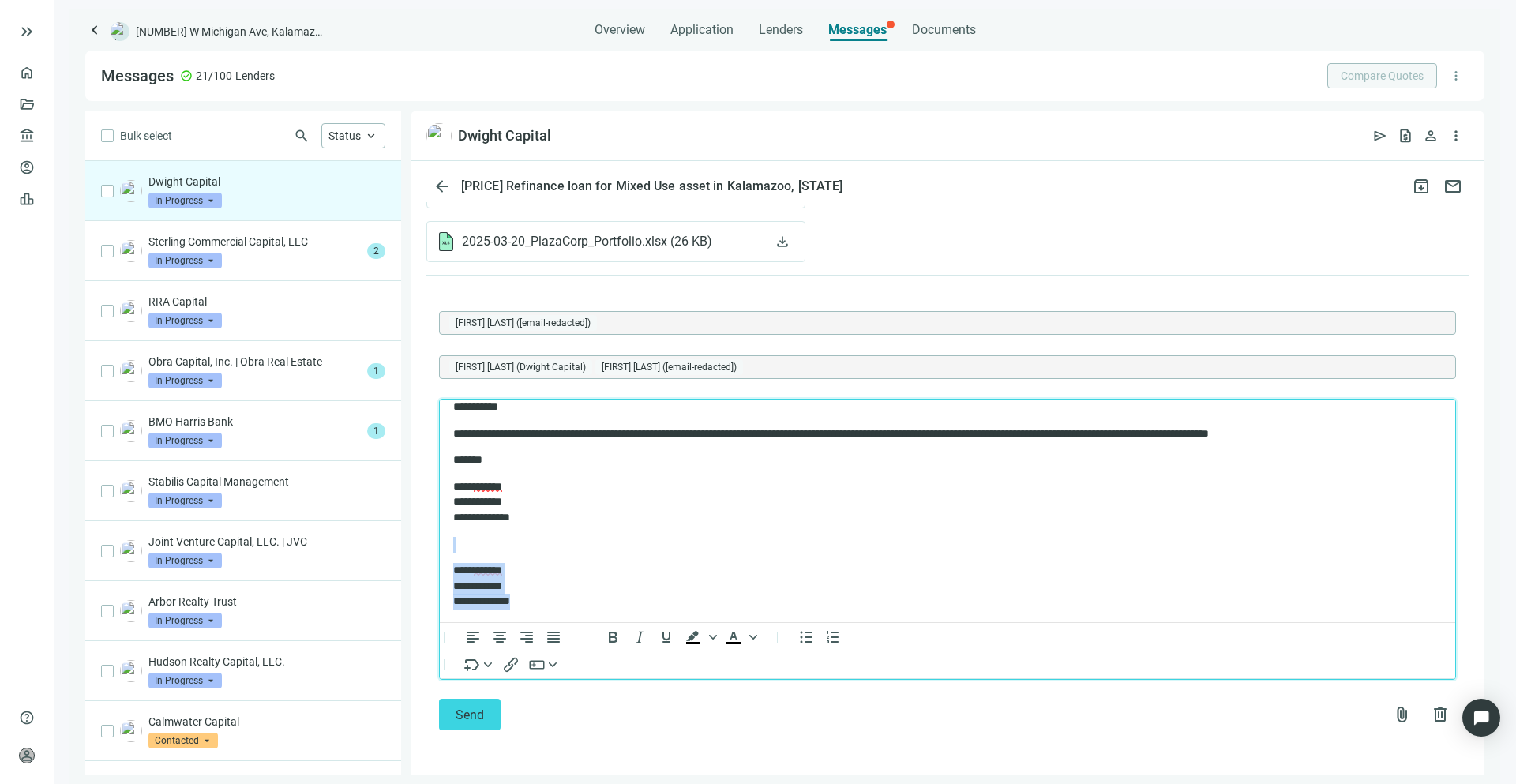 drag, startPoint x: 546, startPoint y: 608, endPoint x: 443, endPoint y: 538, distance: 124.53514 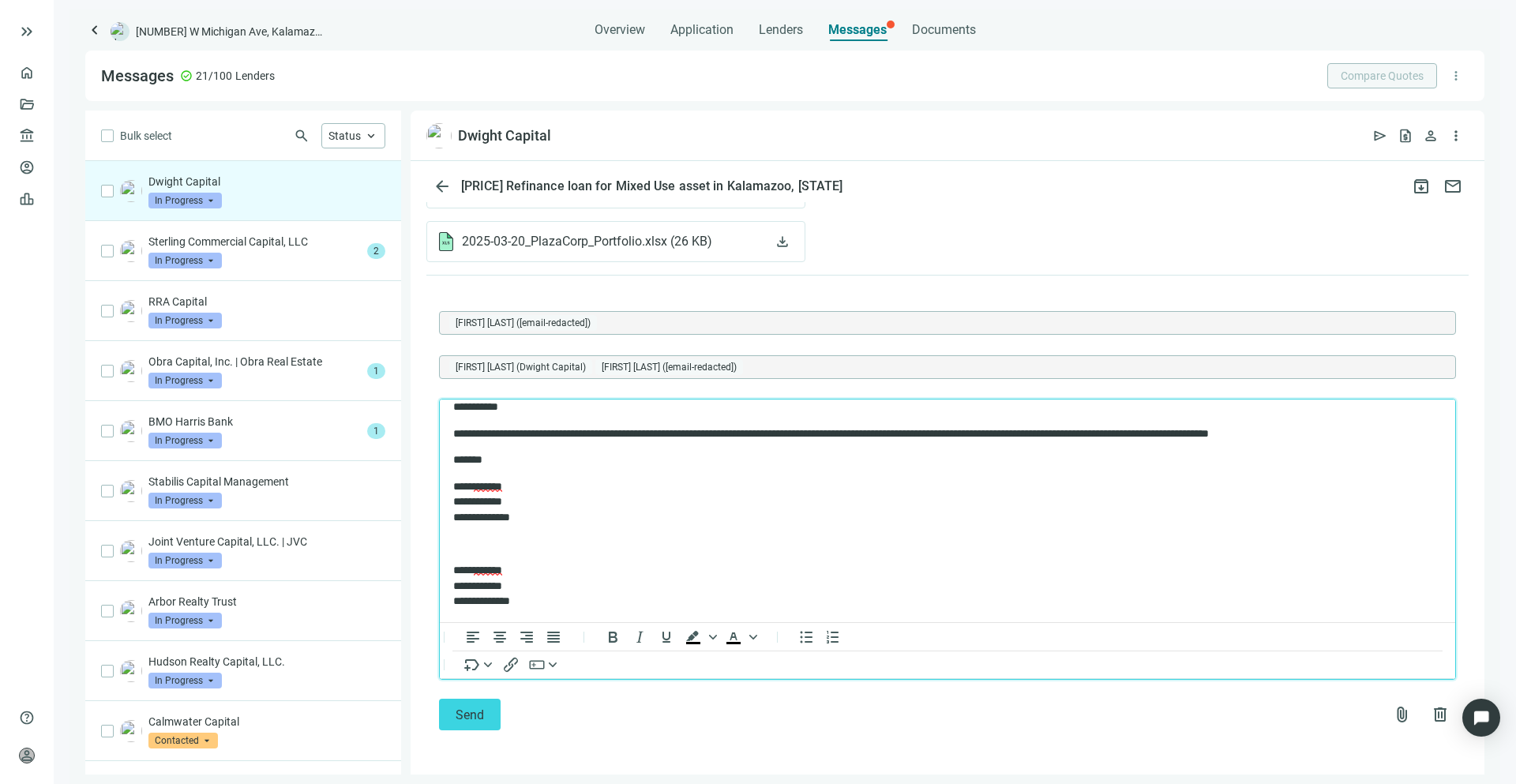 scroll, scrollTop: 0, scrollLeft: 0, axis: both 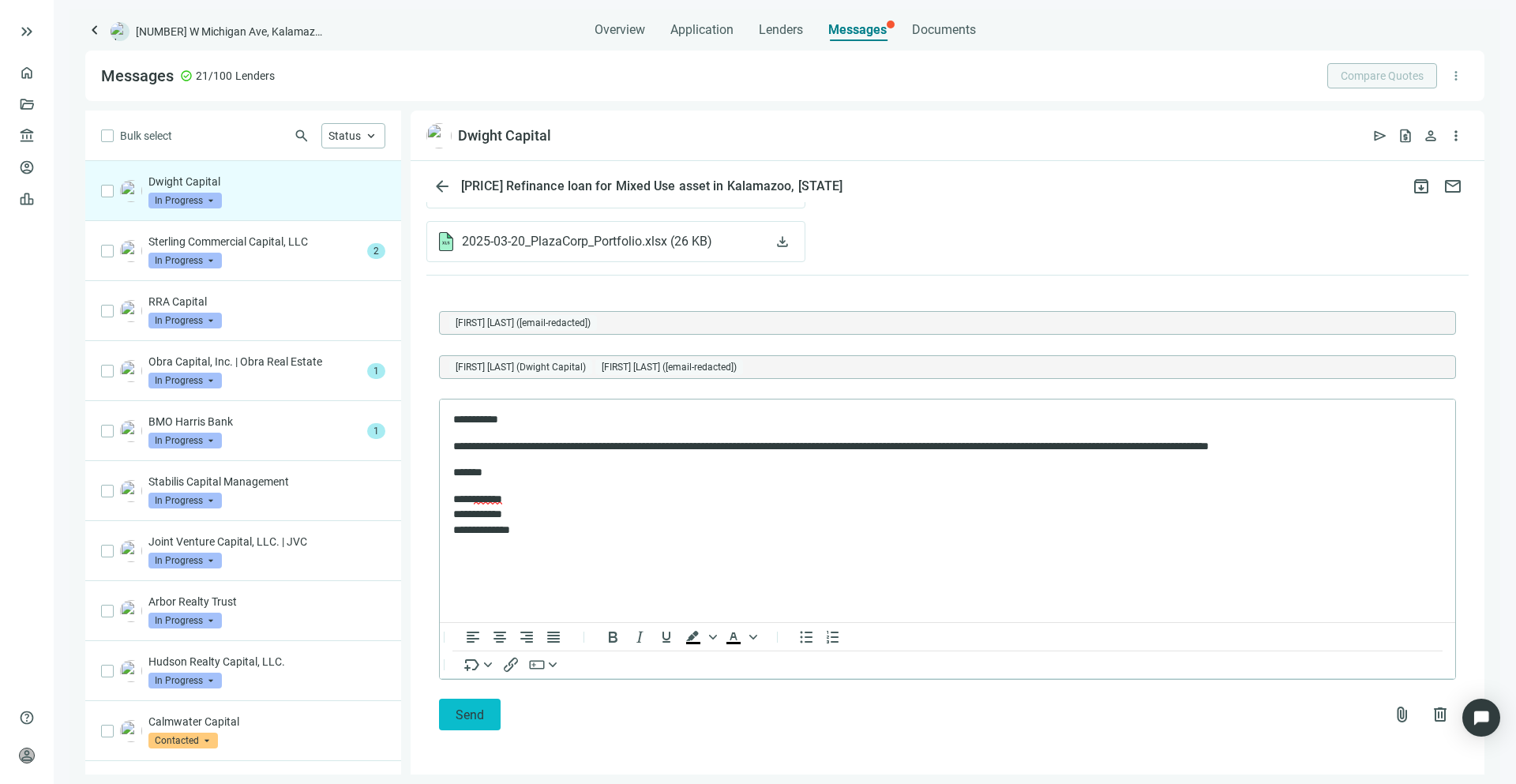 click on "Send" at bounding box center (470, 715) 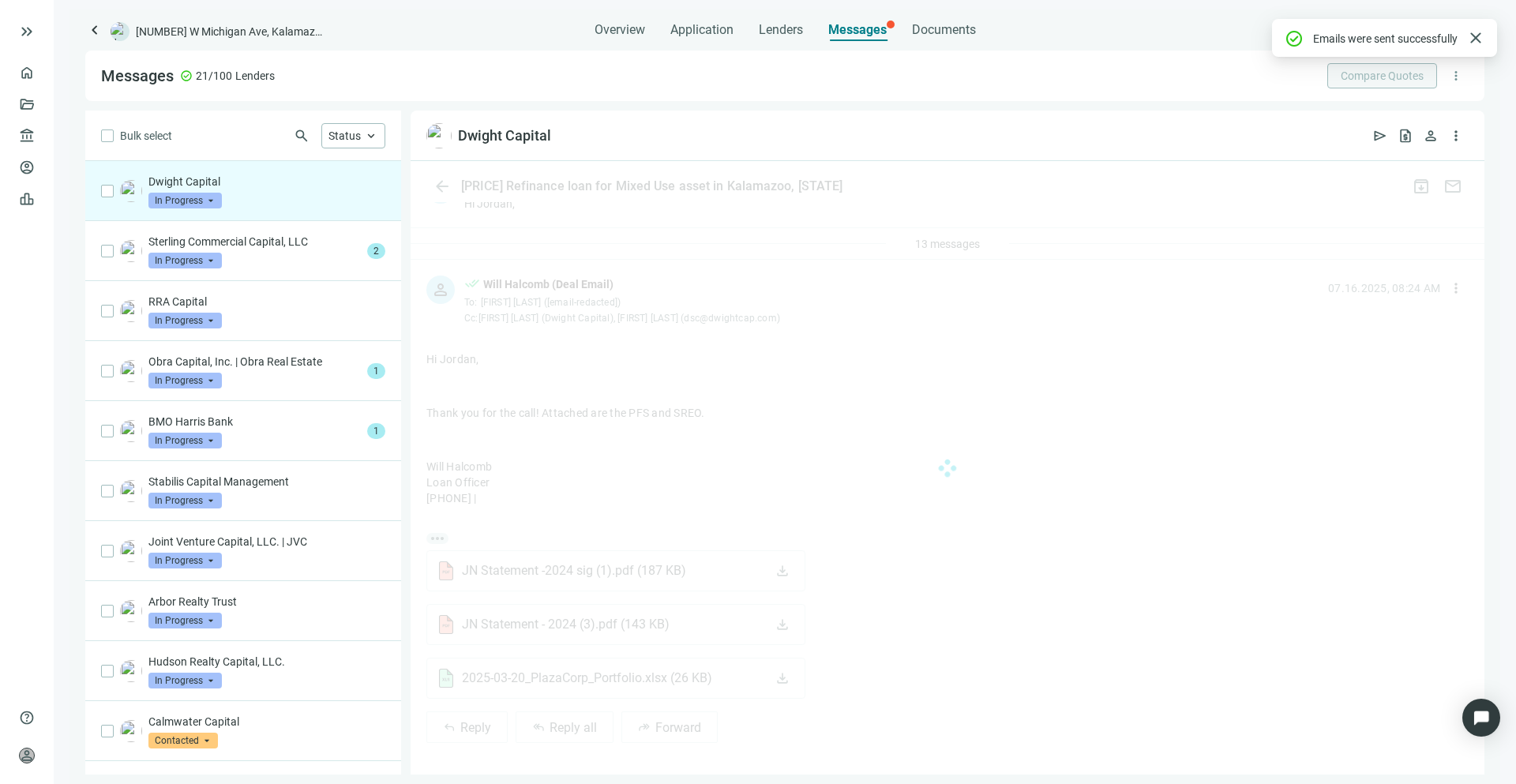 scroll, scrollTop: 336, scrollLeft: 0, axis: vertical 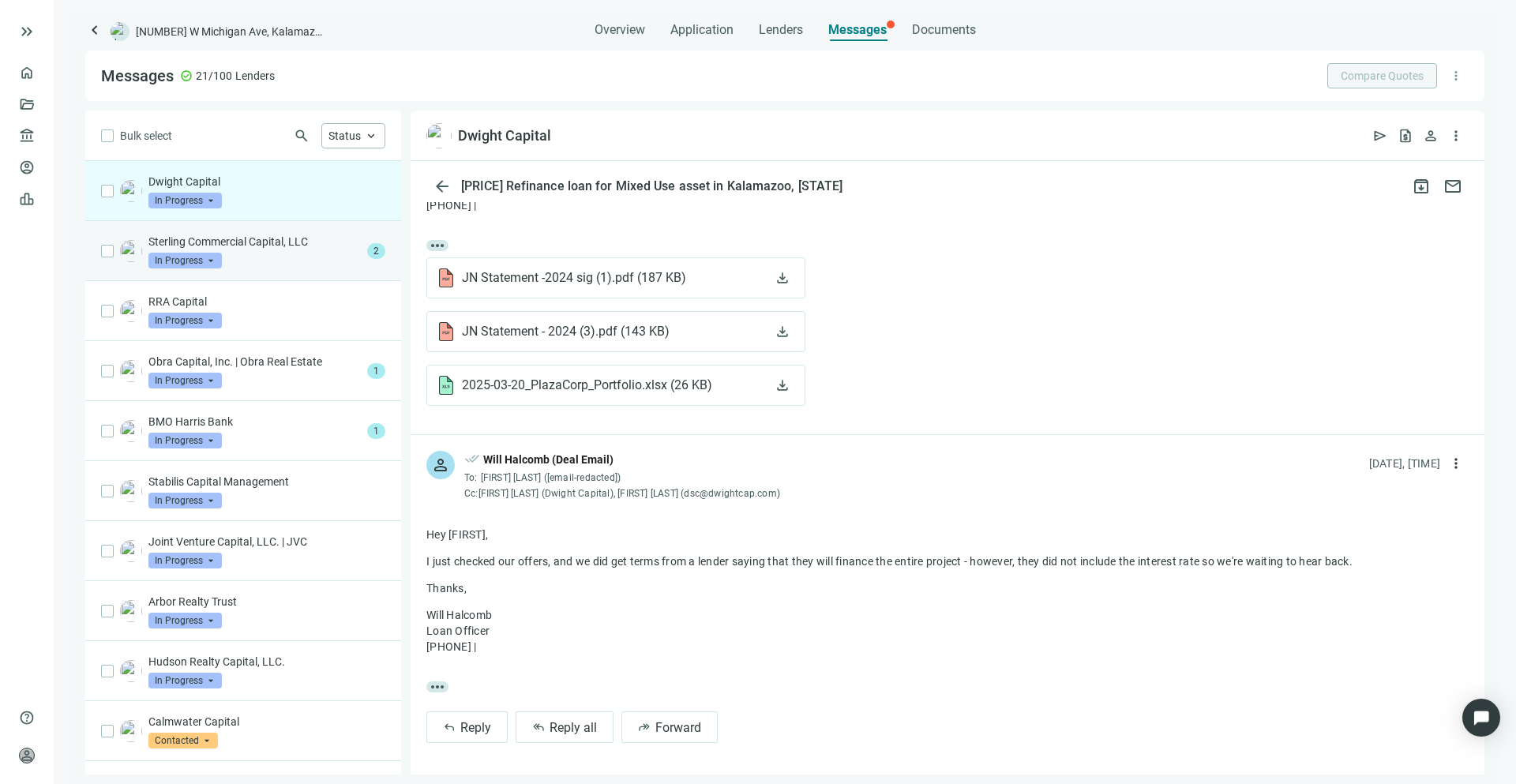 click on "Sterling Commercial Capital, LLC In Progress arrow_drop_down 2" at bounding box center [243, 251] 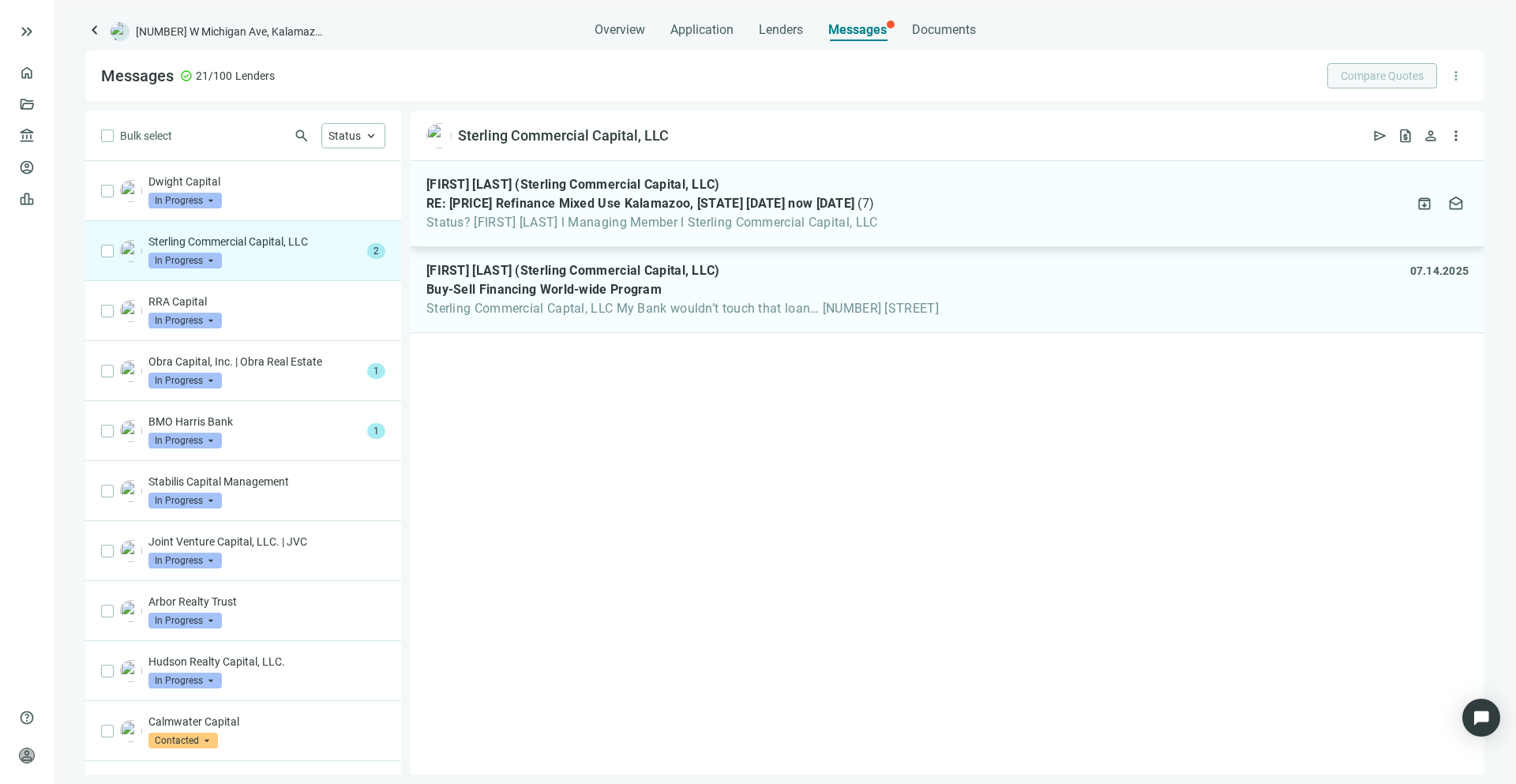 click on "Status? [FIRST] [LAST] l Managing Member l Sterling Commercial Capital, LLC" at bounding box center [652, 223] 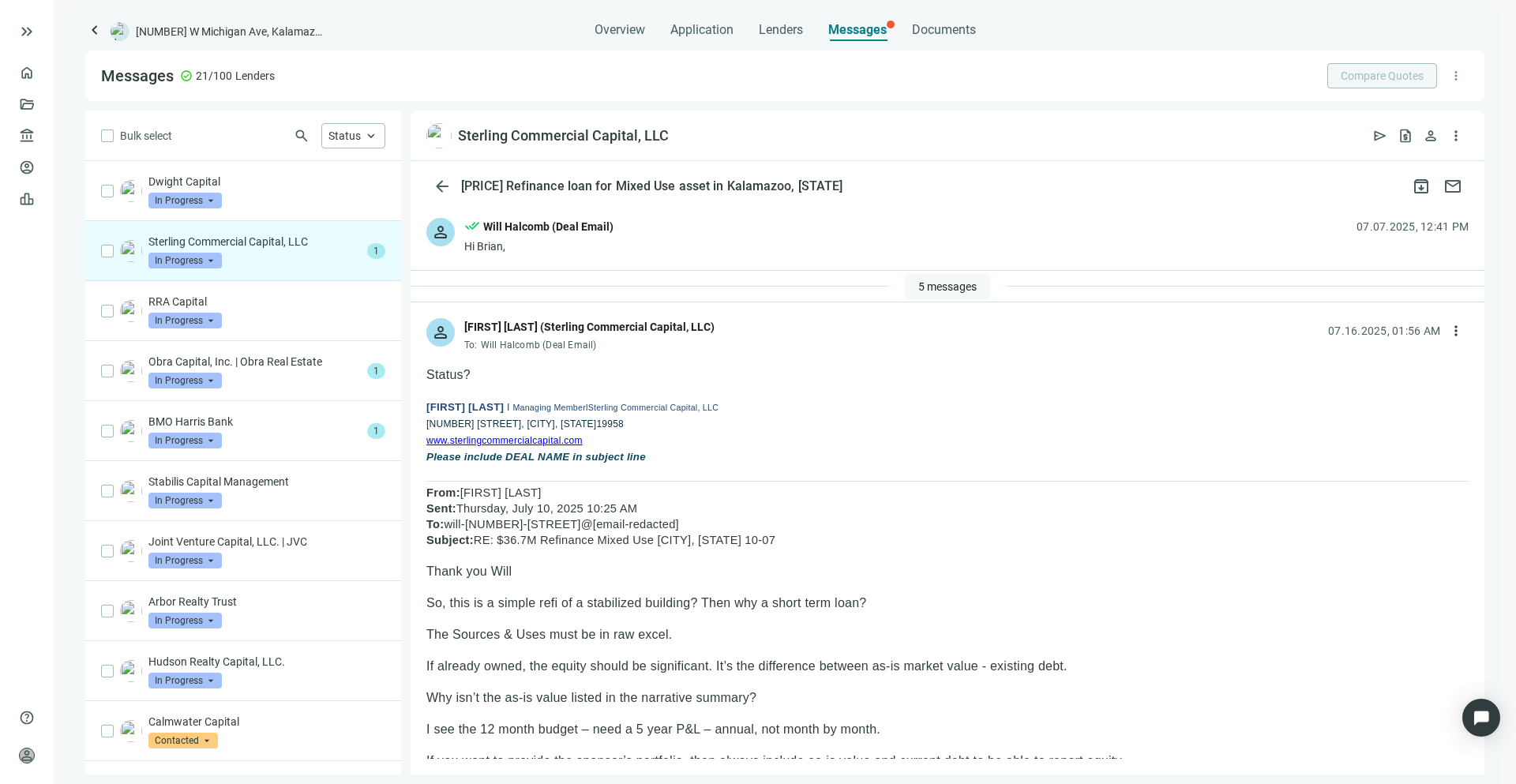 click on "5 messages" at bounding box center [948, 287] 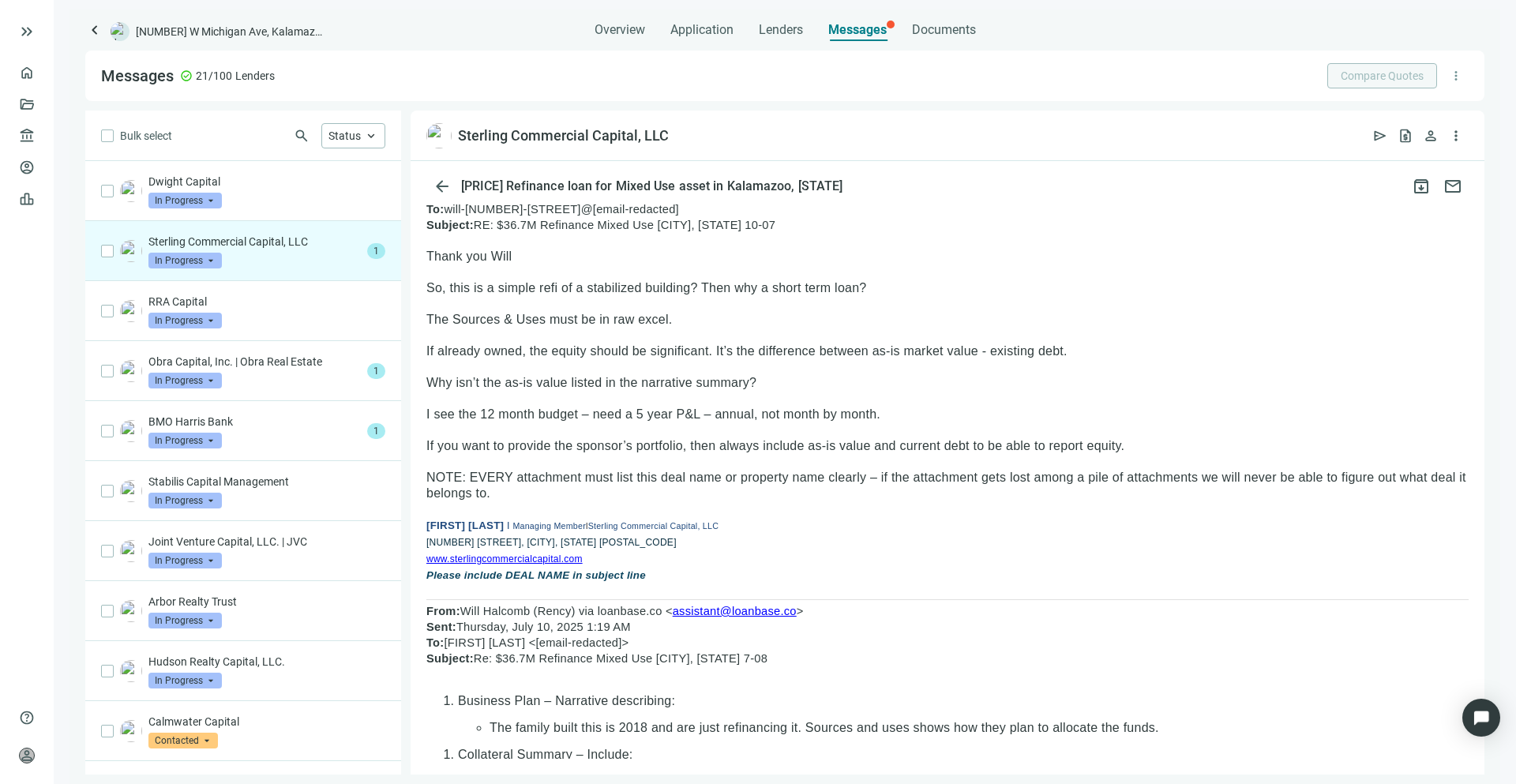 scroll, scrollTop: 511, scrollLeft: 0, axis: vertical 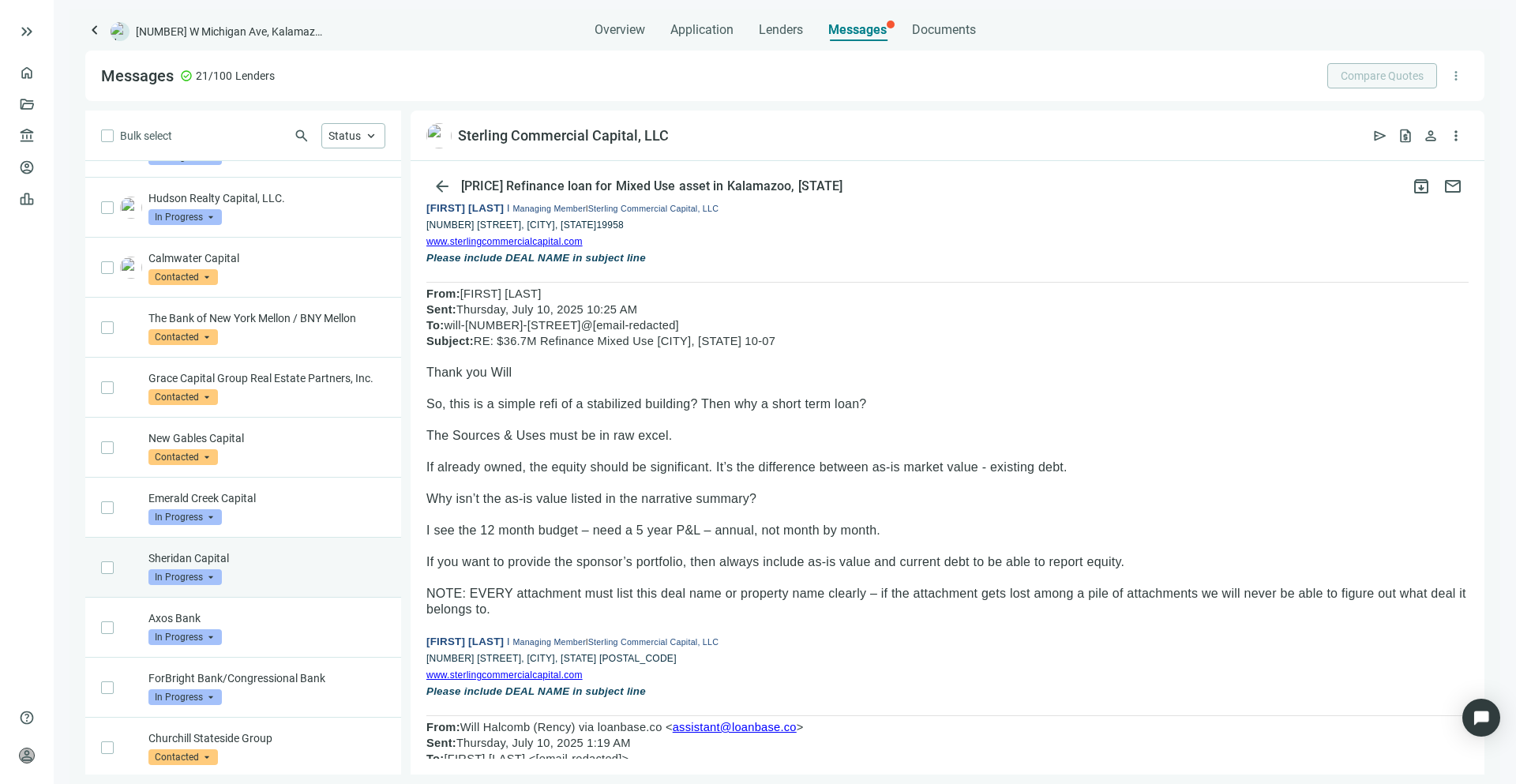 click on "Sheridan Capital In Progress arrow_drop_down" at bounding box center (243, 568) 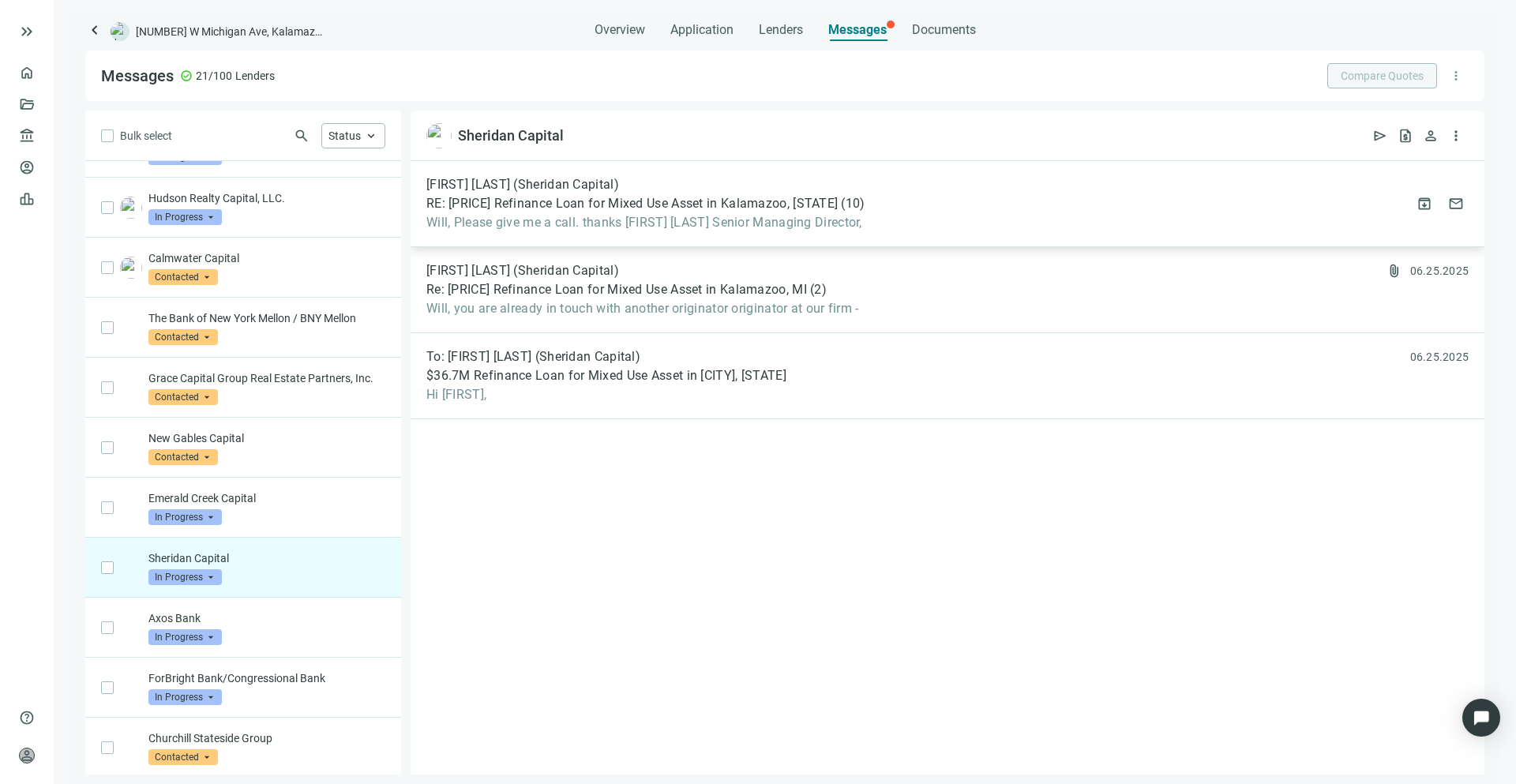 click on "Will, Please give me a call. thanks [FIRST] [LAST] Senior Managing Director," at bounding box center (646, 223) 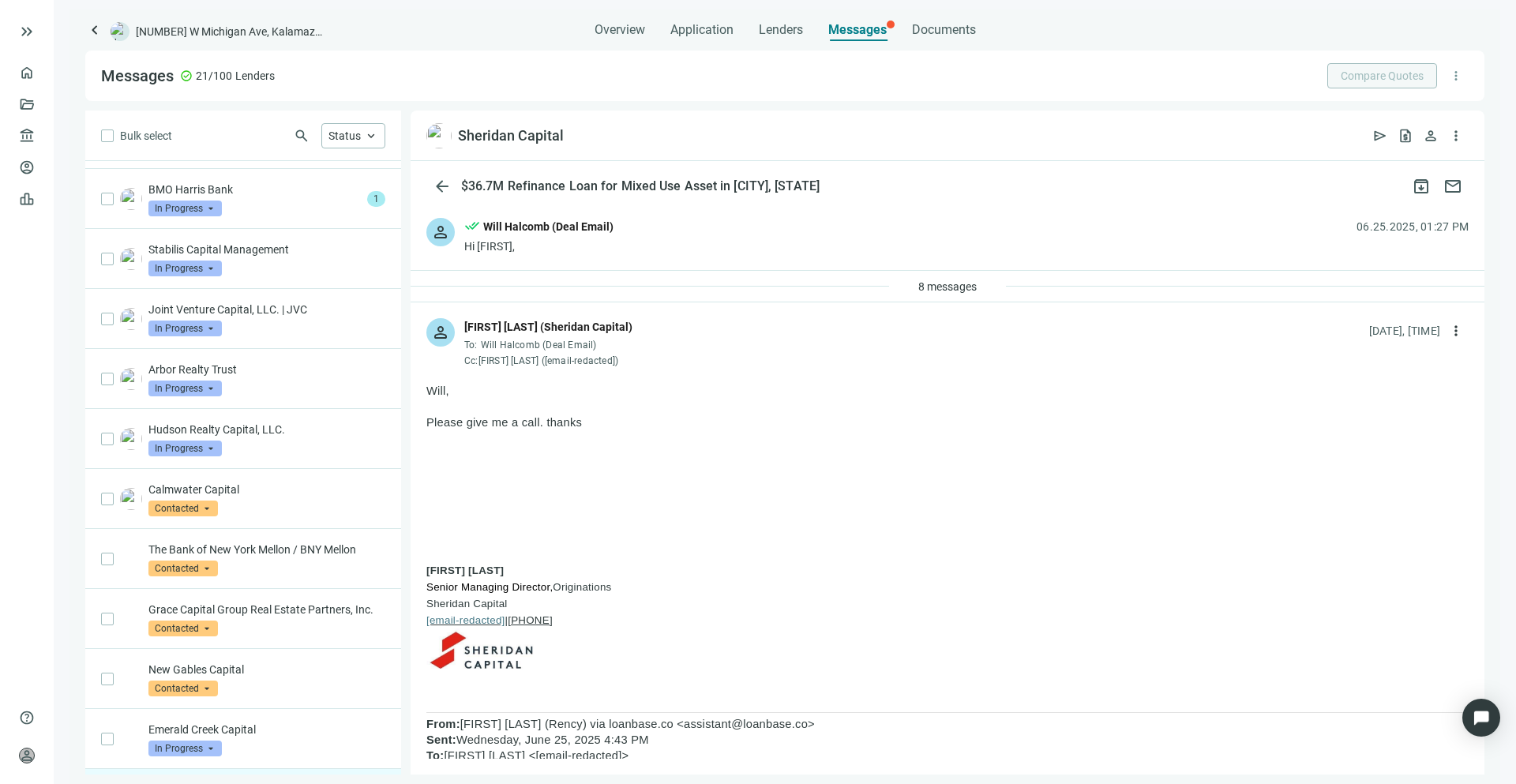 scroll, scrollTop: 0, scrollLeft: 0, axis: both 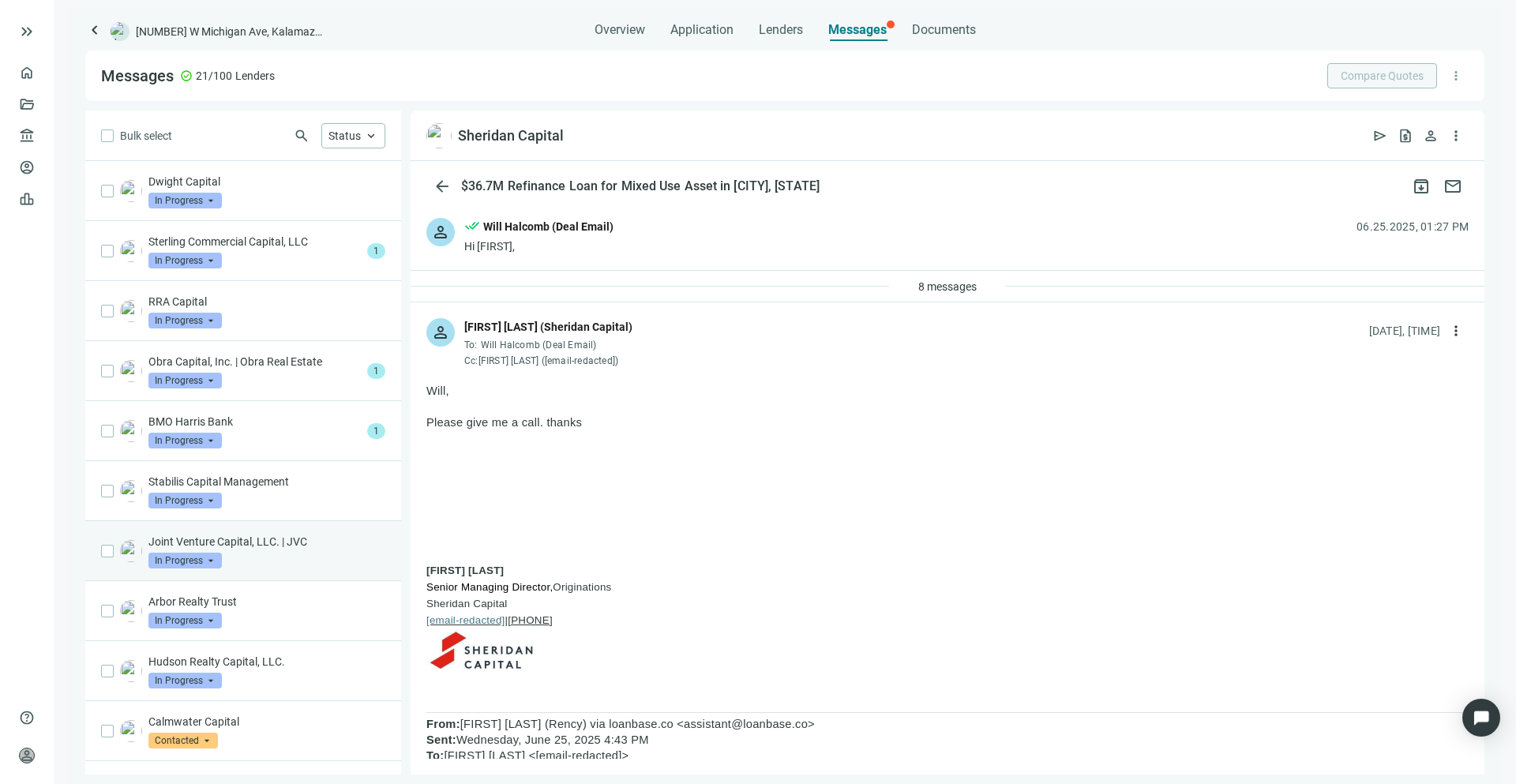 click on "Joint Venture Capital, LLC. | JVC In Progress arrow_drop_down" at bounding box center [267, 551] 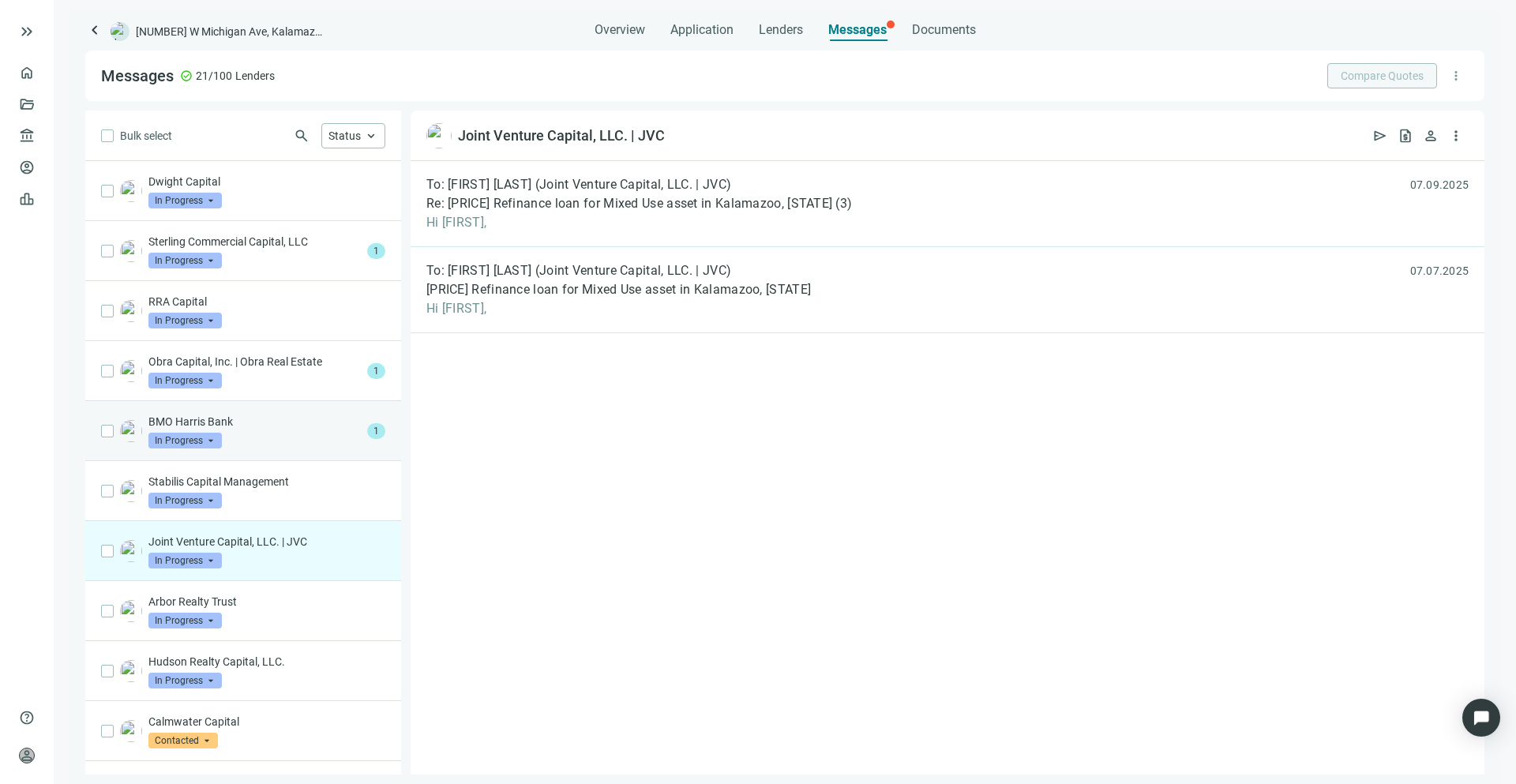 click on "BMO Harris Bank In Progress arrow_drop_down" at bounding box center [254, 431] 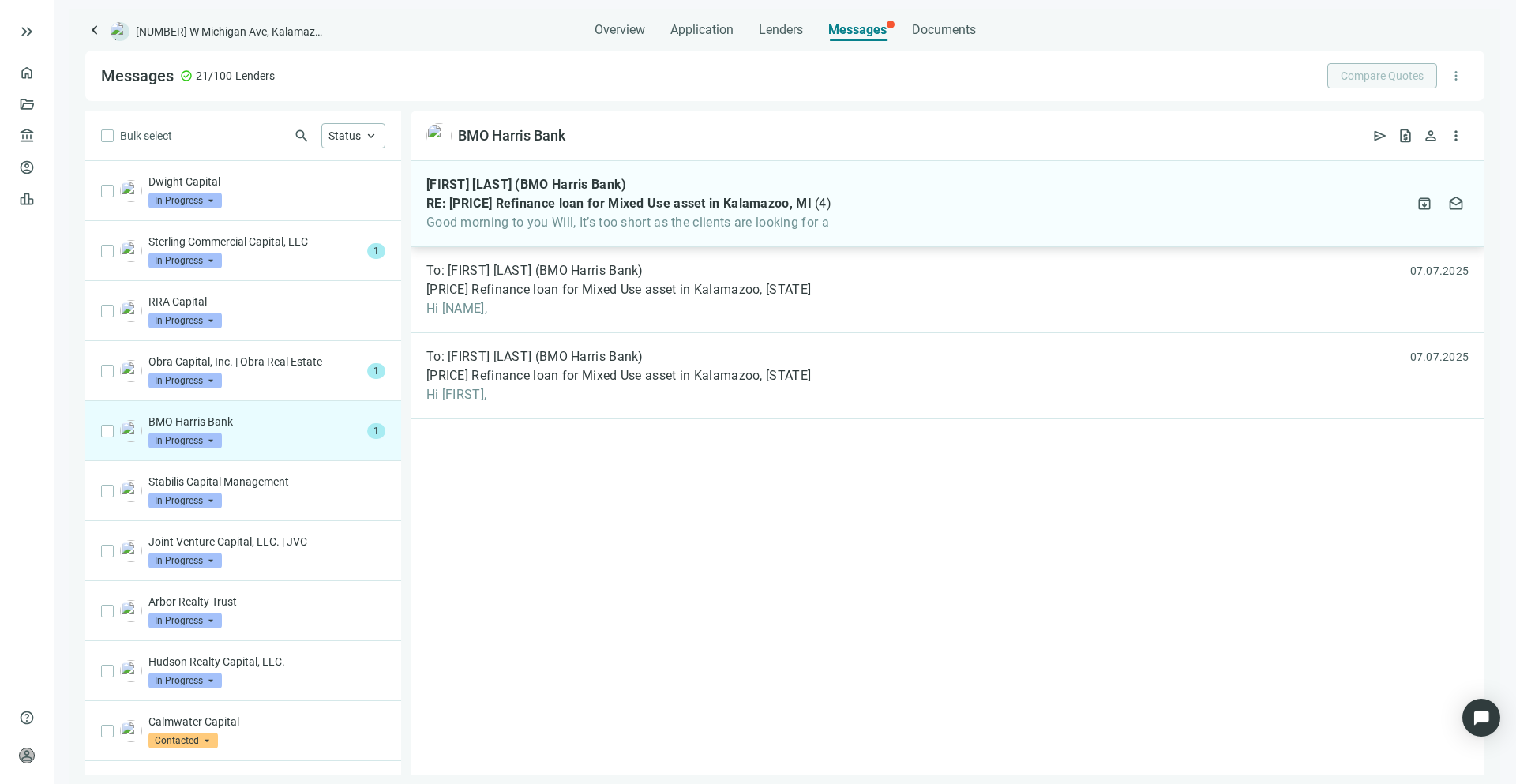 click on "RE: [PRICE] Refinance loan for Mixed Use asset in Kalamazoo, MI" at bounding box center (619, 204) 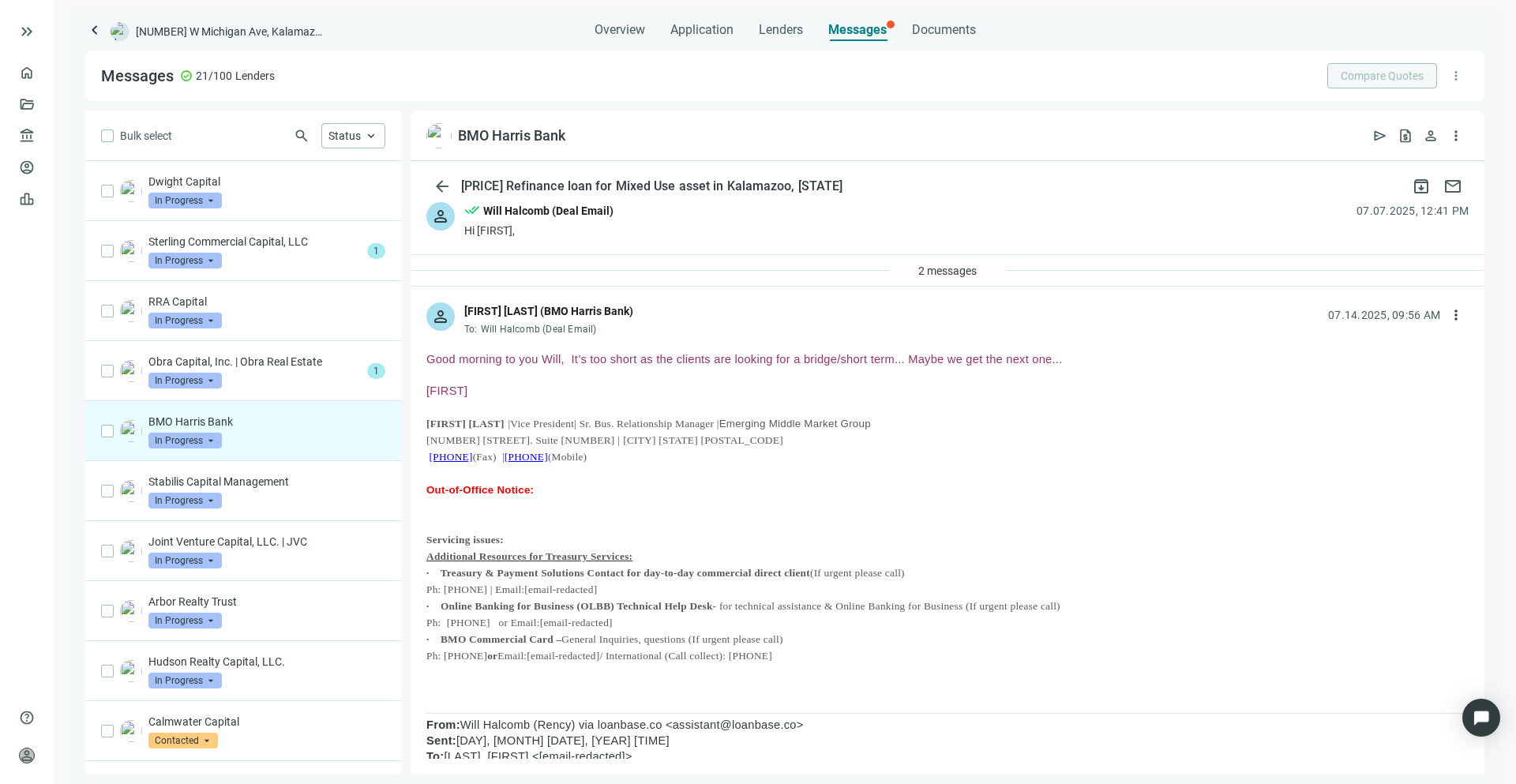 scroll, scrollTop: 0, scrollLeft: 0, axis: both 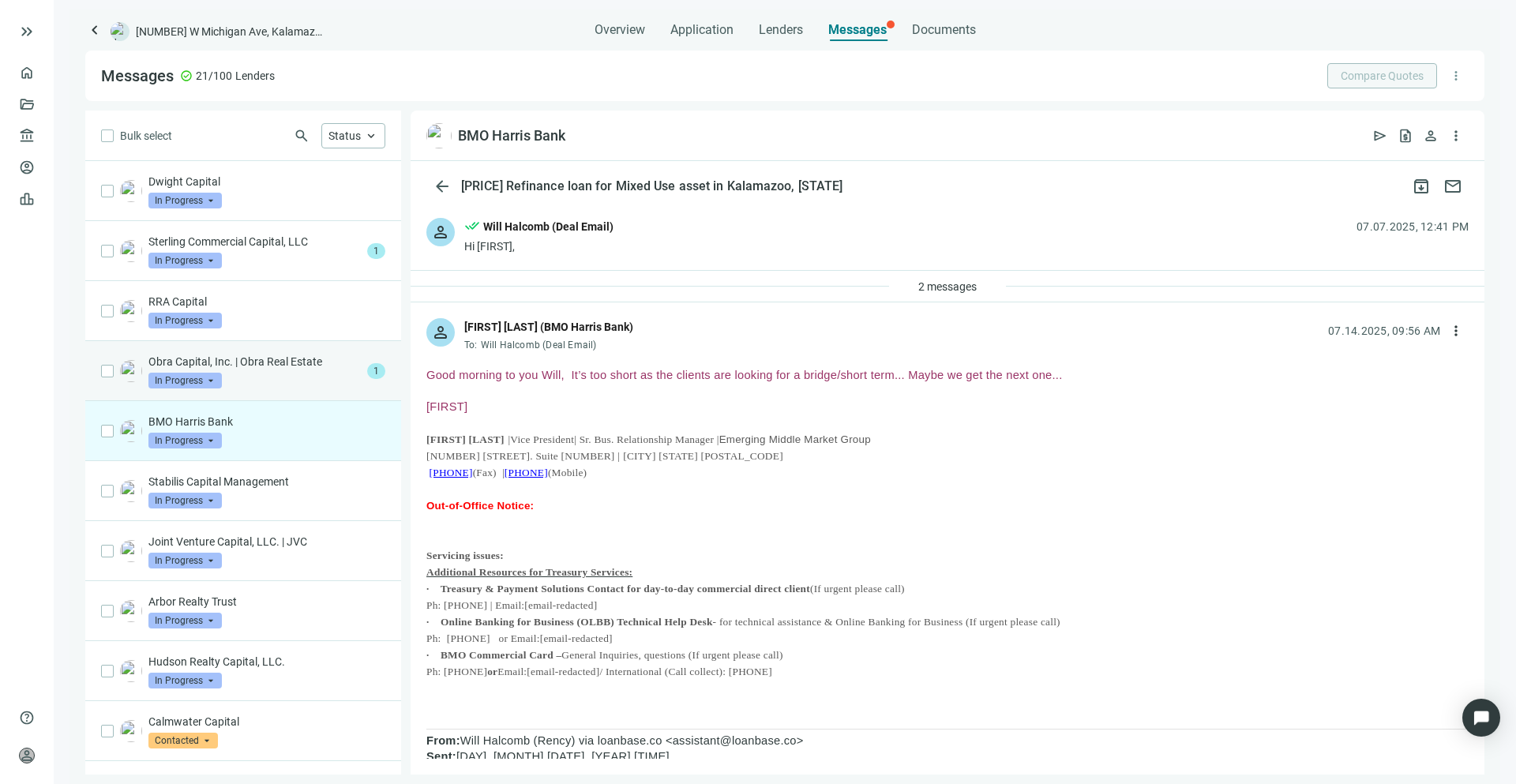 click on "Obra Capital, Inc. | Obra Real Estate In Progress arrow_drop_down" at bounding box center (254, 371) 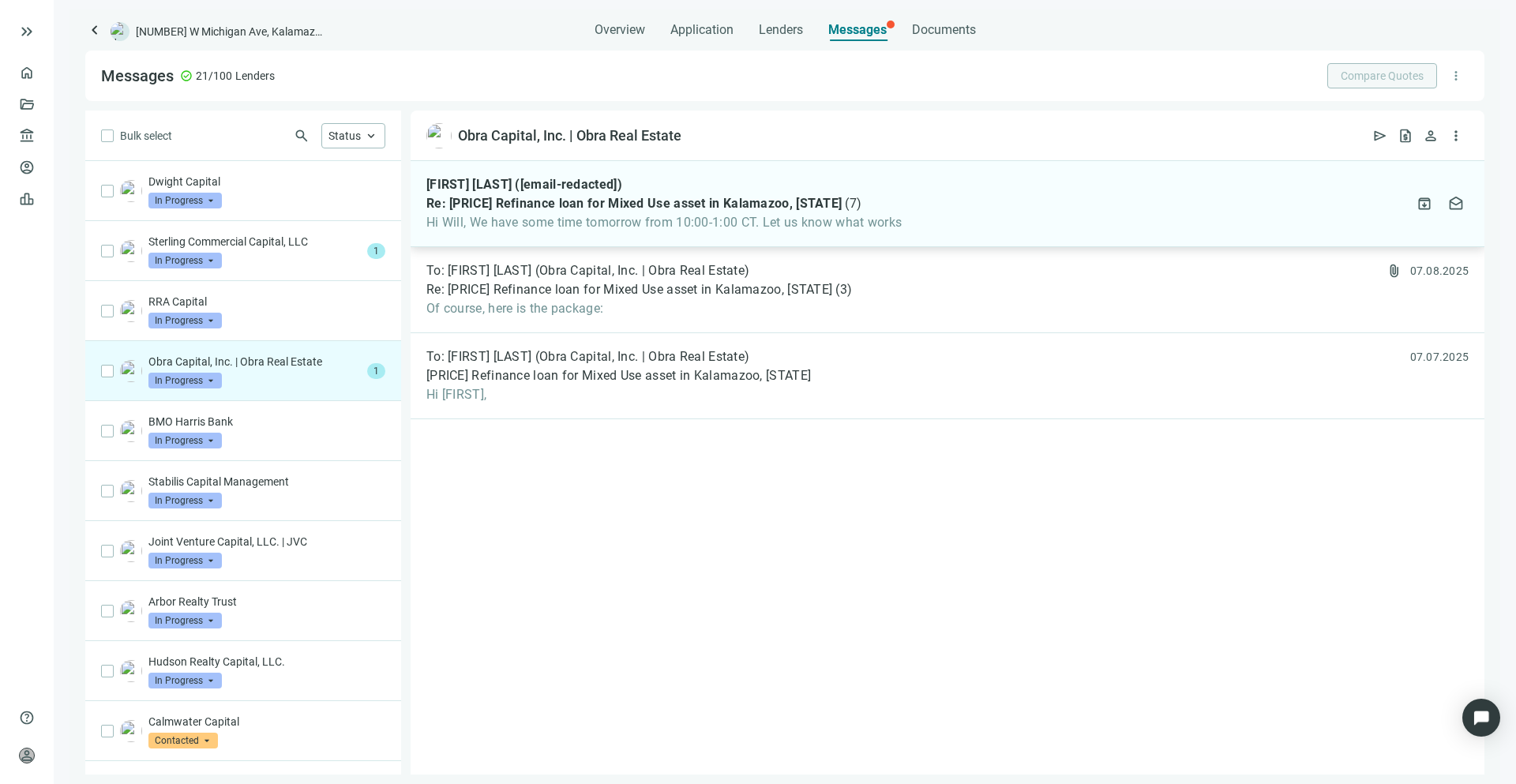 click on "Hi Will, We have some time tomorrow from 10:00-1:00 CT. Let us know what works" at bounding box center [664, 223] 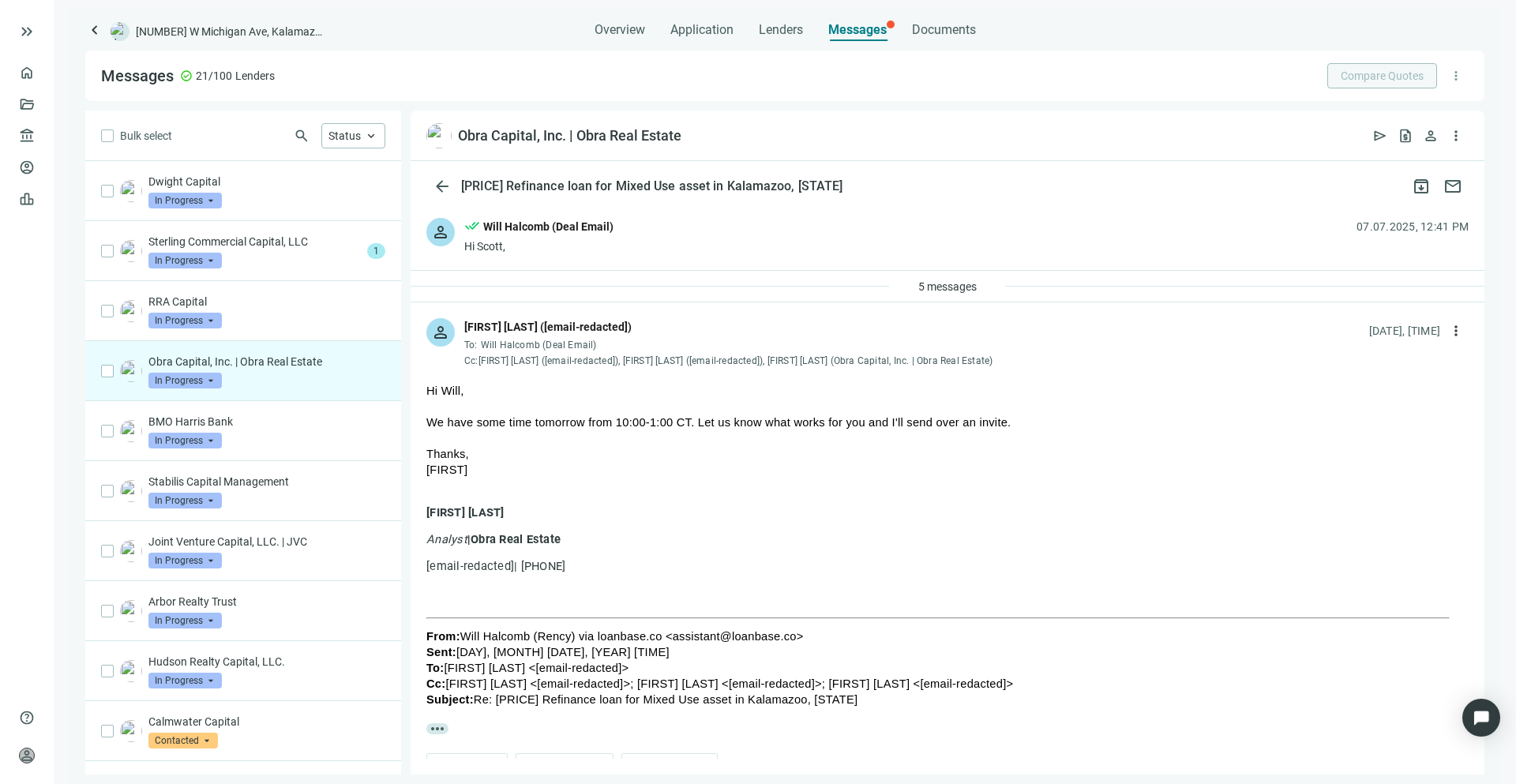 click on "[FIRST]" at bounding box center (948, 470) 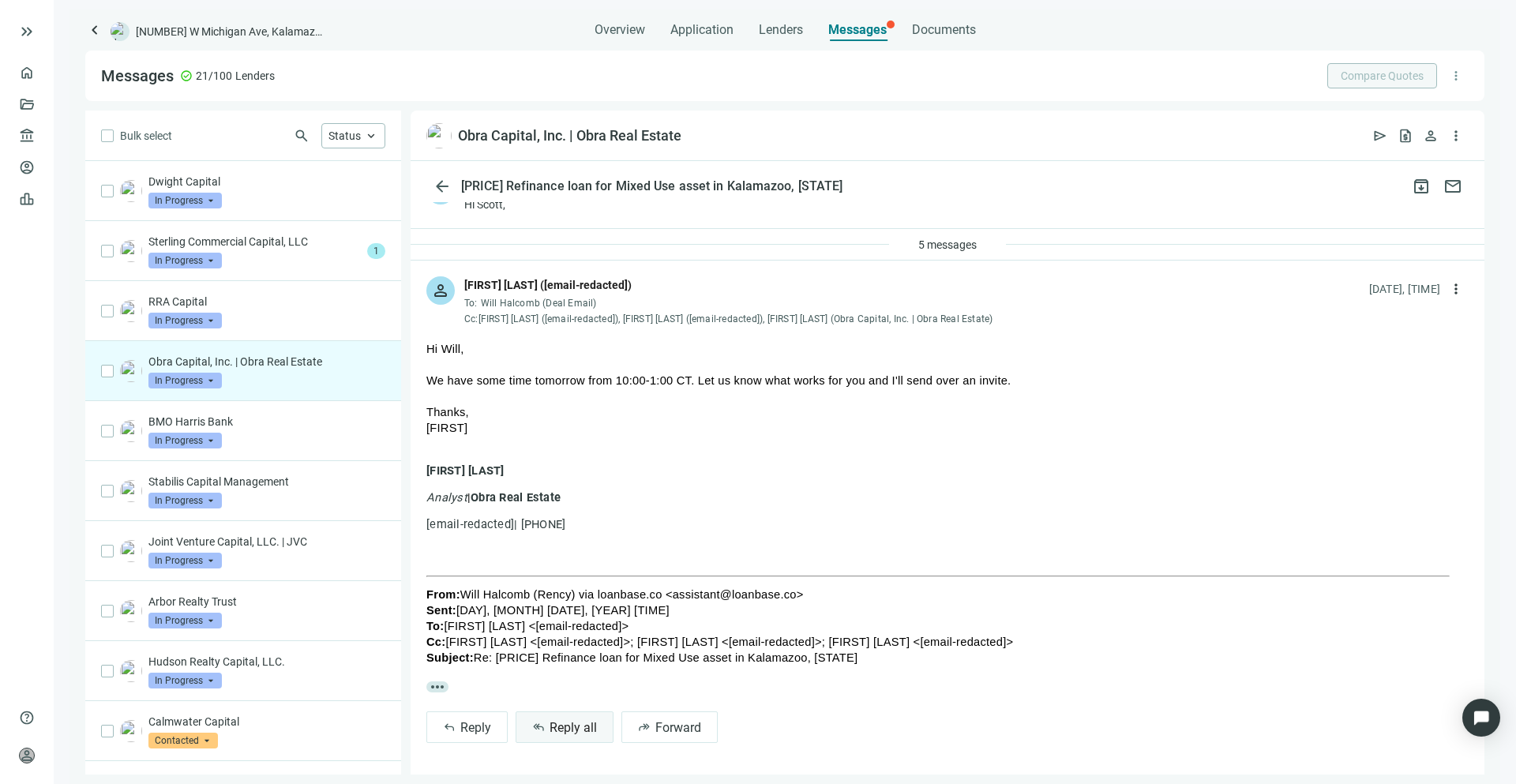 click on "Reply all" at bounding box center [573, 727] 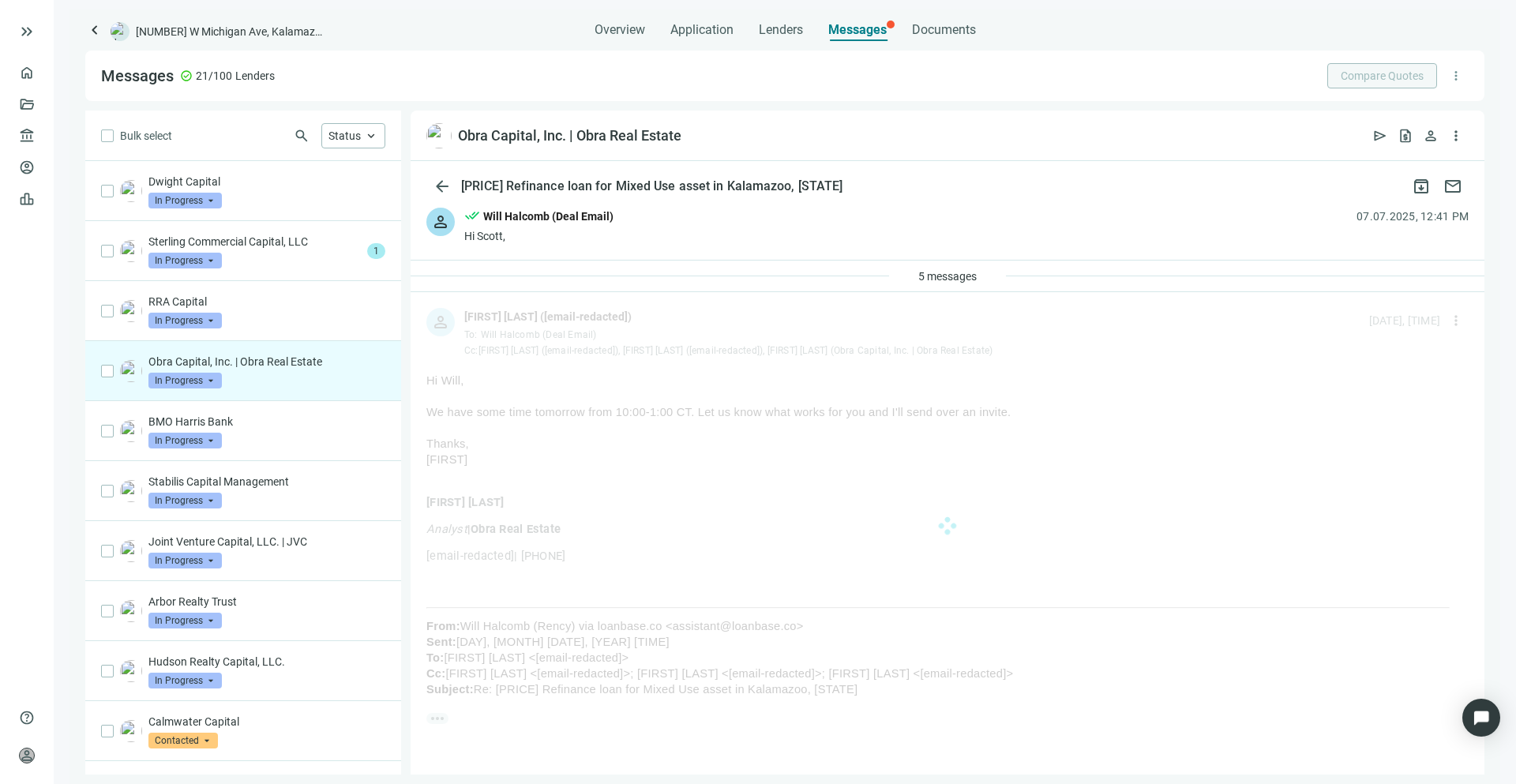 scroll, scrollTop: 42, scrollLeft: 0, axis: vertical 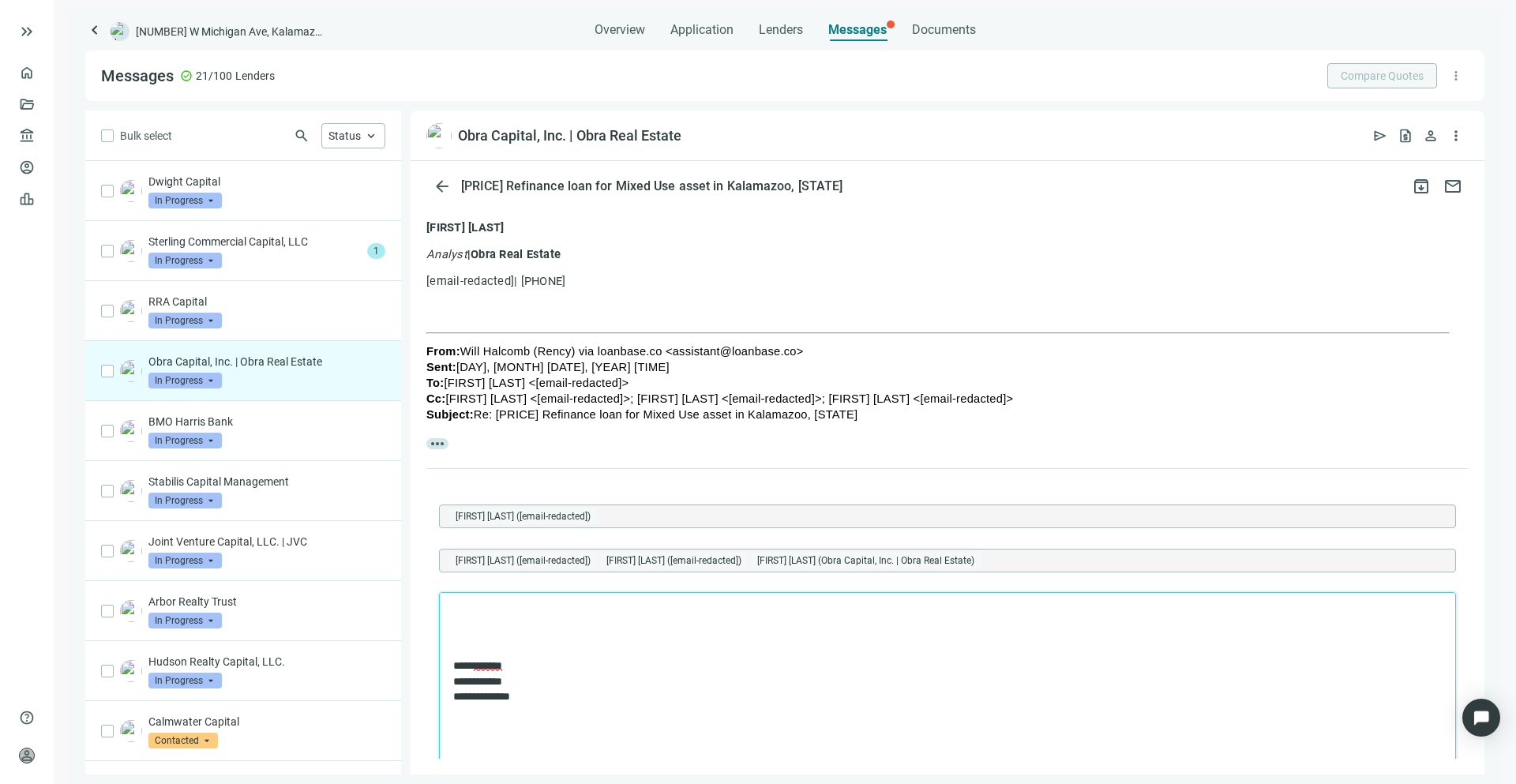 type 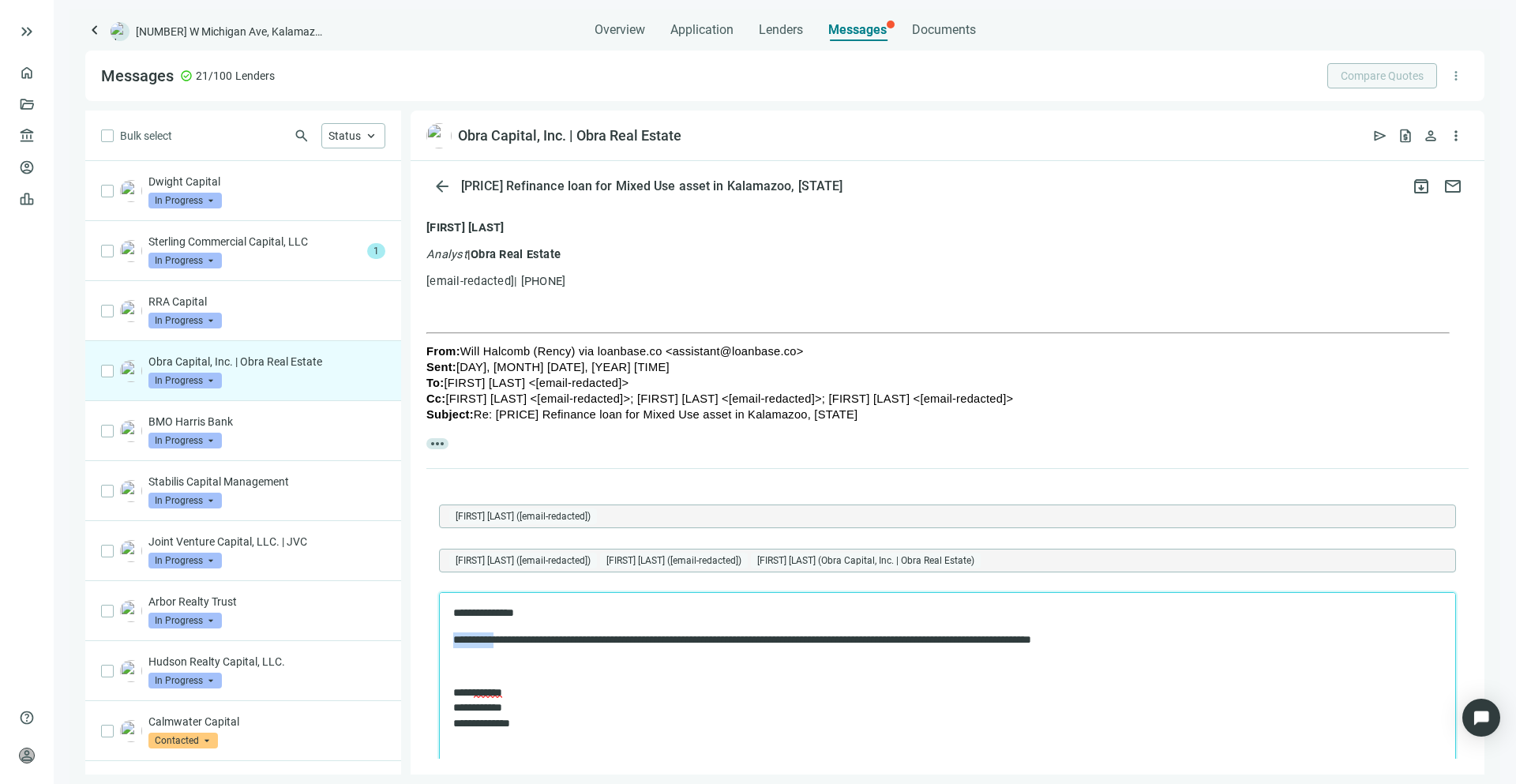 drag, startPoint x: 498, startPoint y: 640, endPoint x: 451, endPoint y: 637, distance: 47.095647 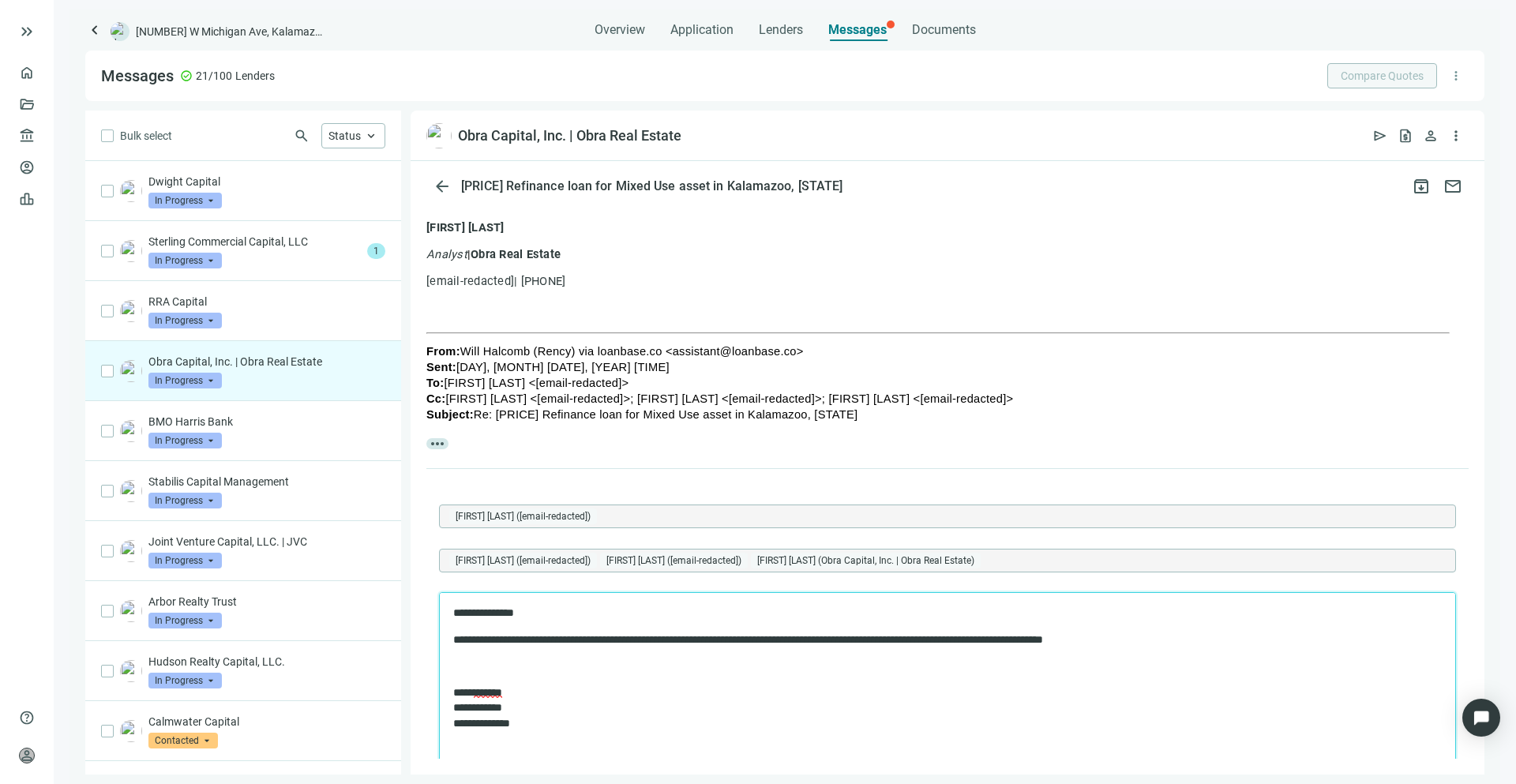 click at bounding box center (948, 666) 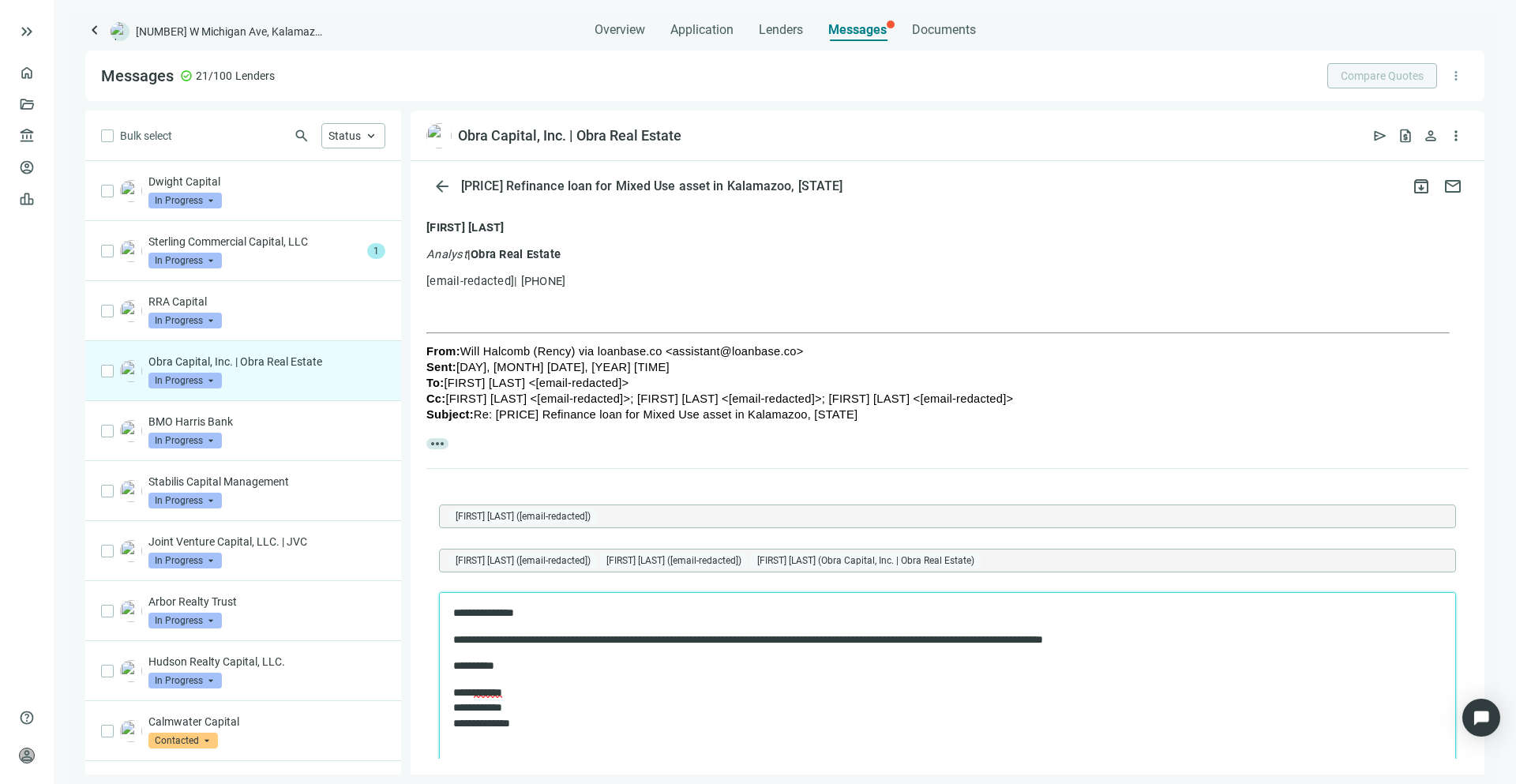 click on "**********" at bounding box center [940, 640] 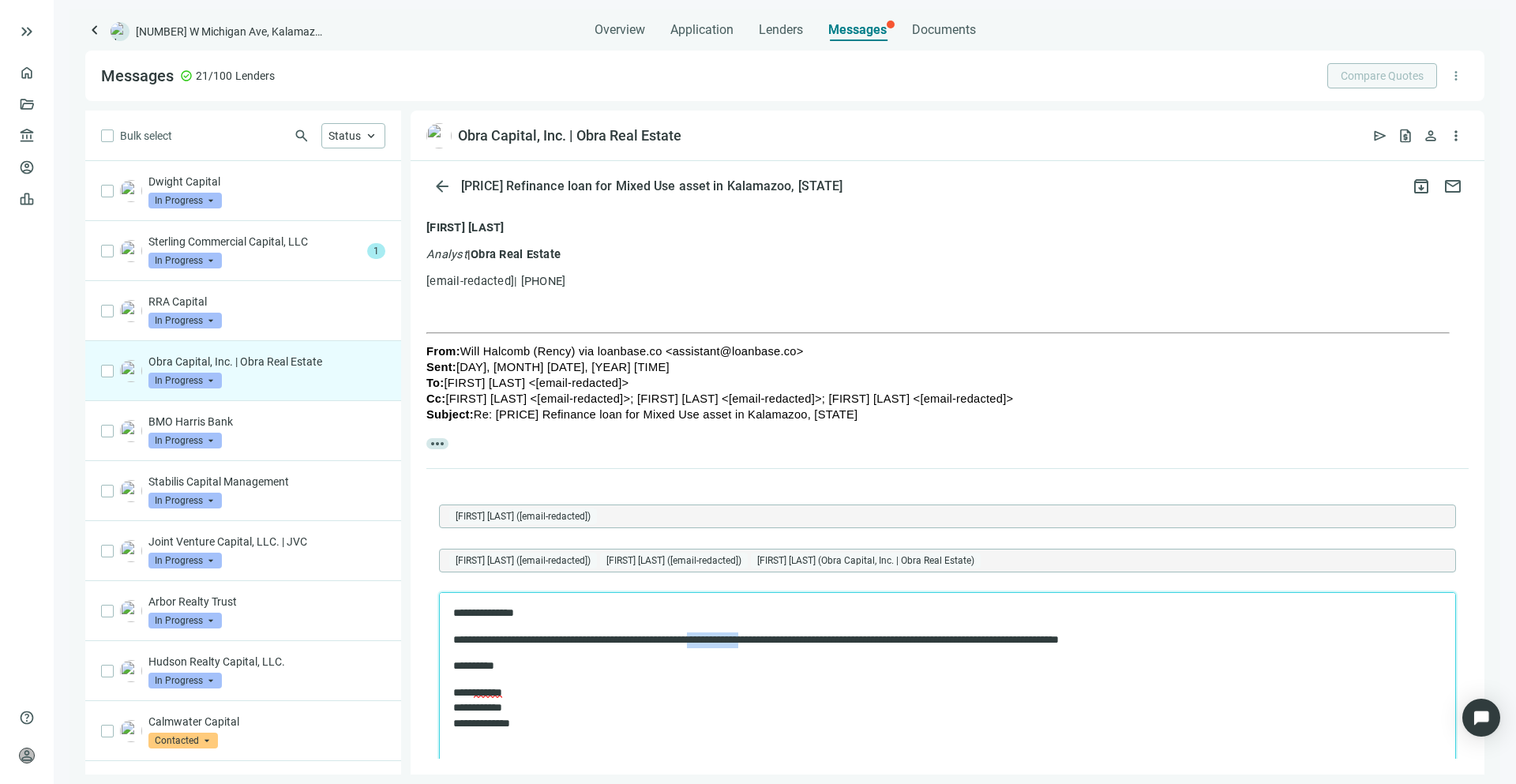 drag, startPoint x: 796, startPoint y: 641, endPoint x: 737, endPoint y: 643, distance: 59.033889 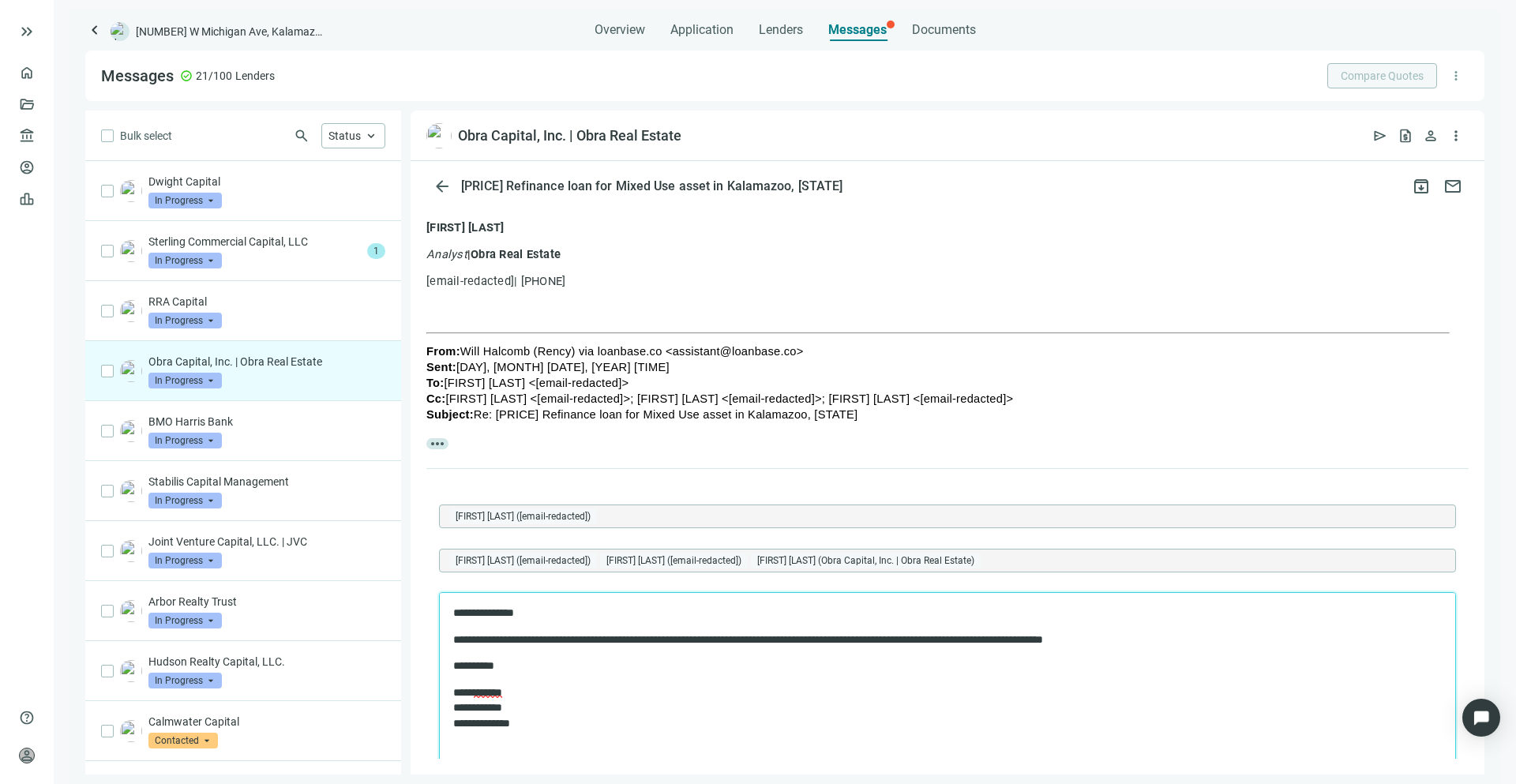 click on "**********" at bounding box center [948, 669] 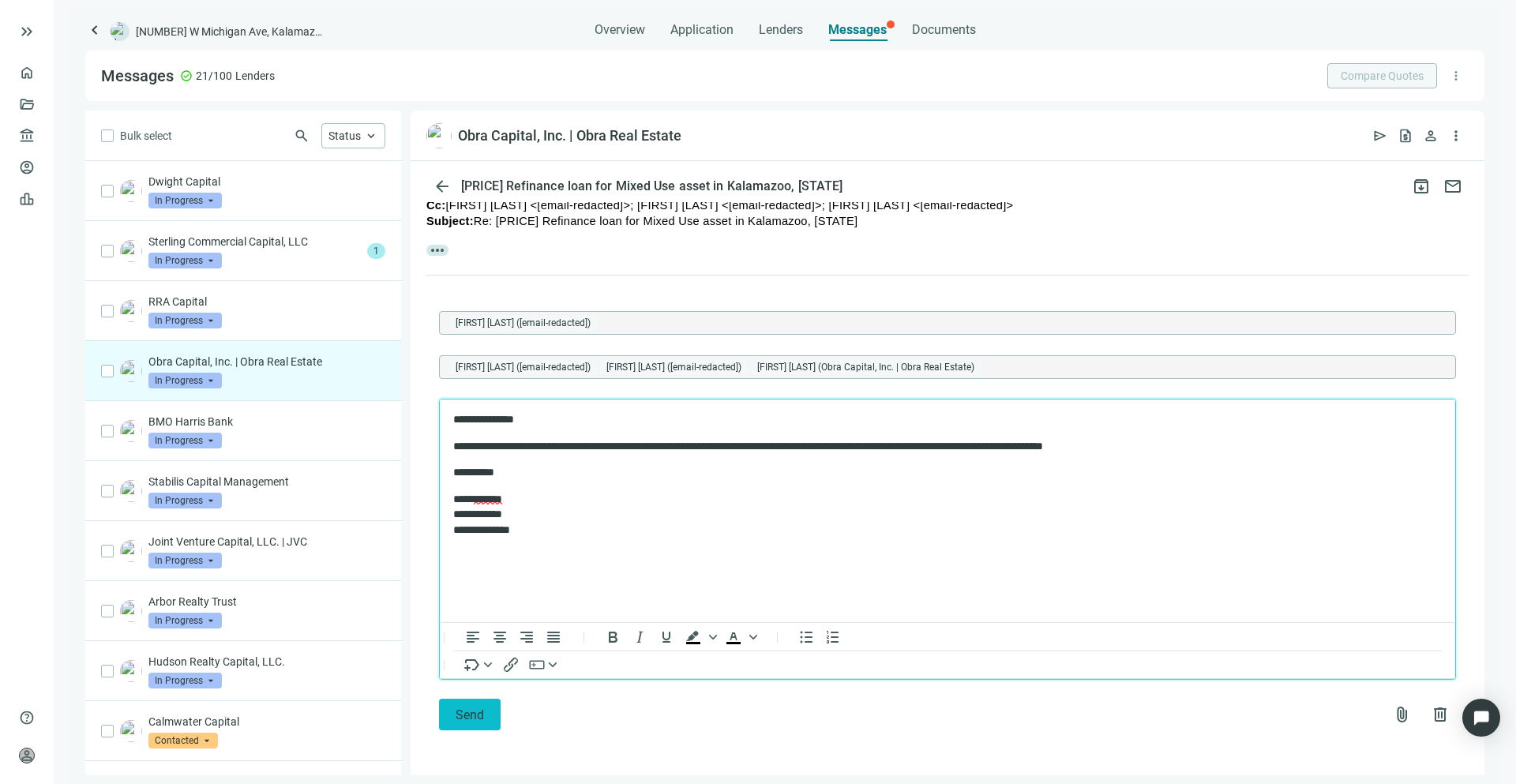 click on "Send" at bounding box center (470, 715) 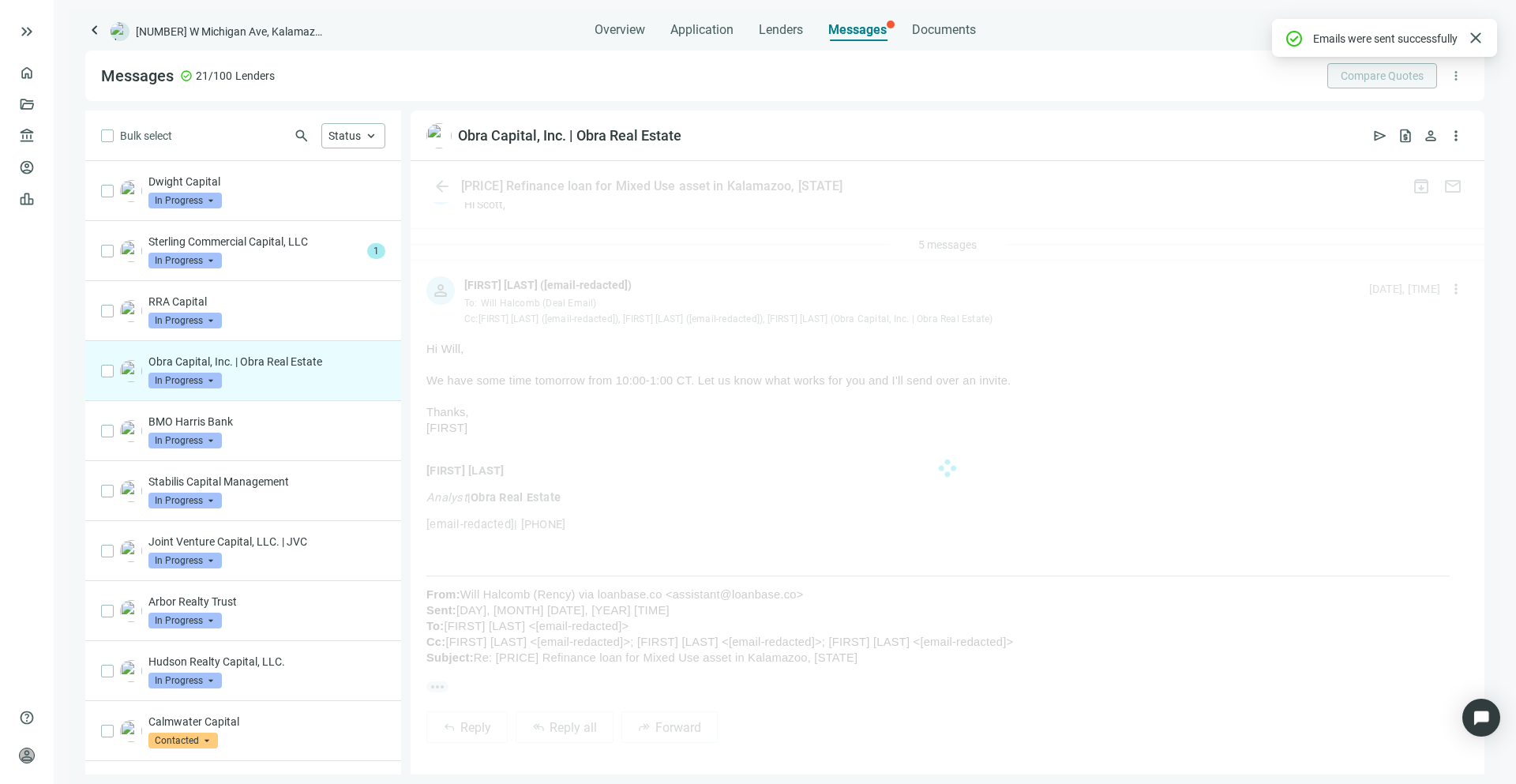 scroll, scrollTop: 335, scrollLeft: 0, axis: vertical 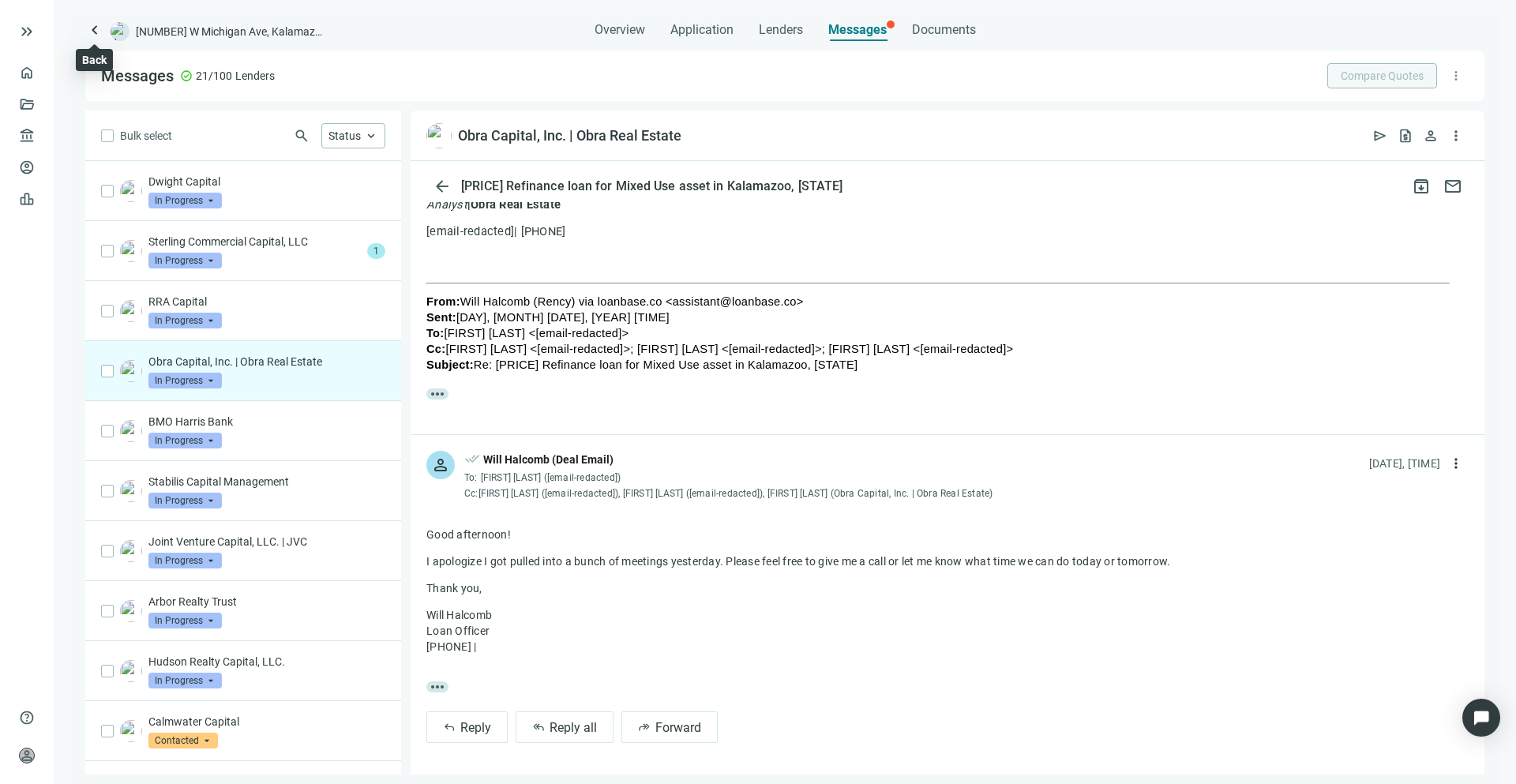 click on "keyboard_arrow_left" at bounding box center [95, 30] 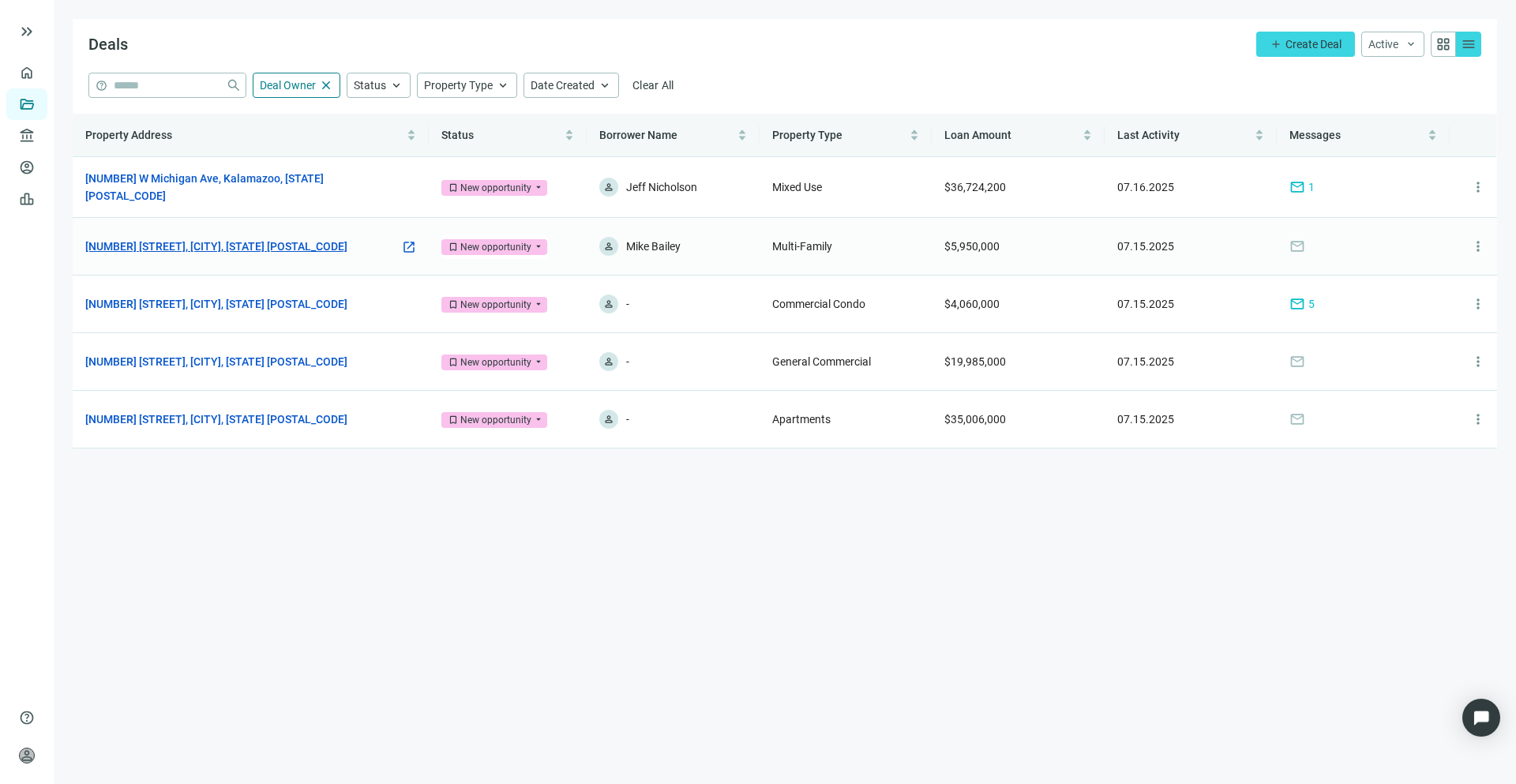 click on "[NUMBER] [STREET], [CITY], [STATE] [POSTAL_CODE]" at bounding box center (216, 246) 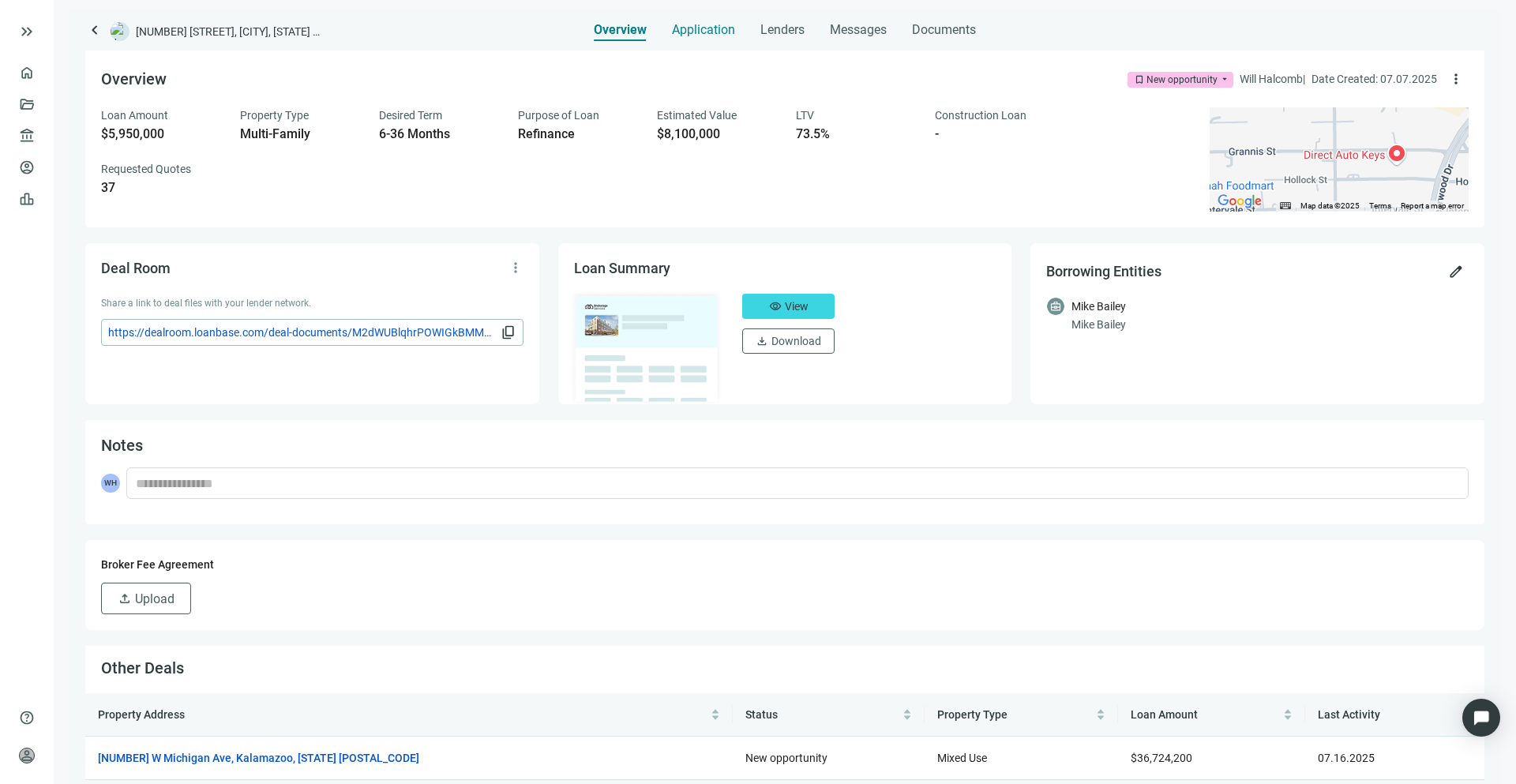 click on "Application" at bounding box center (704, 30) 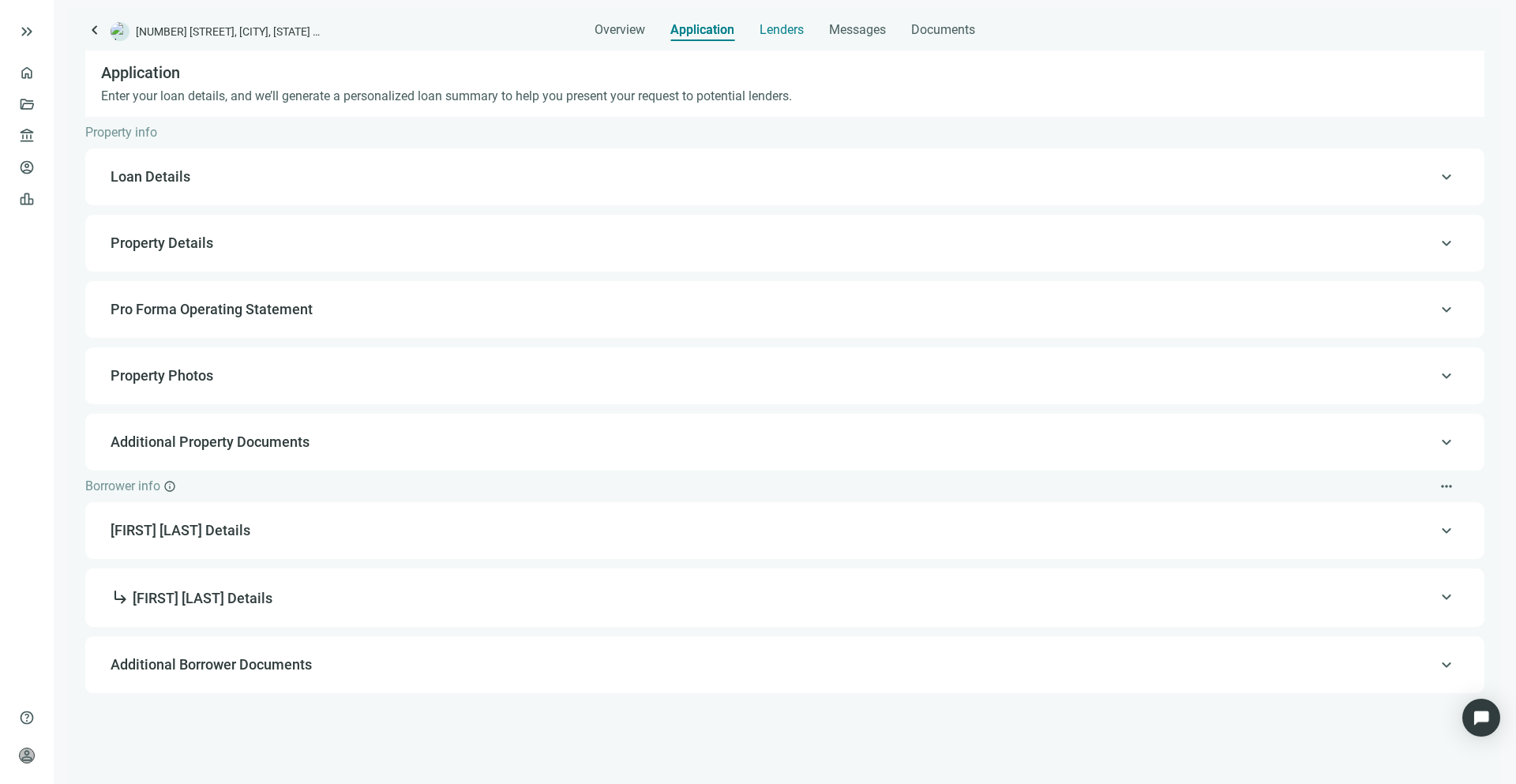 click on "Lenders" at bounding box center [782, 30] 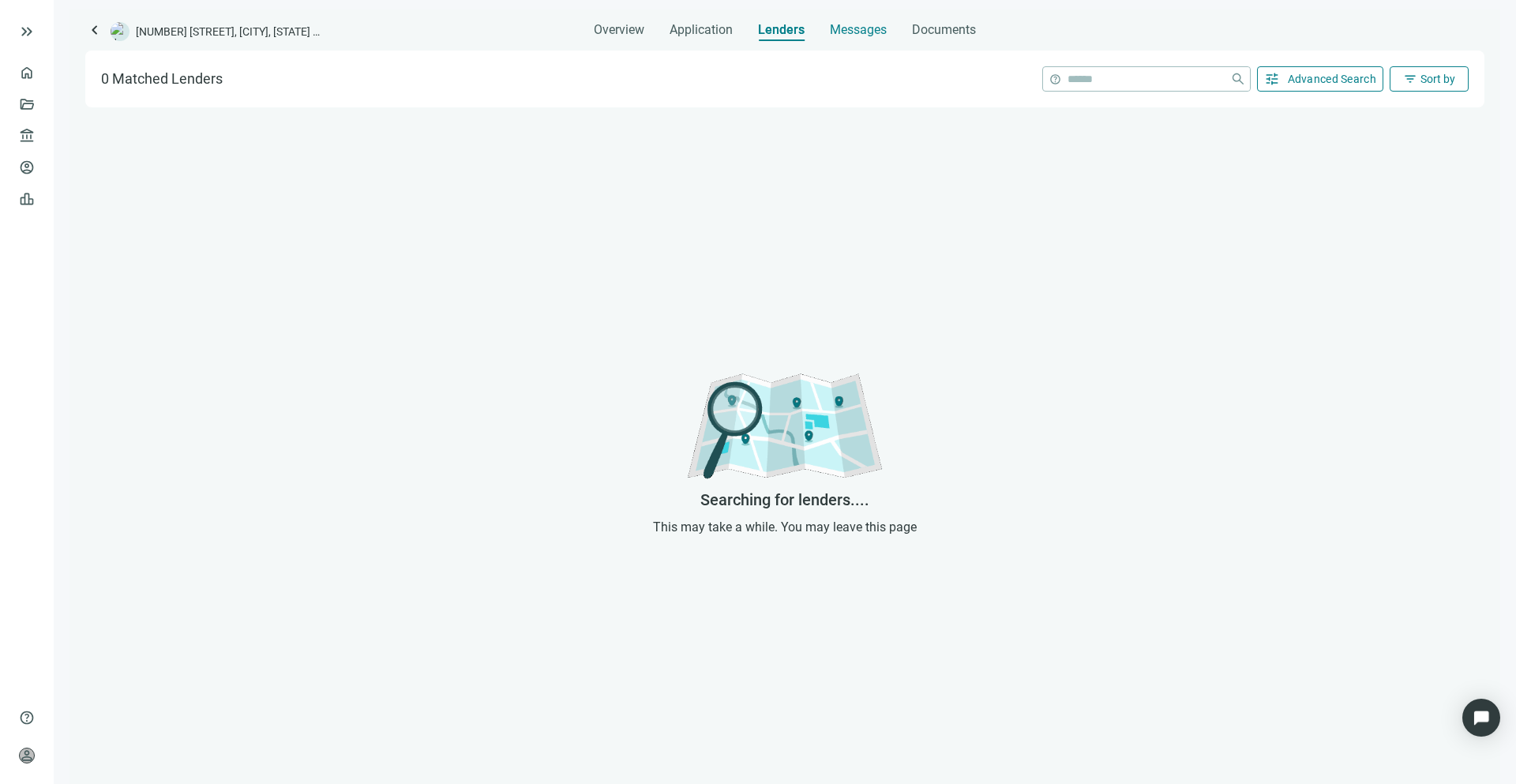 click on "Messages" at bounding box center (858, 25) 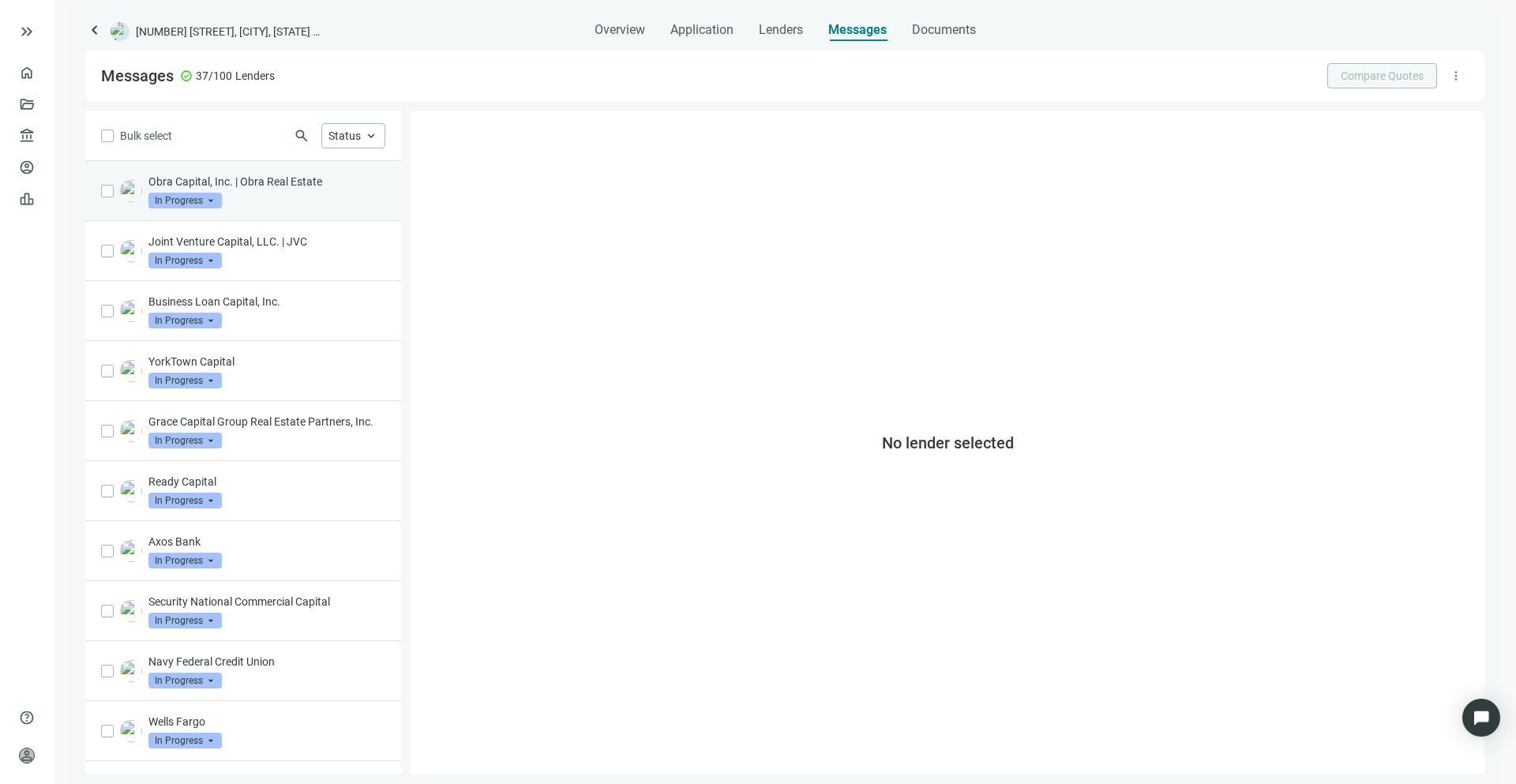 click on "Obra Capital, Inc. | Obra Real Estate In Progress arrow_drop_down" at bounding box center [267, 191] 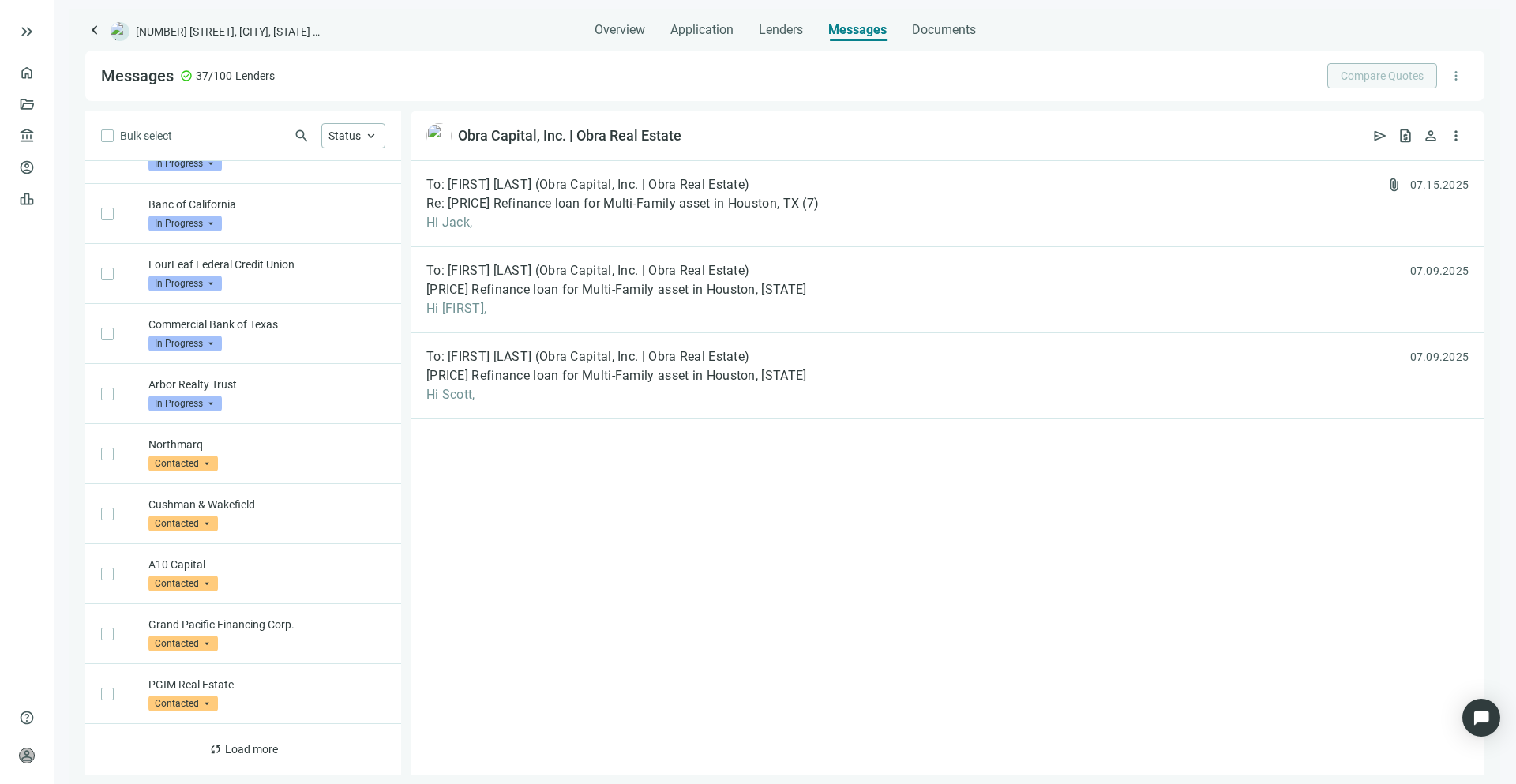 scroll, scrollTop: 478, scrollLeft: 0, axis: vertical 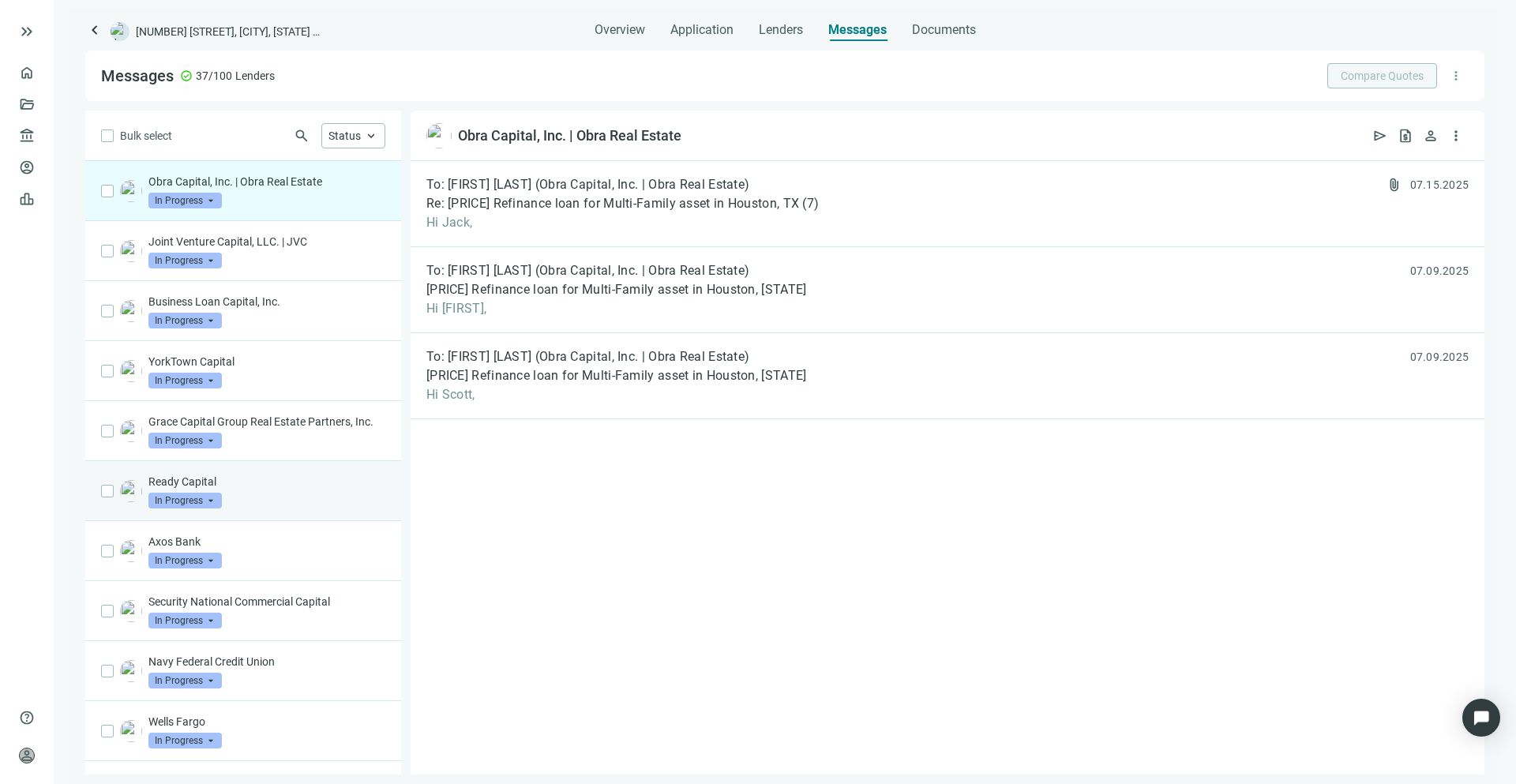 click on "Ready Capital" at bounding box center [267, 482] 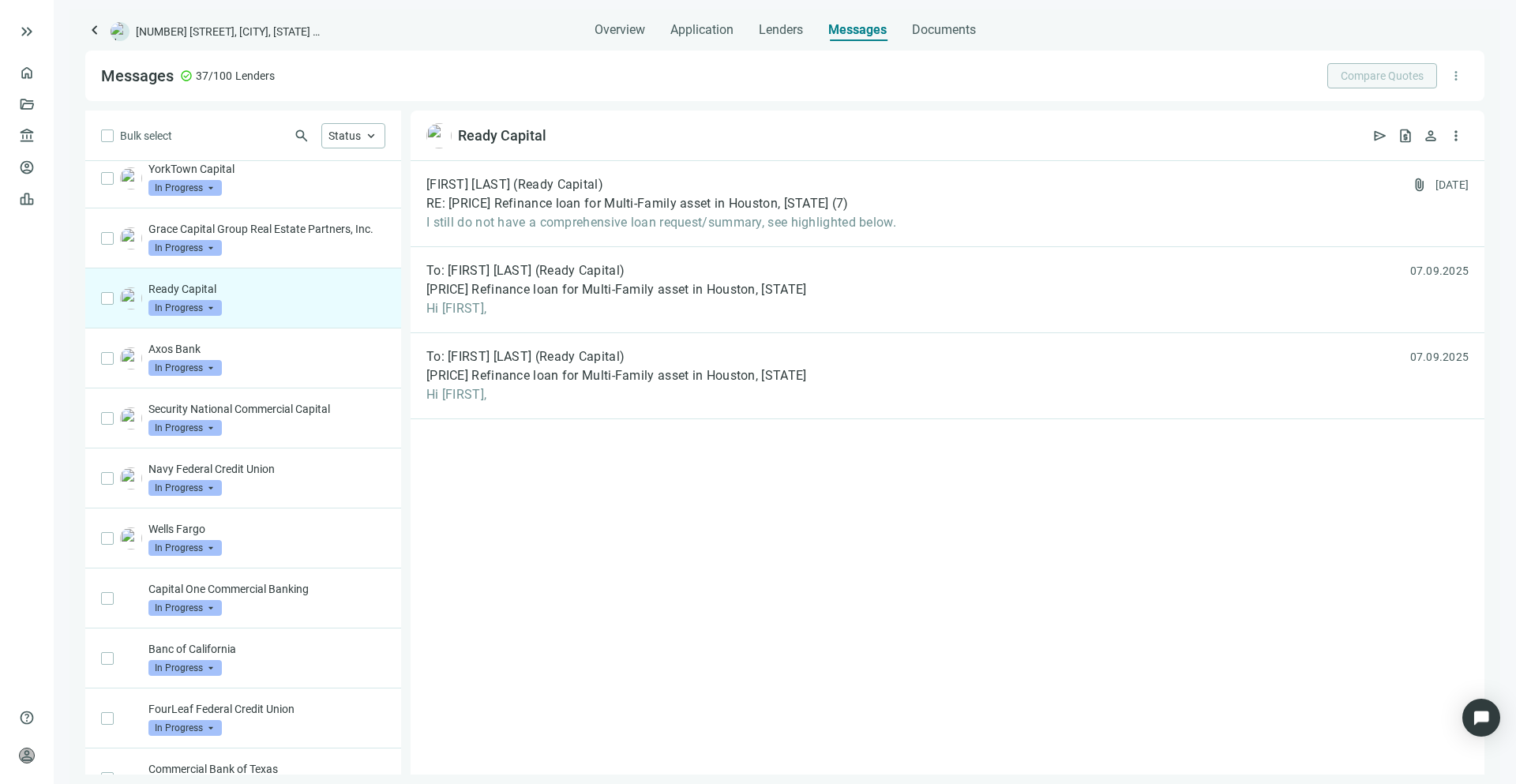 scroll, scrollTop: 342, scrollLeft: 0, axis: vertical 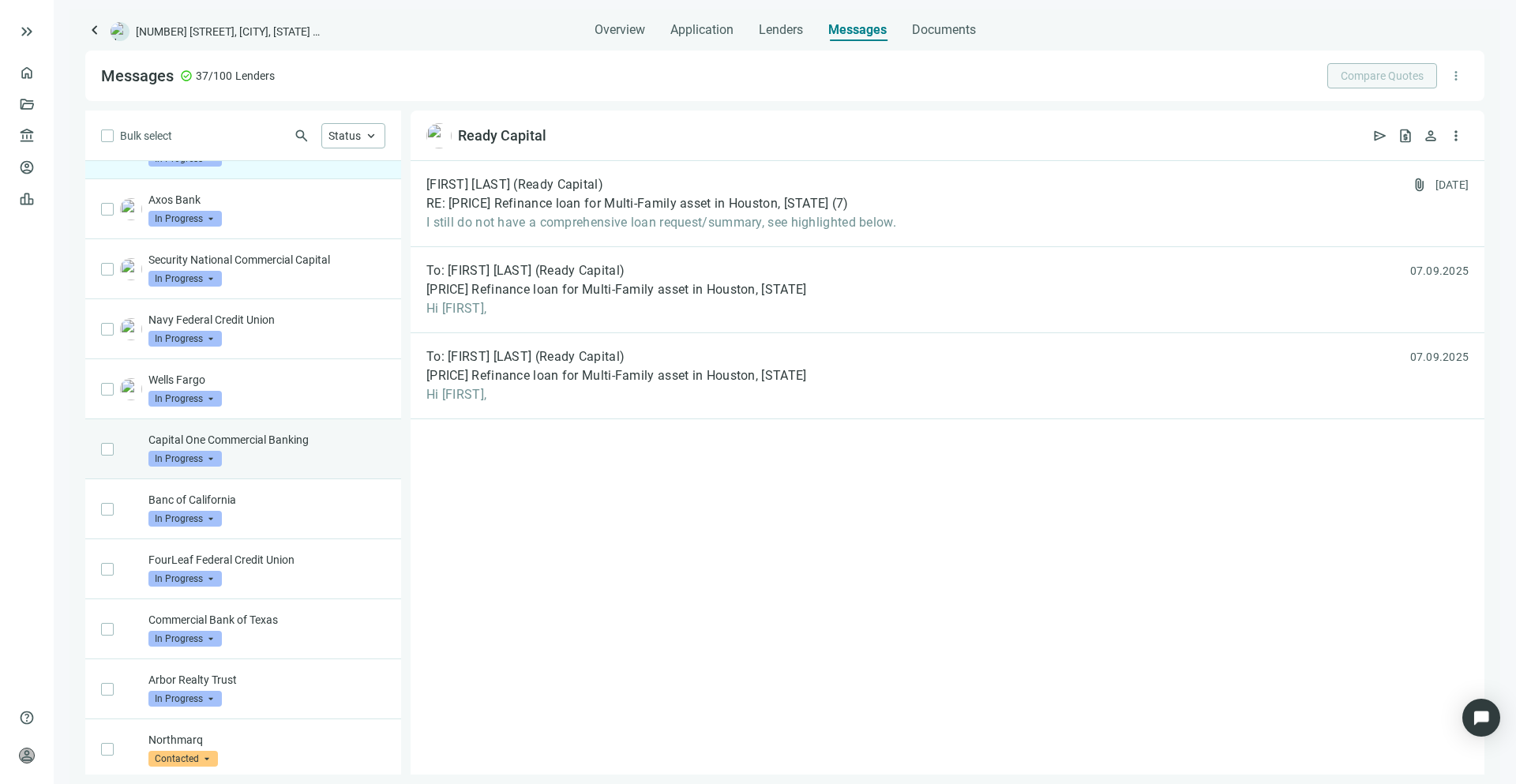 click on "Capital One Commercial Banking" at bounding box center (267, 440) 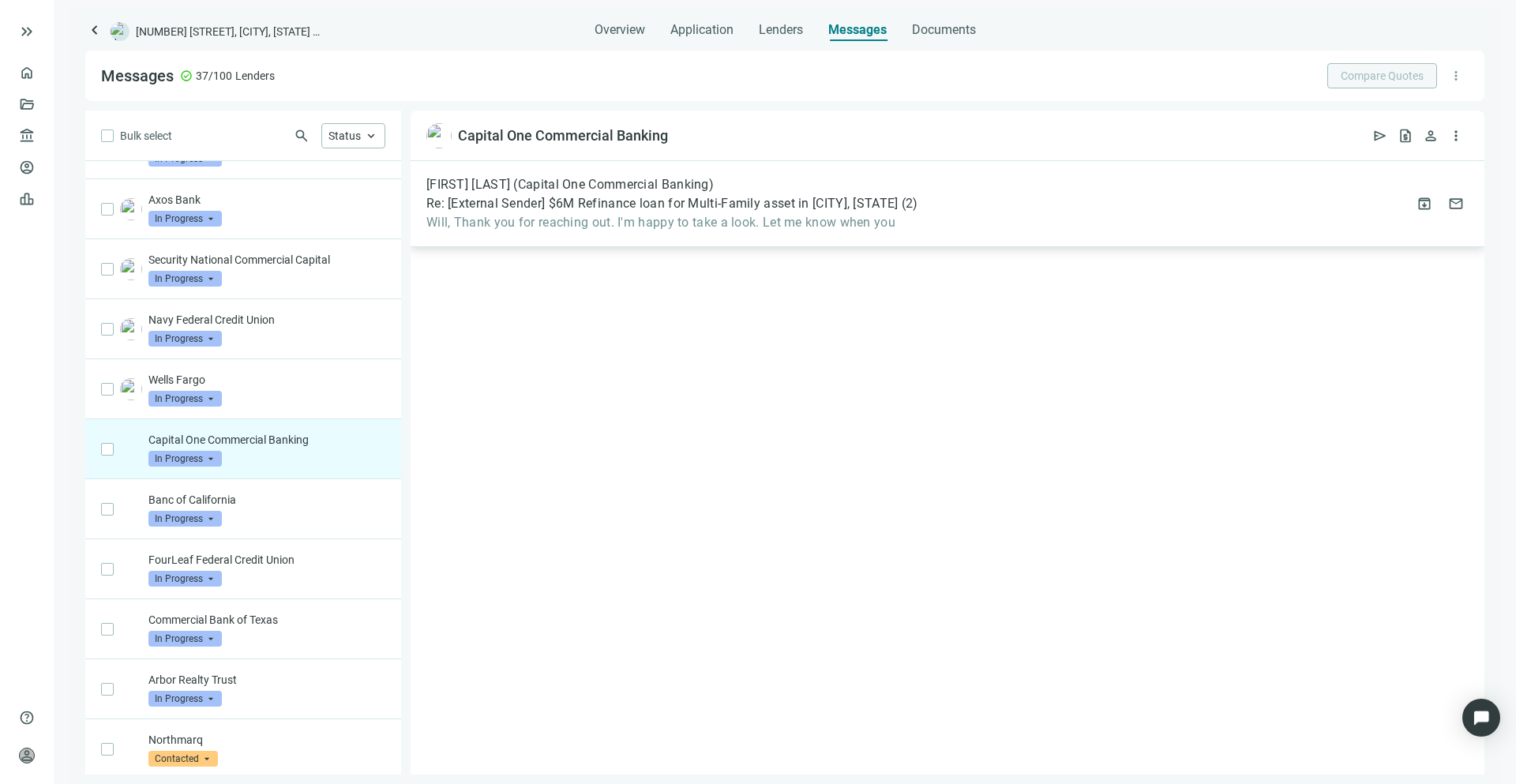 click on "Will, Thank you for reaching out. I'm happy to take a look. Let me know when you" at bounding box center [672, 223] 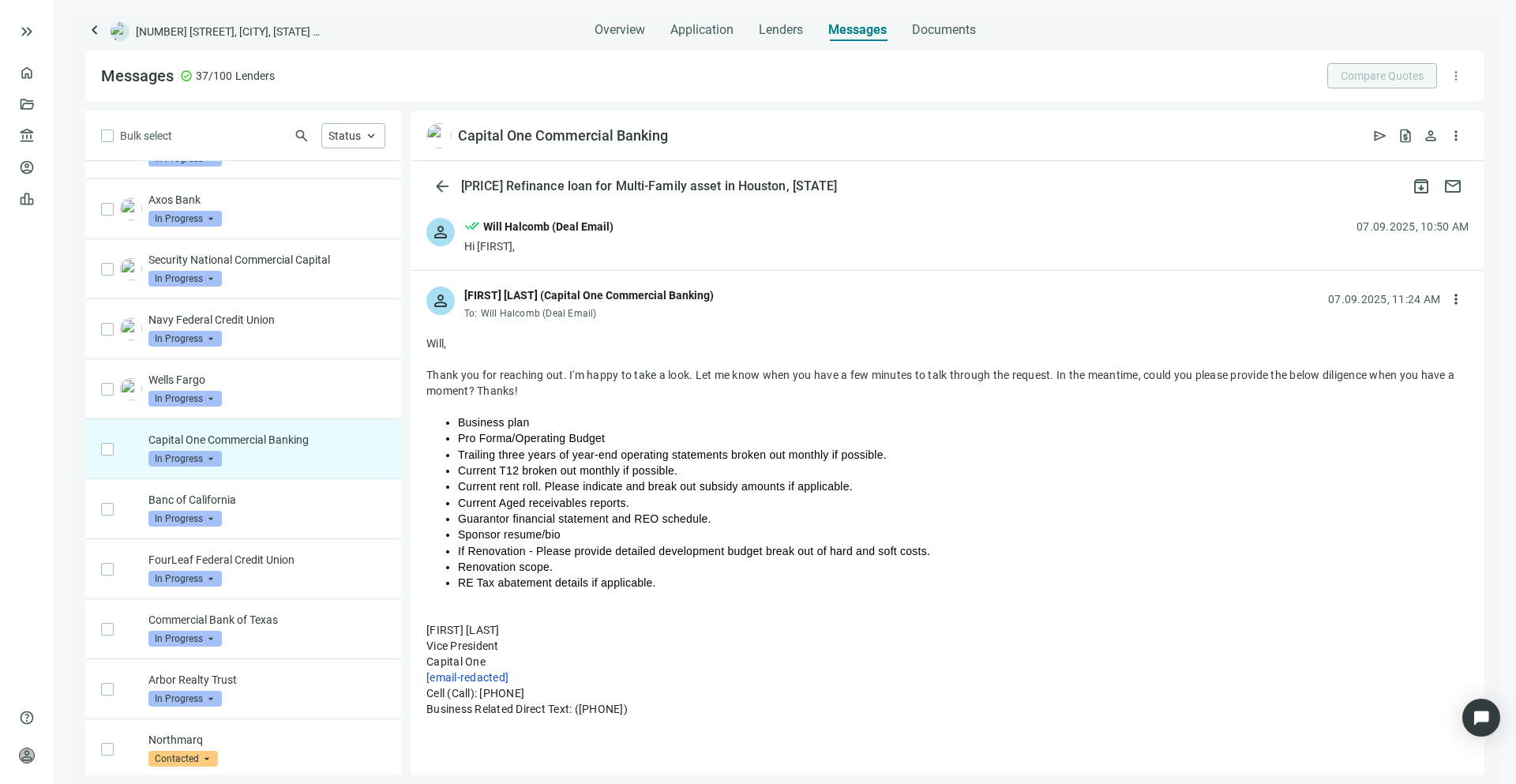 click on "Will Halcomb (Deal Email)" at bounding box center [548, 227] 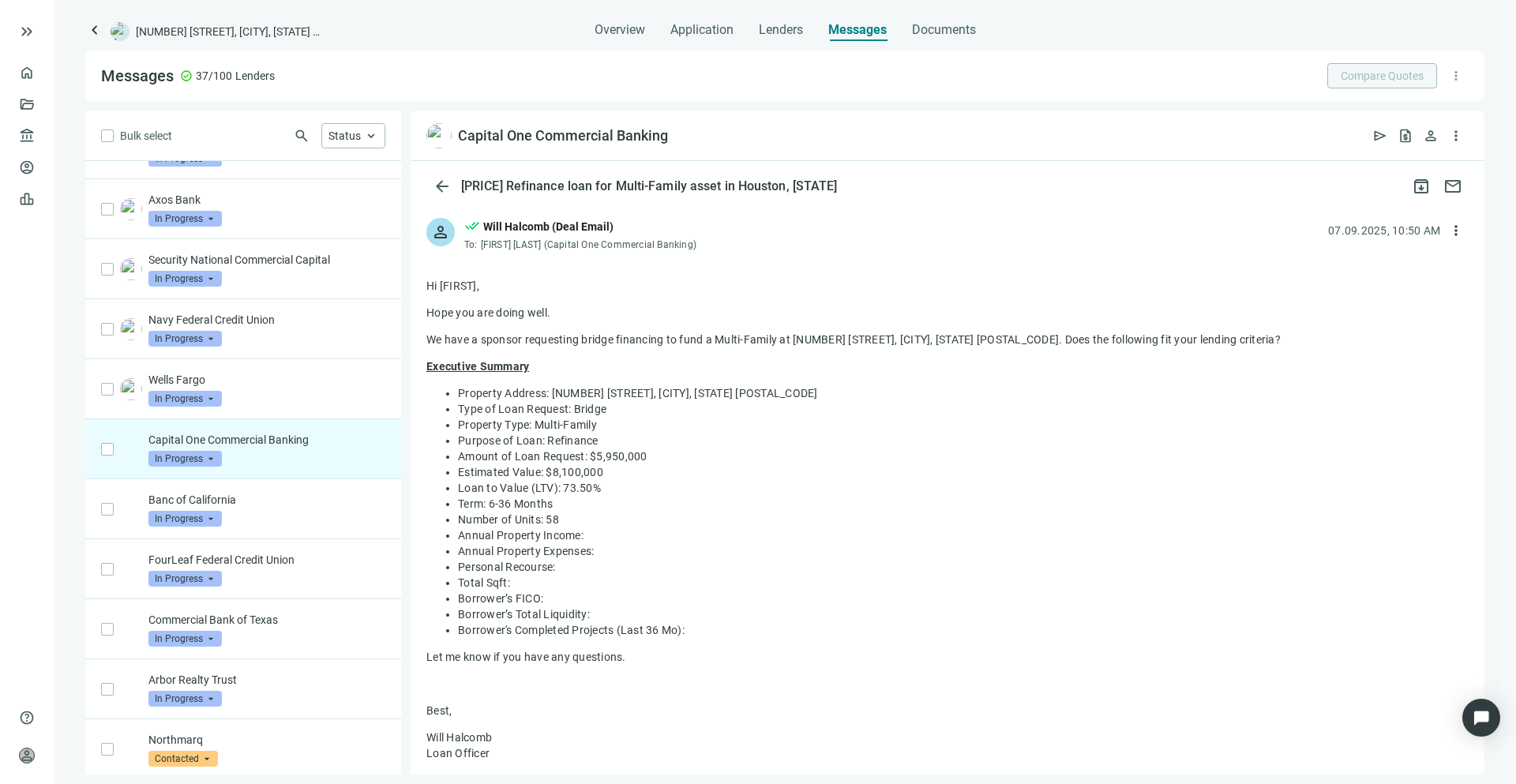 click on "Will Halcomb (Deal Email)" at bounding box center (548, 227) 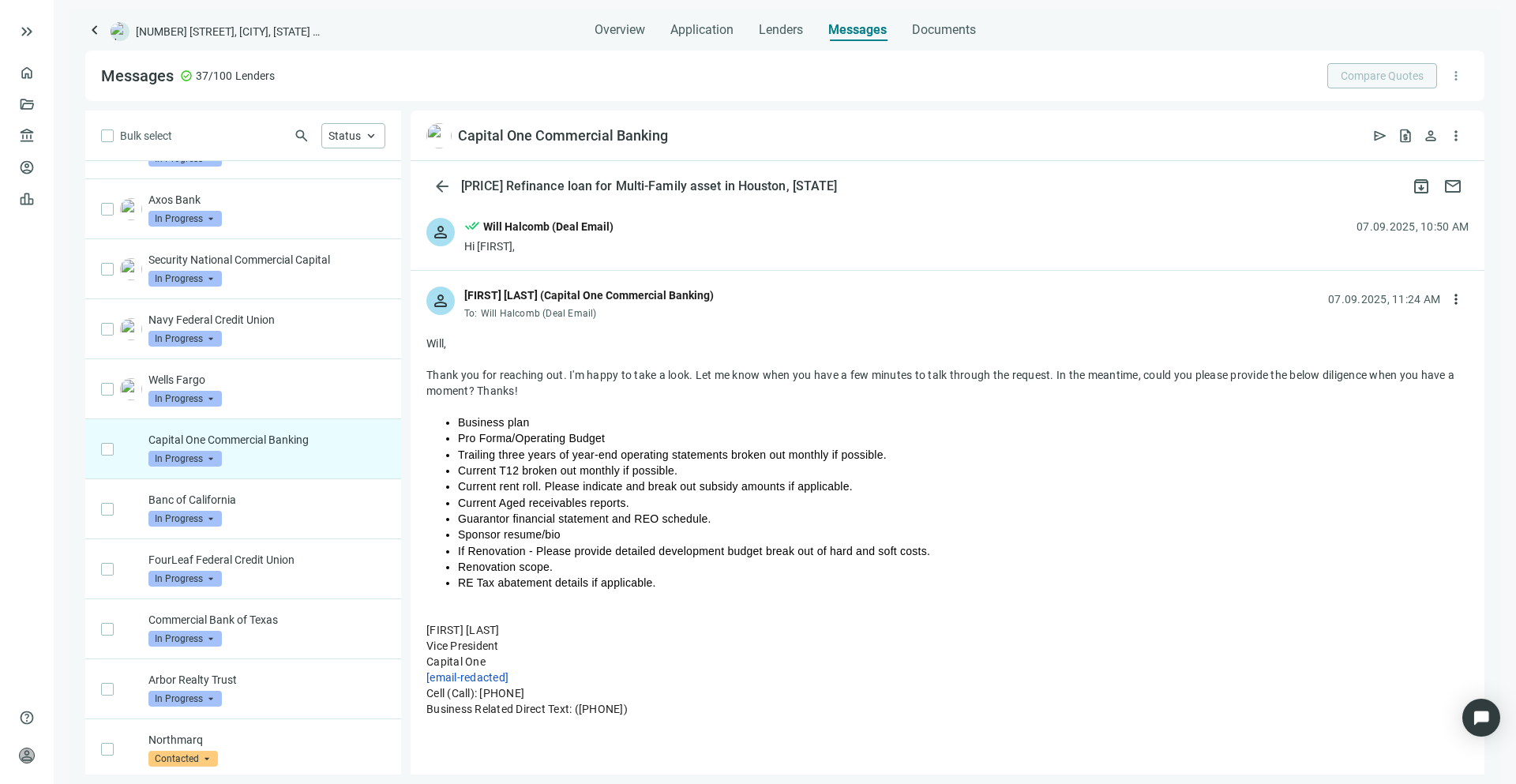 click on "Thank you for reaching out. I'm happy to take a look. Let me know when you have a few minutes to talk through the request. In the meantime, could you please provide the below diligence when you have a moment? Thanks!" at bounding box center (948, 383) 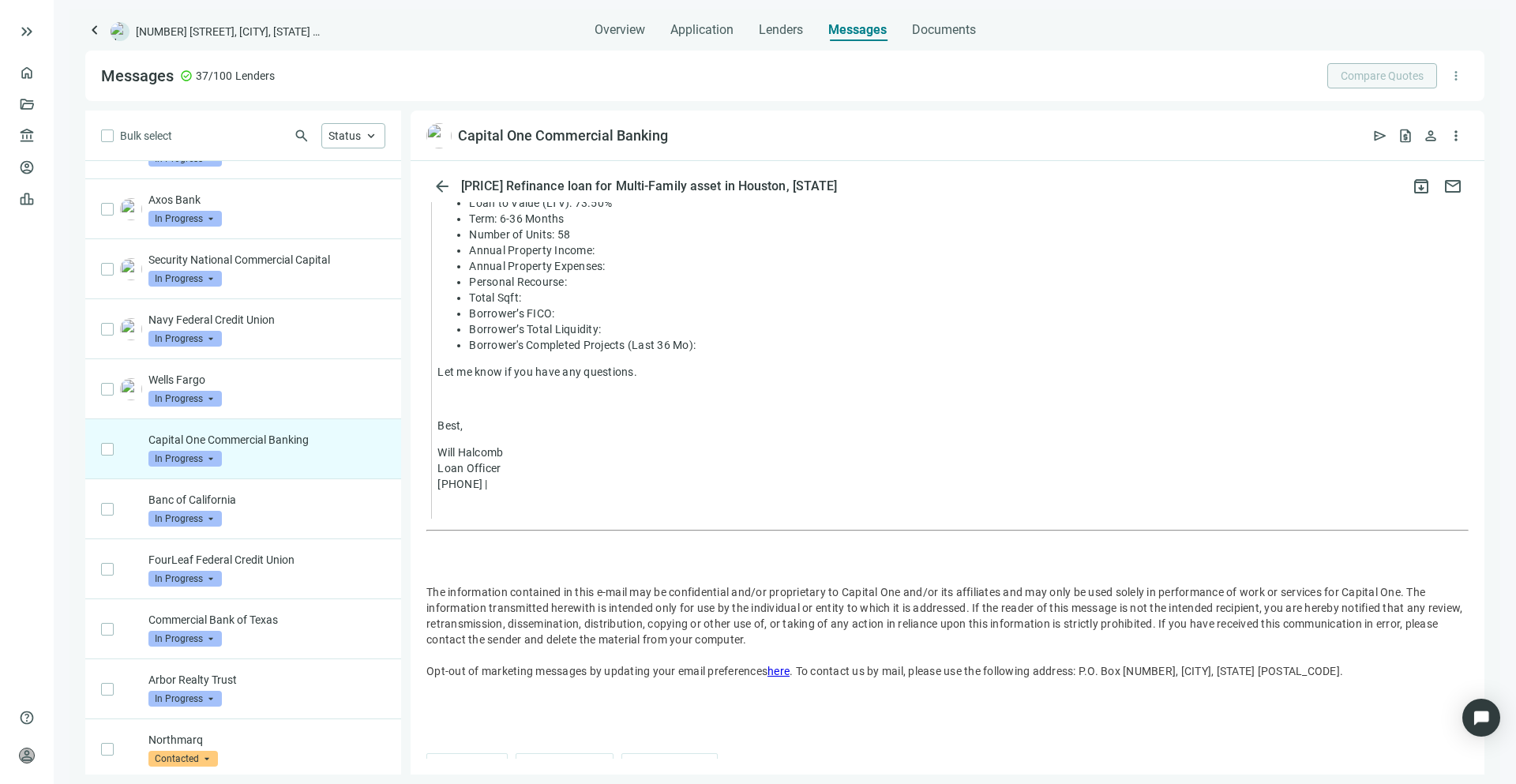 scroll, scrollTop: 840, scrollLeft: 0, axis: vertical 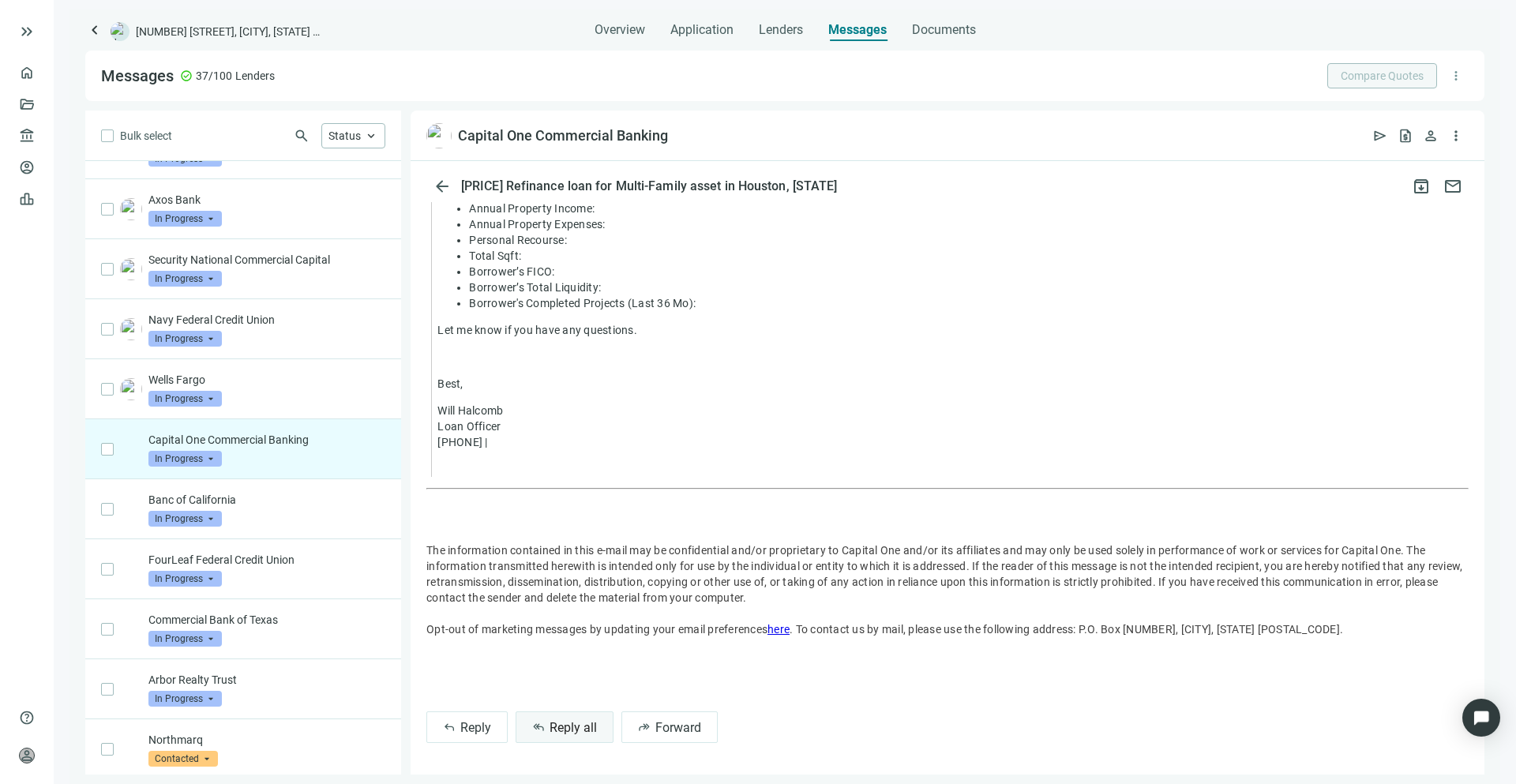 click on "Reply all" at bounding box center (573, 727) 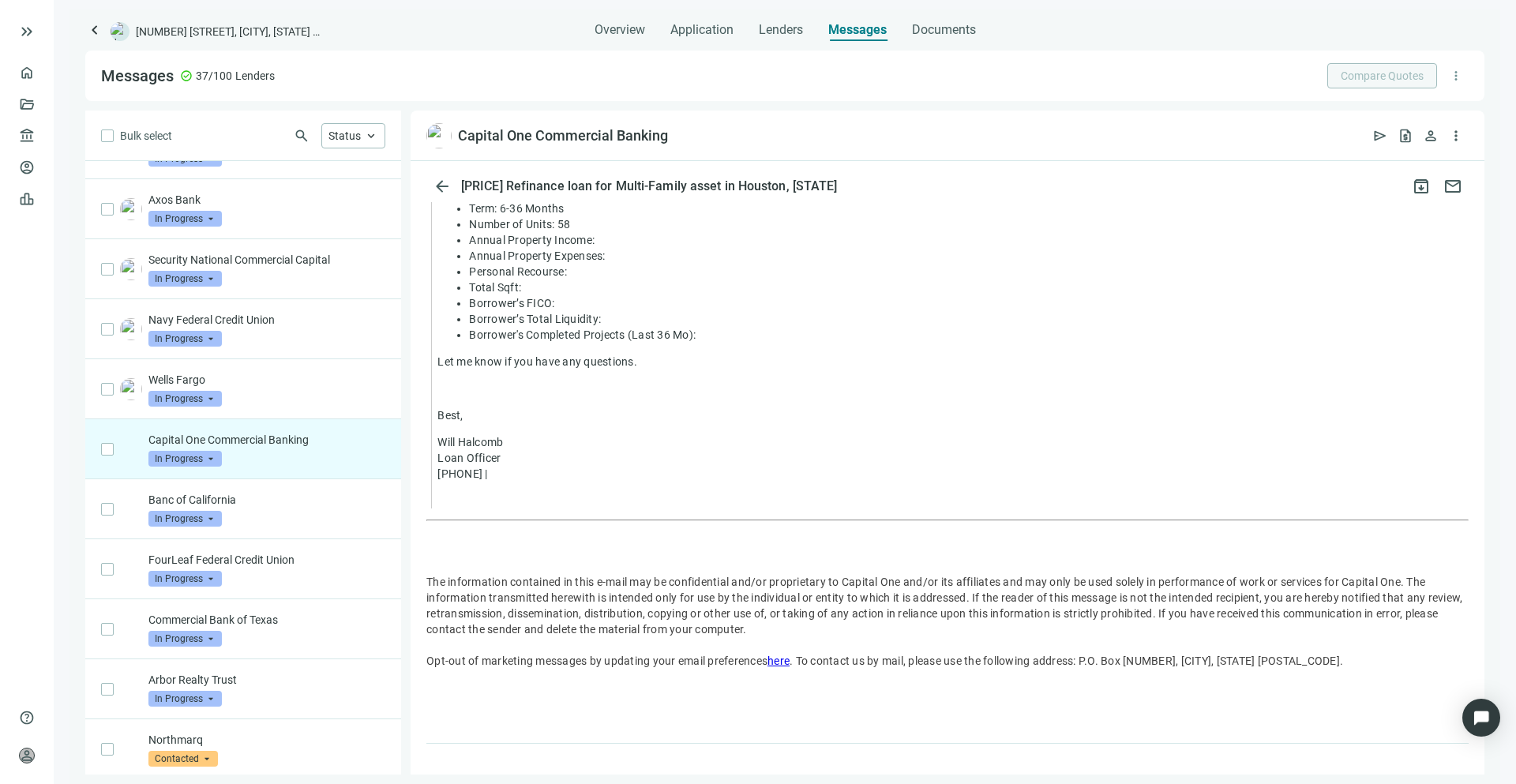 scroll, scrollTop: 840, scrollLeft: 0, axis: vertical 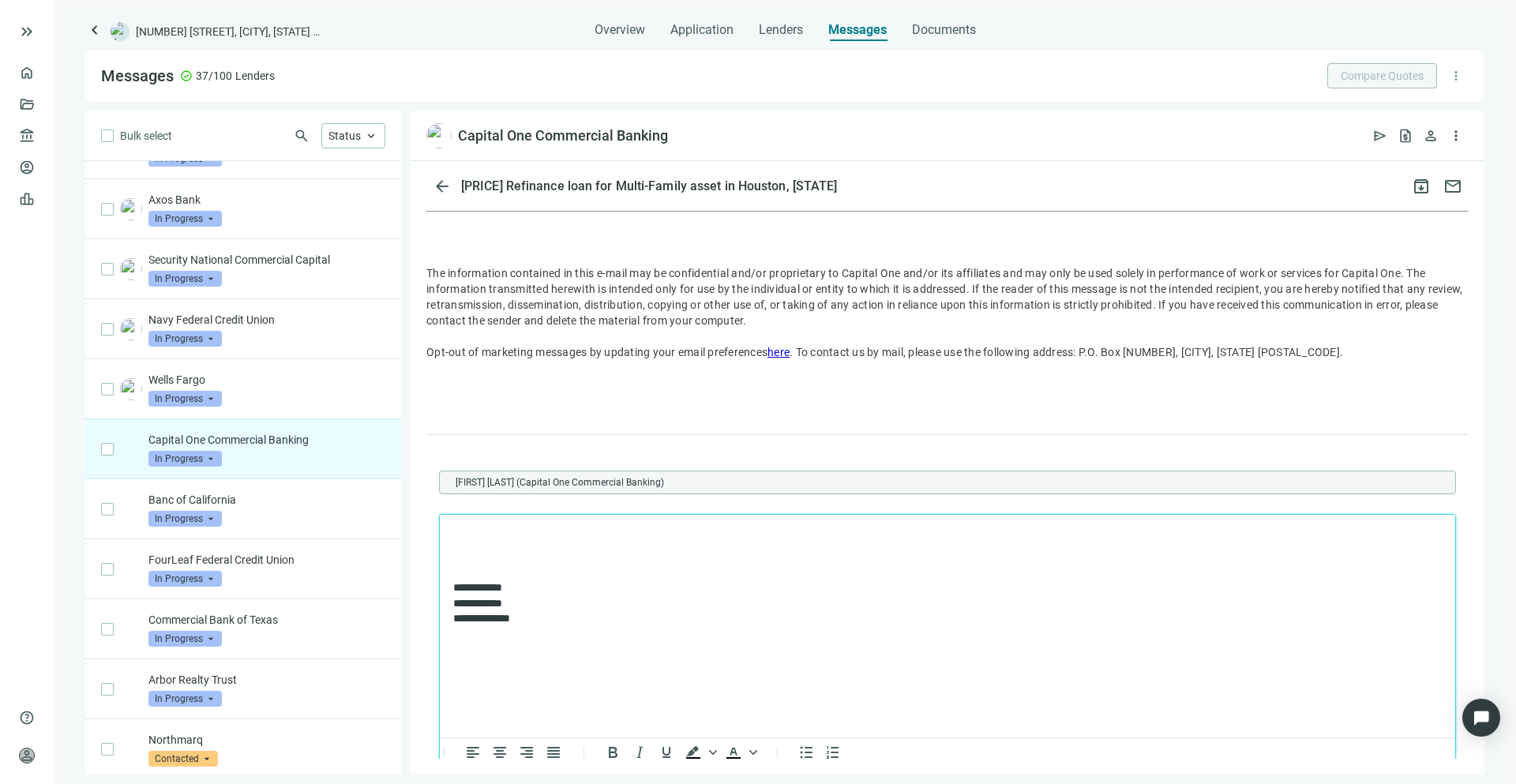 type 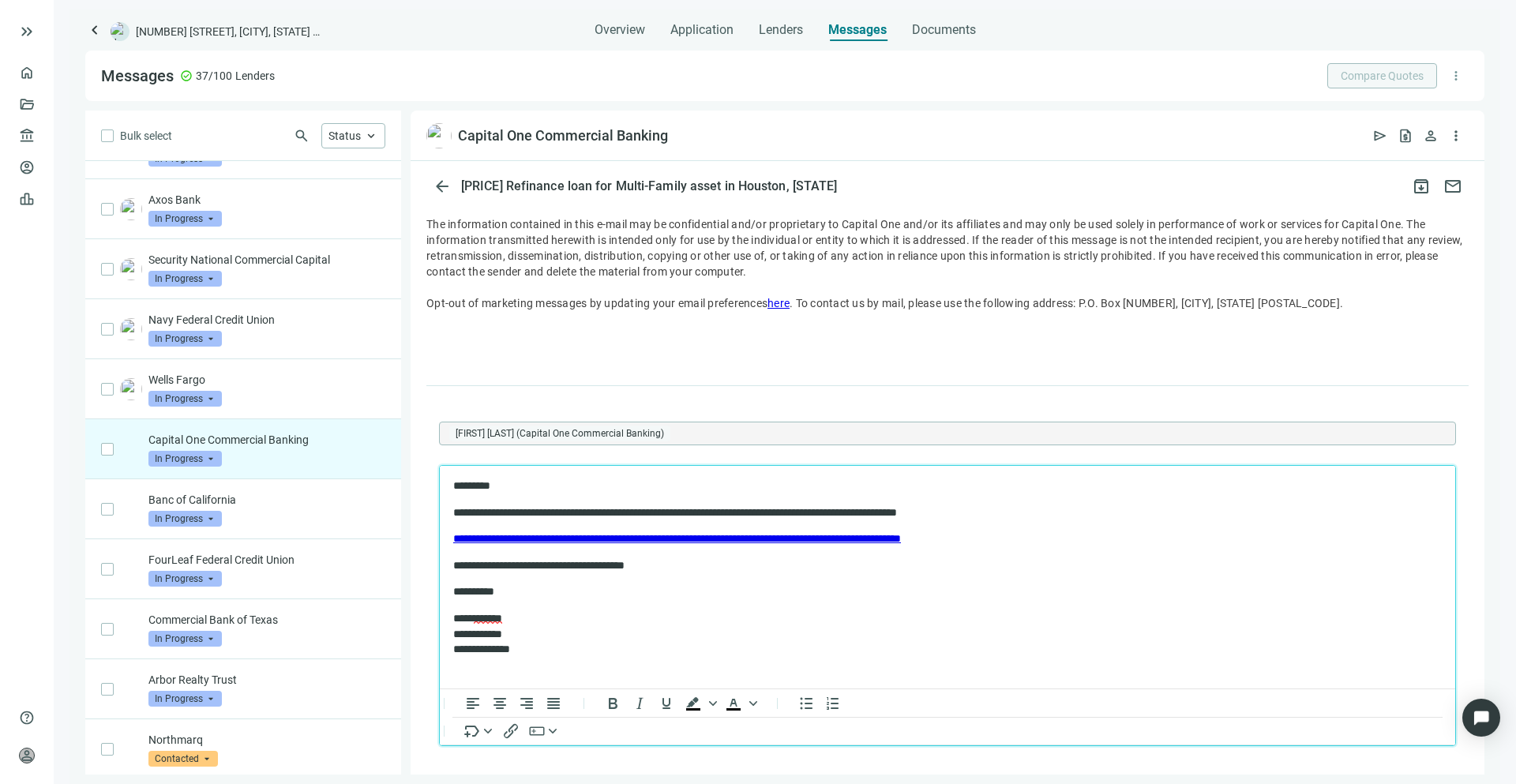scroll, scrollTop: 1232, scrollLeft: 0, axis: vertical 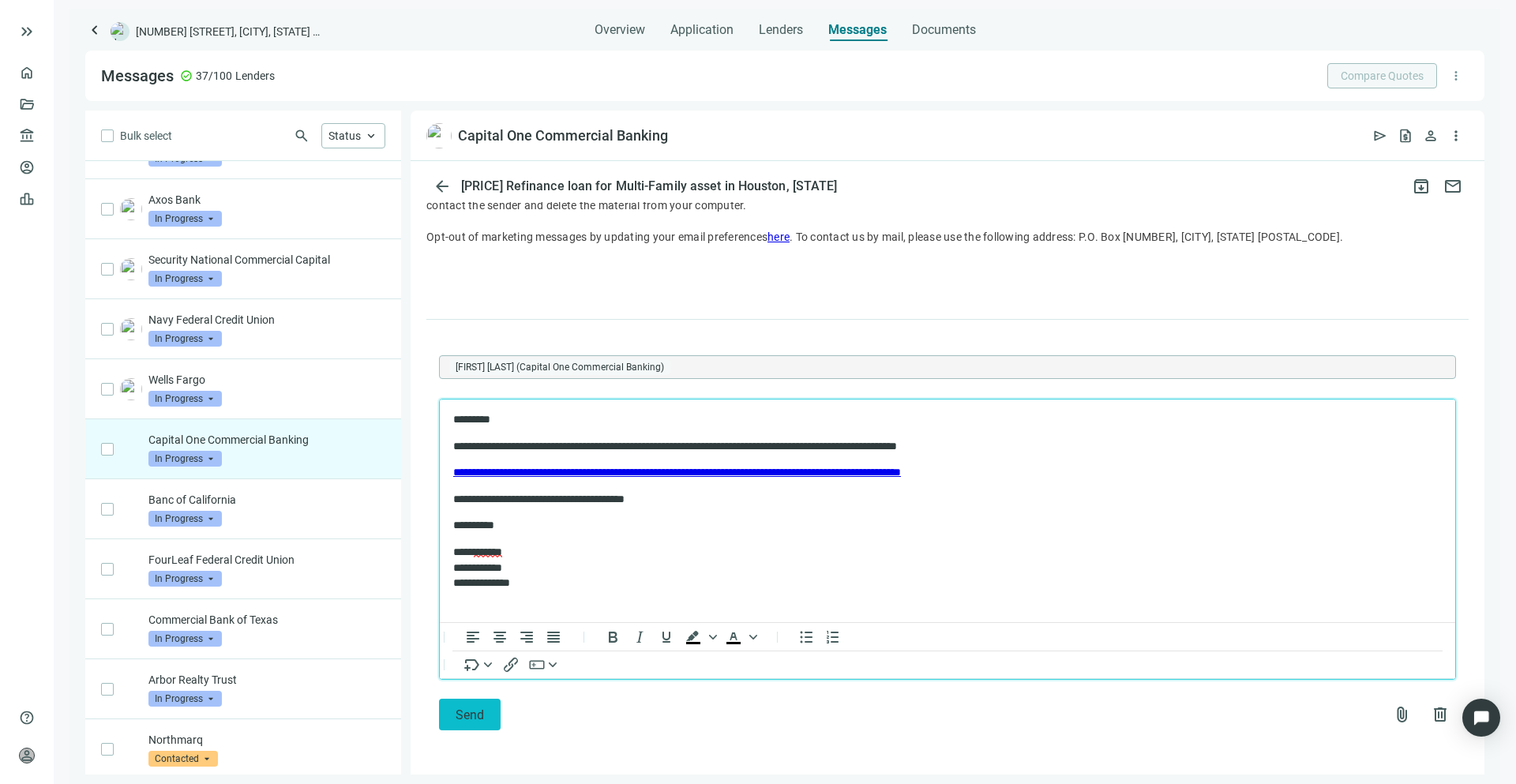 click on "Send" at bounding box center (470, 715) 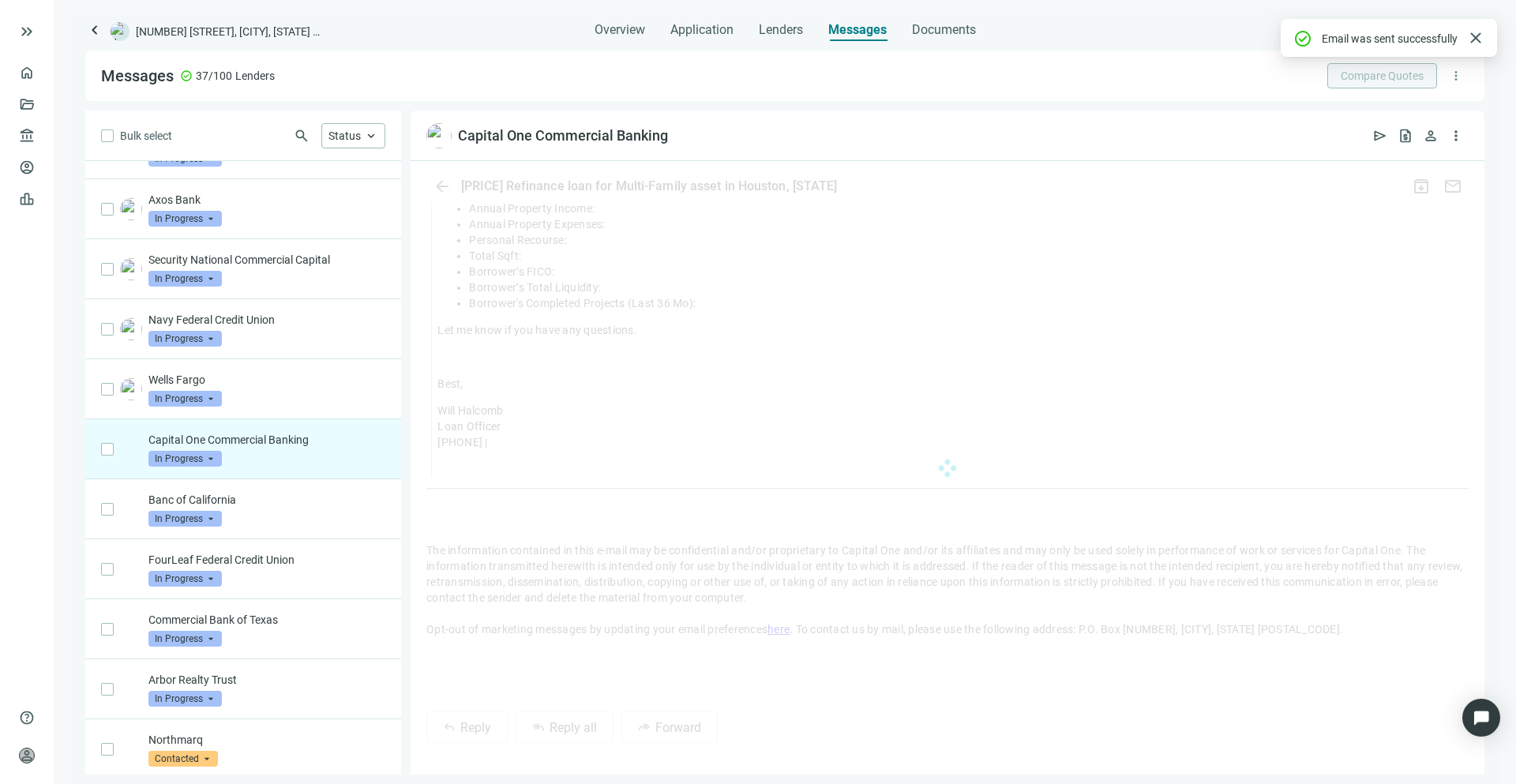 scroll, scrollTop: 1171, scrollLeft: 0, axis: vertical 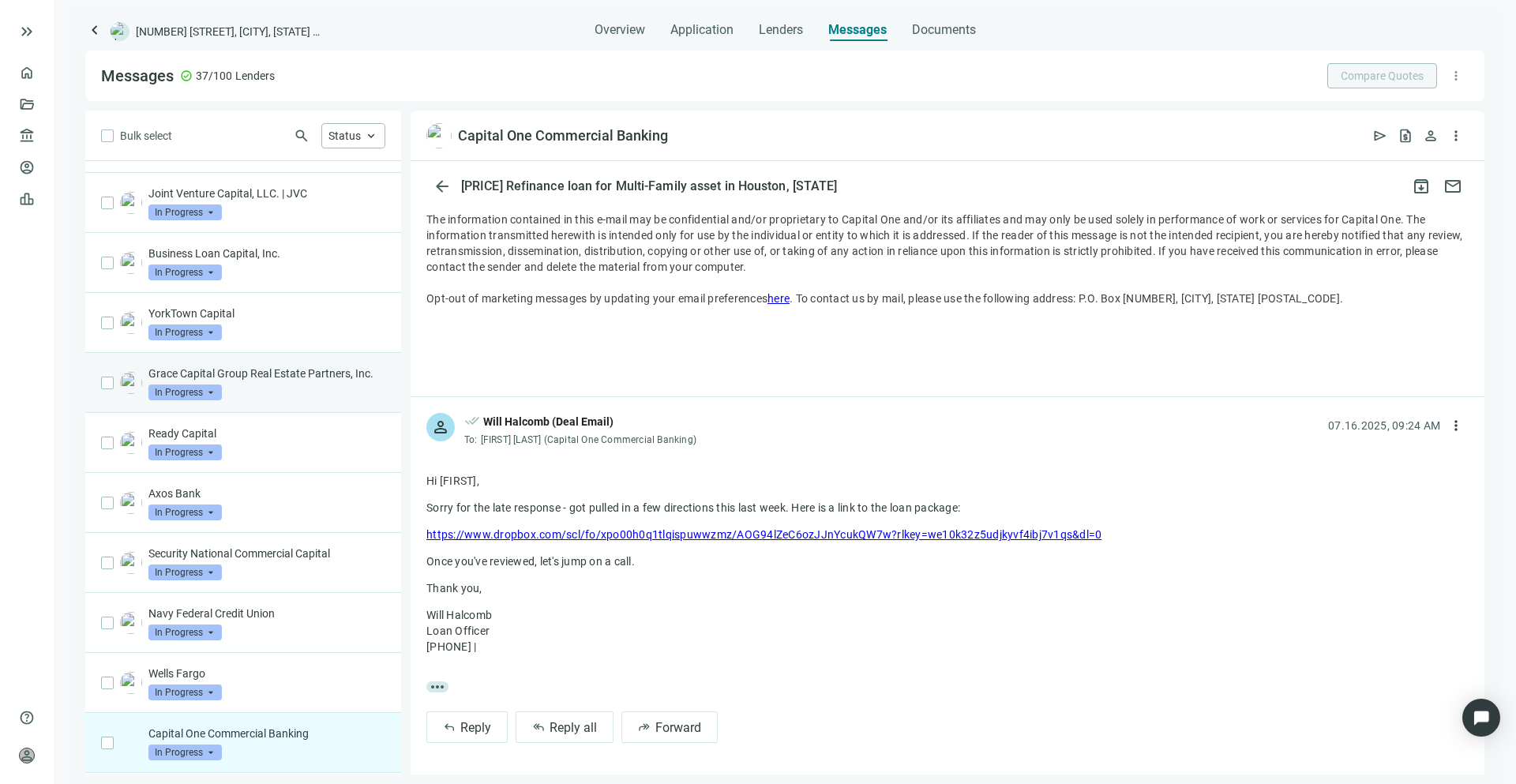 click on "Grace Capital Group Real Estate Partners, Inc." at bounding box center [267, 373] 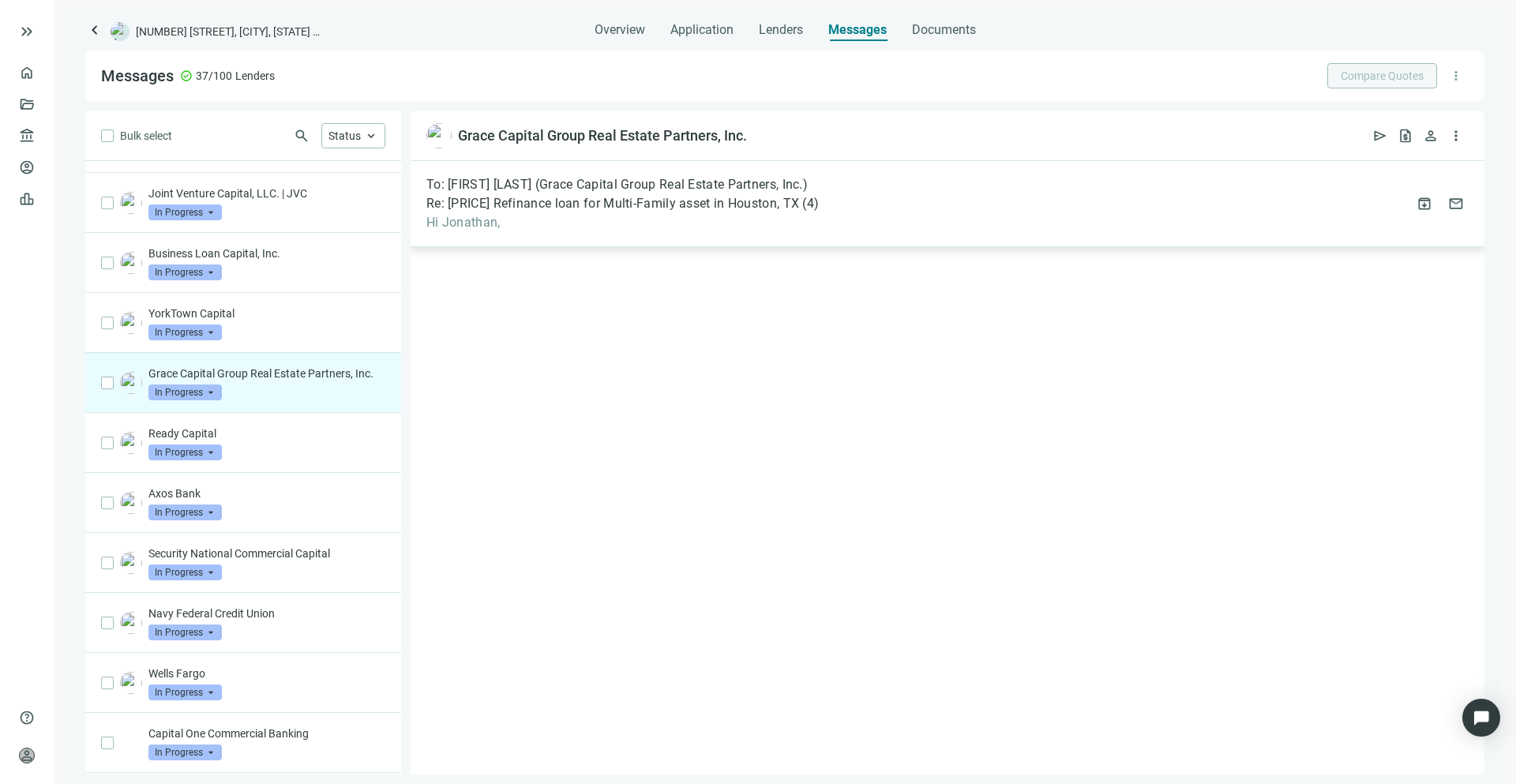 click on "Hi Jonathan," at bounding box center (622, 223) 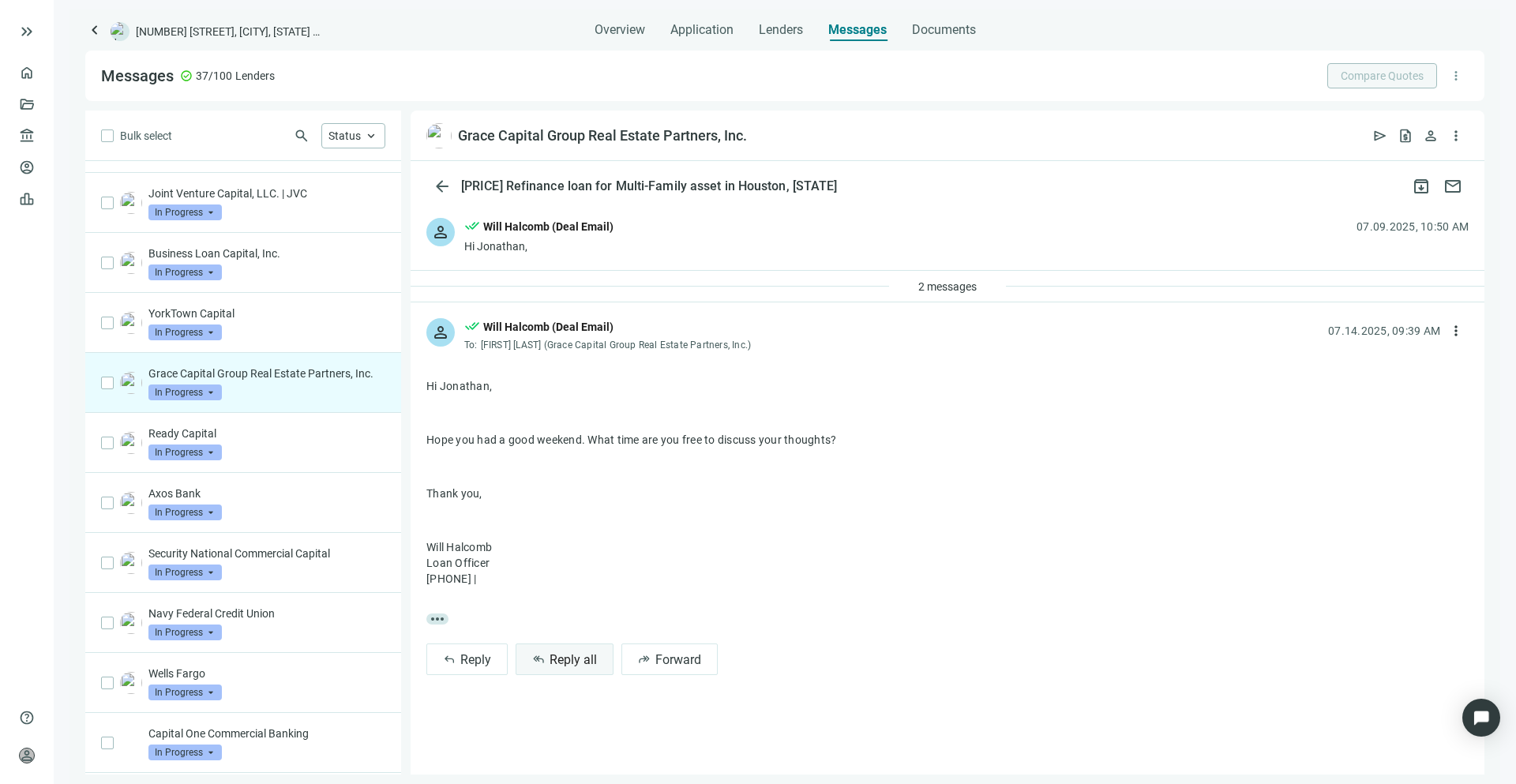click on "Reply all" at bounding box center [573, 659] 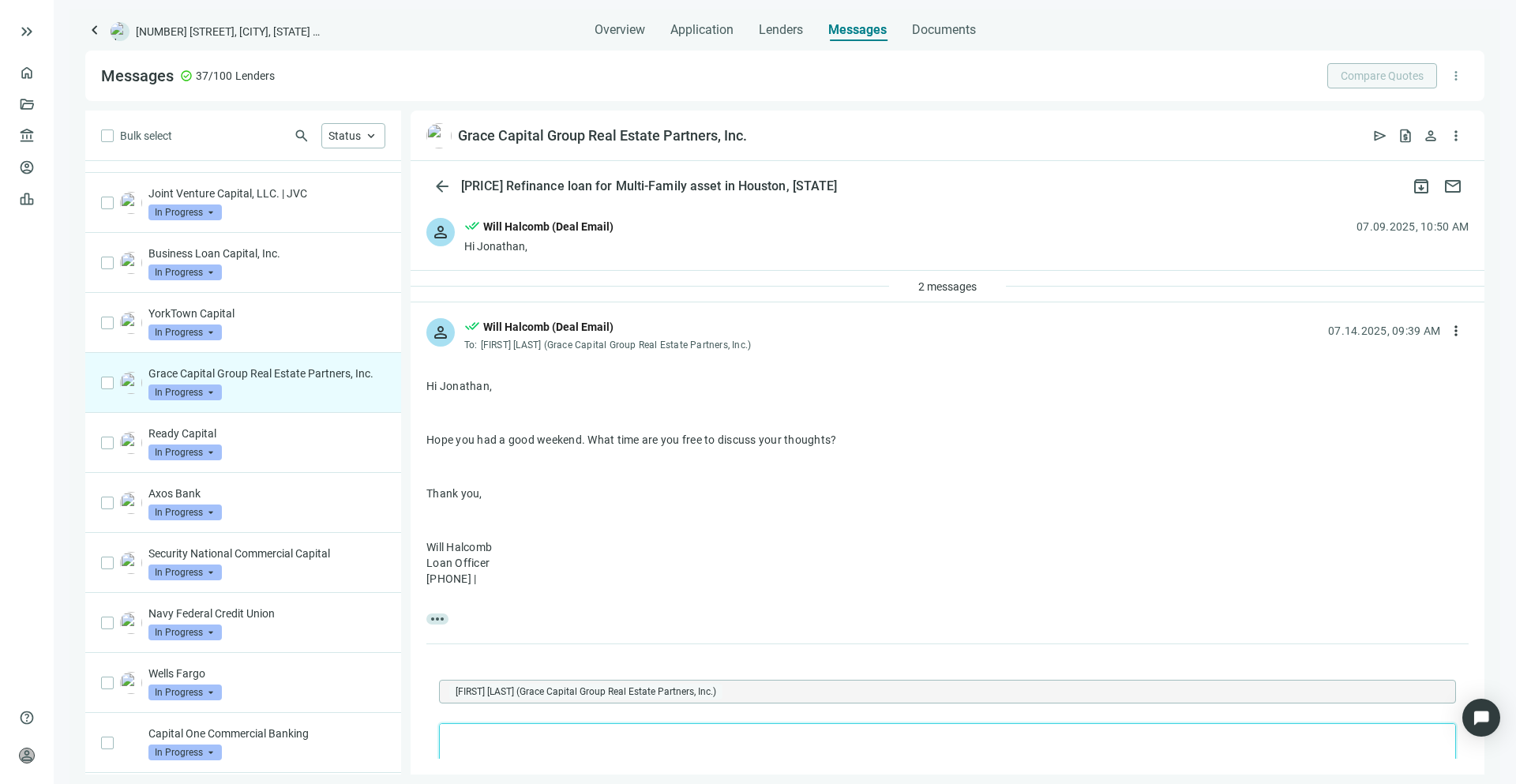 scroll, scrollTop: 0, scrollLeft: 0, axis: both 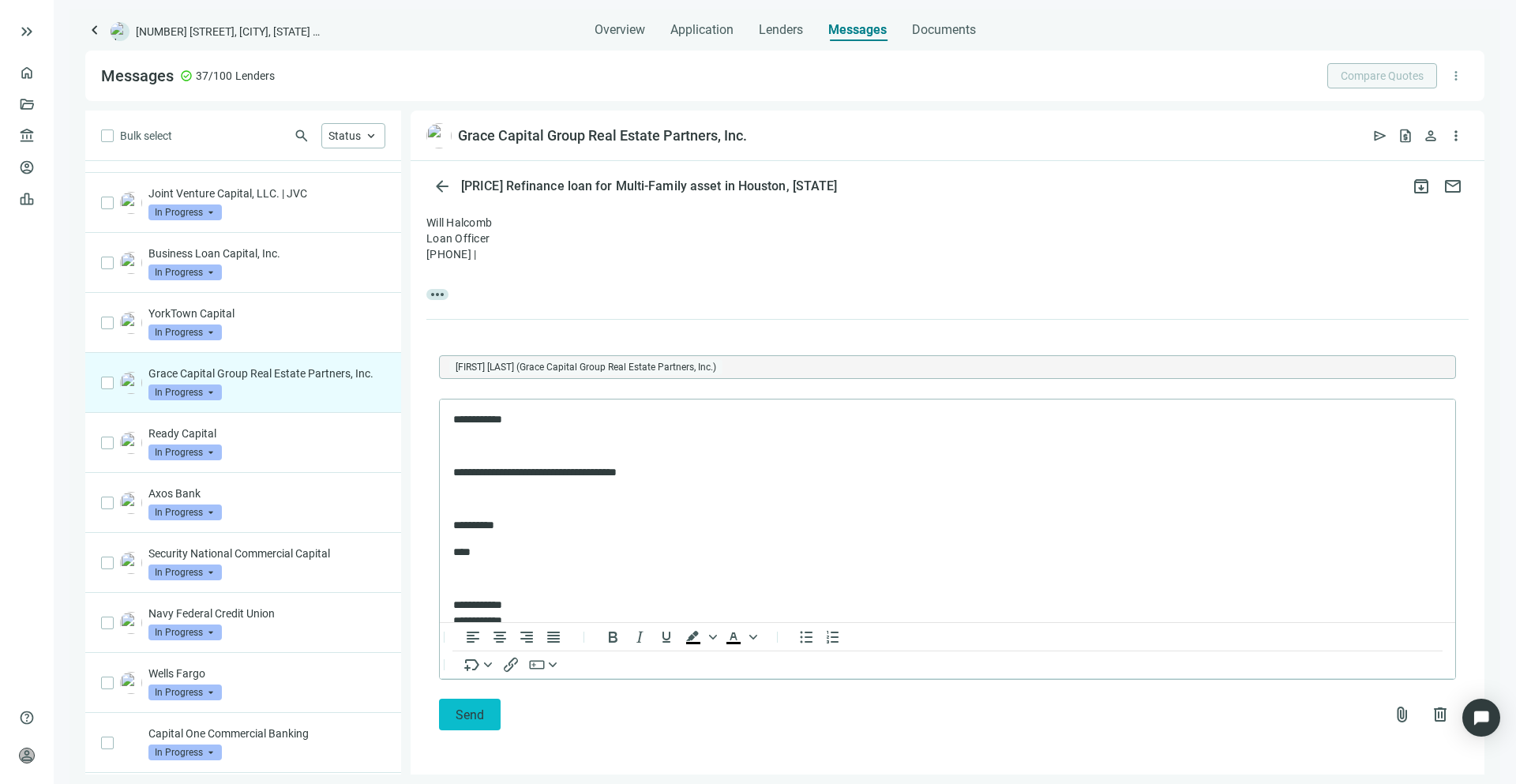 click on "Send" at bounding box center (470, 715) 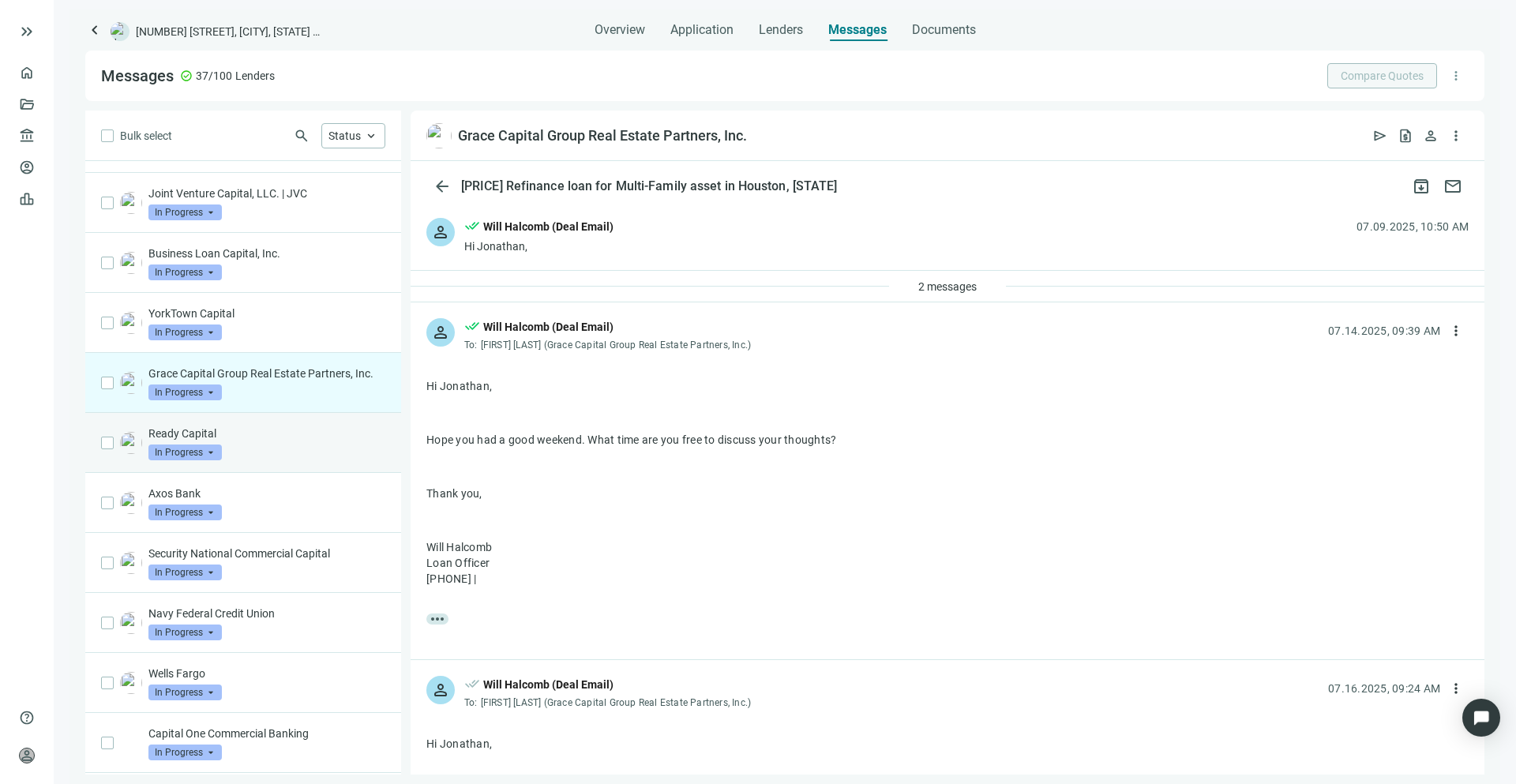 click on "Ready Capital In Progress arrow_drop_down" at bounding box center (267, 443) 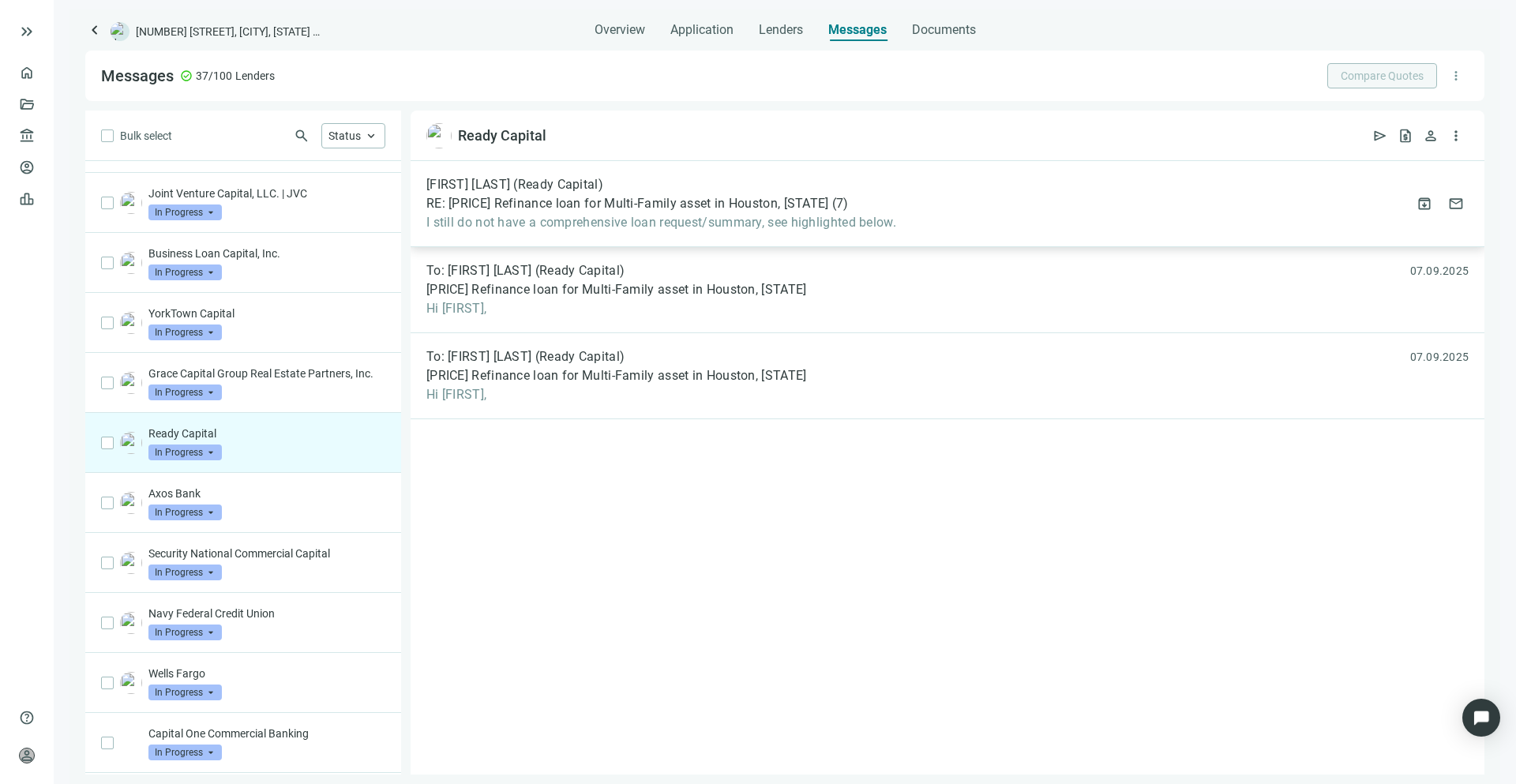 click on "RE: [PRICE] Refinance loan for Multi-Family asset in Houston, [STATE]" at bounding box center (628, 204) 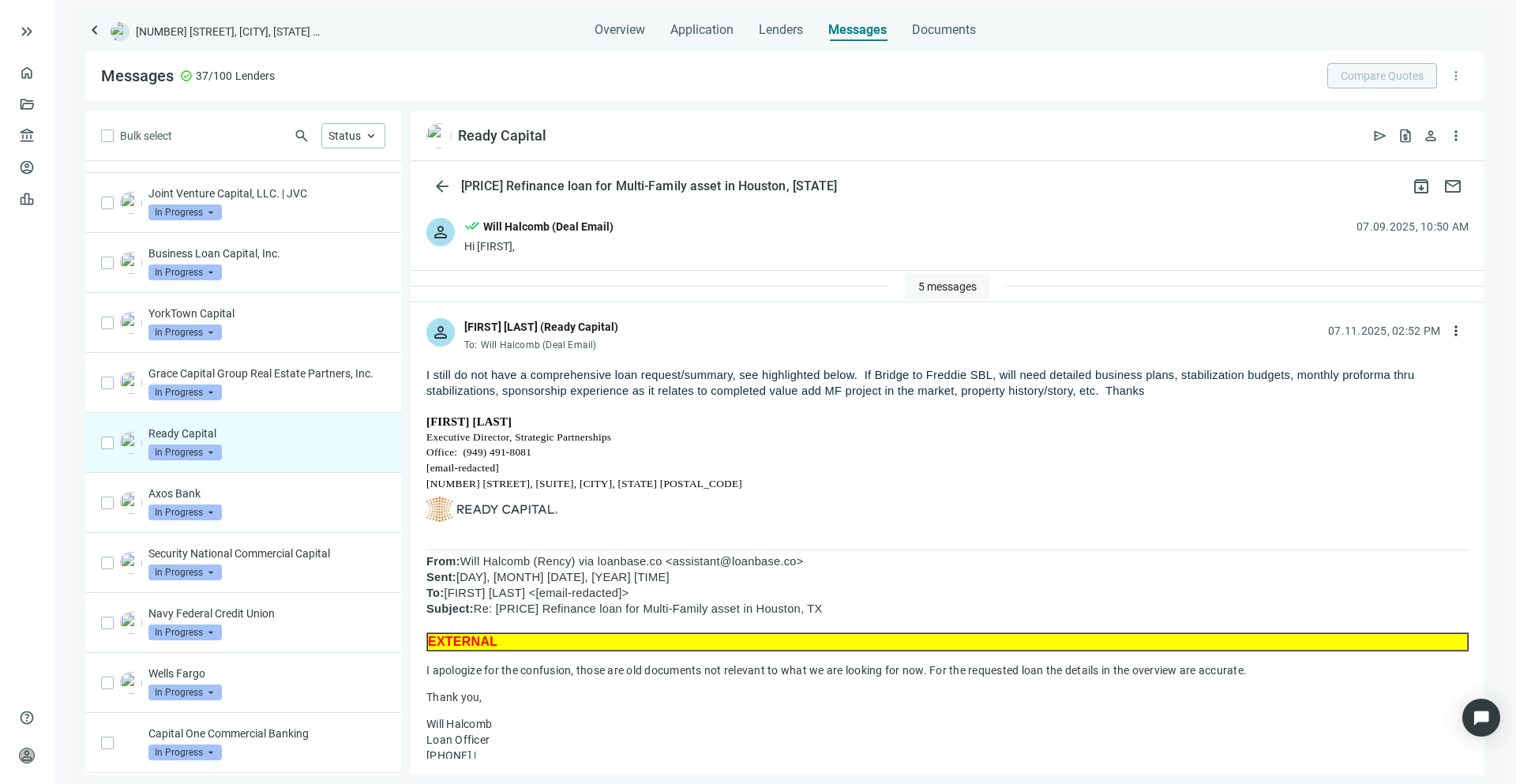 click on "5 messages" at bounding box center [948, 287] 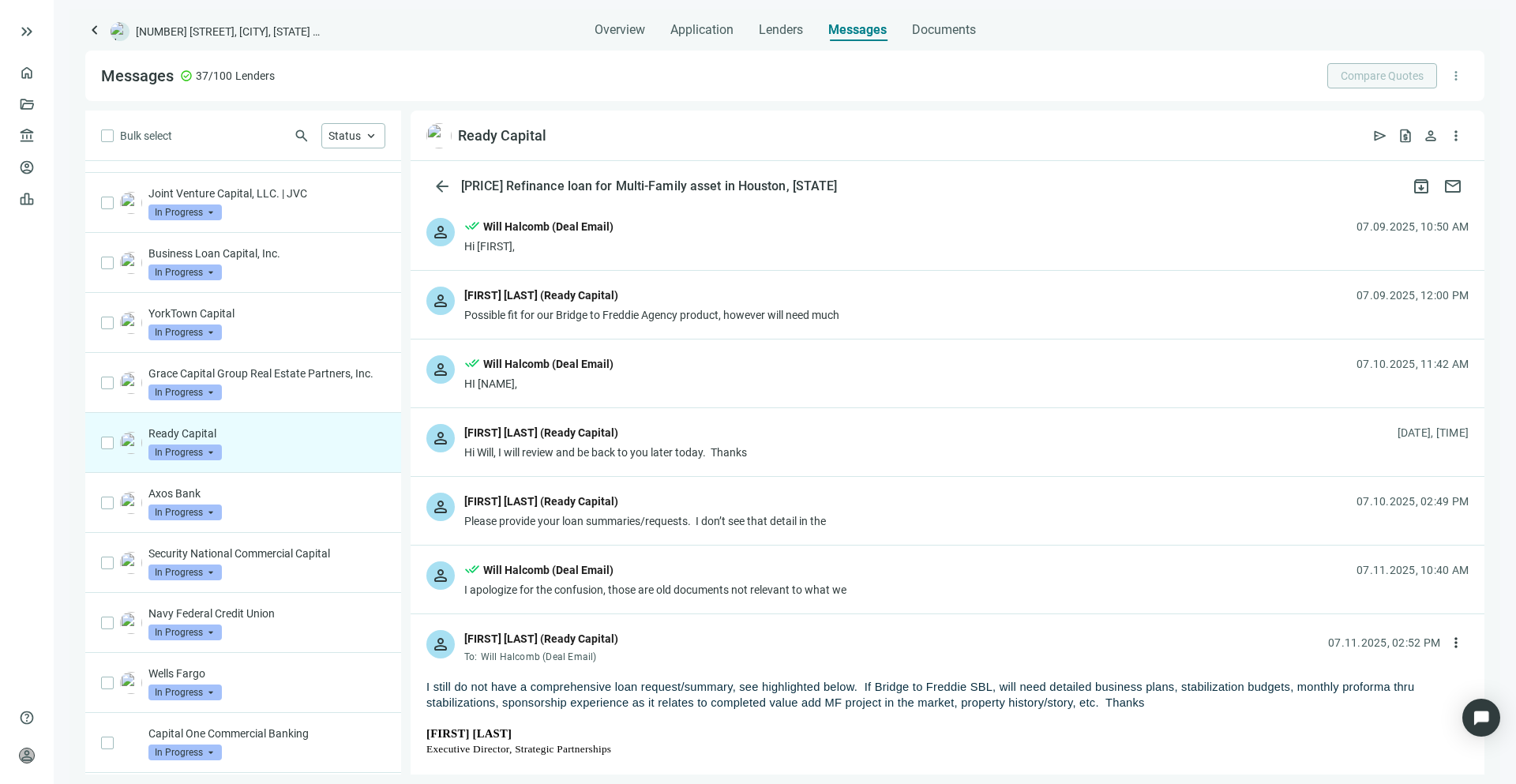 click on "Please provide your loan summaries/requests.  I don’t see that detail in the" at bounding box center [645, 521] 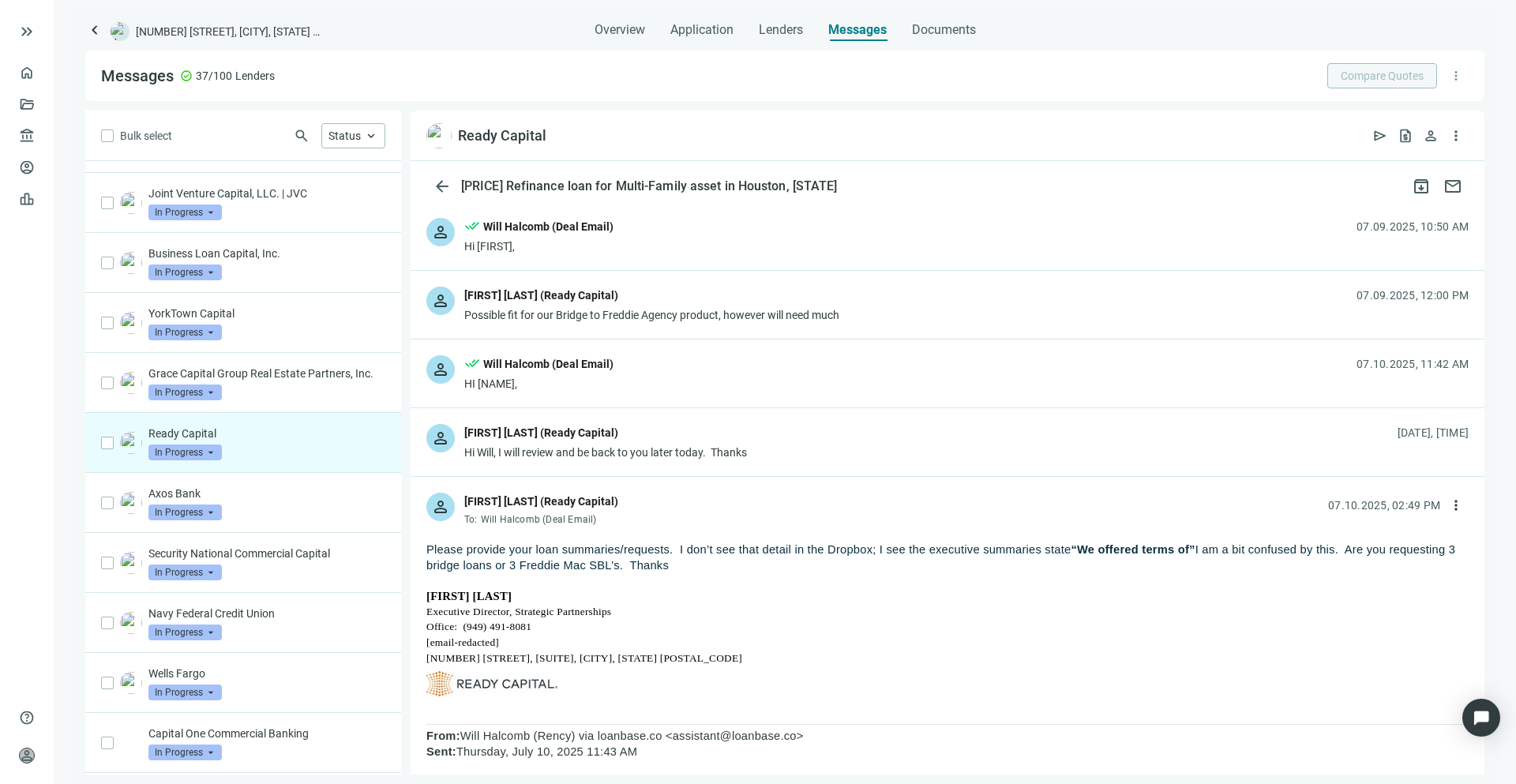 click on "[FIRST] [LAST] (Ready Capital)" at bounding box center (606, 434) 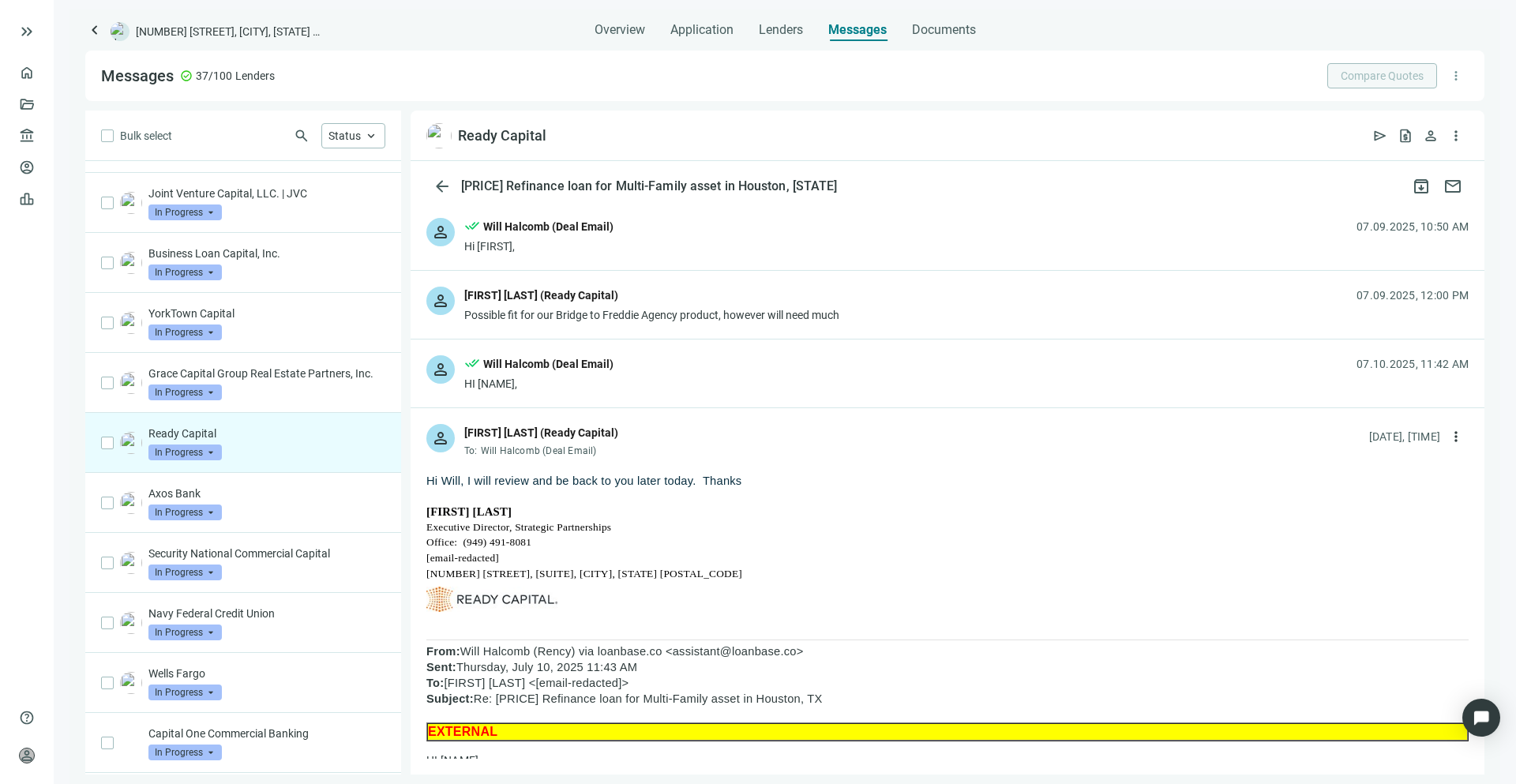 click on "person done_all [FIRST] [LAST] (Deal Email) HI Lisa, 07.10.2025, 11:42 AM" at bounding box center (948, 373) 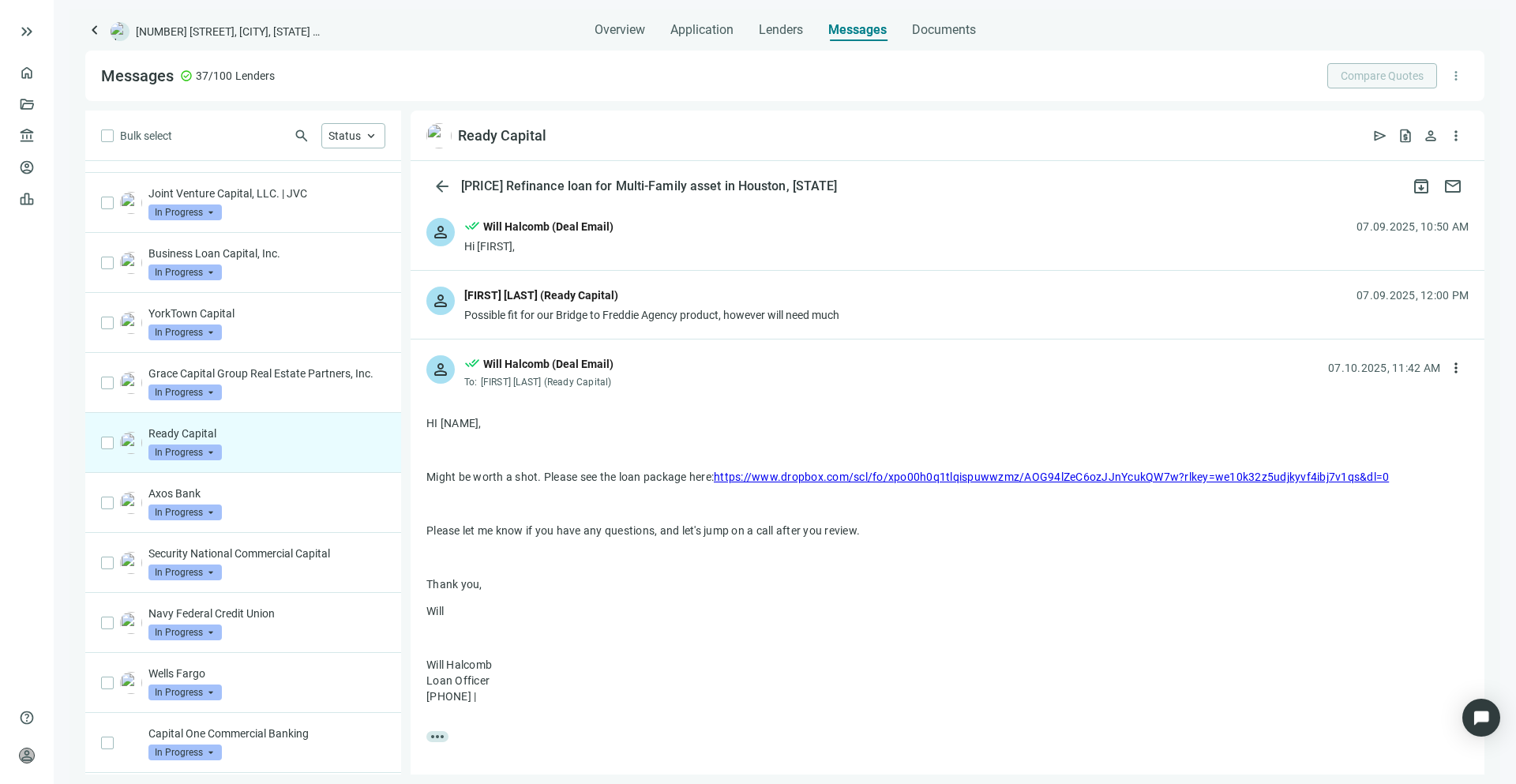 click on "[FIRST] [LAST] (Ready Capital)" at bounding box center [541, 295] 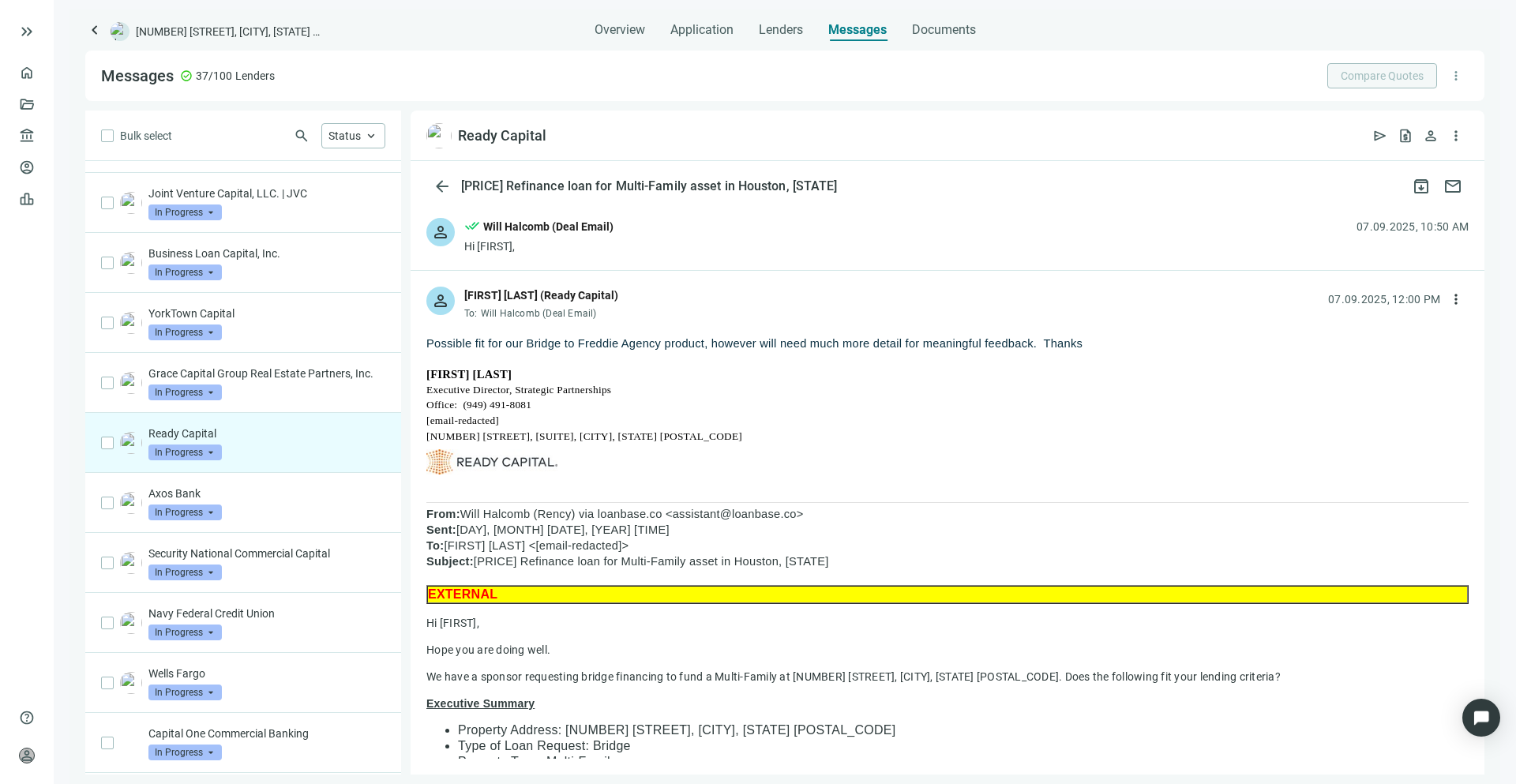 click on "Hi [FIRST]," at bounding box center [538, 246] 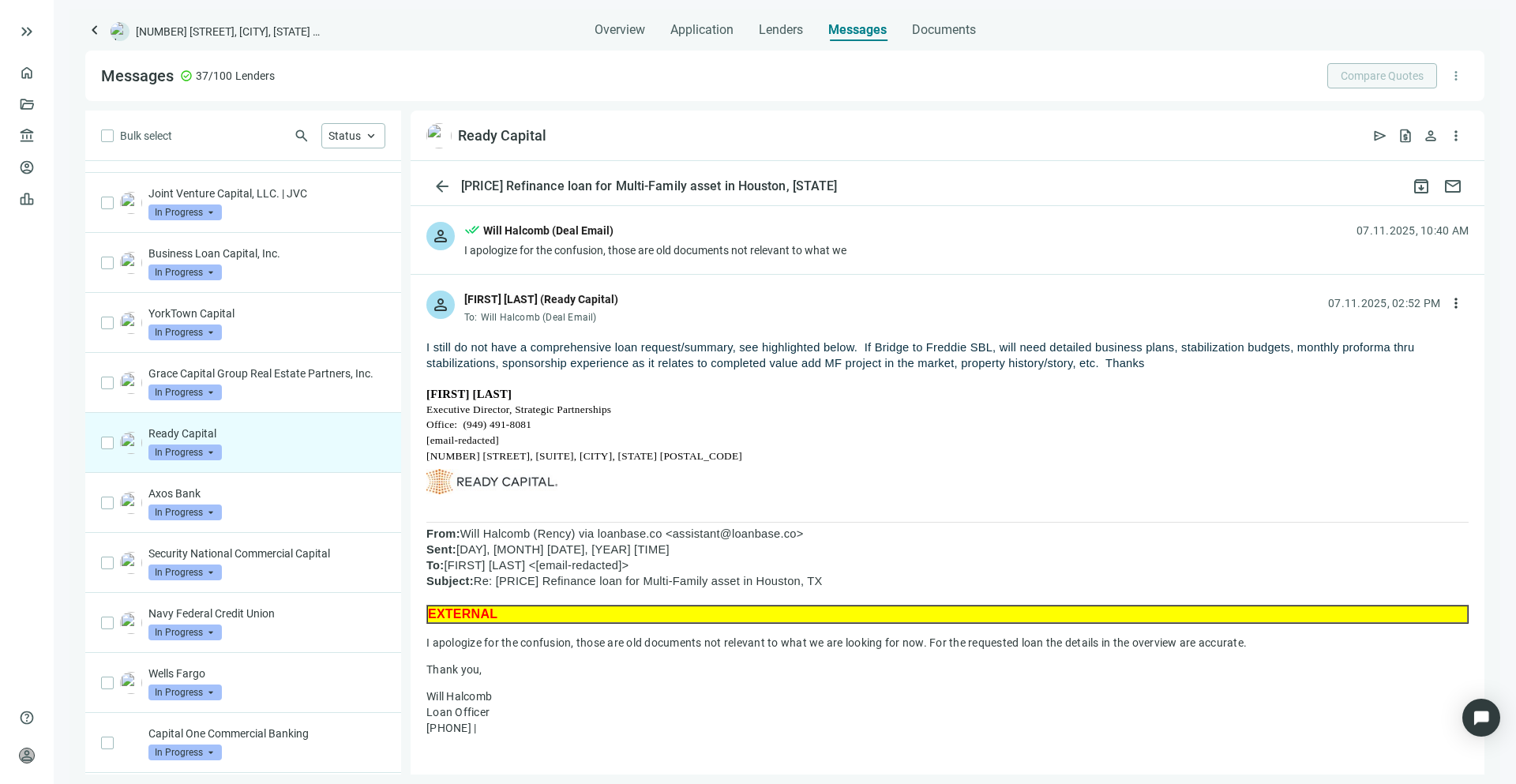 scroll, scrollTop: 5208, scrollLeft: 0, axis: vertical 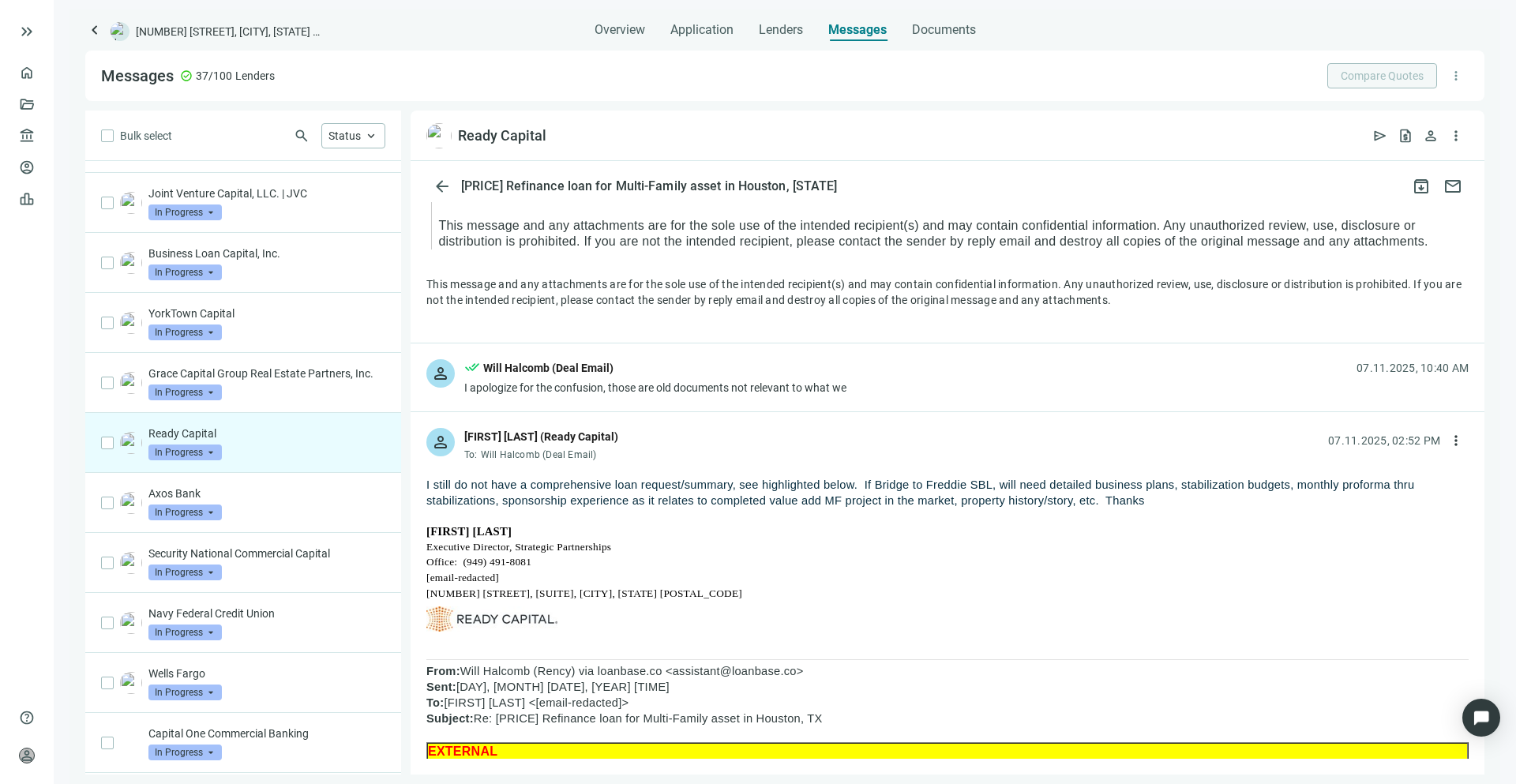 click on "I apologize for the confusion, those are old documents not relevant to what we" at bounding box center (655, 388) 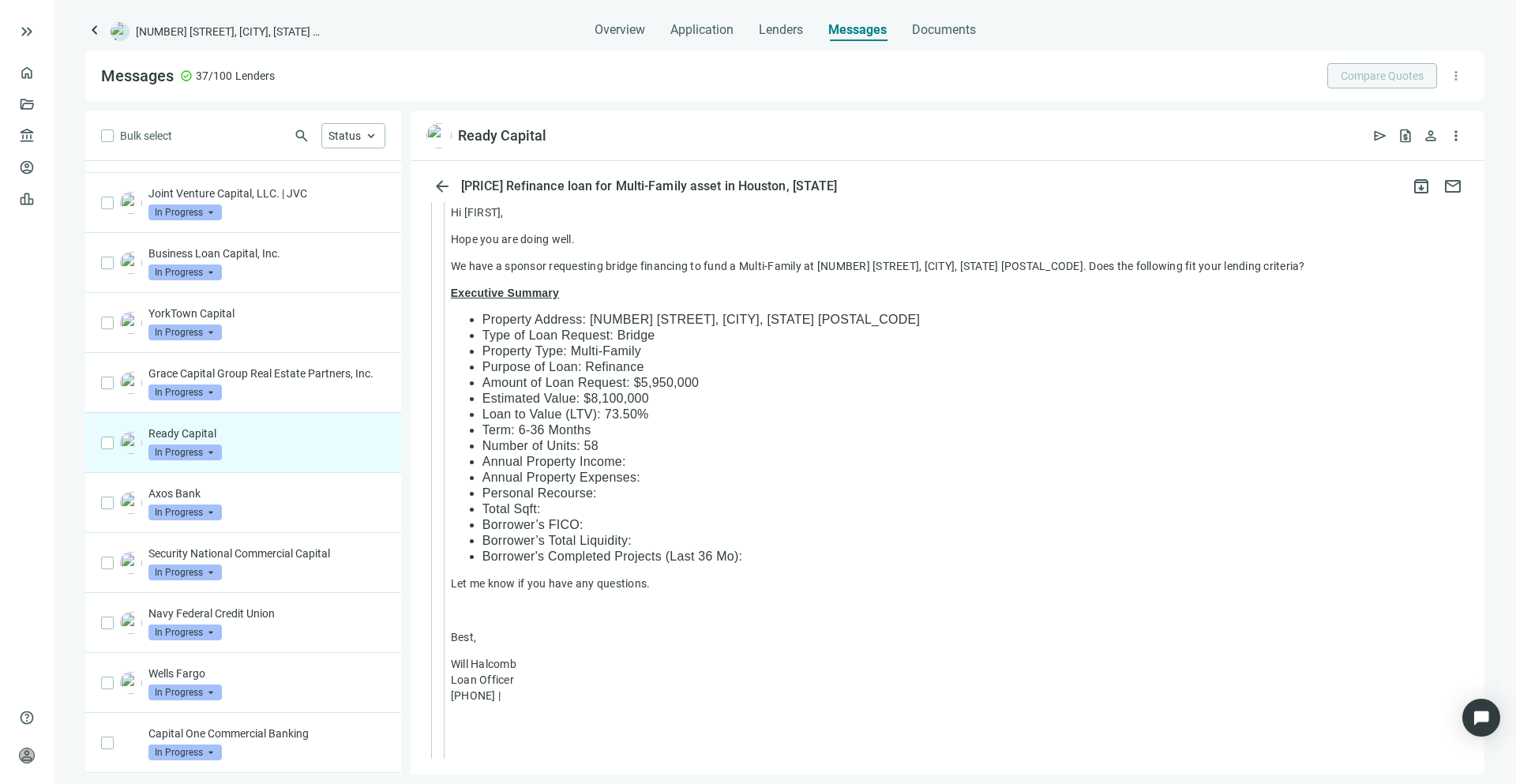 scroll, scrollTop: 7234, scrollLeft: 0, axis: vertical 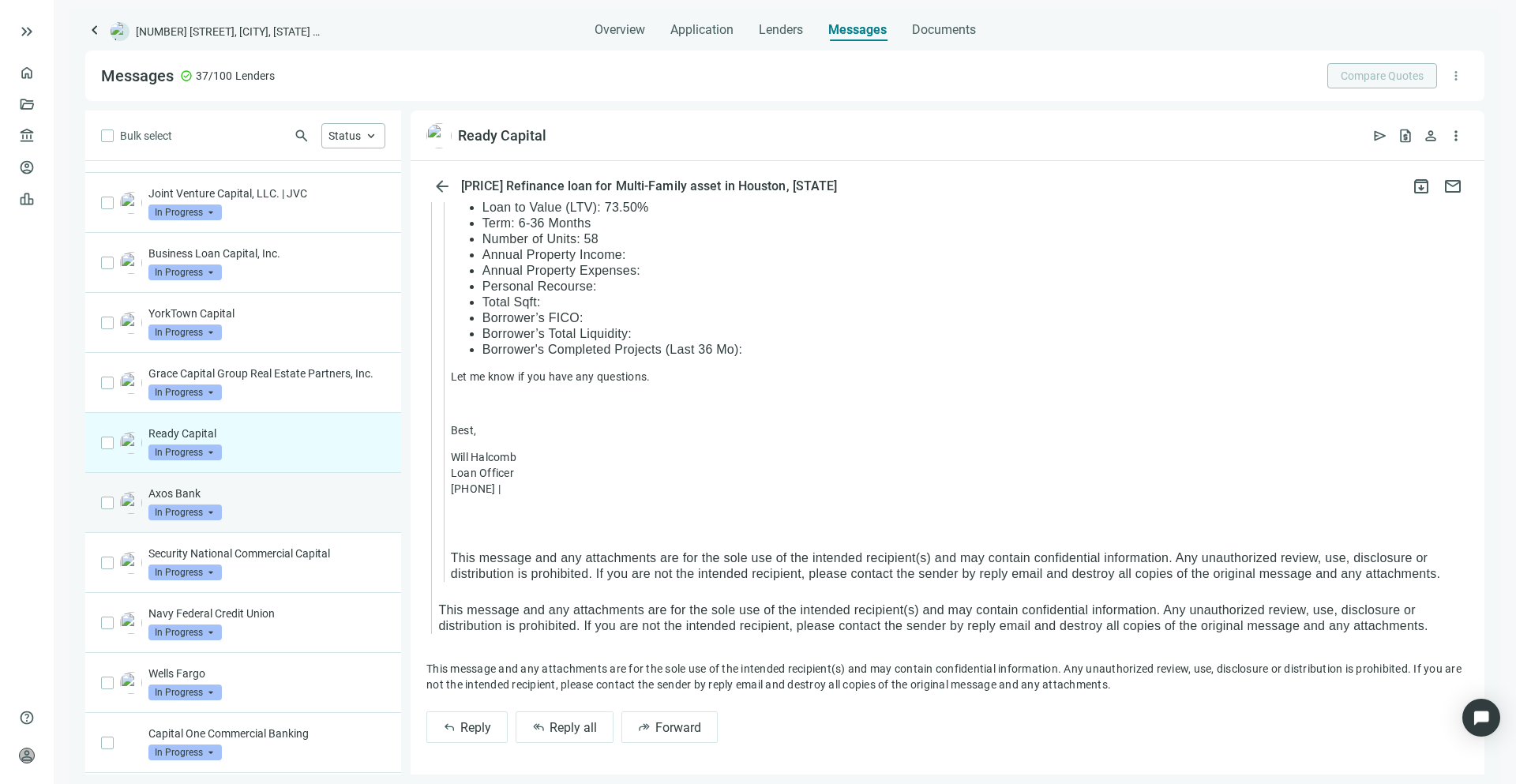 click on "Axos Bank In Progress arrow_drop_down" at bounding box center (267, 503) 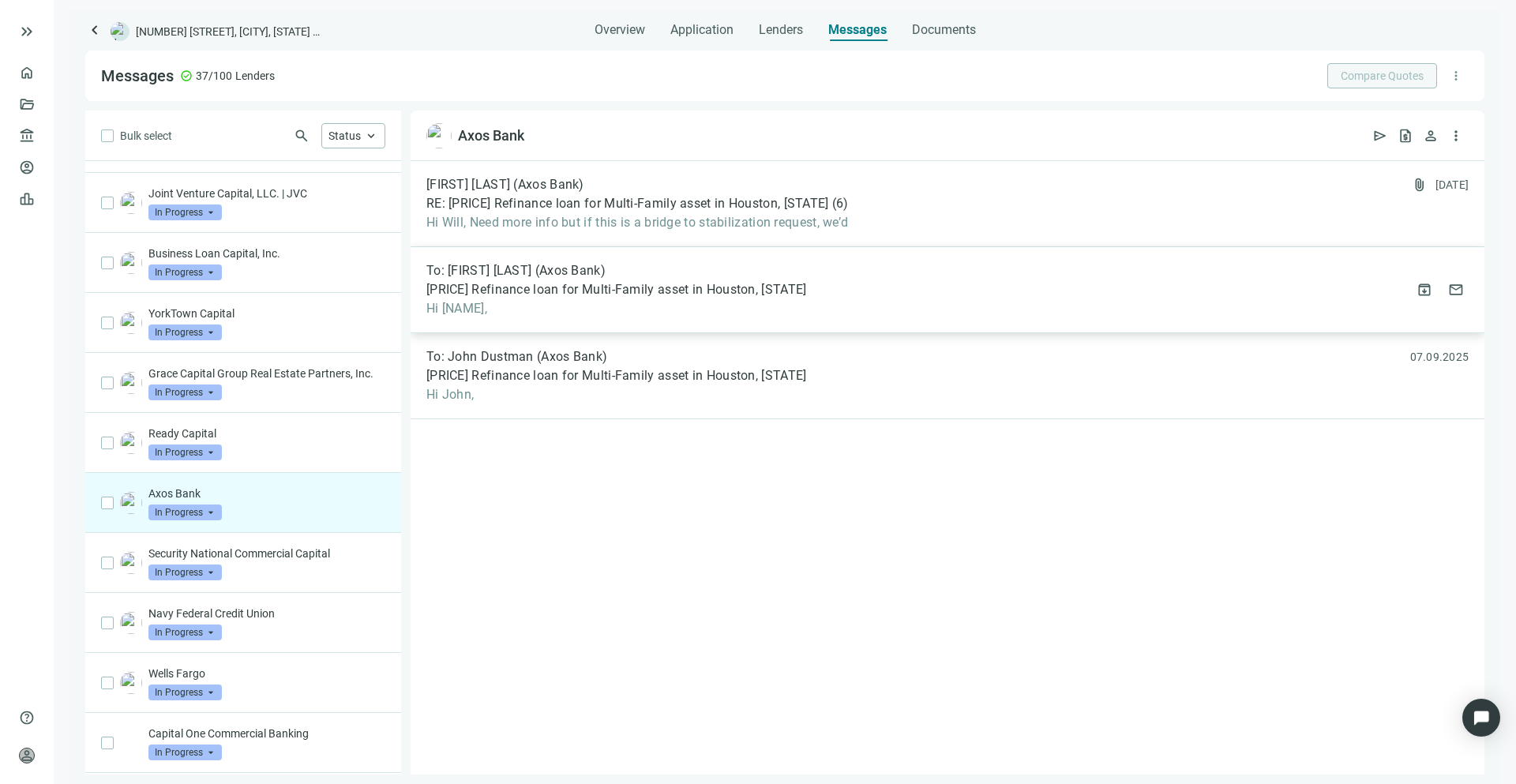 click on "To: [FIRST] [LAST] (Axos Bank)" at bounding box center [516, 271] 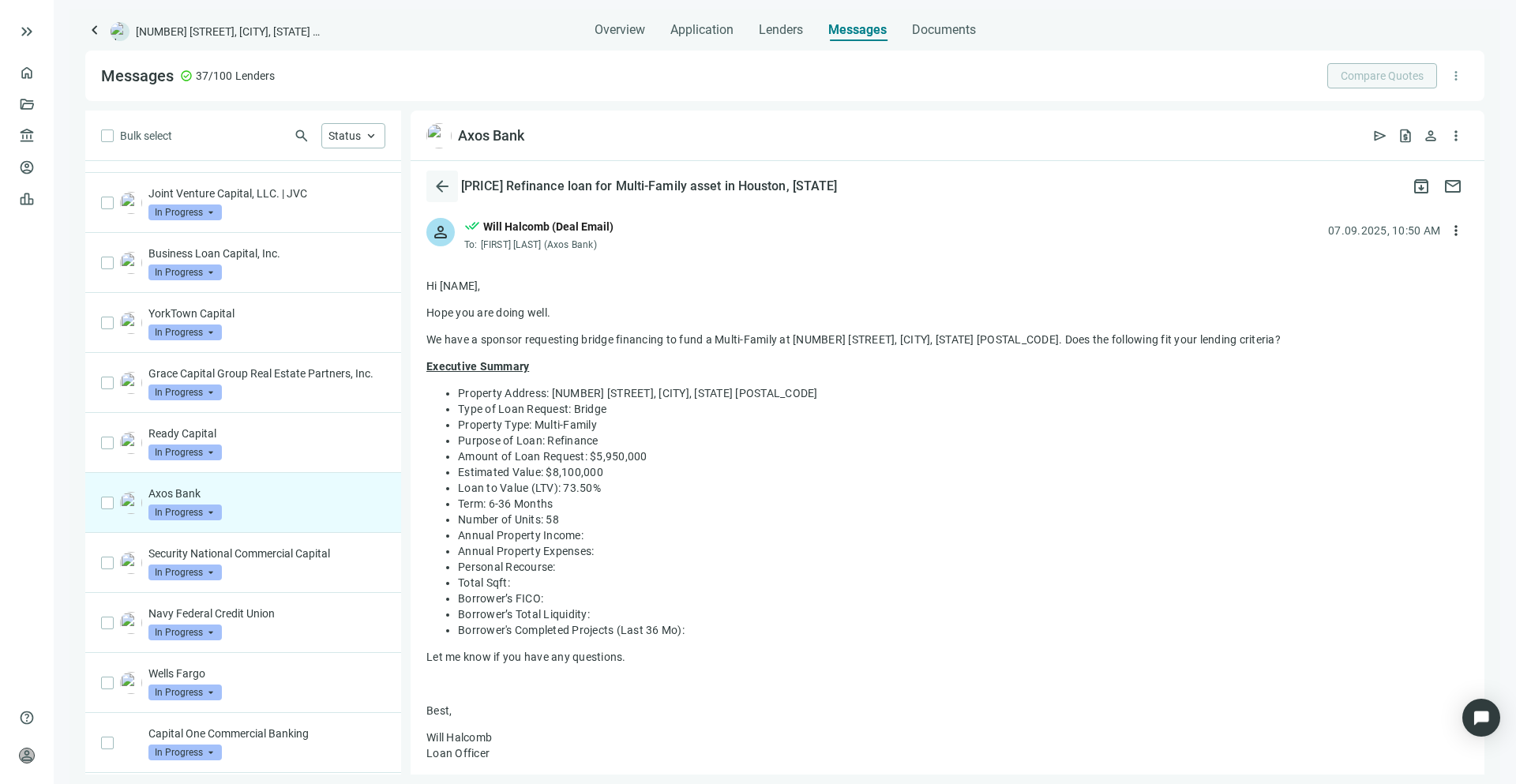 click on "arrow_back" at bounding box center (442, 186) 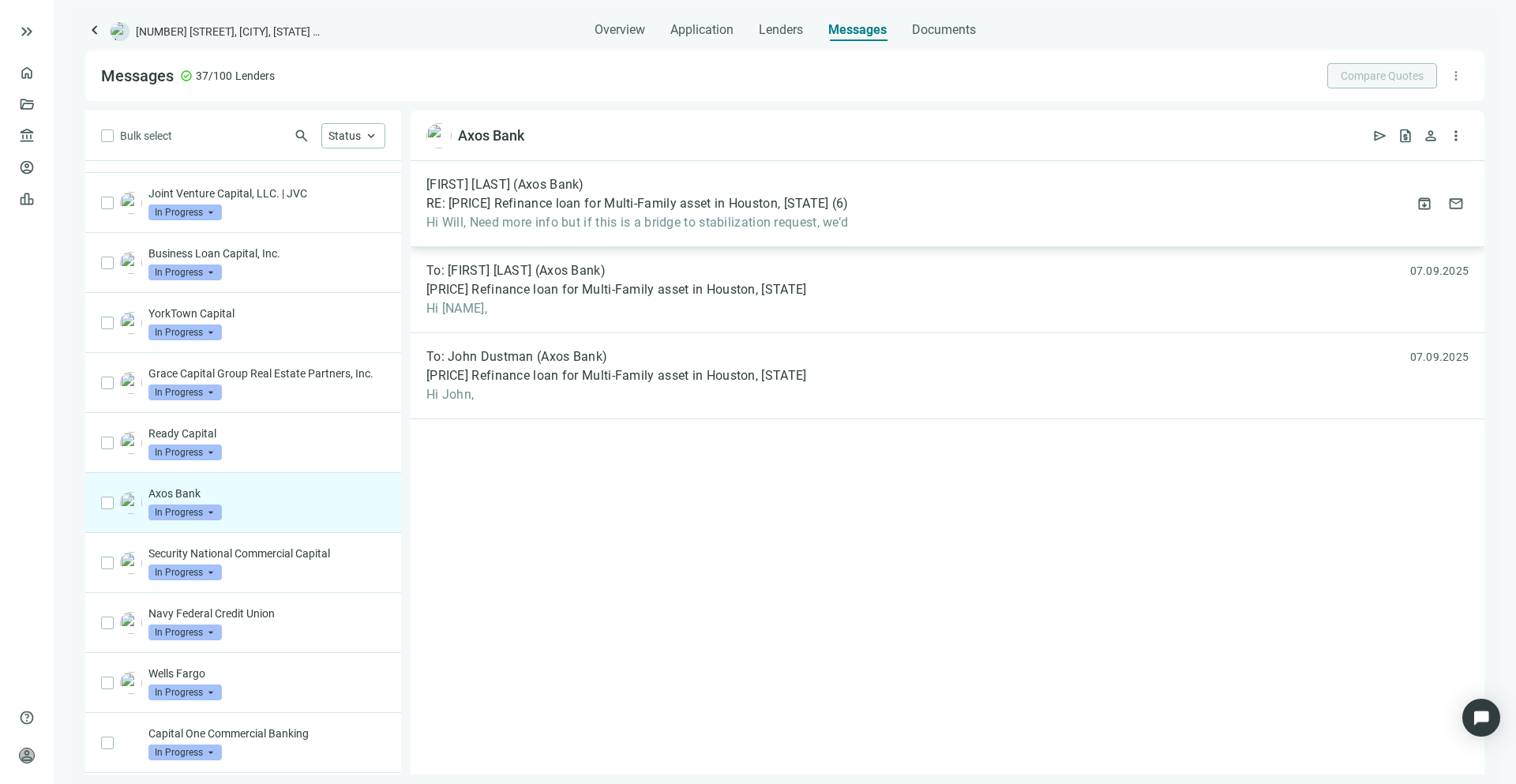 click on "[FIRST] [LAST] (Axos Bank) RE: [PRICE] Refinance loan for Multi-Family asset in Houston, [STATE] ( 6 ) Hi Will, Need more info but if this is a bridge to stabilization request, we’d attach_file [DATE] archive mail" at bounding box center [948, 204] 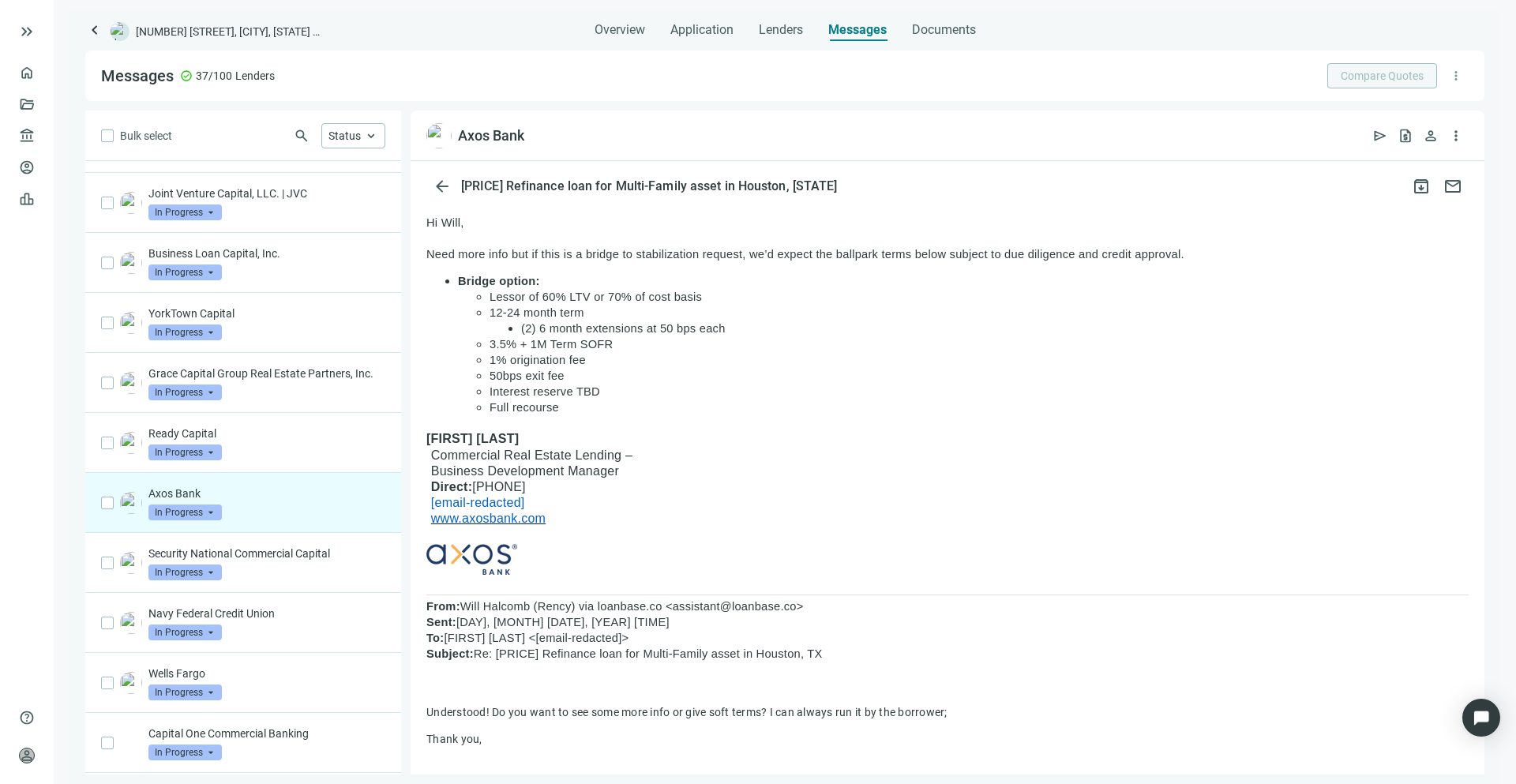 scroll, scrollTop: 64, scrollLeft: 0, axis: vertical 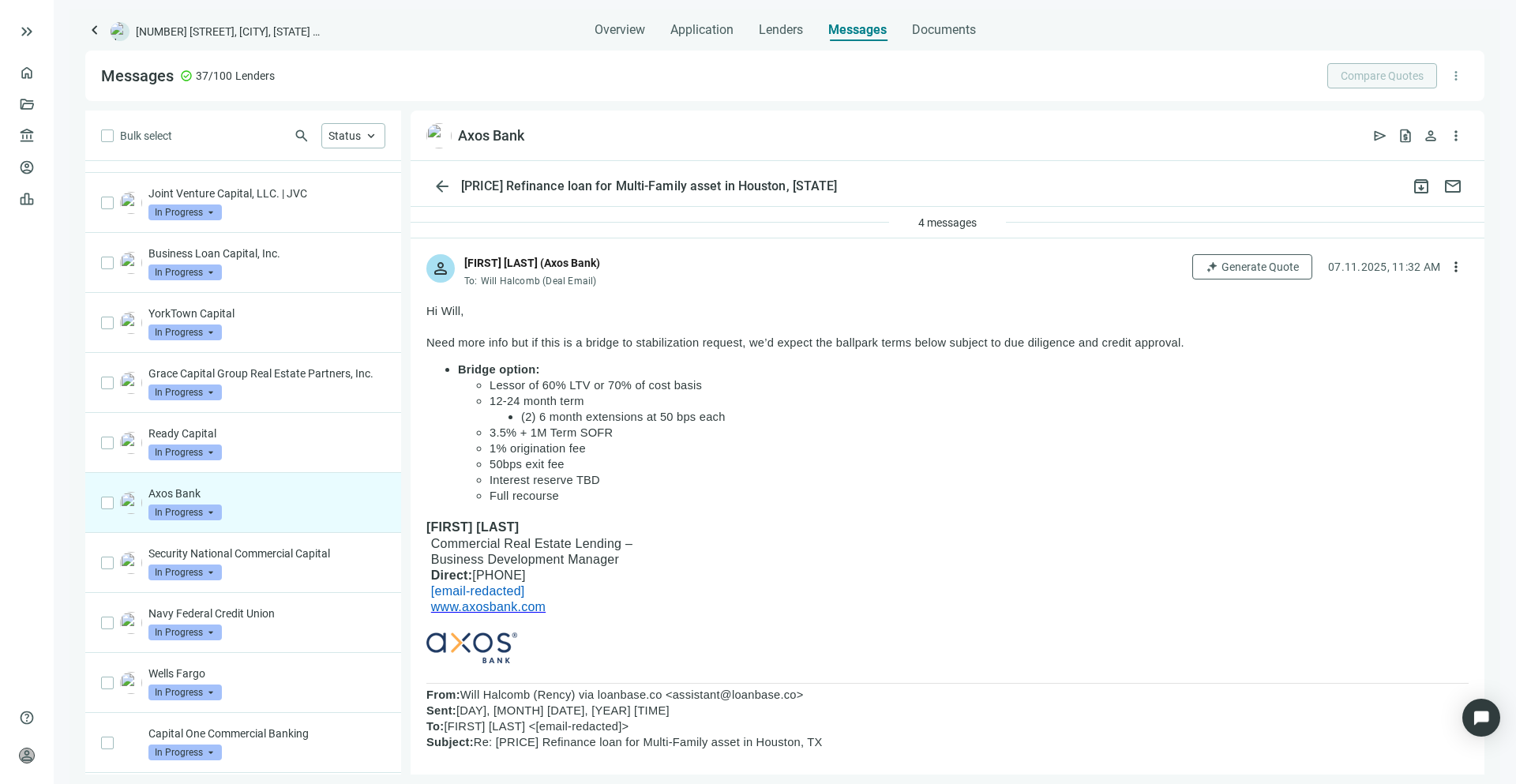 click on "Full recourse" at bounding box center (979, 496) 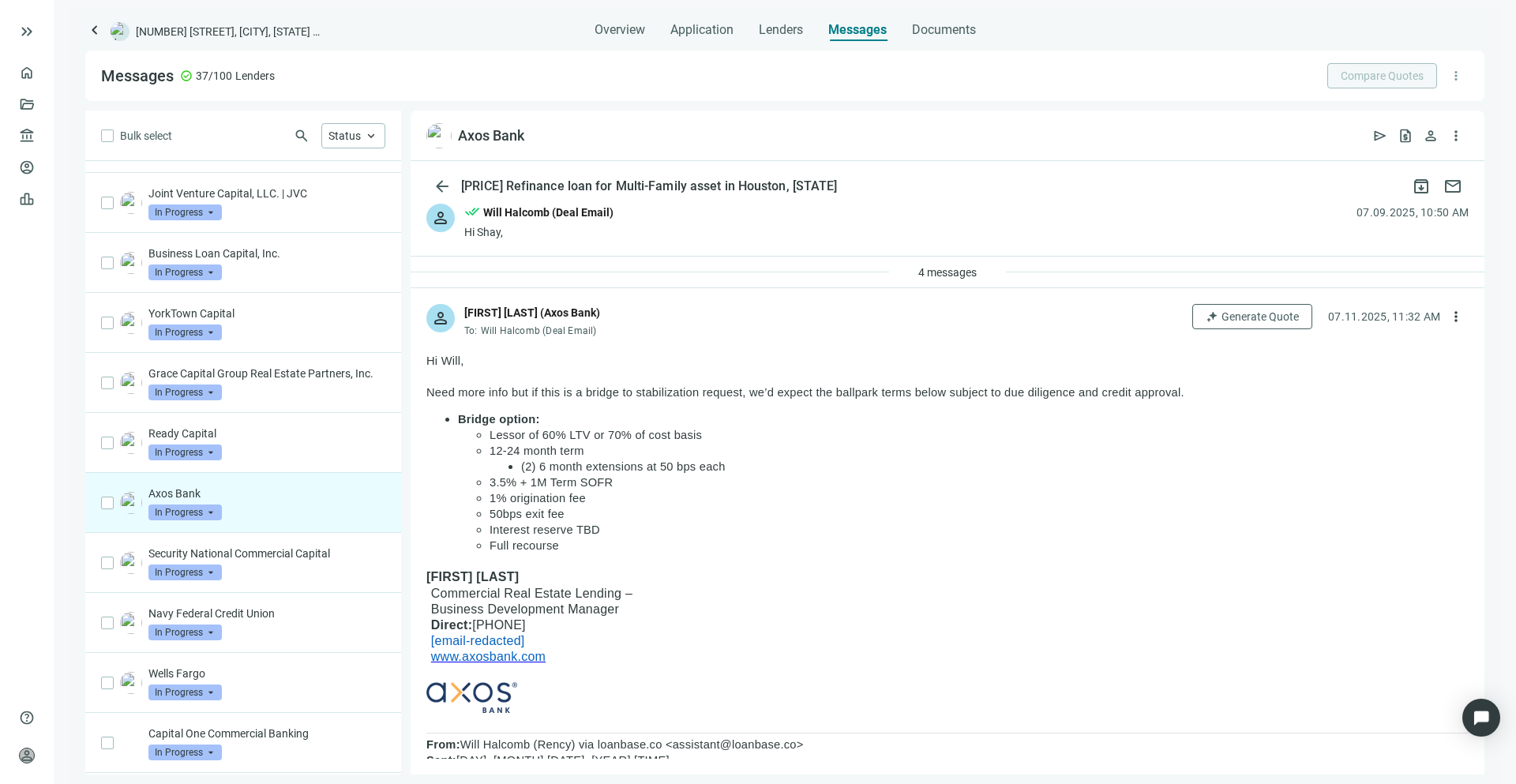 scroll, scrollTop: 0, scrollLeft: 0, axis: both 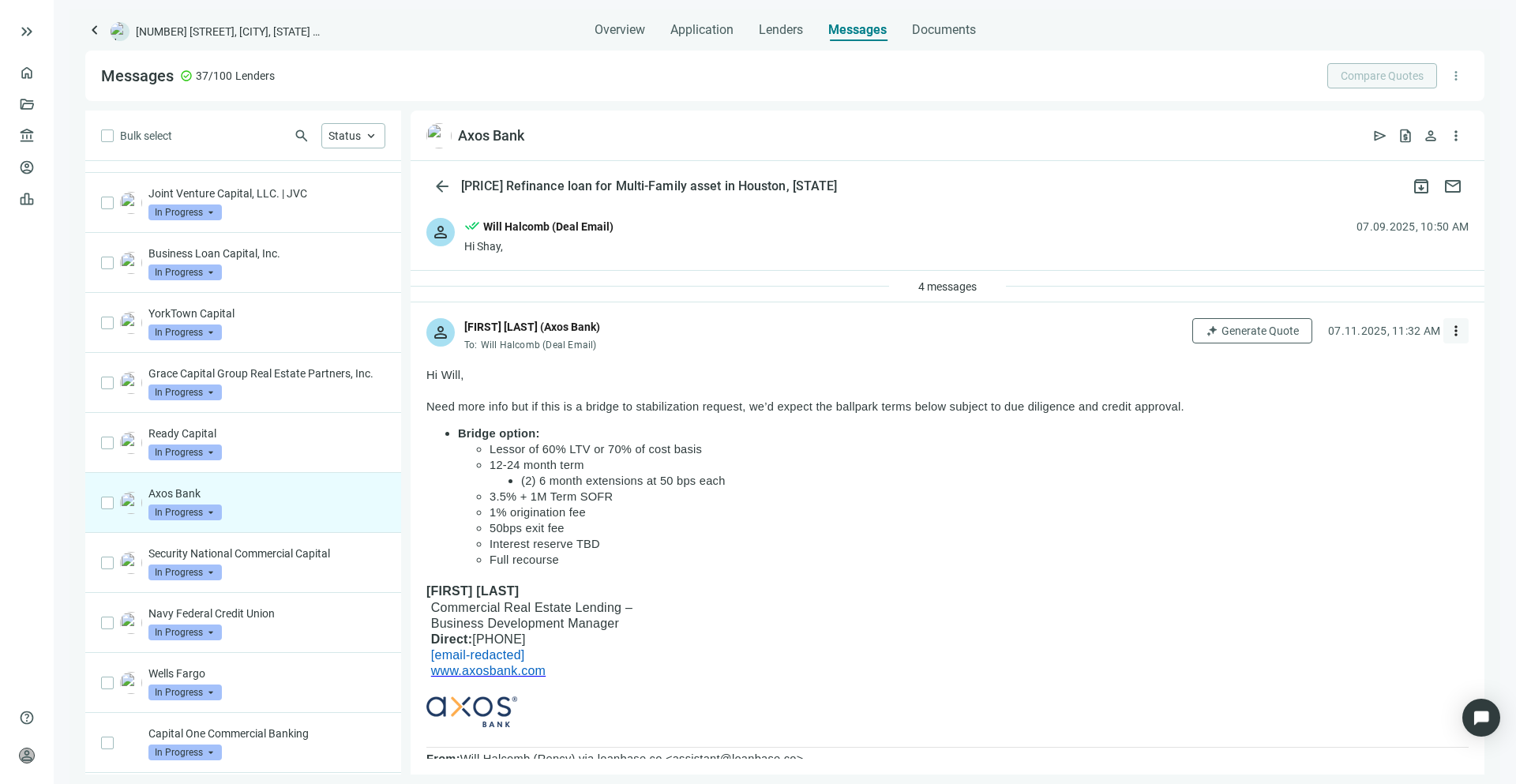 click on "more_vert" at bounding box center (1456, 331) 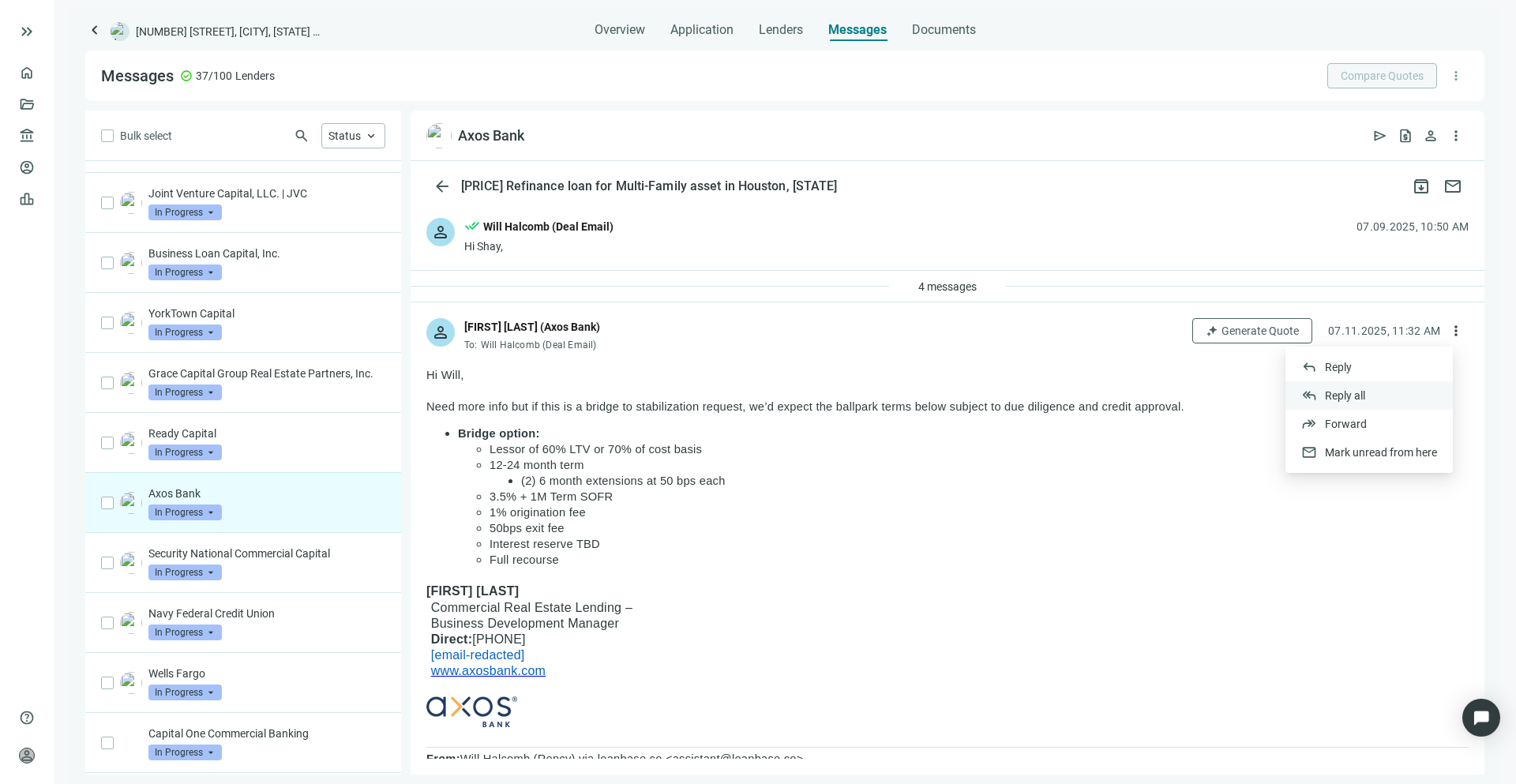 click on "Reply all" at bounding box center [1345, 396] 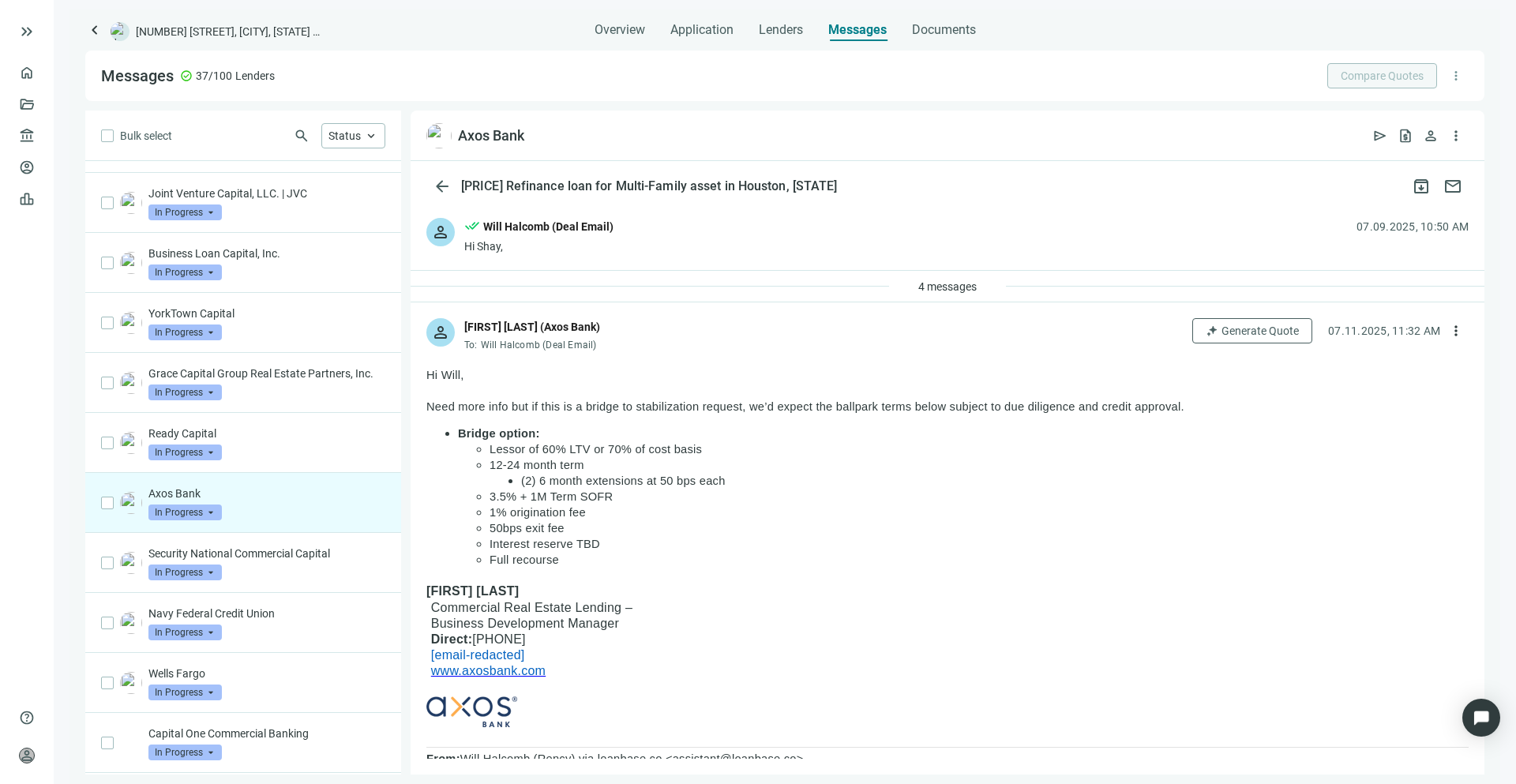 scroll, scrollTop: 0, scrollLeft: 0, axis: both 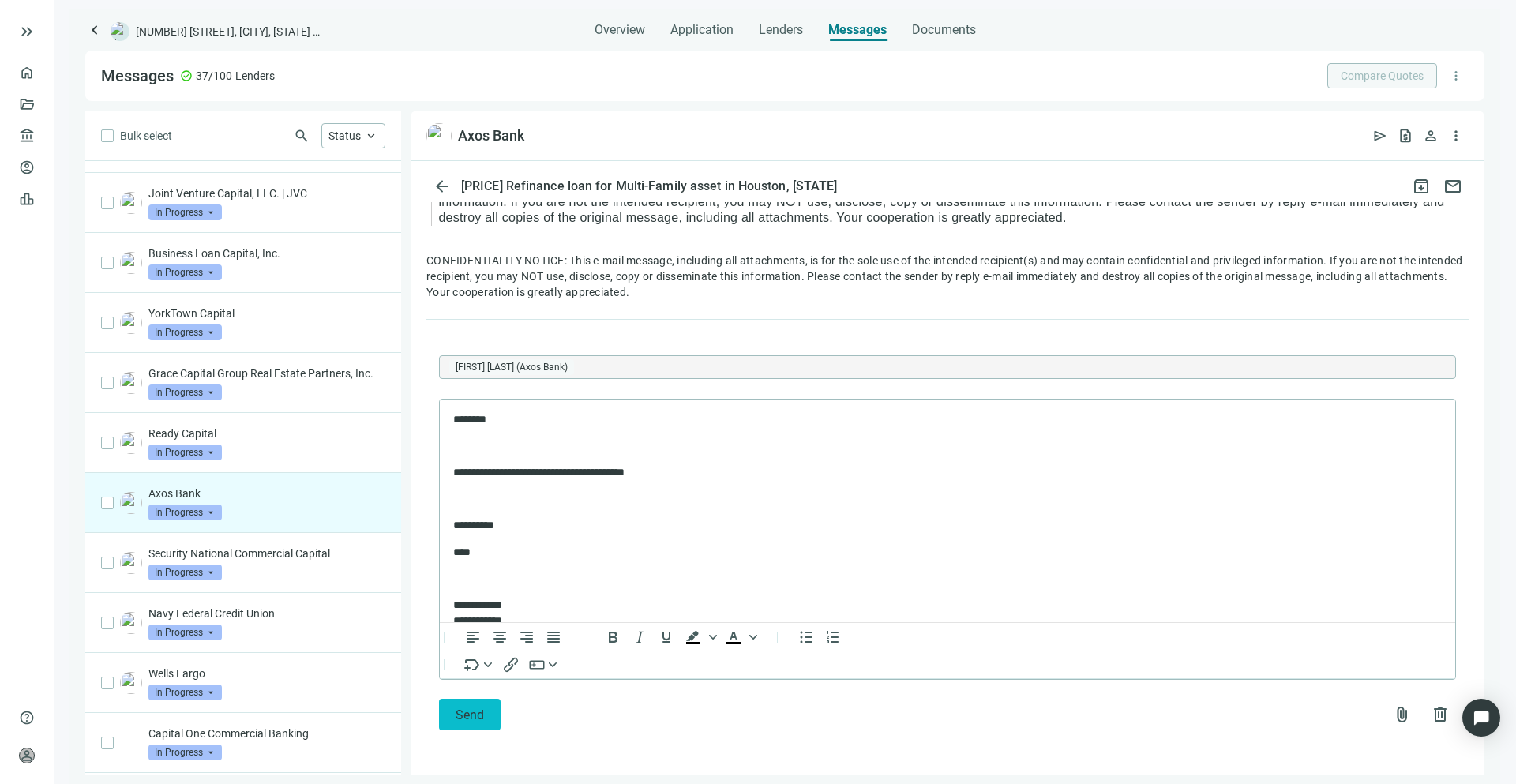 click on "Send" at bounding box center (470, 715) 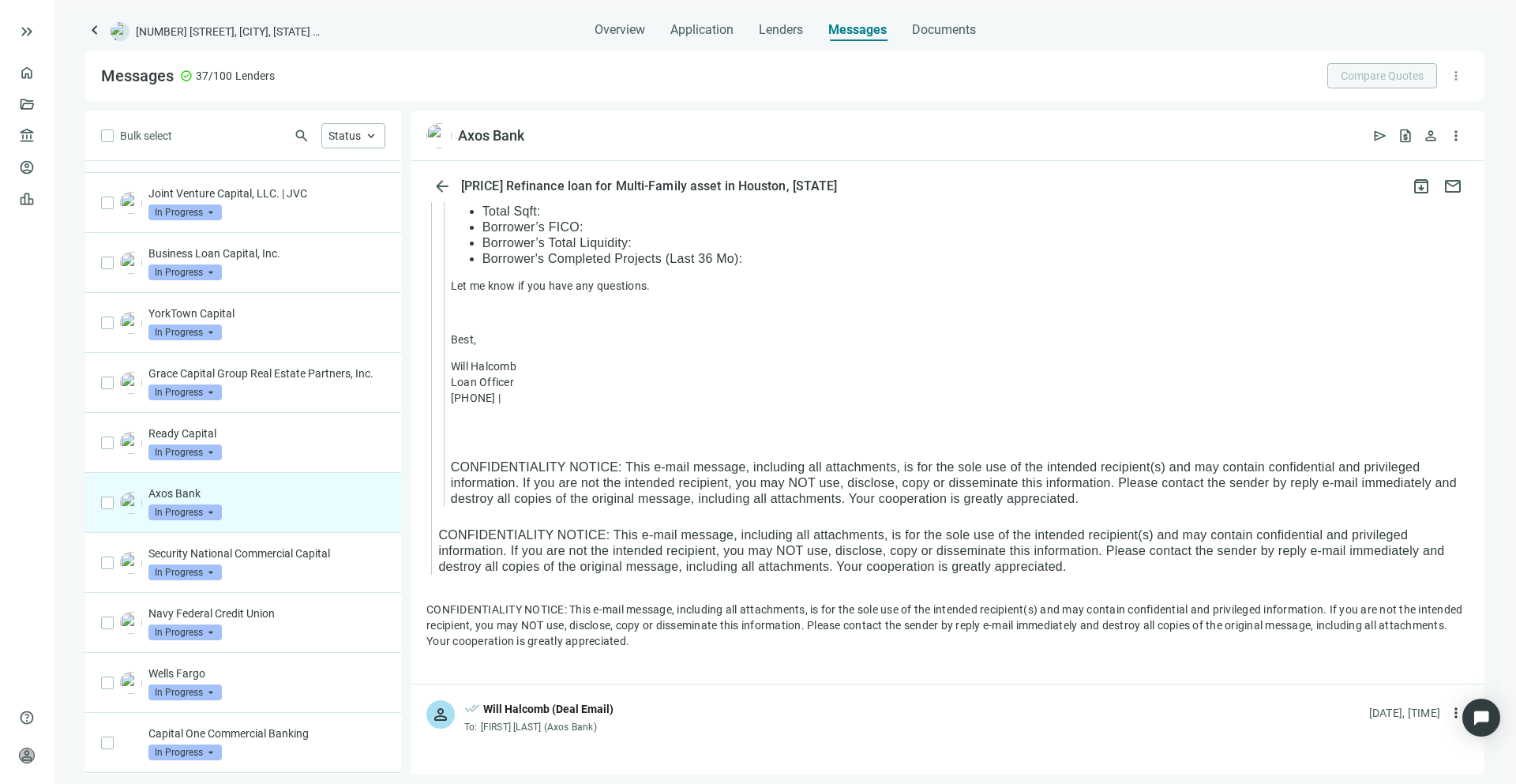 scroll, scrollTop: 1757, scrollLeft: 0, axis: vertical 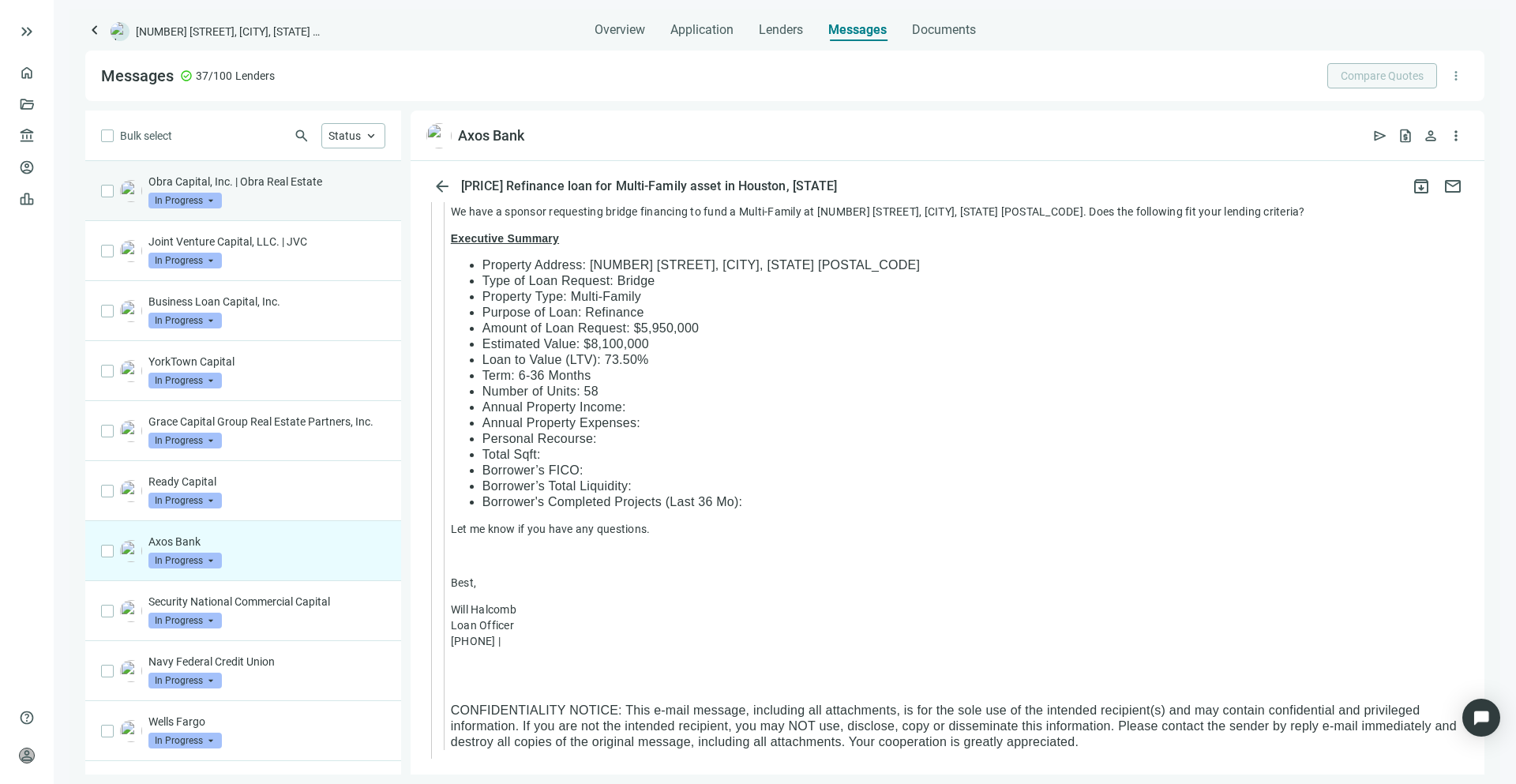 click on "Obra Capital, Inc. | Obra Real Estate In Progress arrow_drop_down" at bounding box center [267, 191] 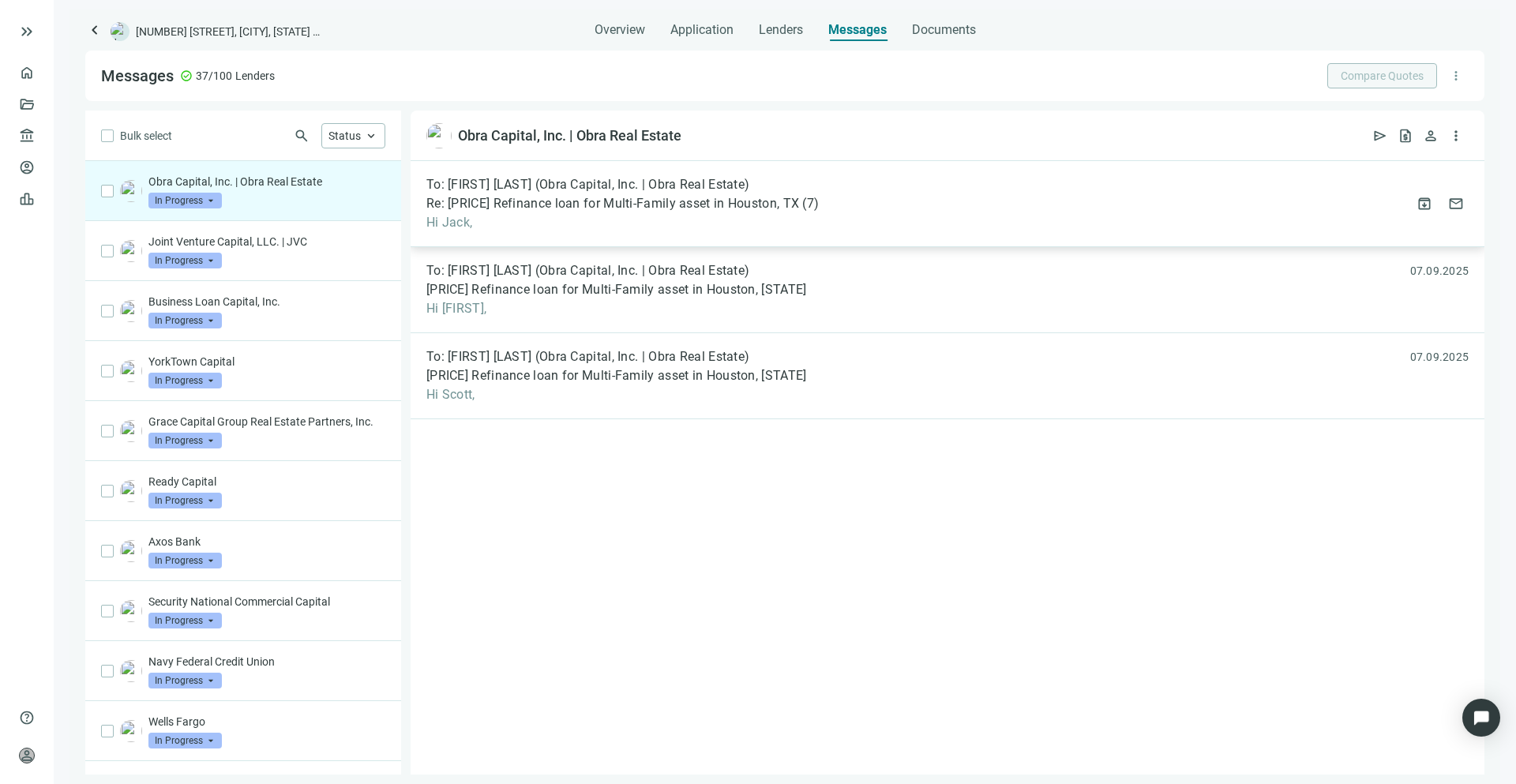 click on "To: [FIRST] [LAST] (Obra Capital, Inc. | Obra Real Estate)" at bounding box center [587, 185] 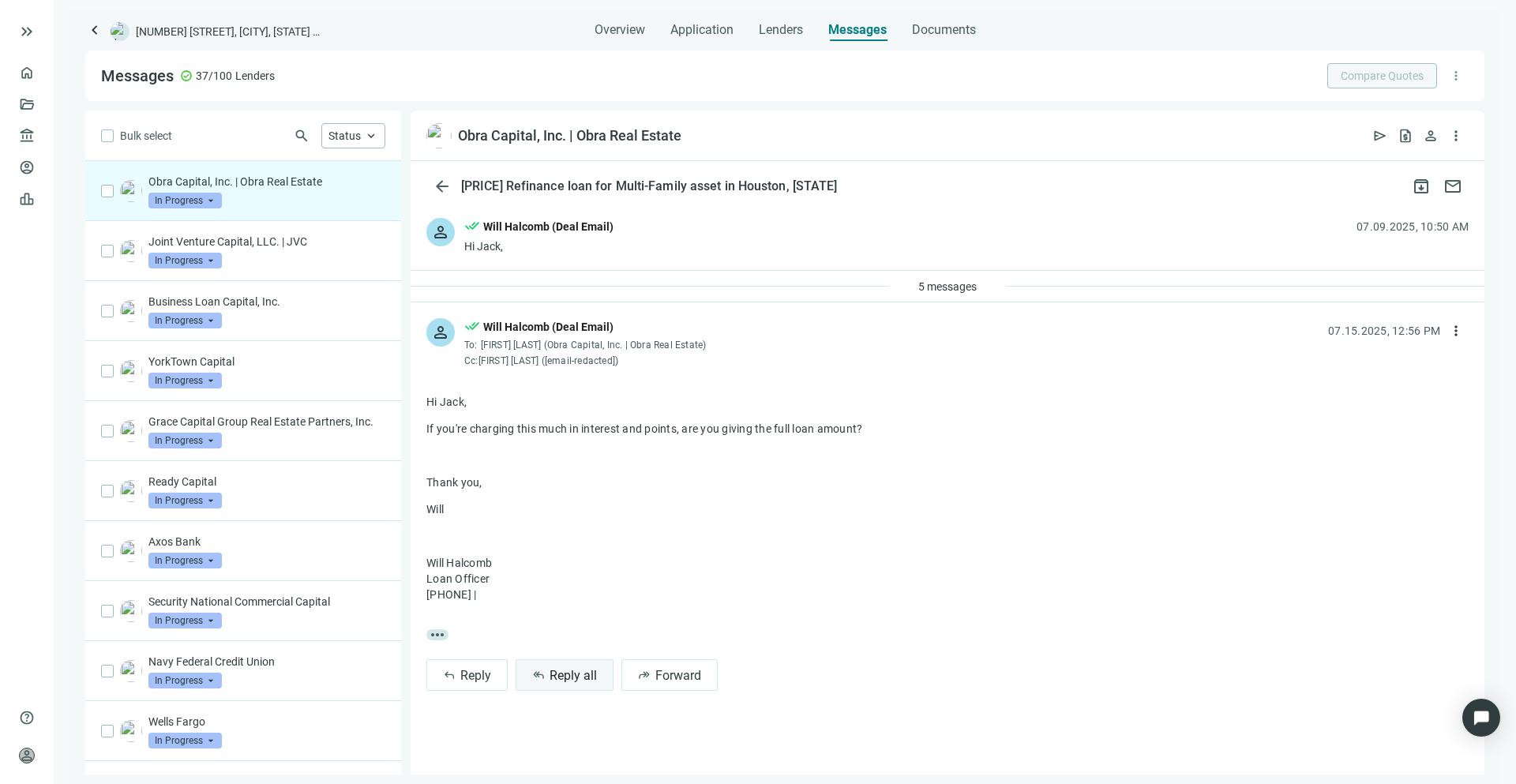 click on "Reply all" at bounding box center [573, 675] 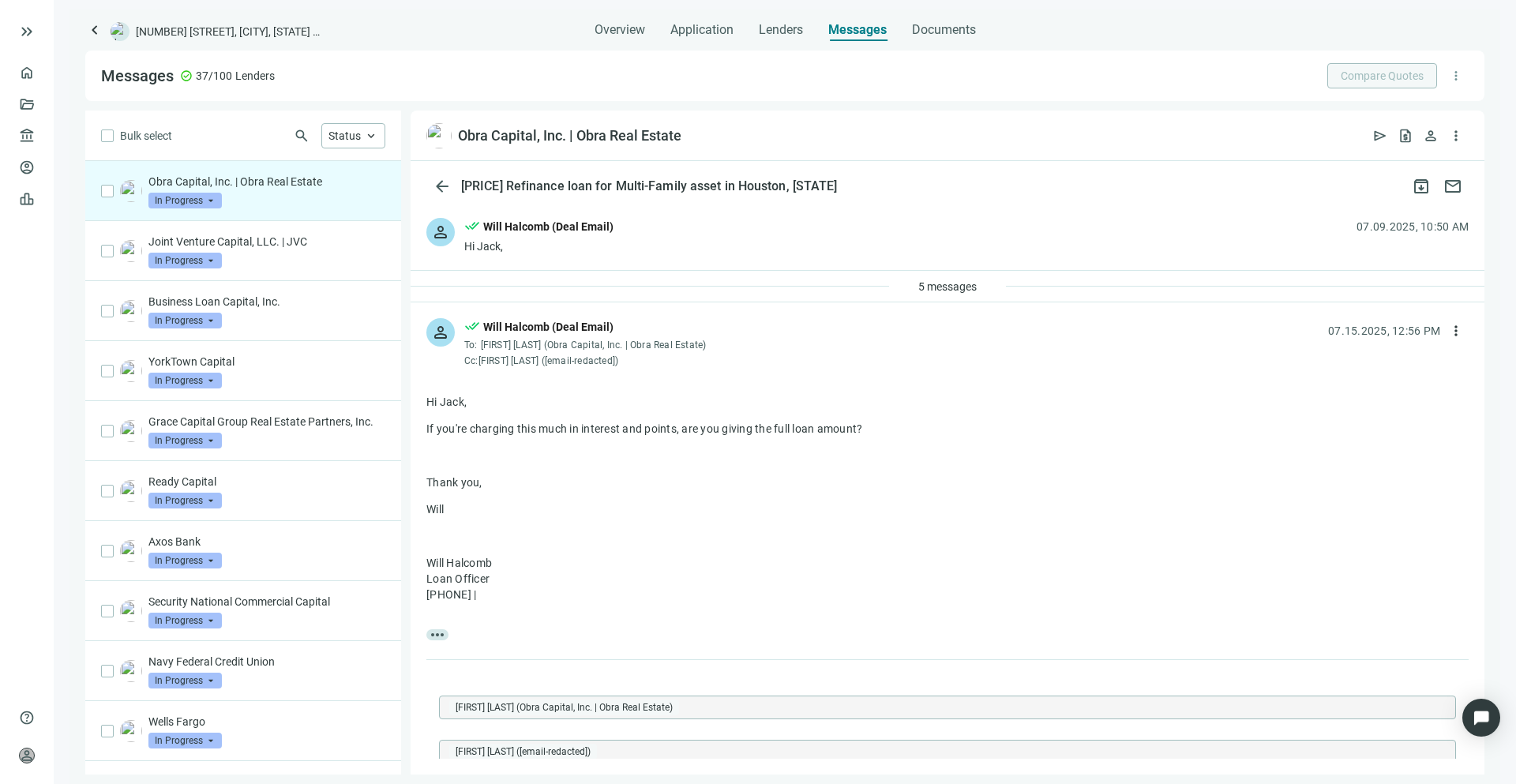 scroll, scrollTop: 0, scrollLeft: 0, axis: both 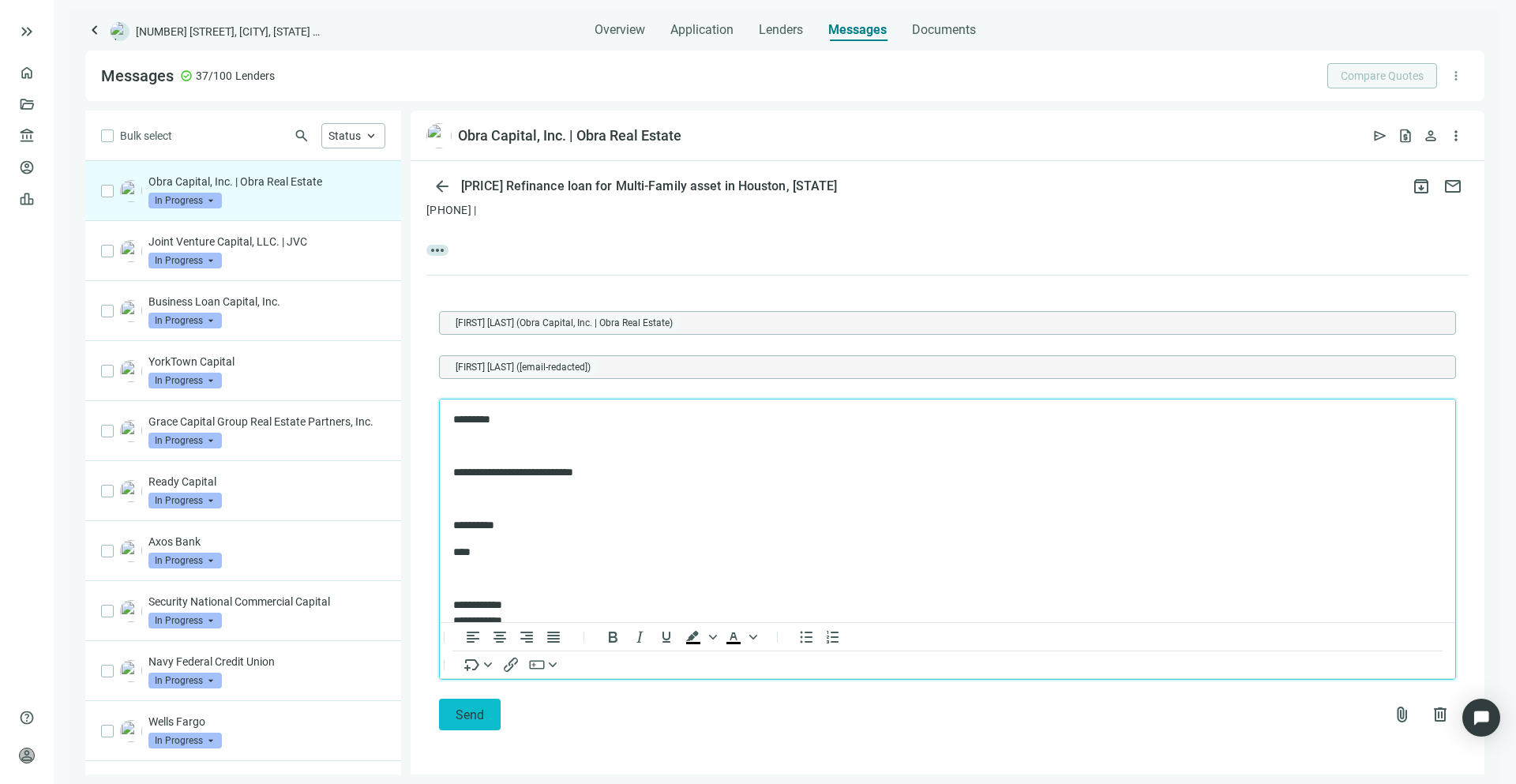 click on "Send" at bounding box center [470, 715] 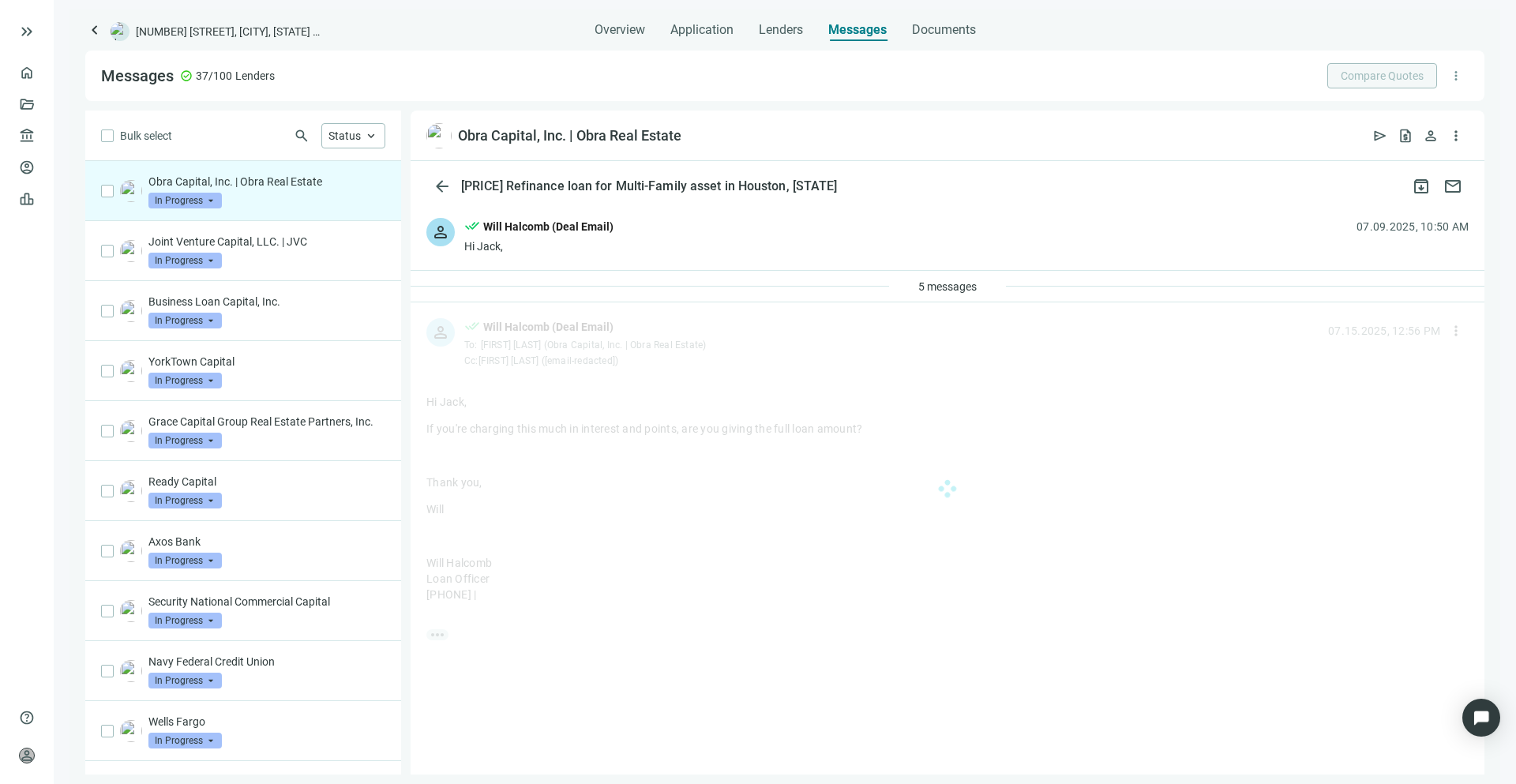 scroll, scrollTop: 0, scrollLeft: 0, axis: both 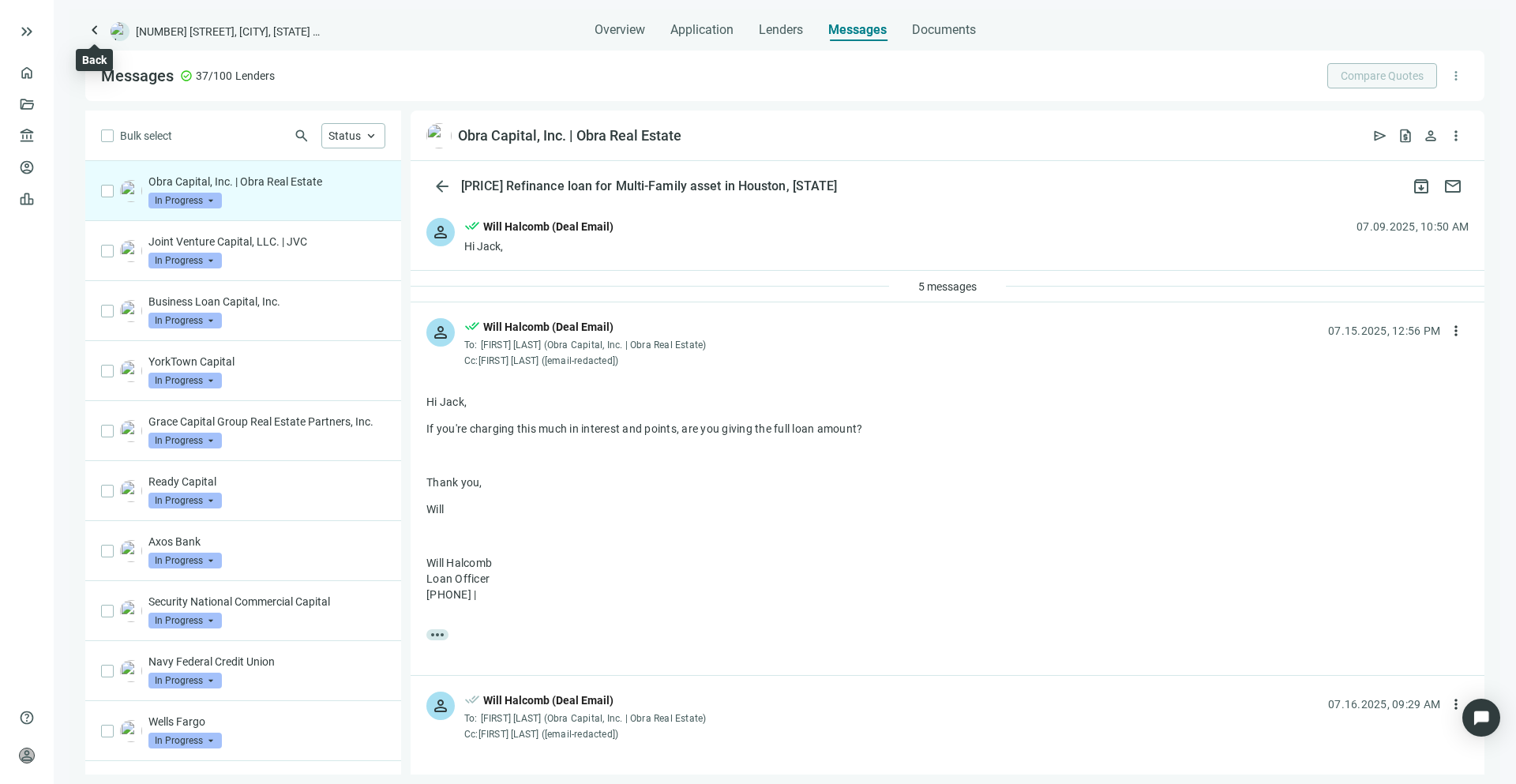 click on "keyboard_arrow_left" at bounding box center (95, 30) 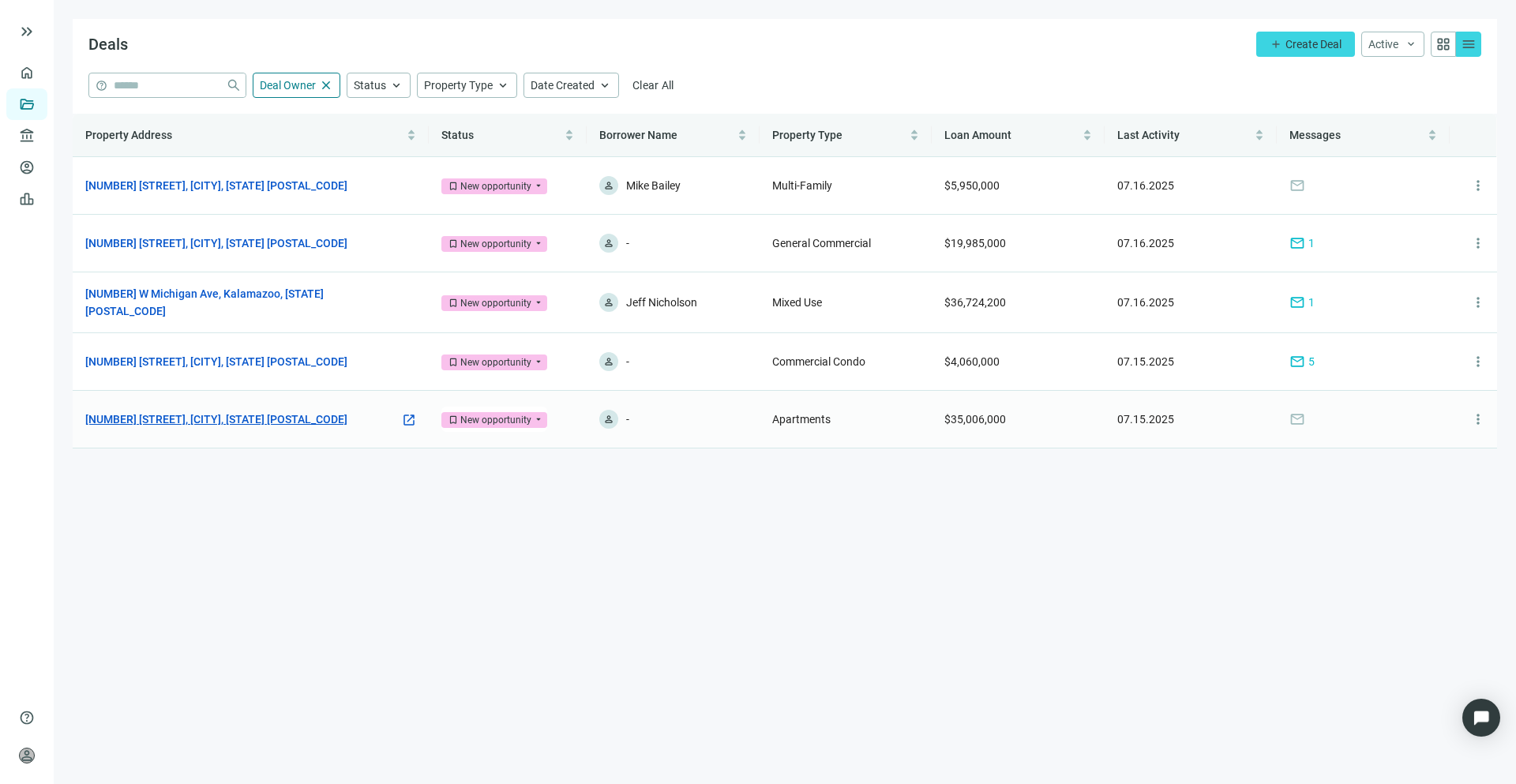 click on "[NUMBER] [STREET], [CITY], [STATE] [POSTAL_CODE]" at bounding box center [216, 419] 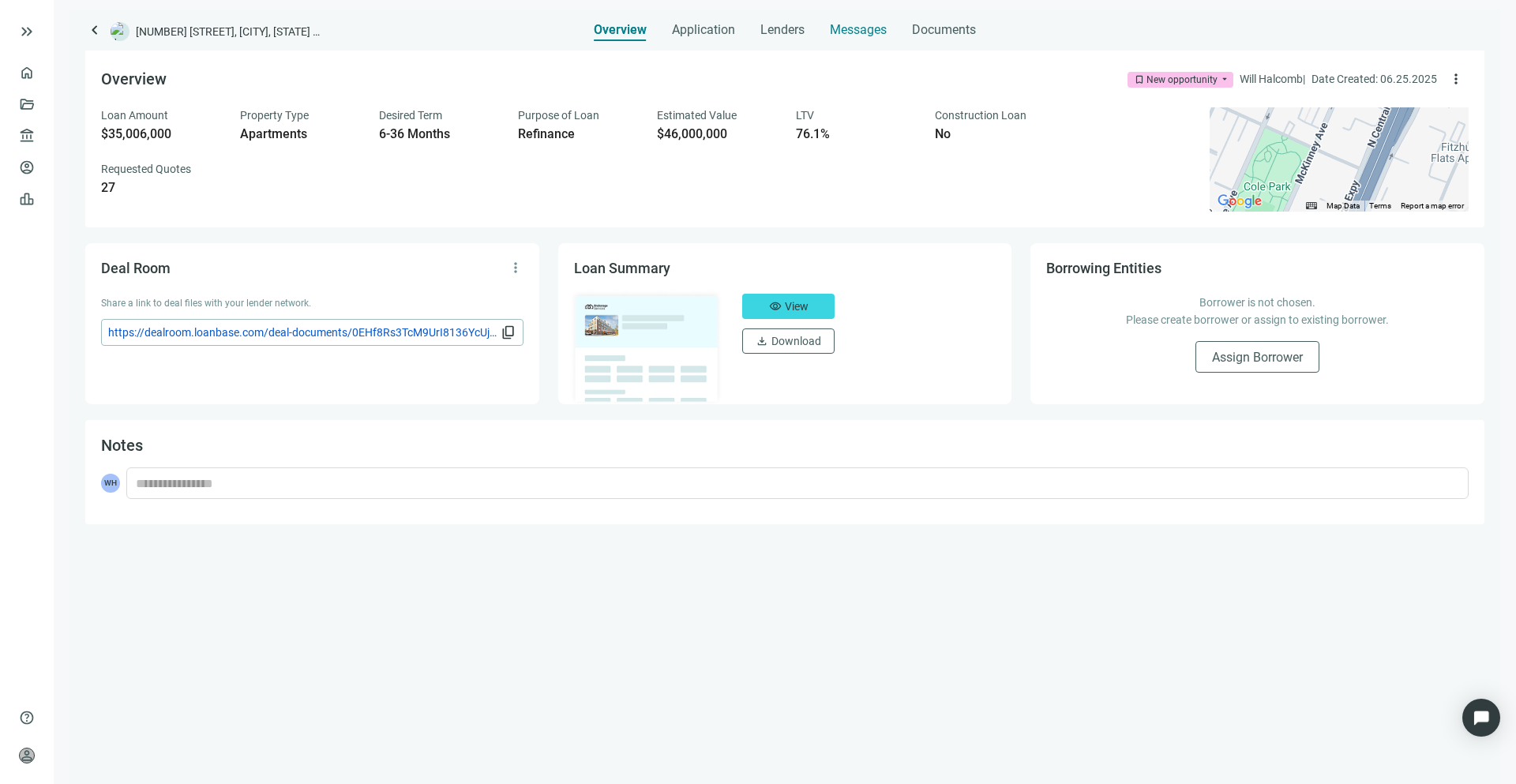 click on "Messages" at bounding box center [858, 29] 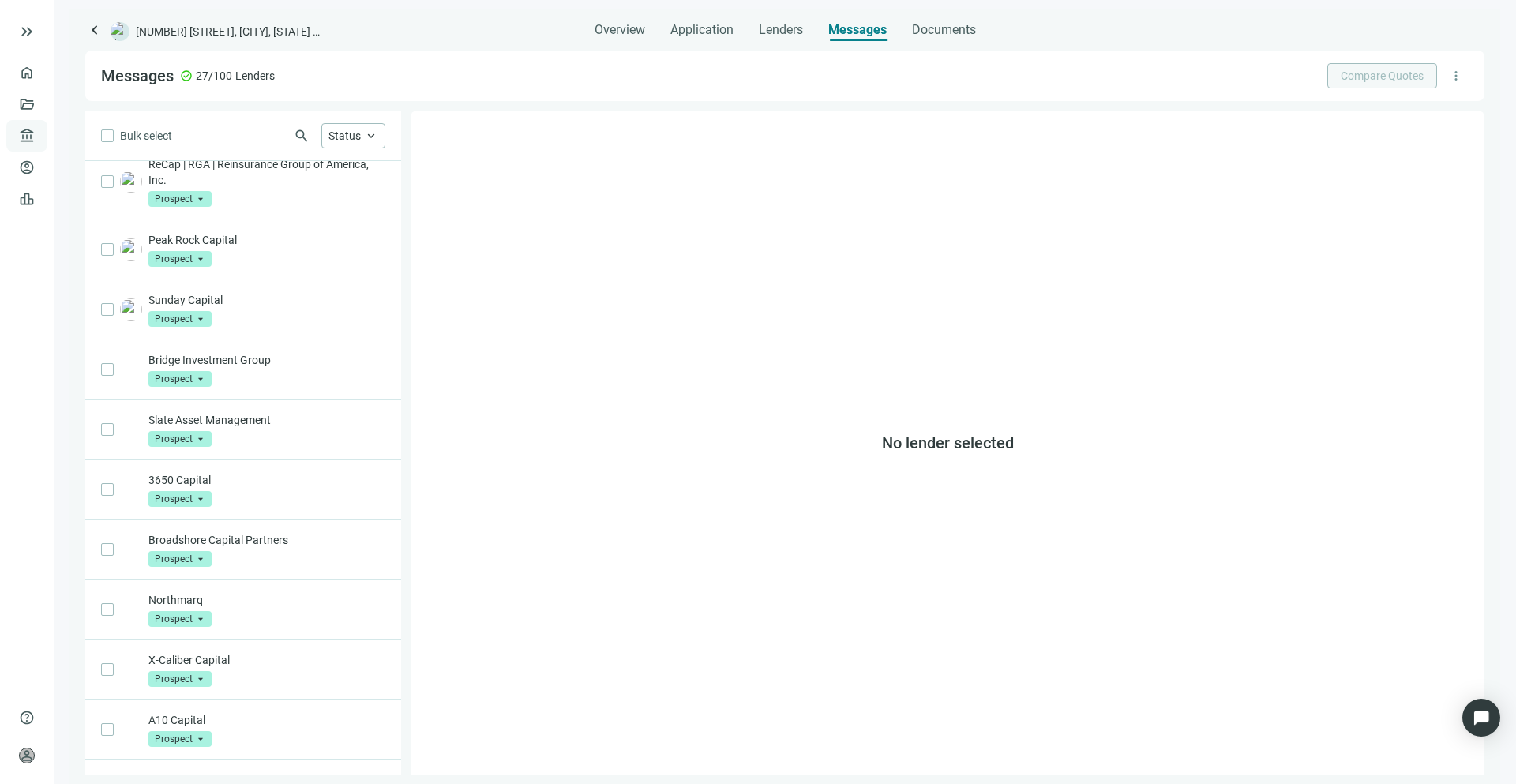 scroll, scrollTop: 653, scrollLeft: 0, axis: vertical 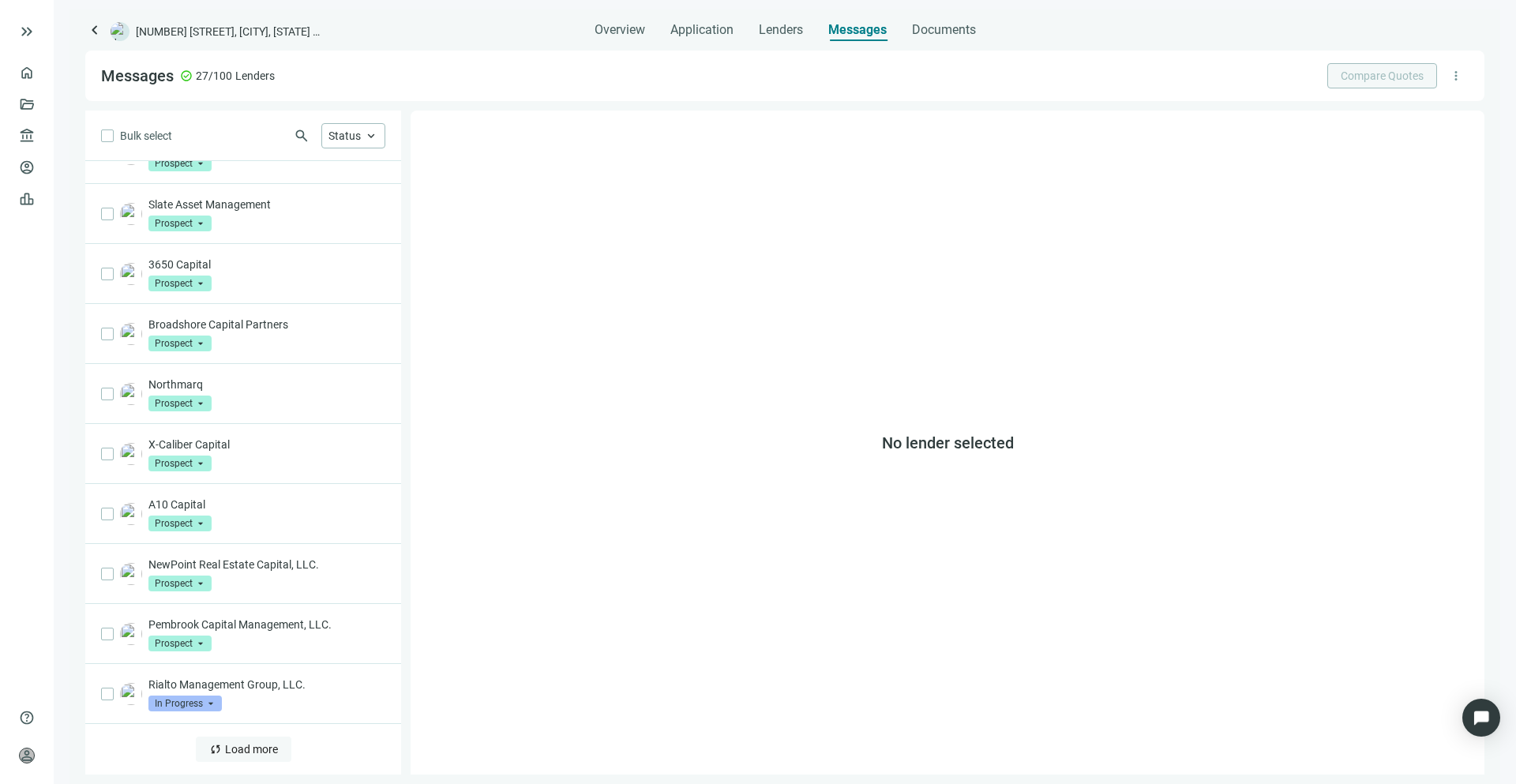 click on "sync Load more" at bounding box center [243, 749] 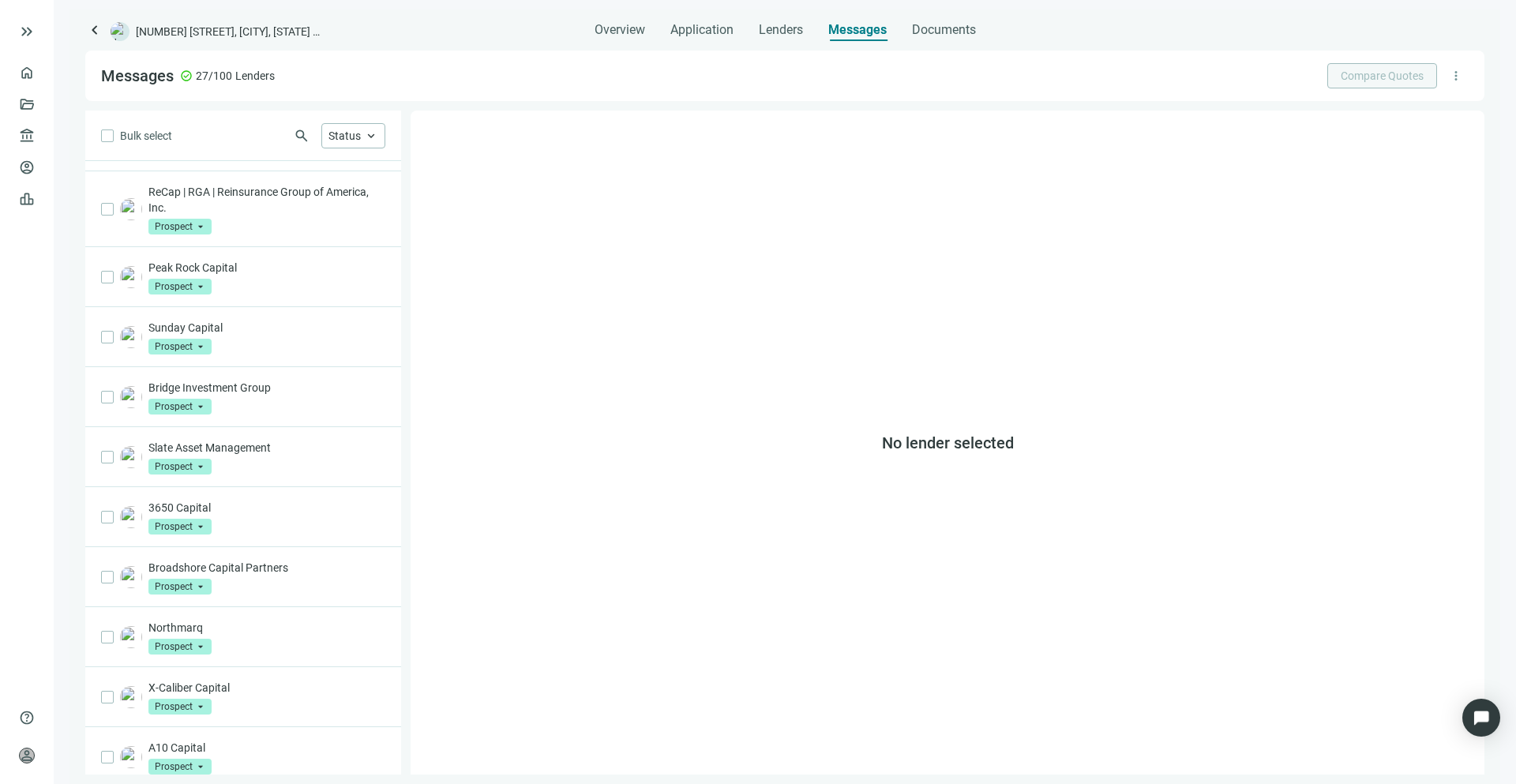 scroll, scrollTop: 0, scrollLeft: 0, axis: both 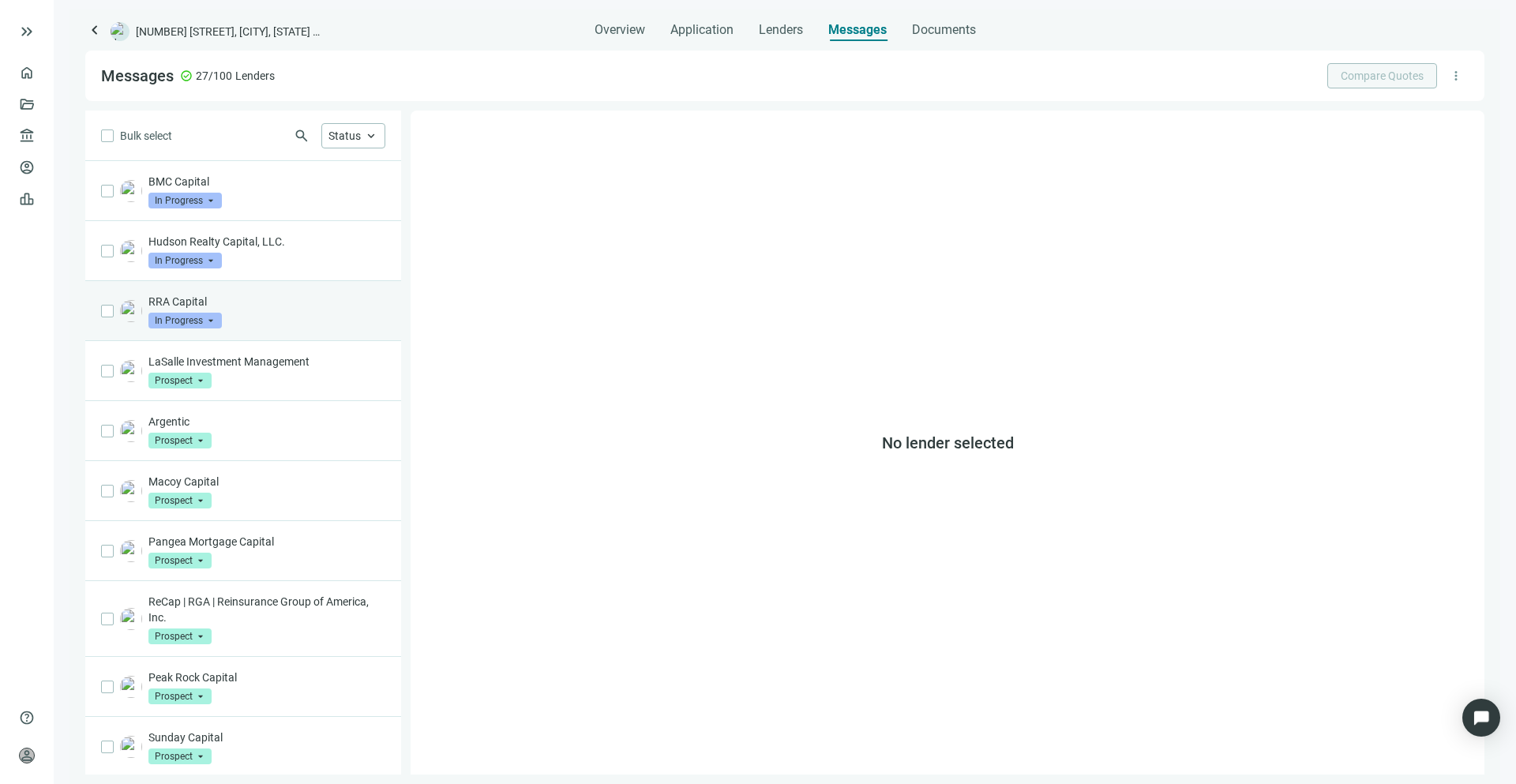 click on "RRA Capital" at bounding box center (267, 302) 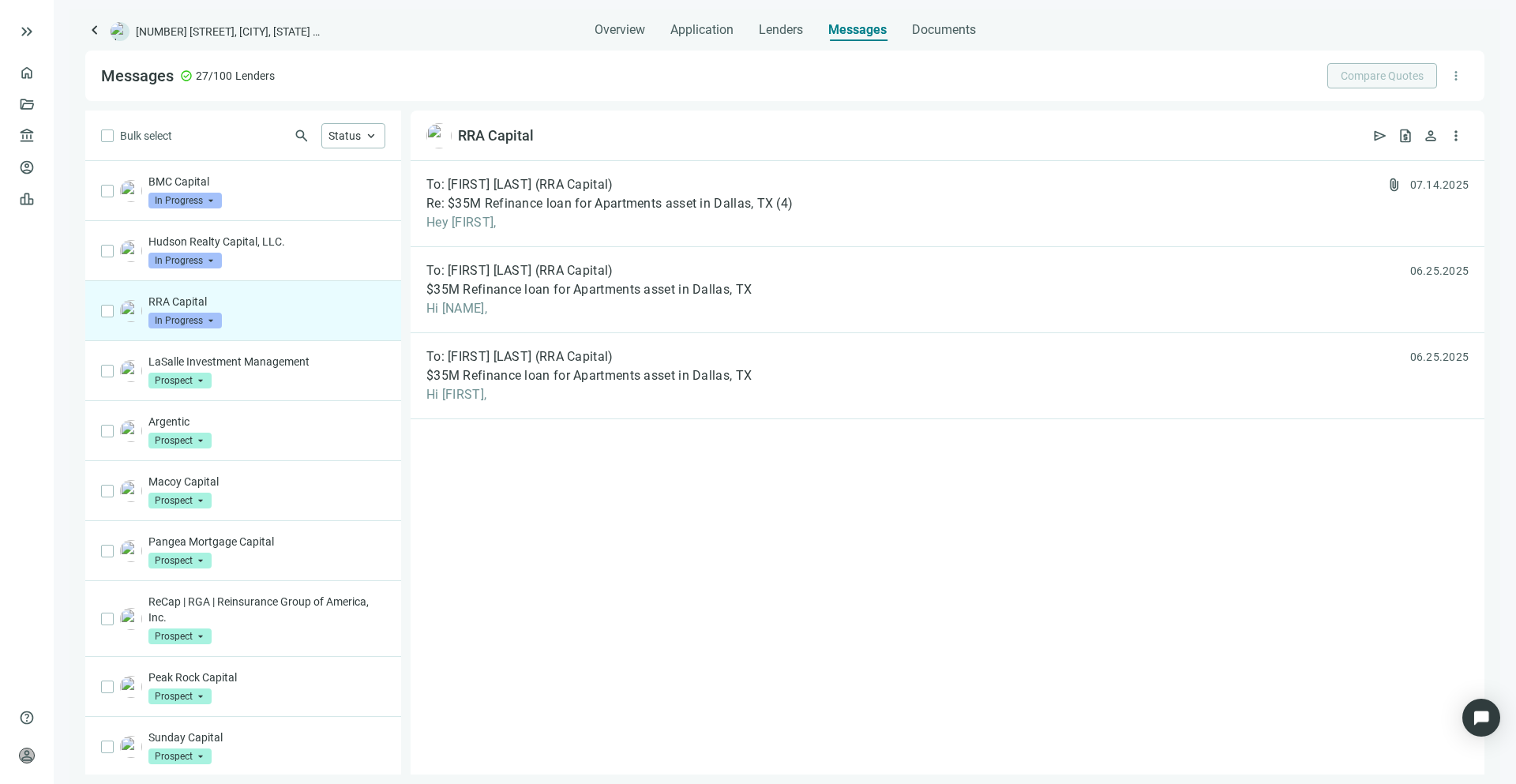click on "RRA Capital open_in_new send request_quote person more_vert" at bounding box center [948, 136] 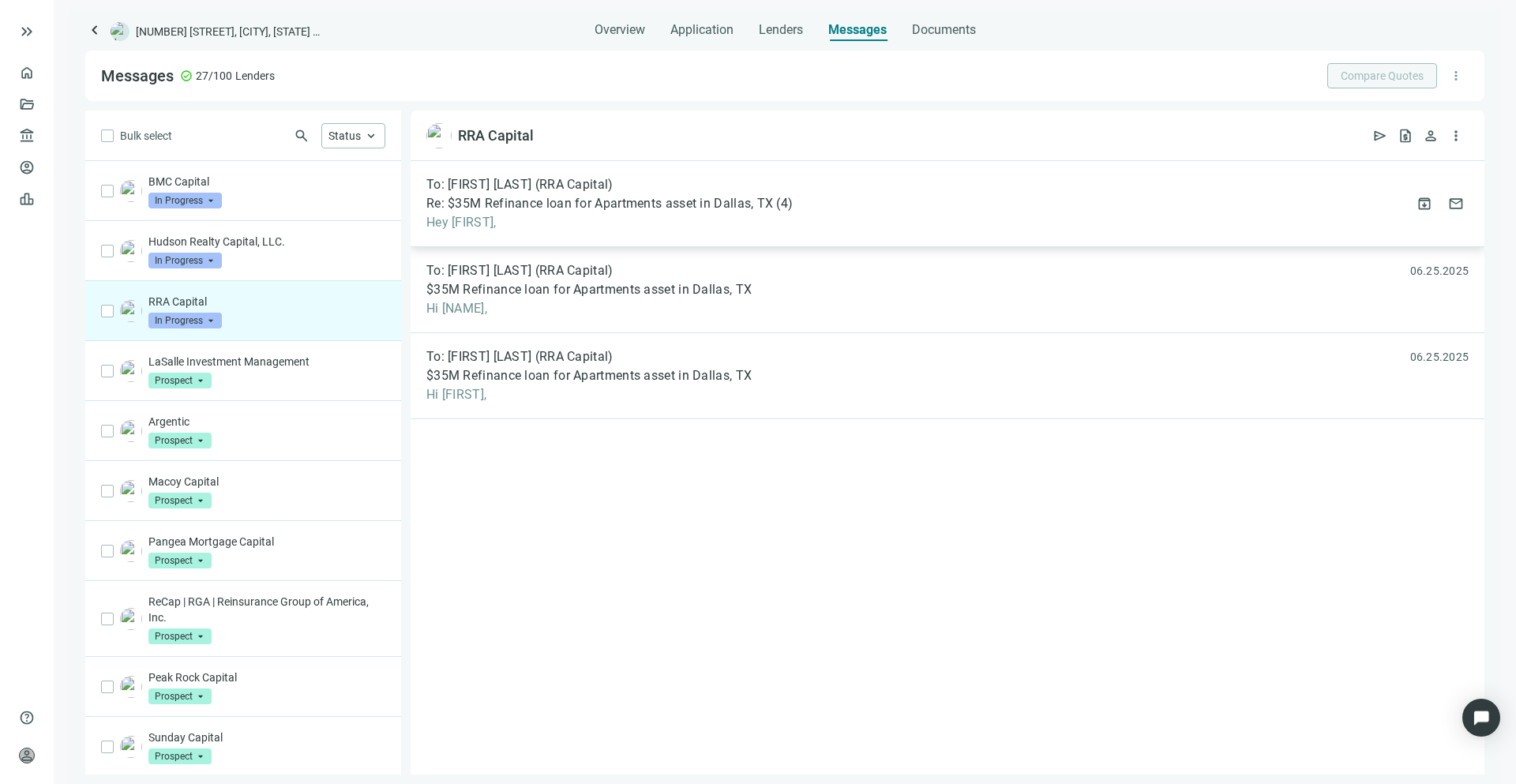 click on "Re: $35M Refinance loan for Apartments asset in Dallas, TX" at bounding box center (599, 204) 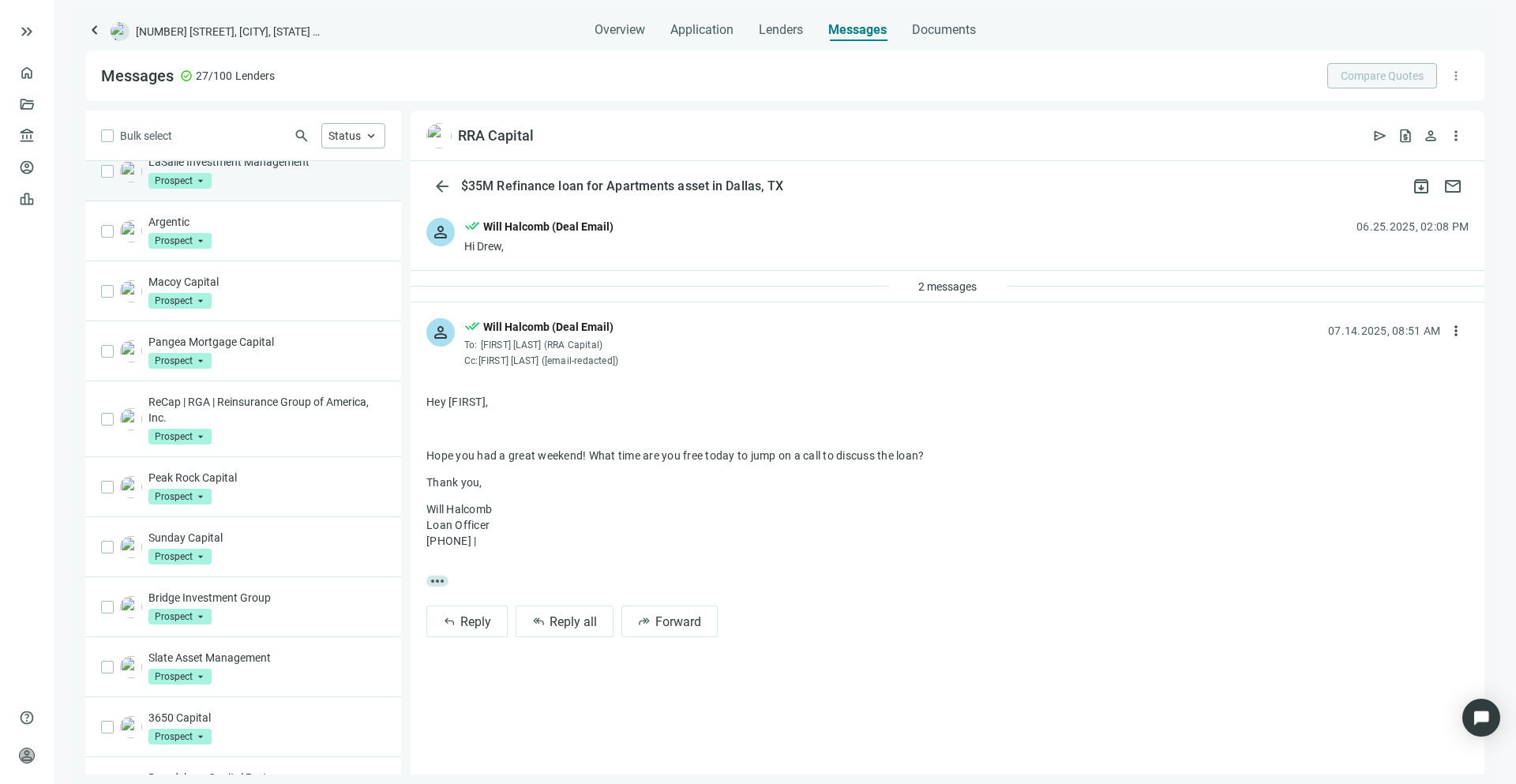 scroll, scrollTop: 1038, scrollLeft: 0, axis: vertical 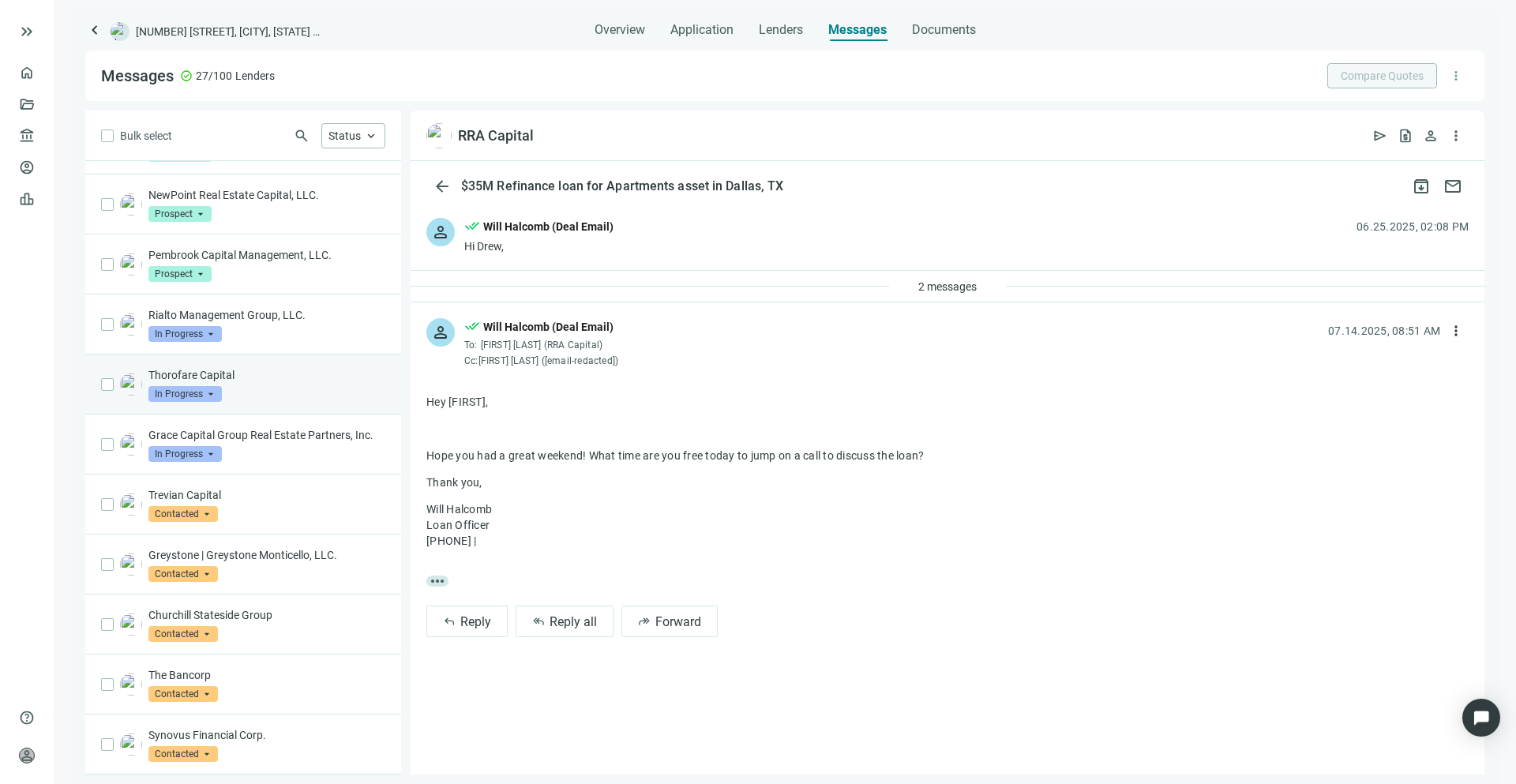 click on "Thorofare Capital" at bounding box center [267, 375] 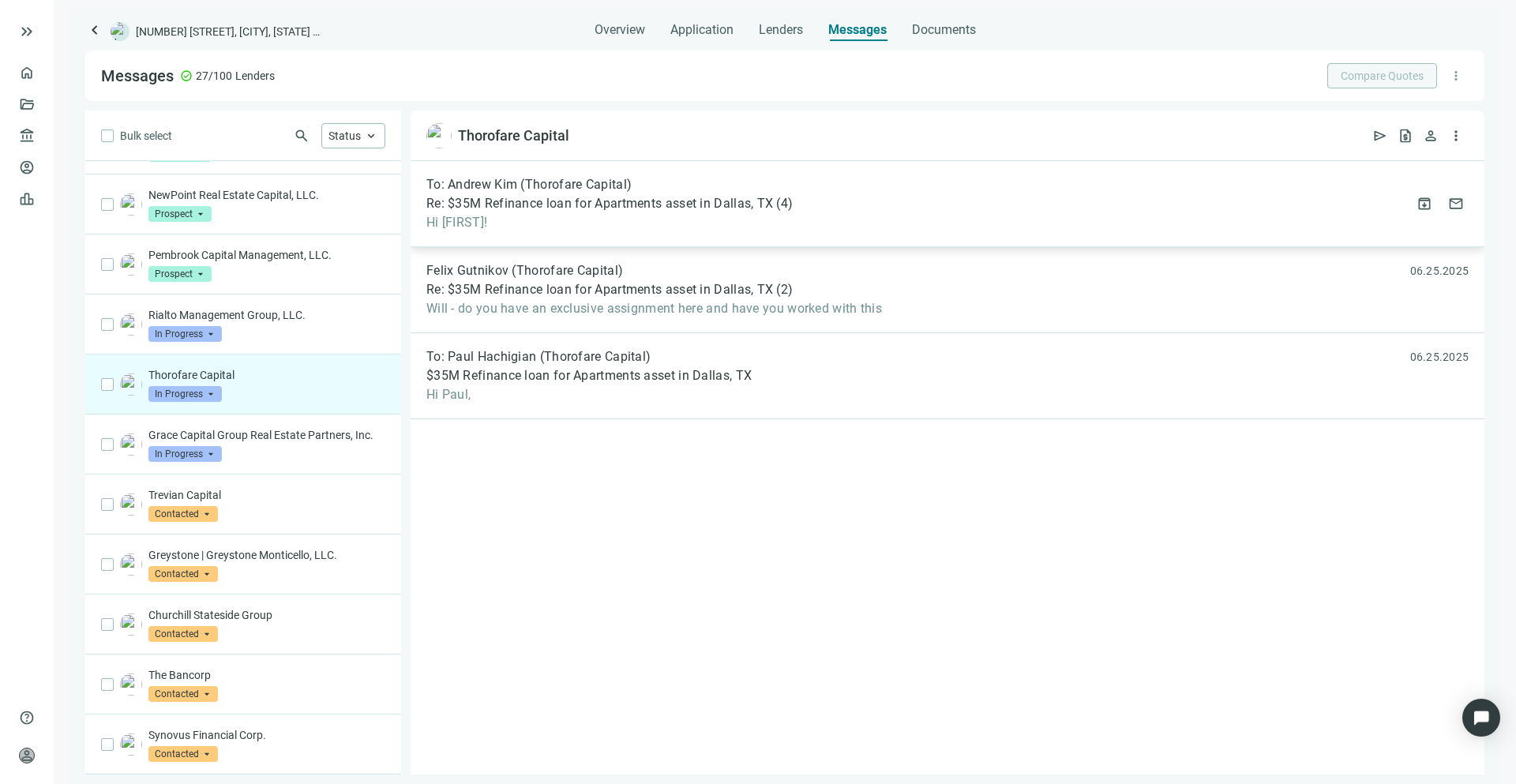 click on "To: [FIRST] [LAST] (Thorofare Capital) Re: [PRICE] Refinance loan for Apartments asset in Dallas, [STATE] ( 4 ) Hi [FIRST]!" at bounding box center [610, 204] 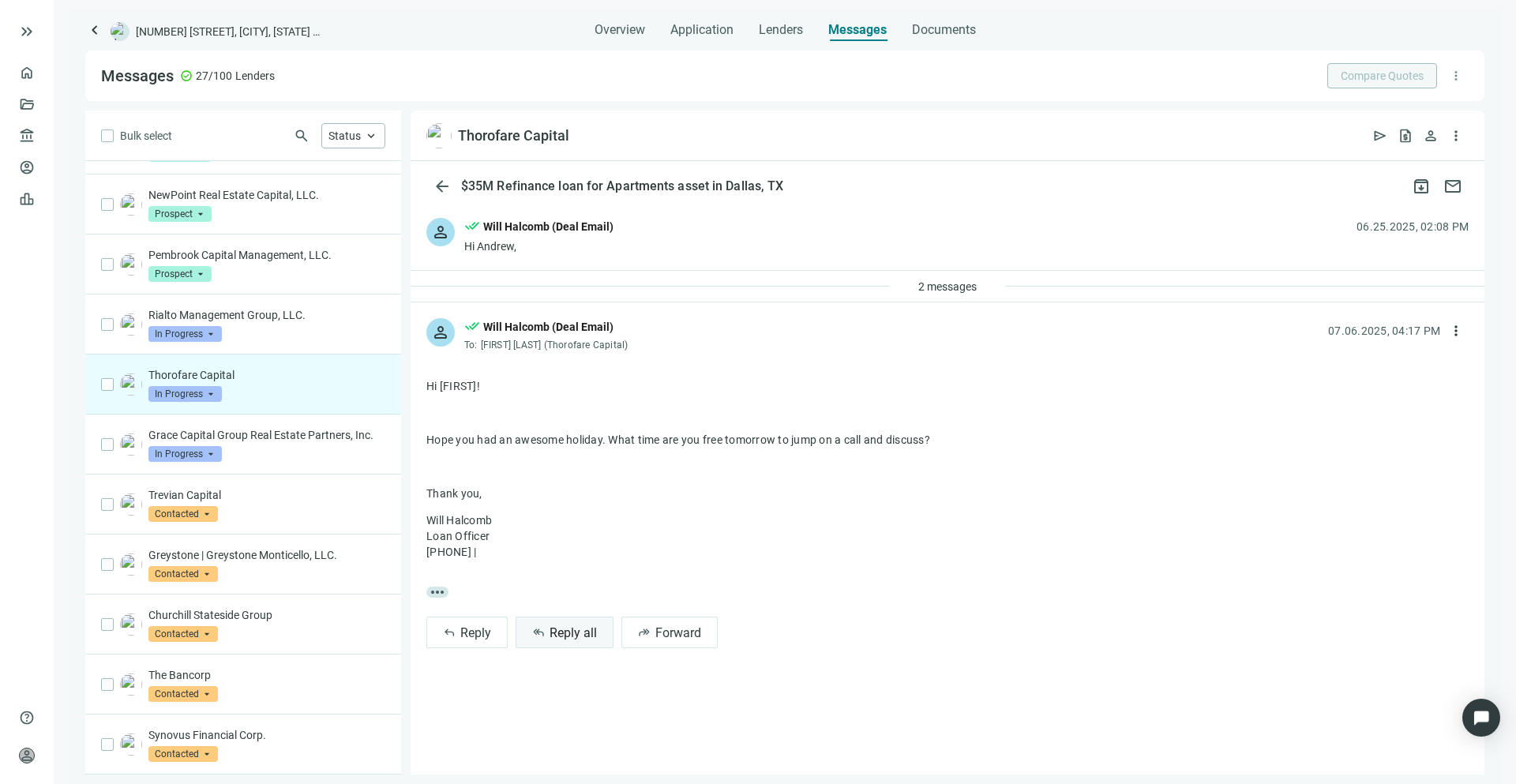 click on "Reply all" at bounding box center (573, 632) 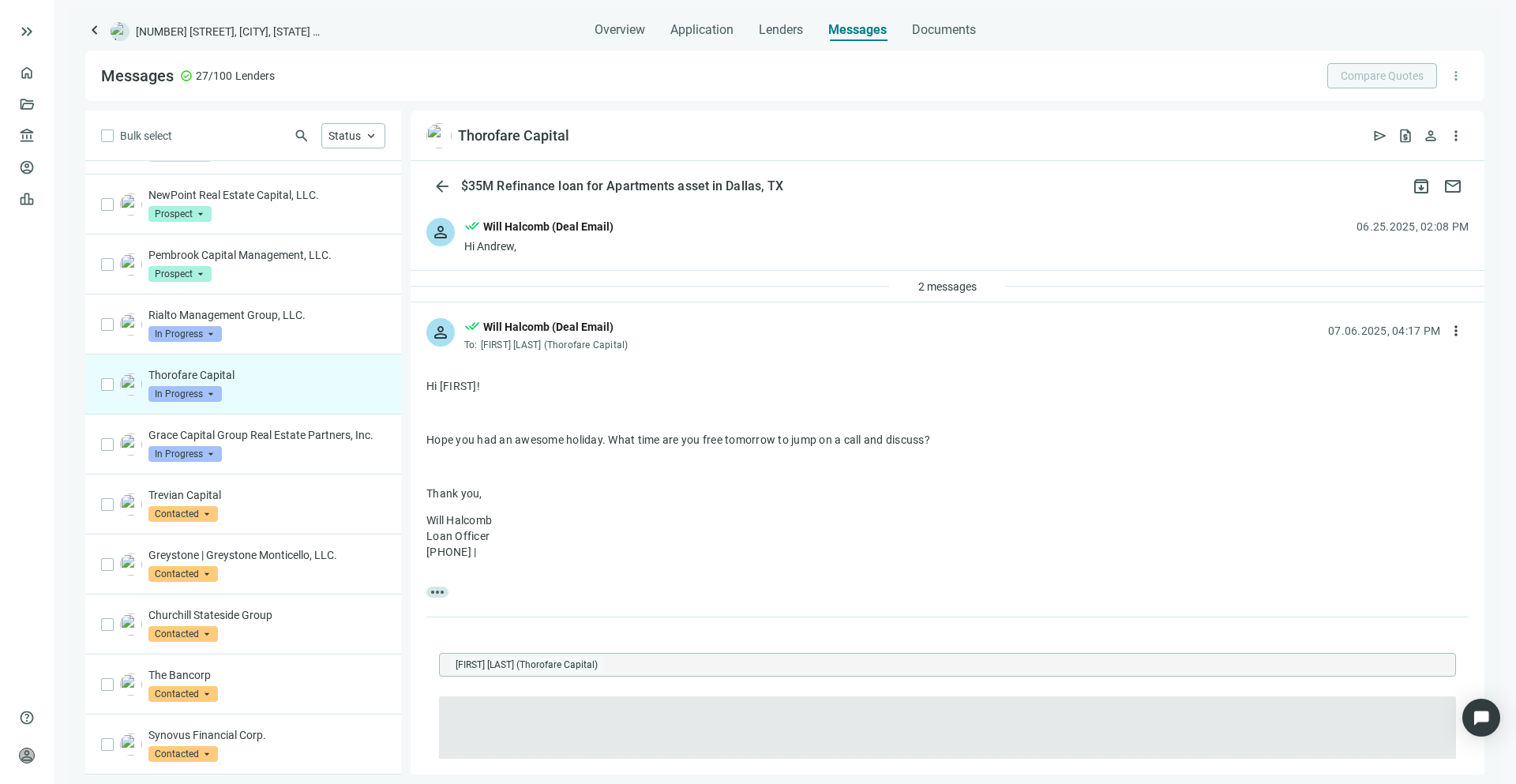 scroll, scrollTop: 0, scrollLeft: 0, axis: both 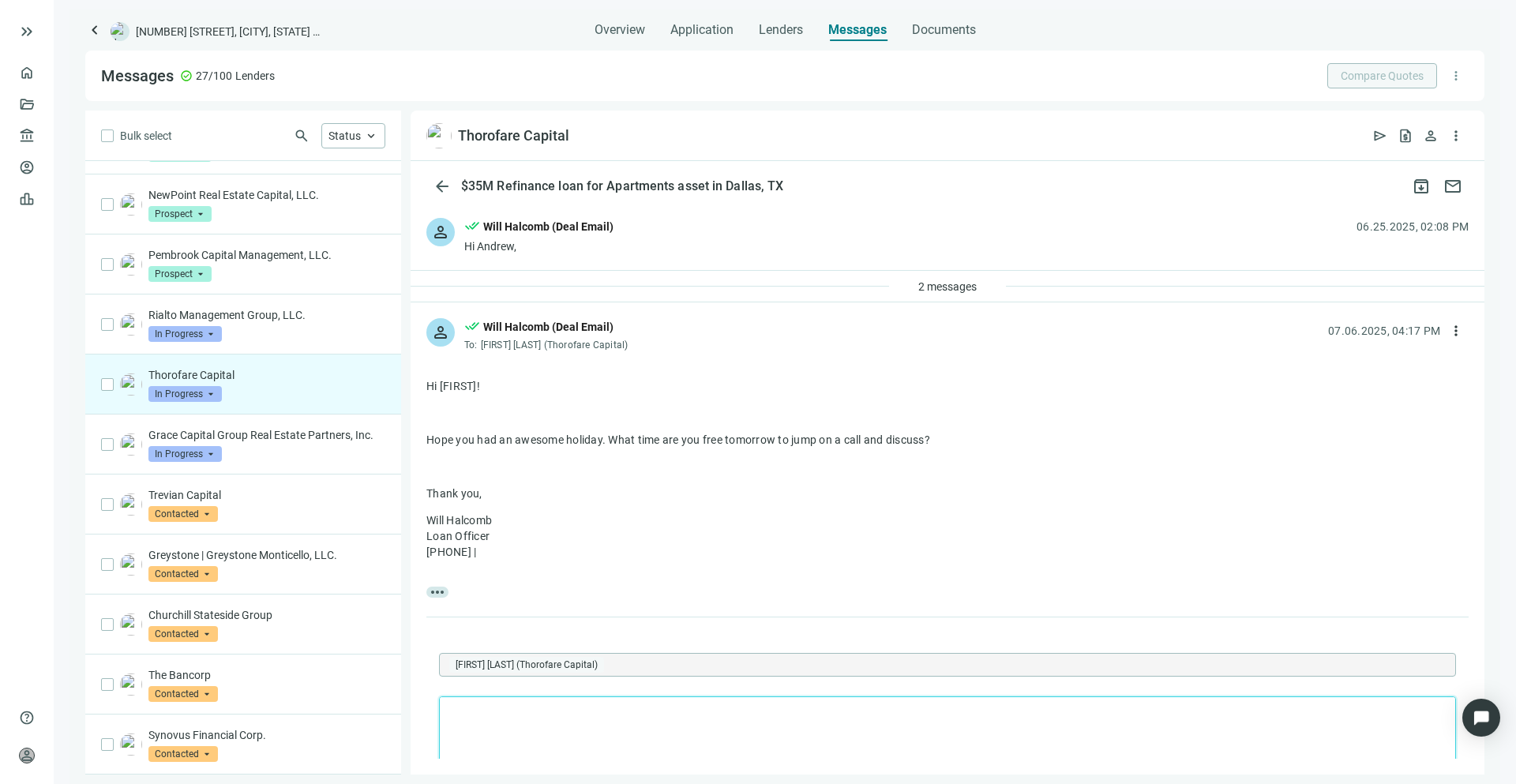 type 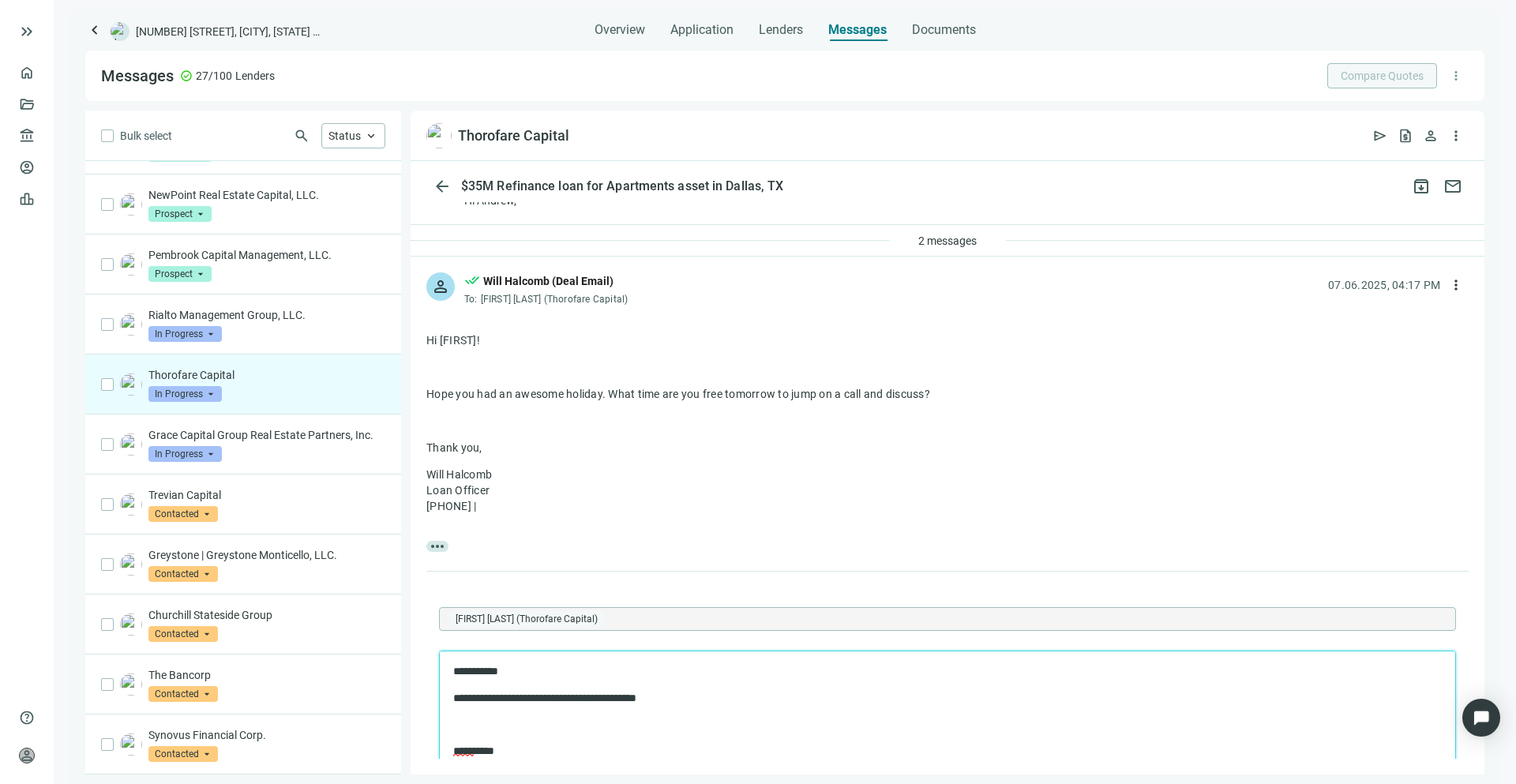 scroll, scrollTop: 71, scrollLeft: 0, axis: vertical 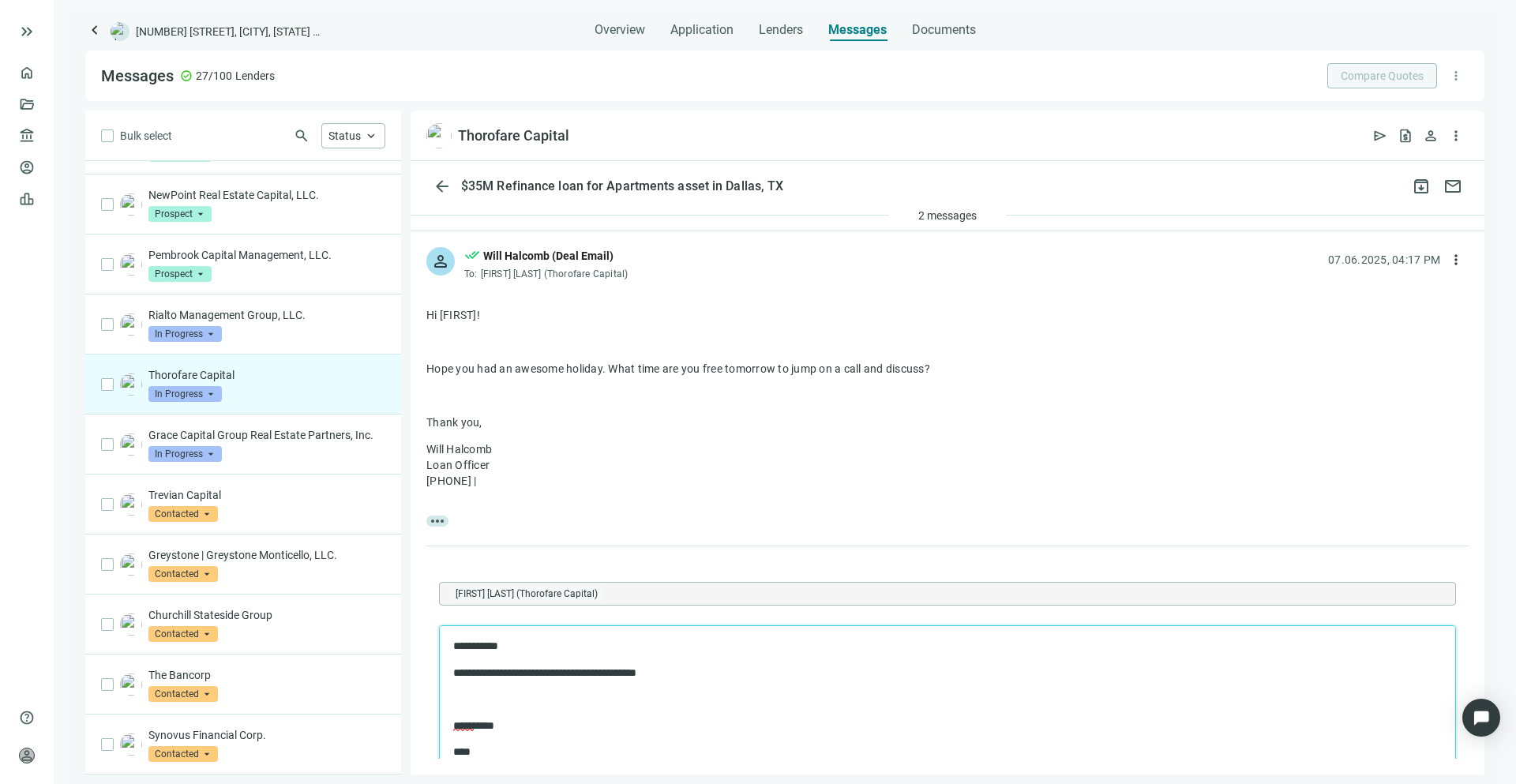 click on "*****" at bounding box center [463, 726] 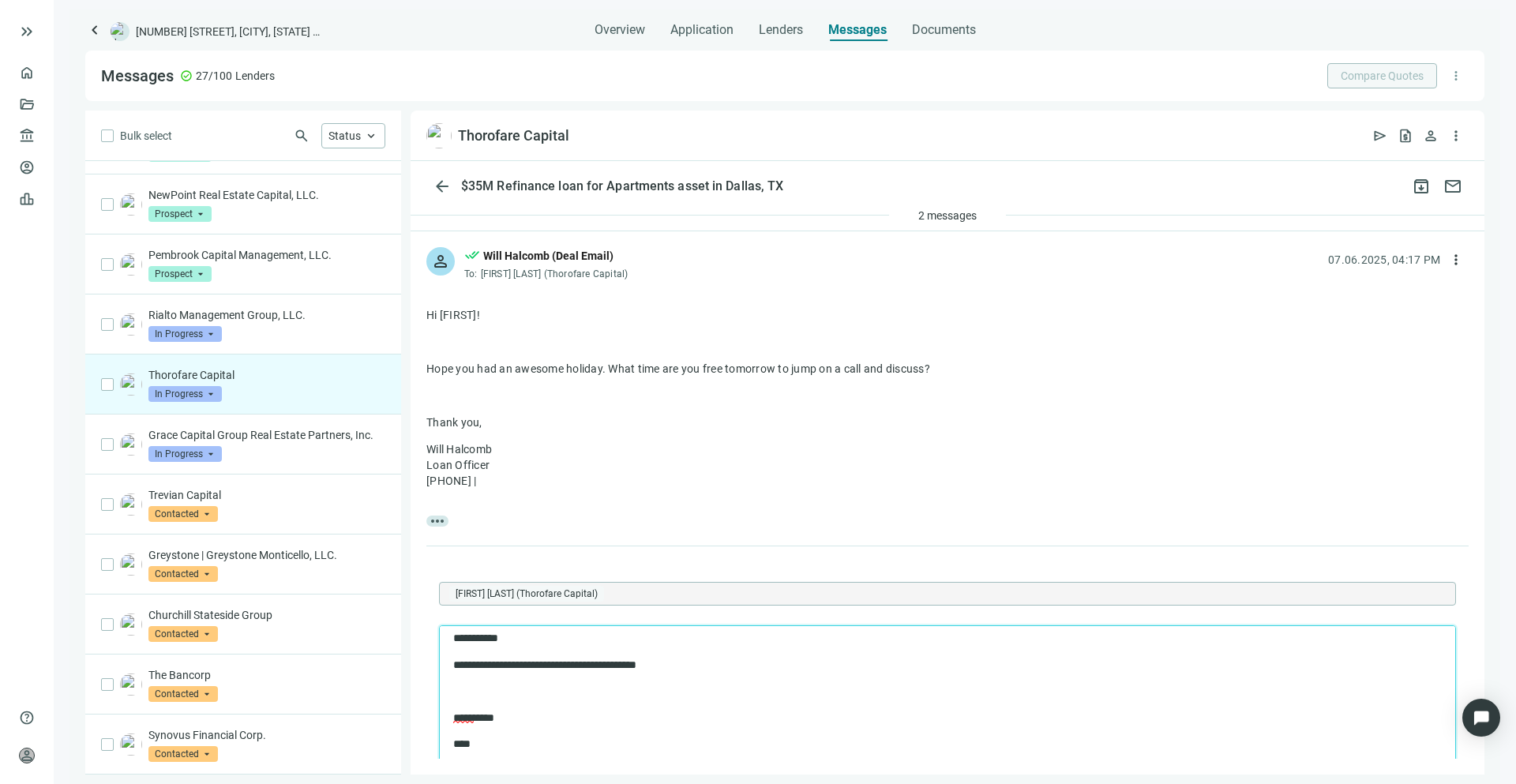 scroll, scrollTop: 298, scrollLeft: 0, axis: vertical 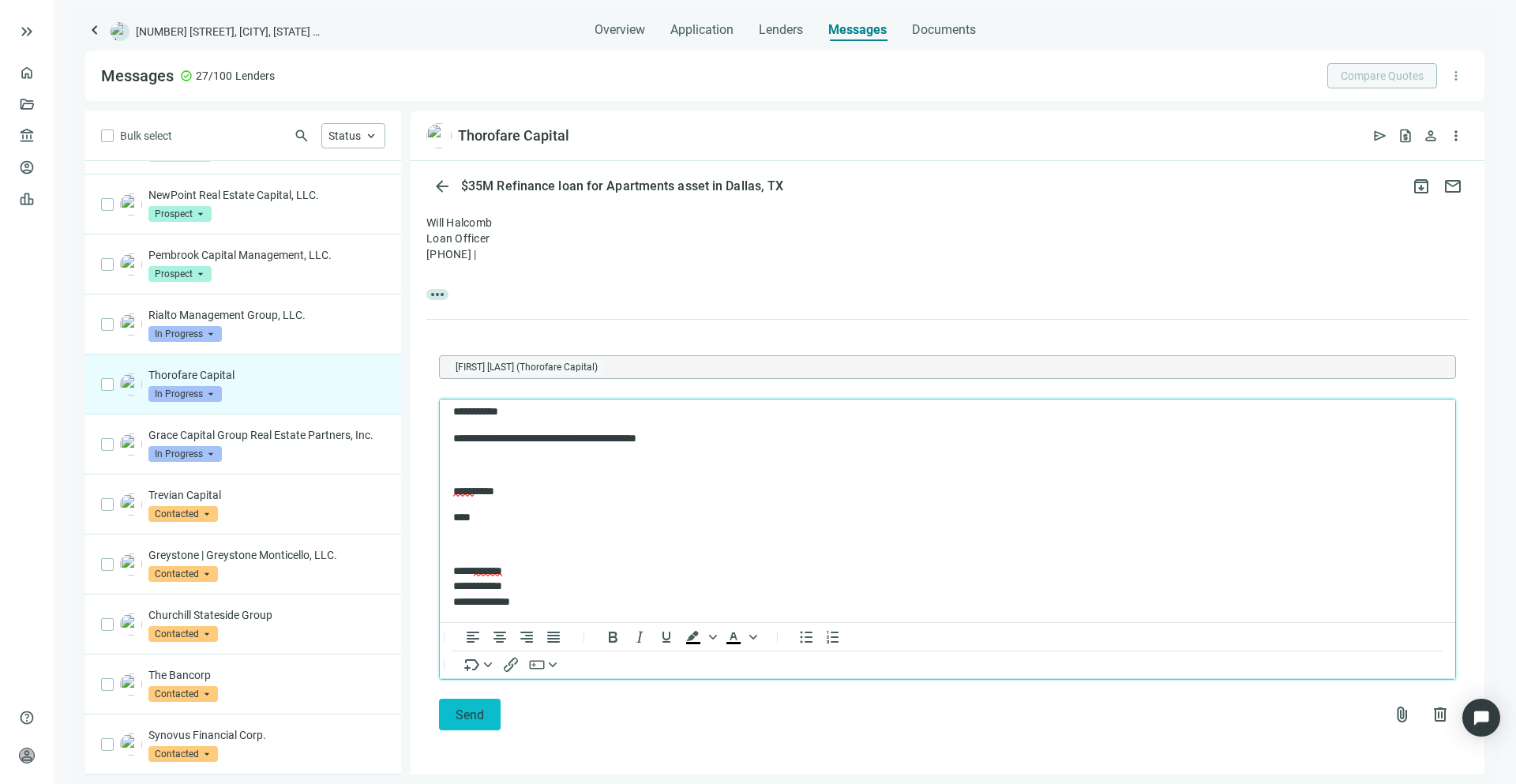 click on "Send" at bounding box center (470, 715) 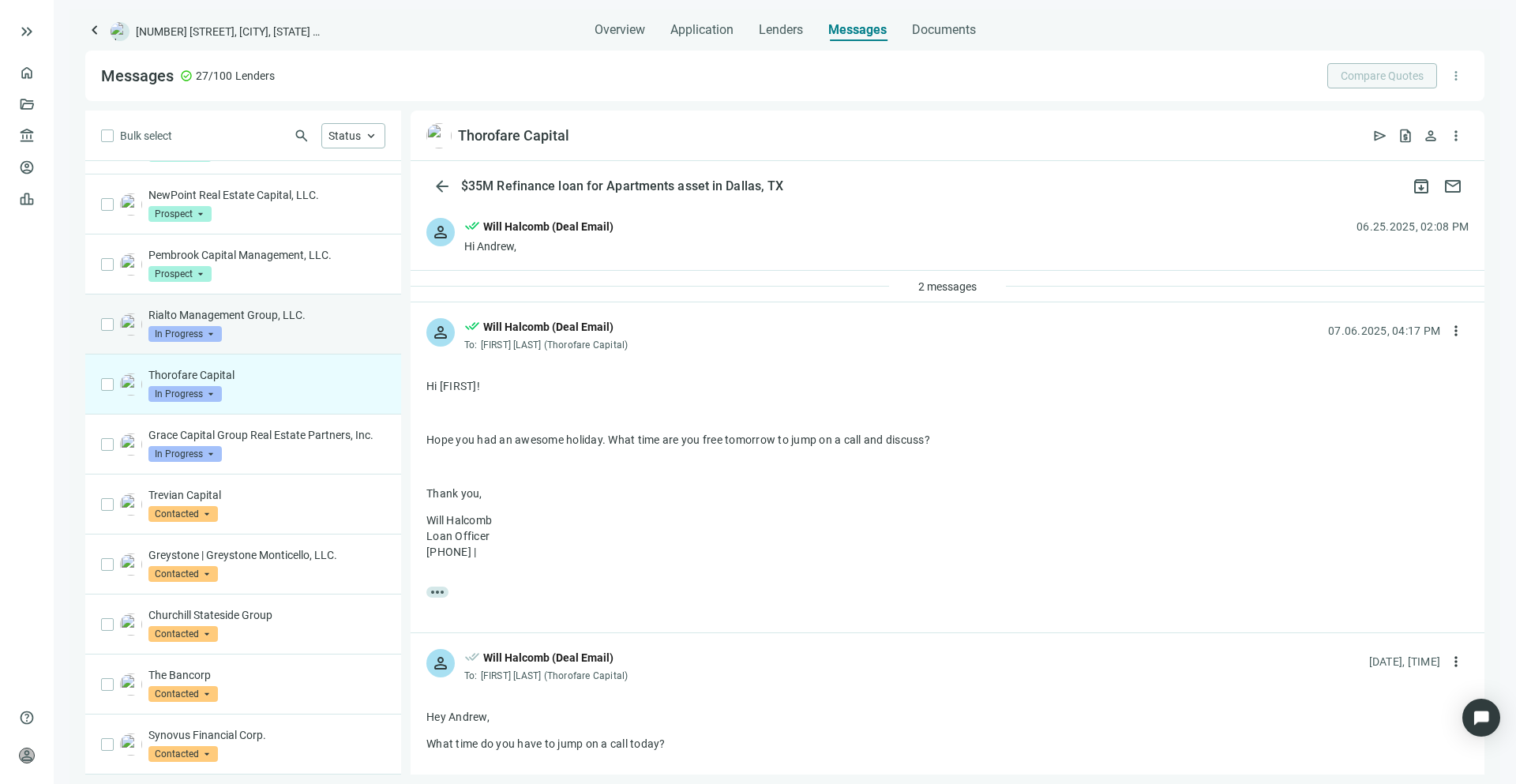click on "Rialto Management Group, LLC." at bounding box center [267, 315] 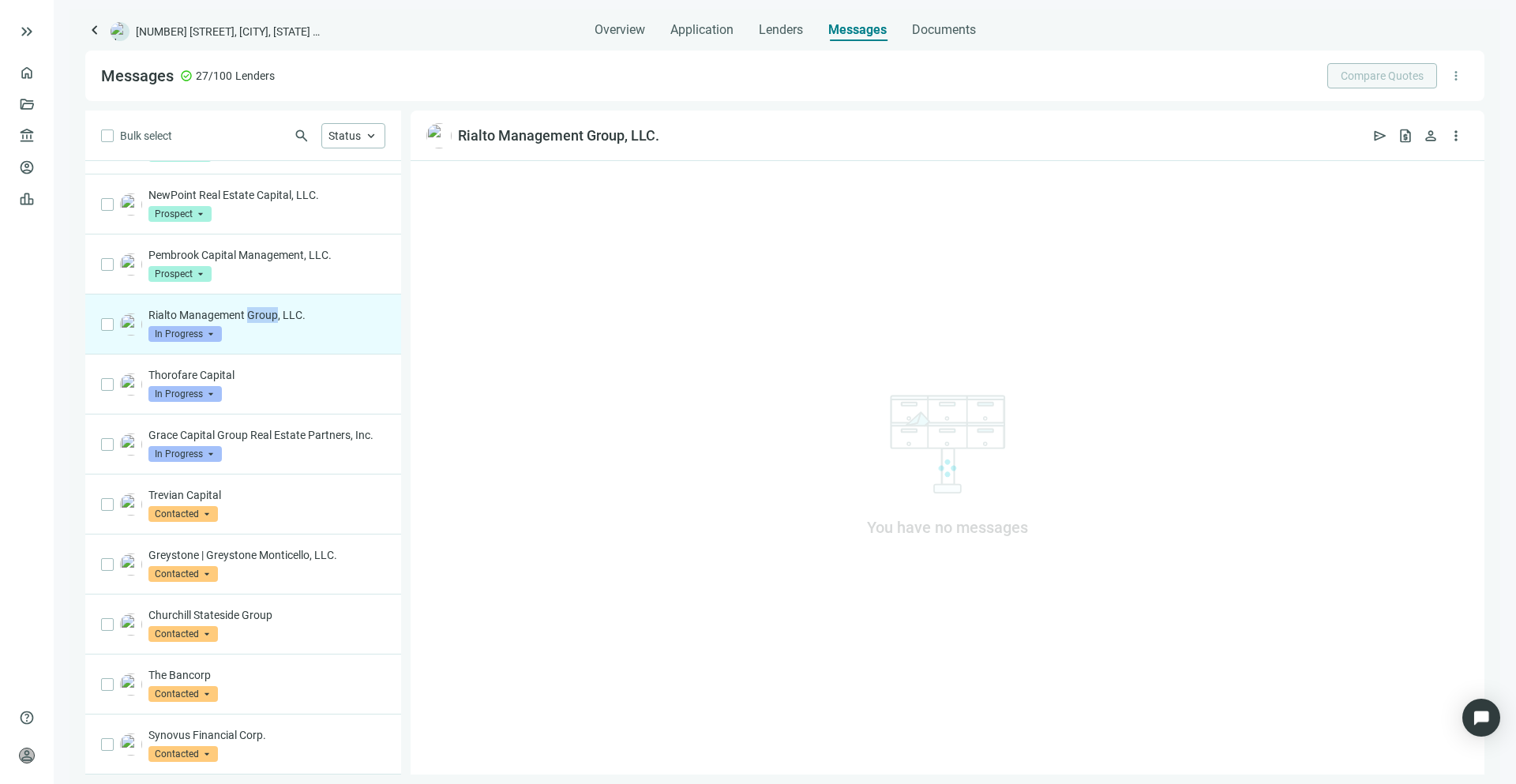 click on "Rialto Management Group, LLC." at bounding box center (267, 315) 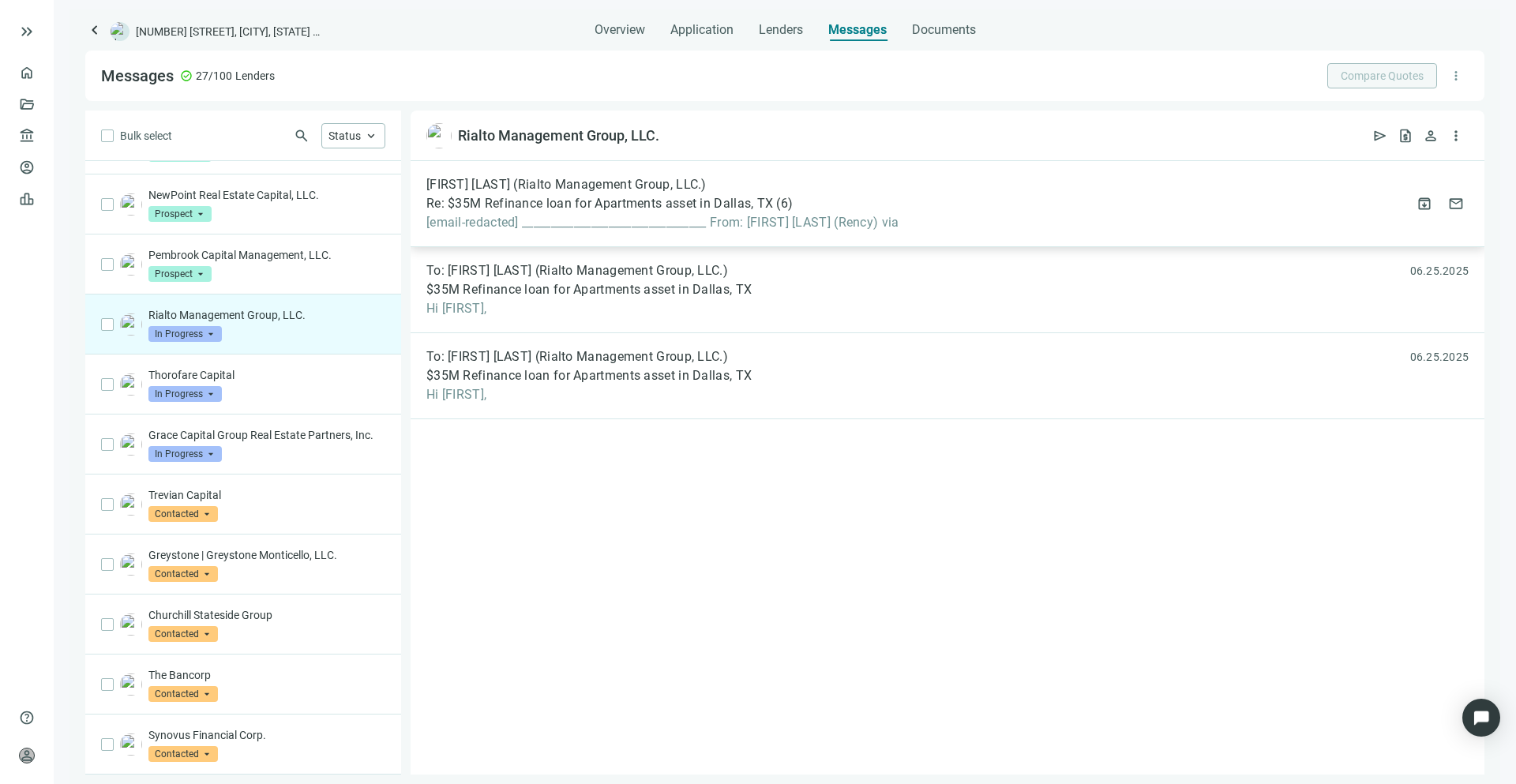 click on "[FIRST] [LAST] (Rialto Management Group, LLC.) Re: [PRICE] Refinance loan for Apartments asset in Dallas, [STATE] ( 6 ) [email-redacted] ________________________________ From: [FIRST] [LAST] (Rency) via" at bounding box center [662, 204] 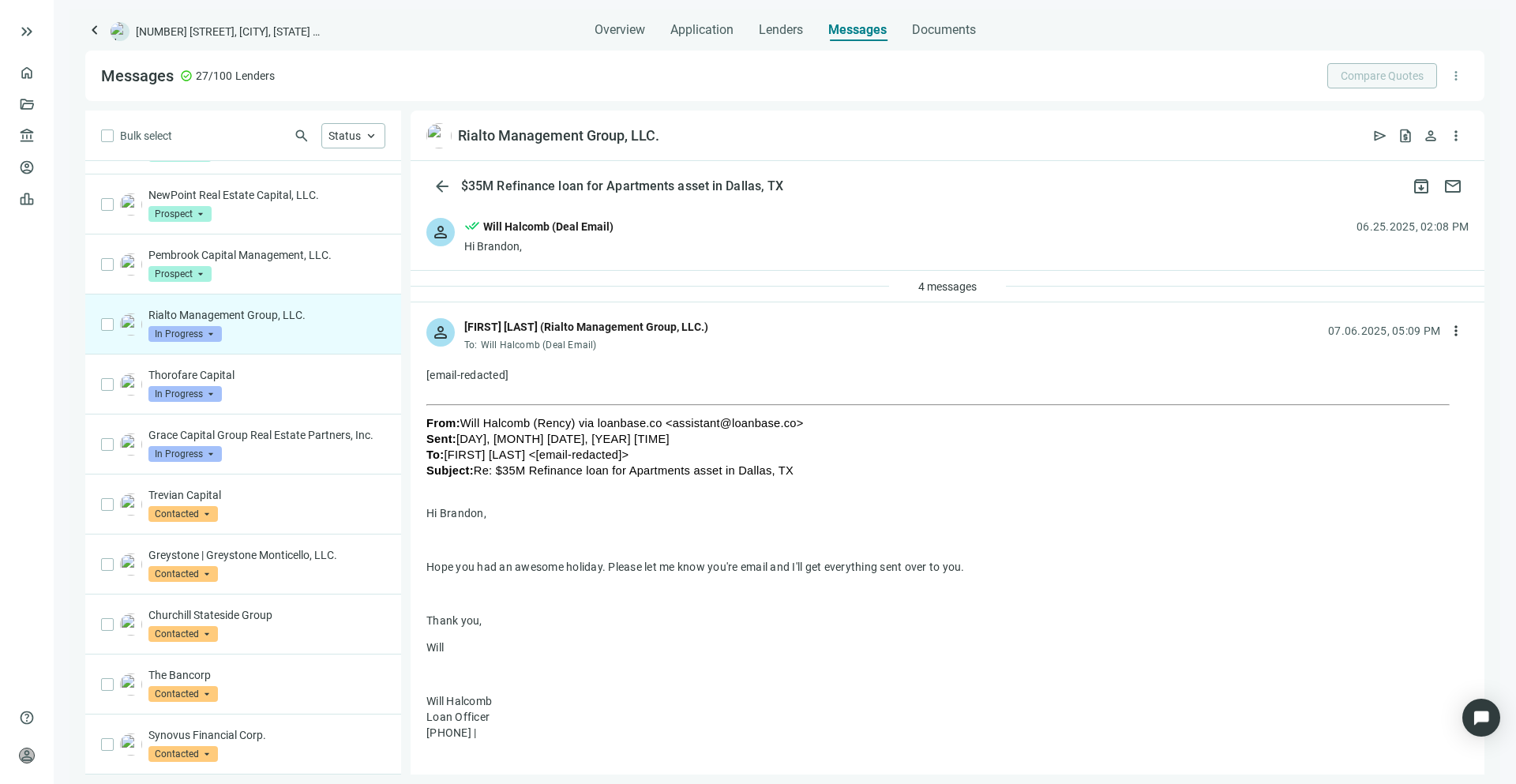 click on "[FIRST] [LAST] (Rialto Management Group, LLC.)" at bounding box center (586, 327) 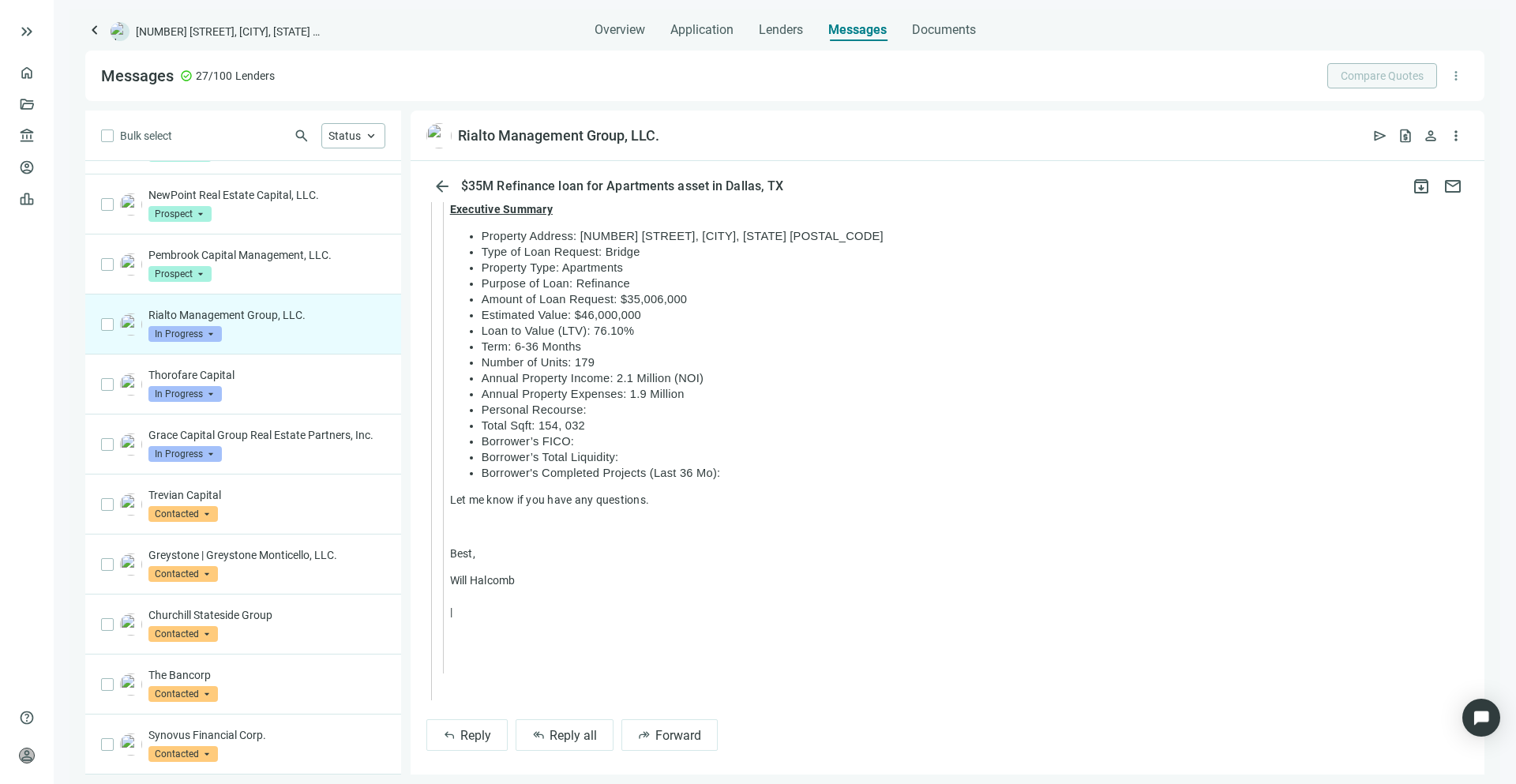 scroll, scrollTop: 1373, scrollLeft: 0, axis: vertical 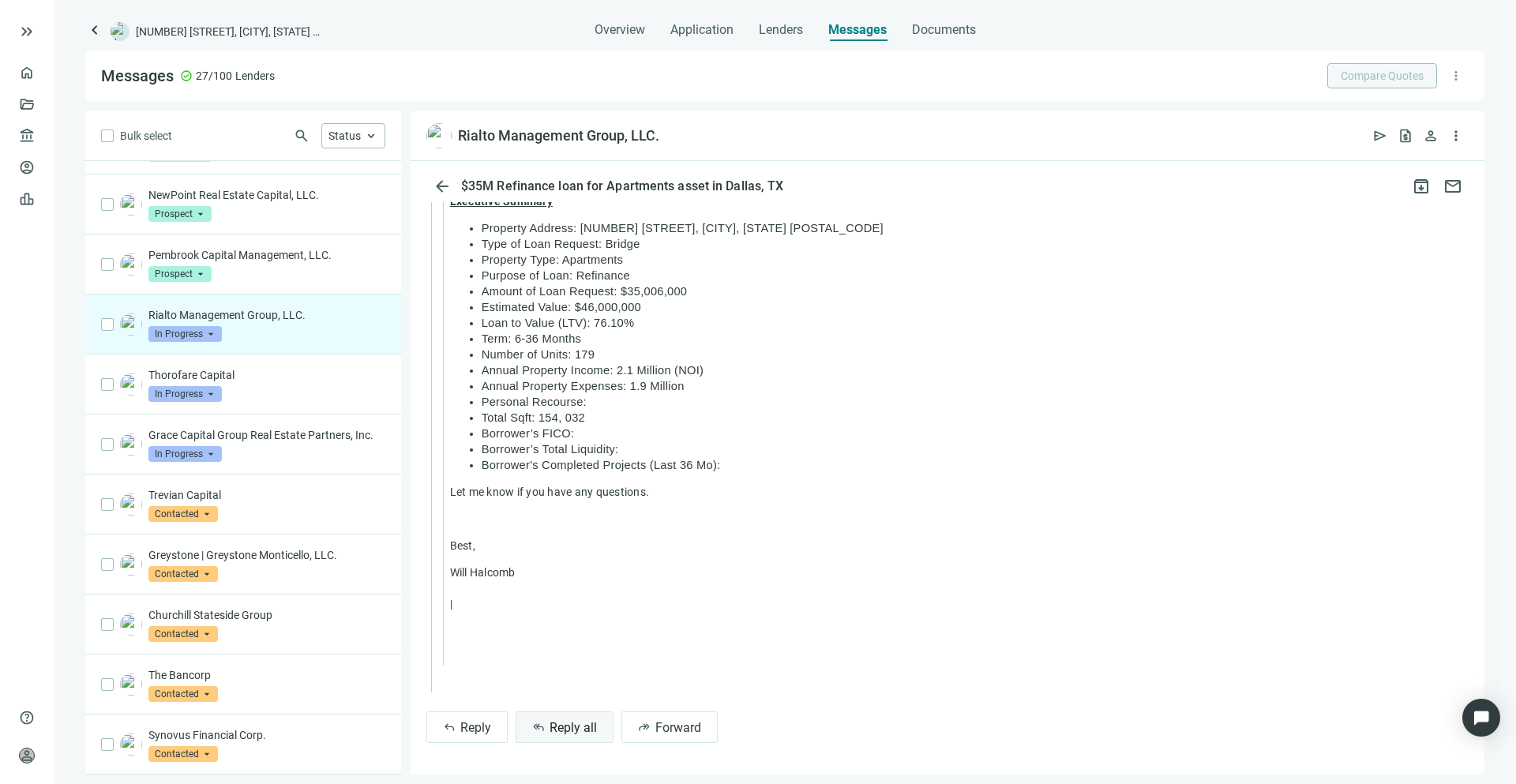 click on "Reply all" at bounding box center (573, 727) 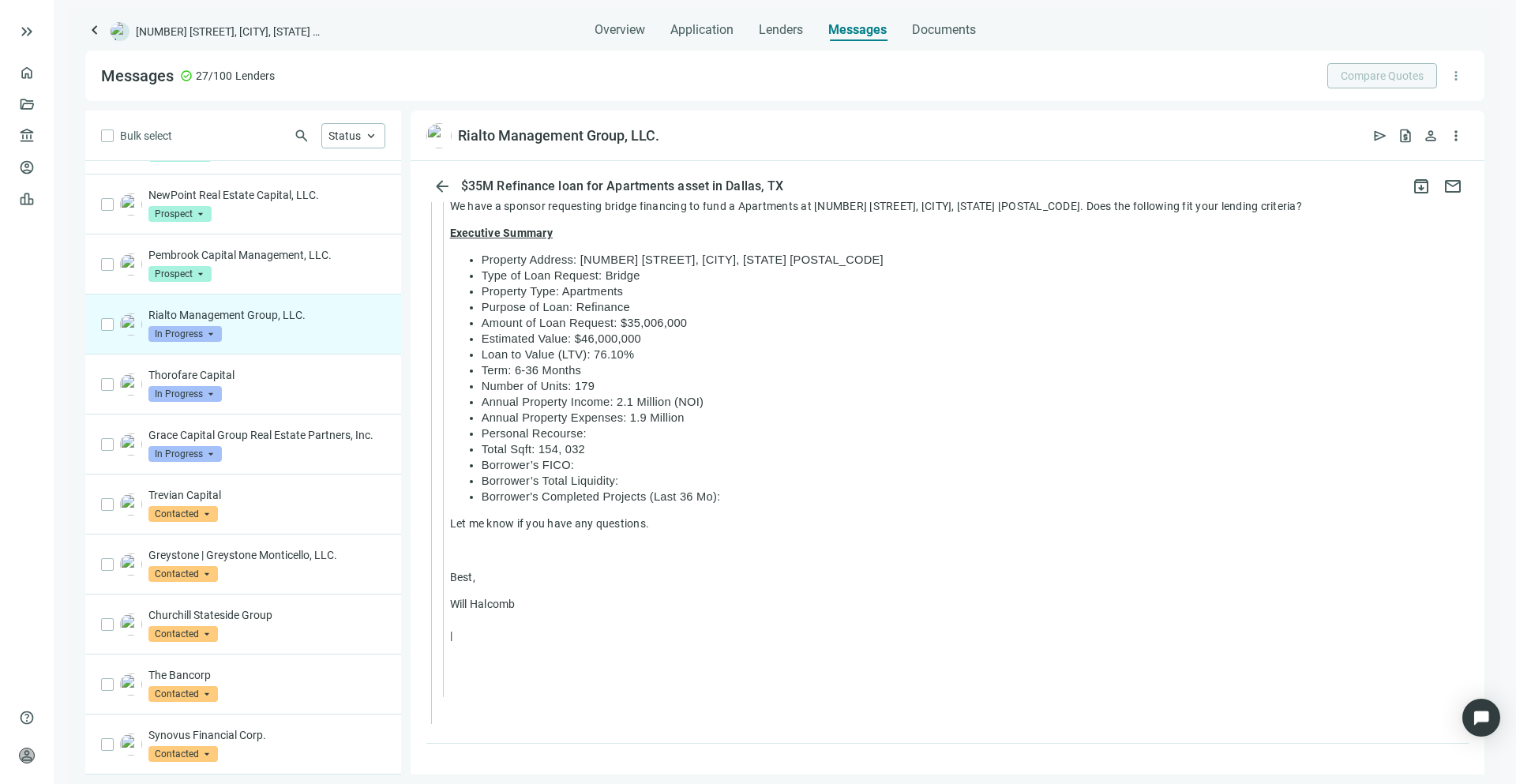 scroll, scrollTop: 1373, scrollLeft: 0, axis: vertical 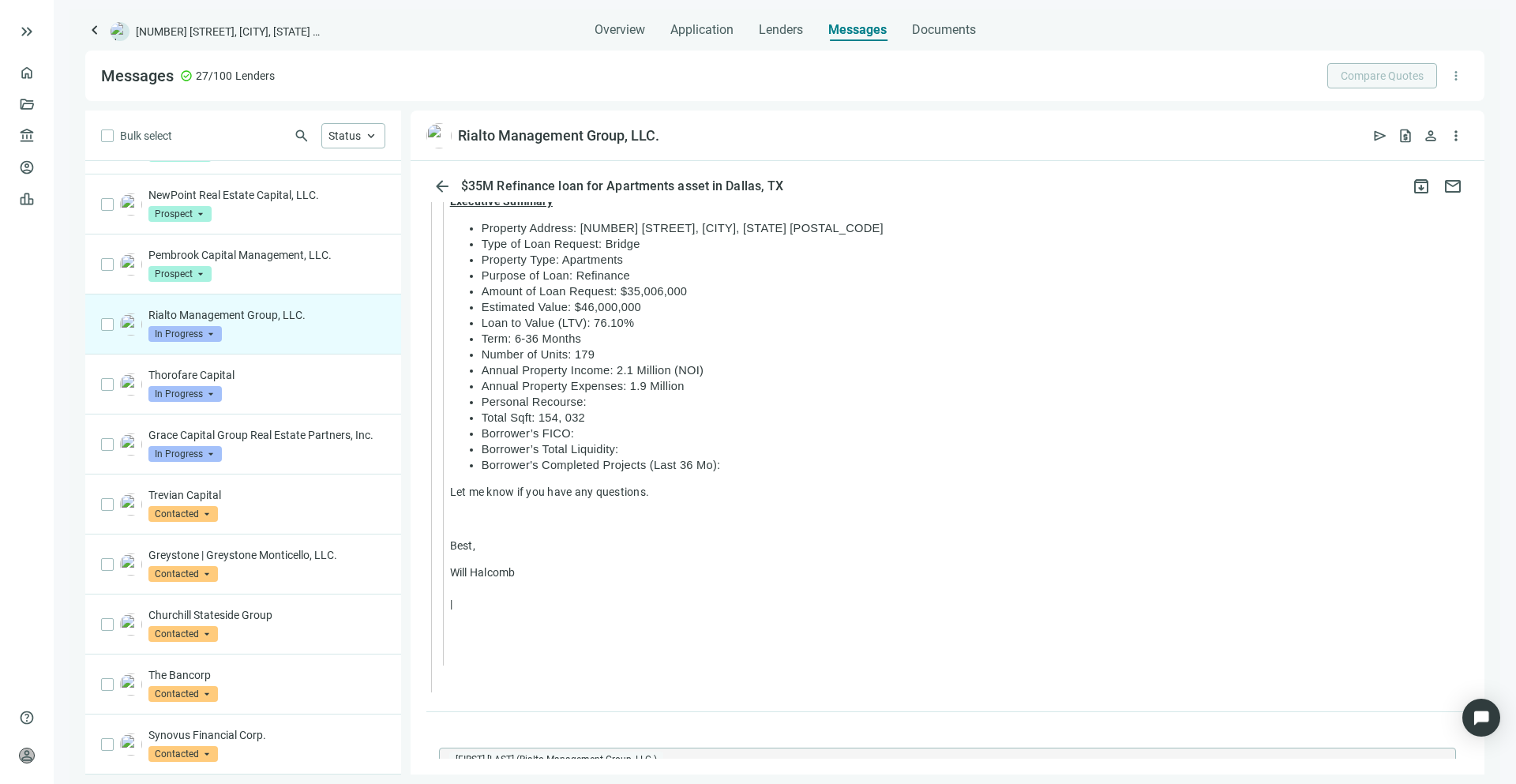 type 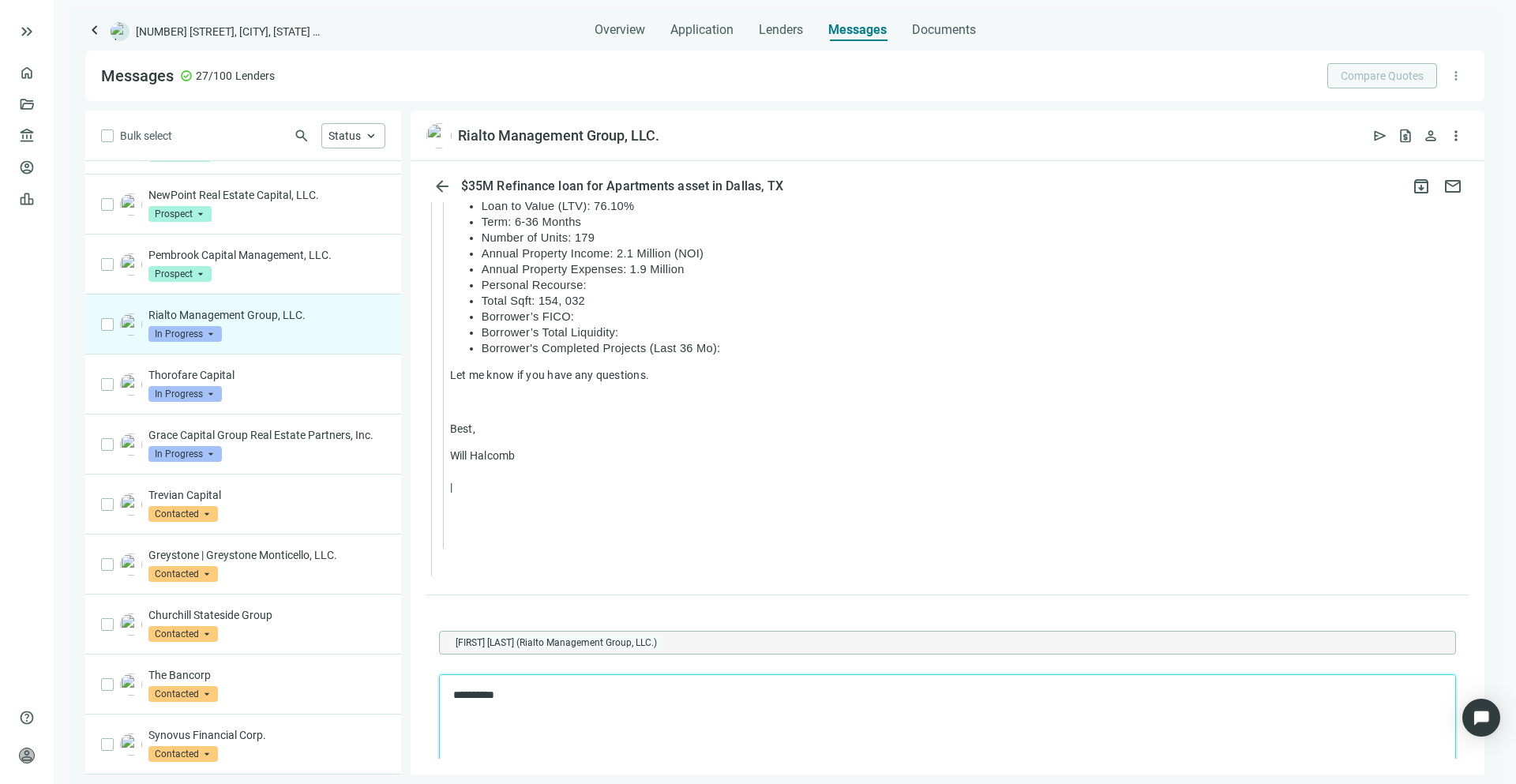 scroll, scrollTop: 1489, scrollLeft: 0, axis: vertical 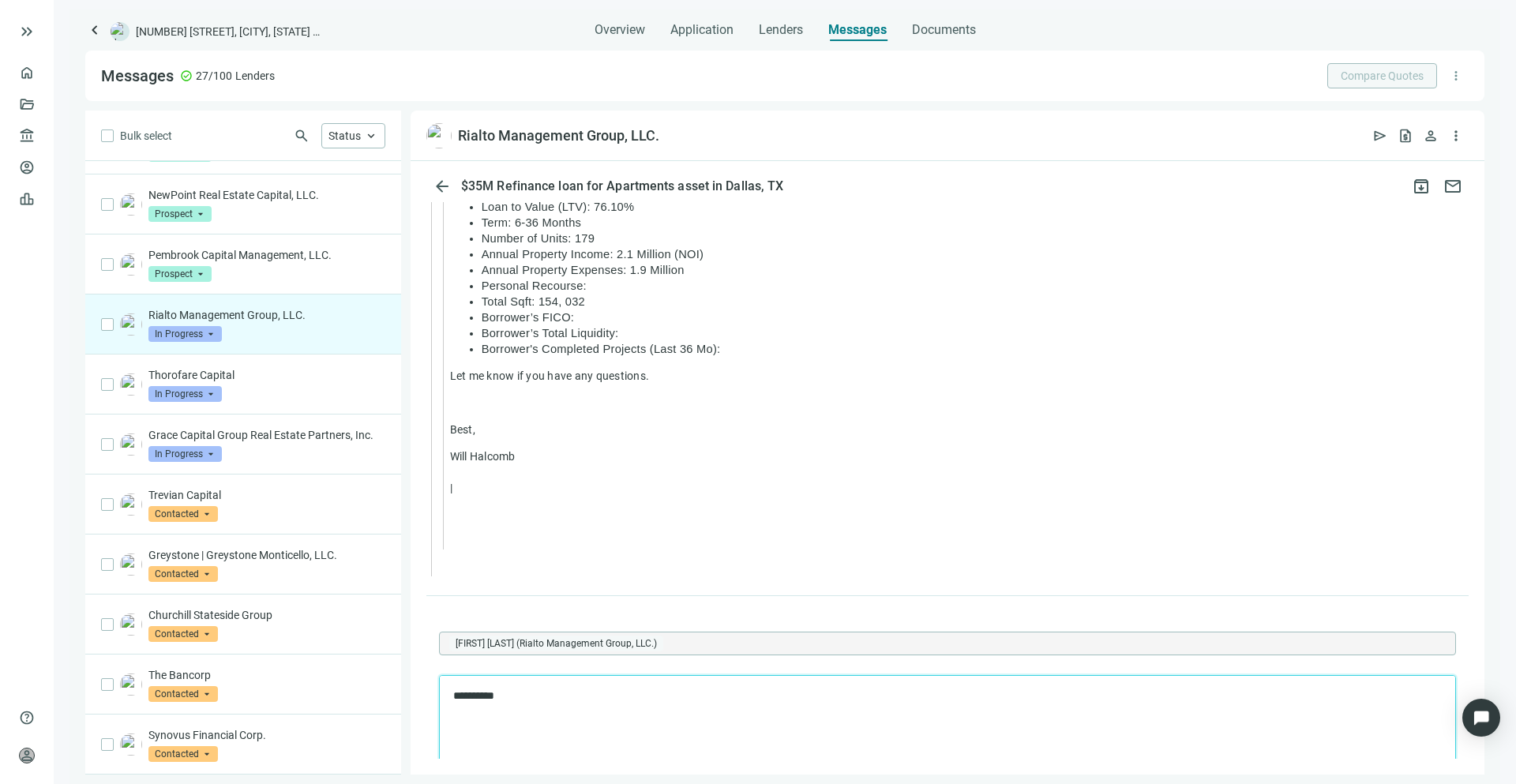 click on "**********" at bounding box center [940, 696] 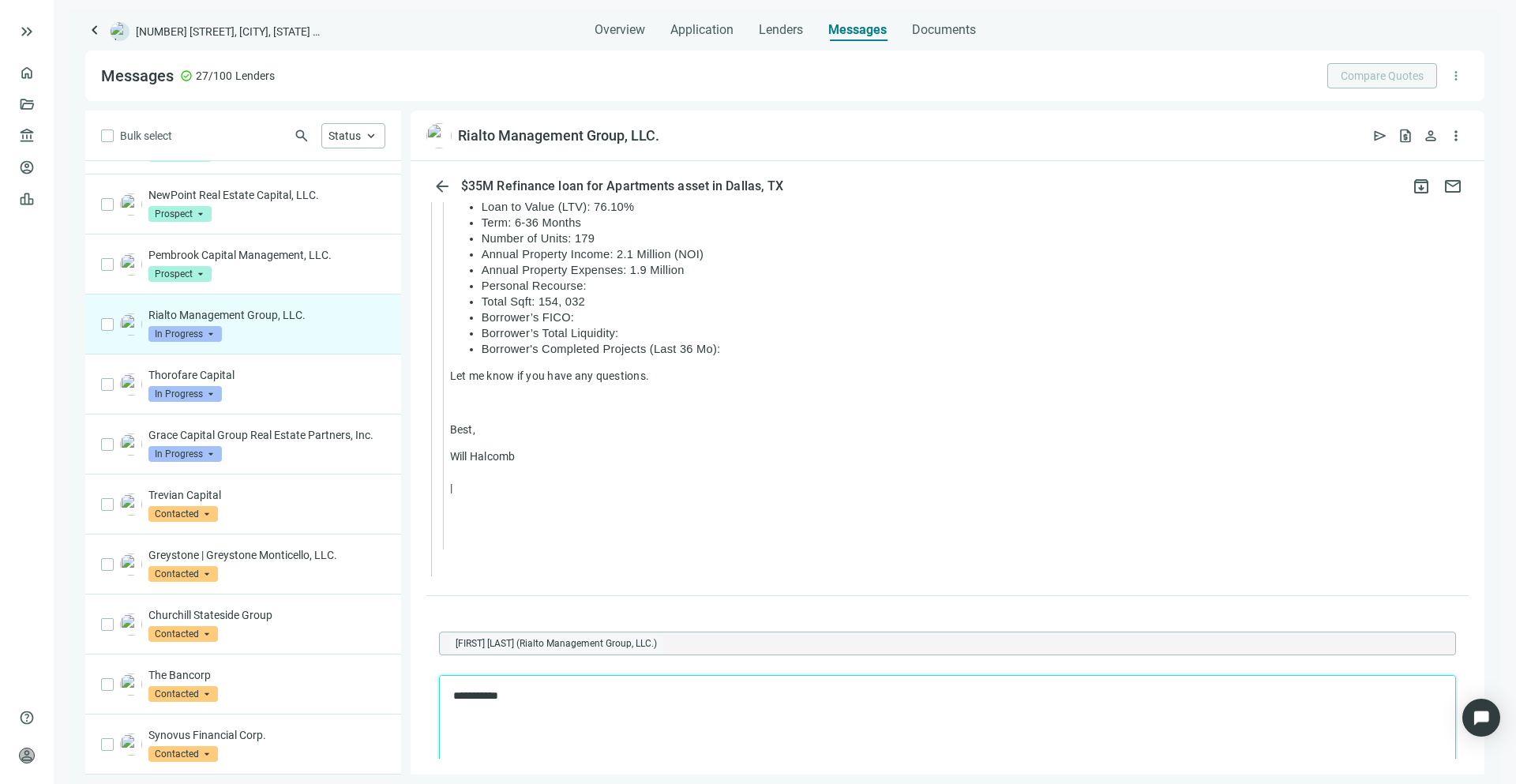 click on "**********" at bounding box center (948, 764) 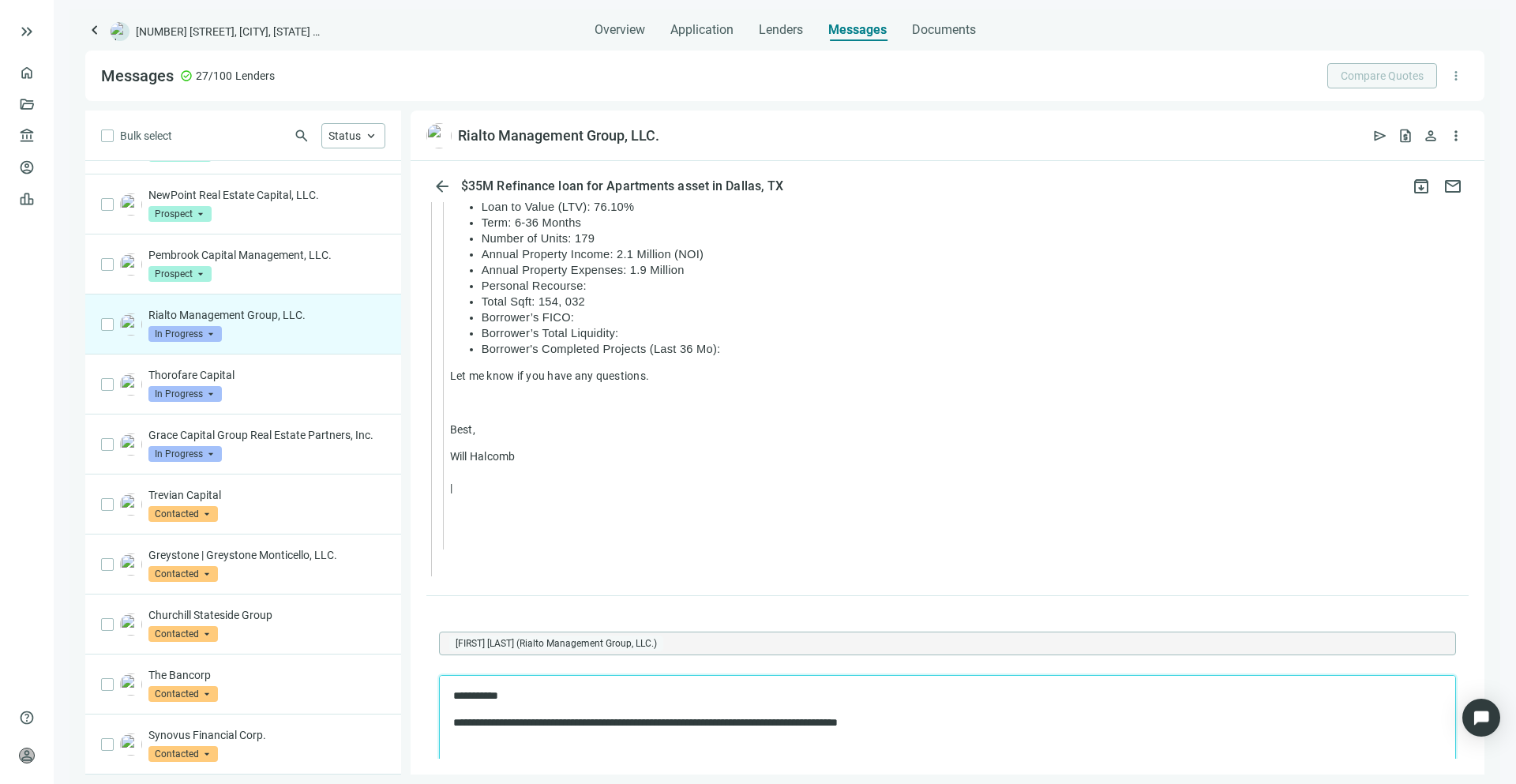 scroll, scrollTop: 1699, scrollLeft: 0, axis: vertical 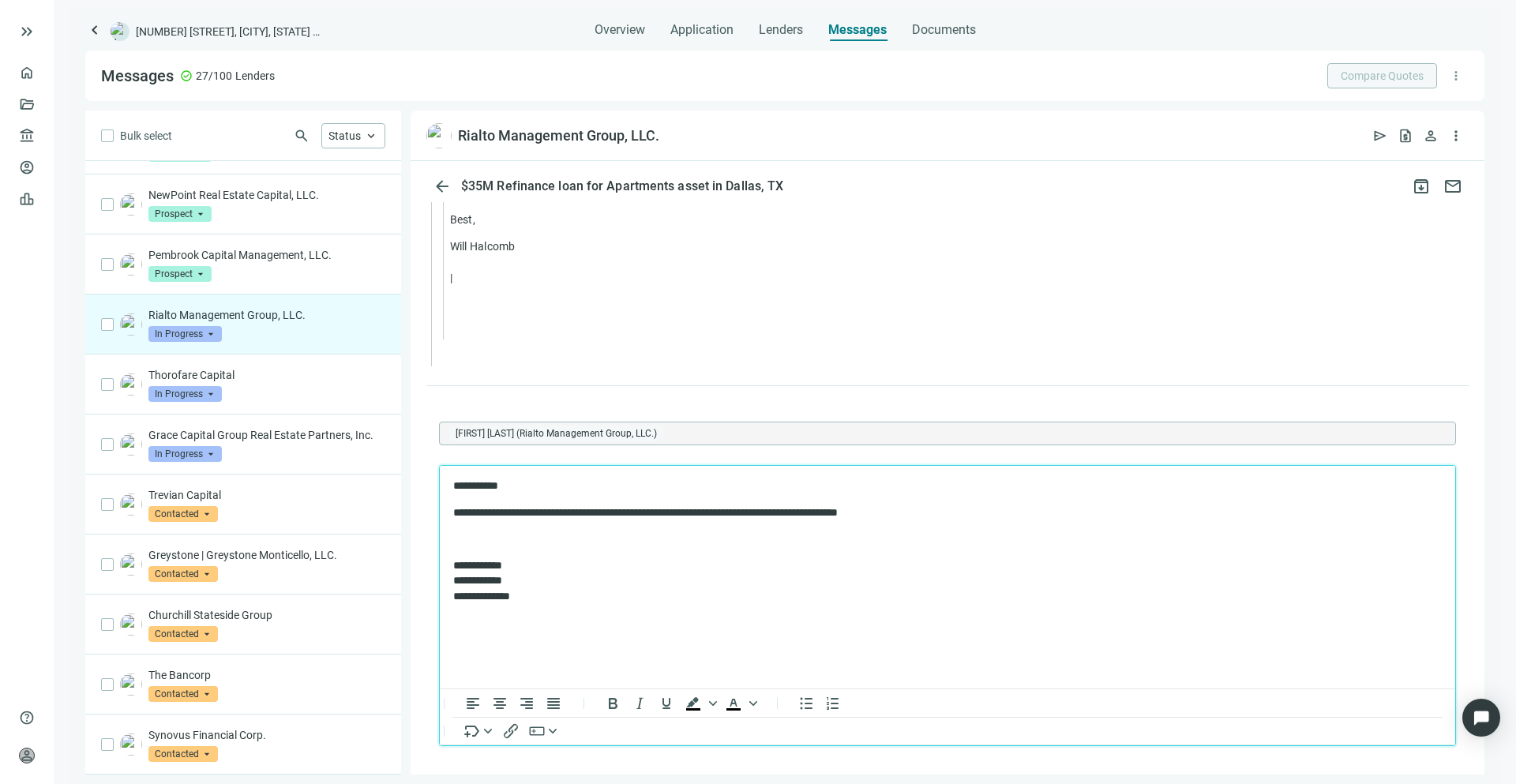 click on "**********" at bounding box center (940, 581) 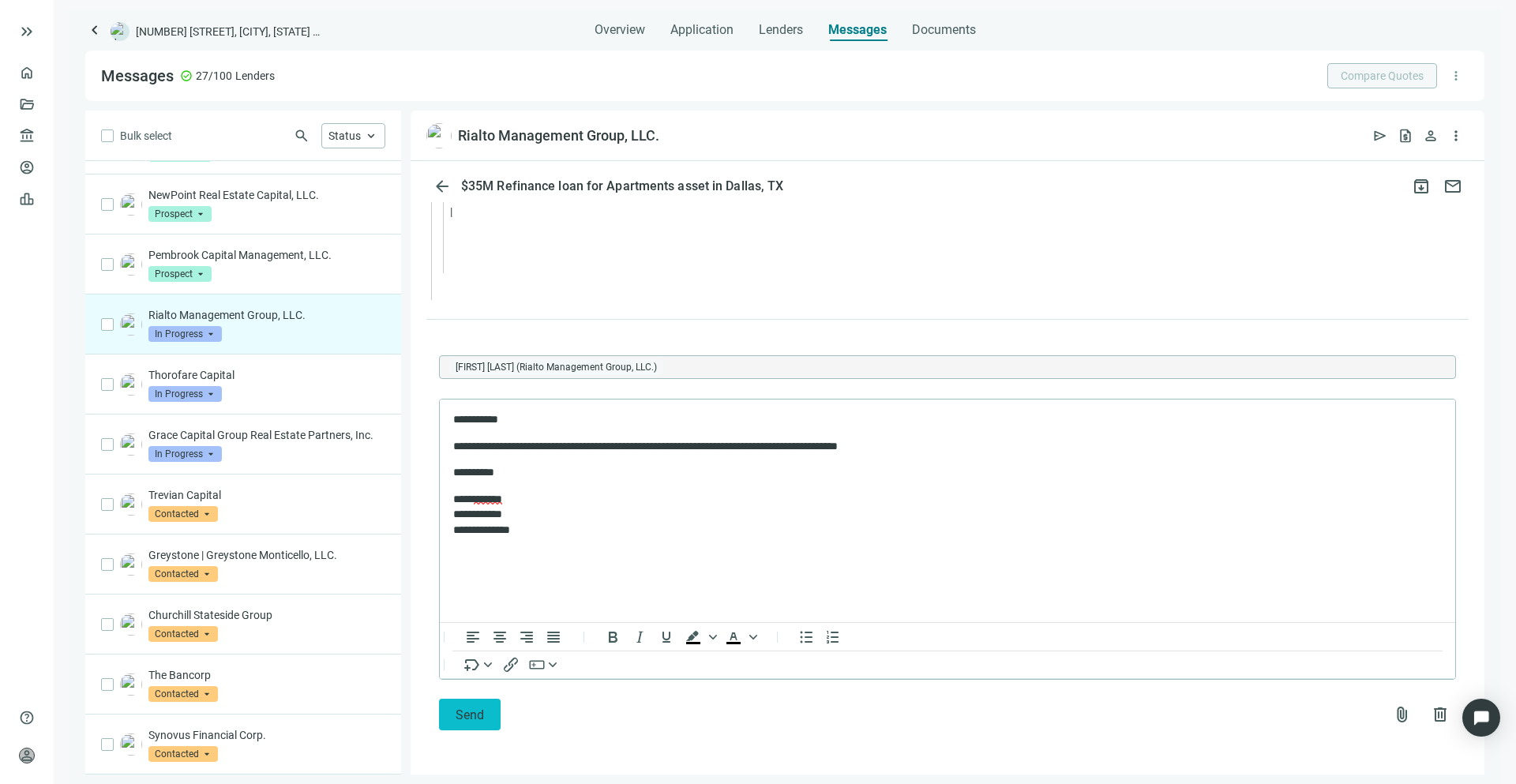 click on "Send" at bounding box center (470, 715) 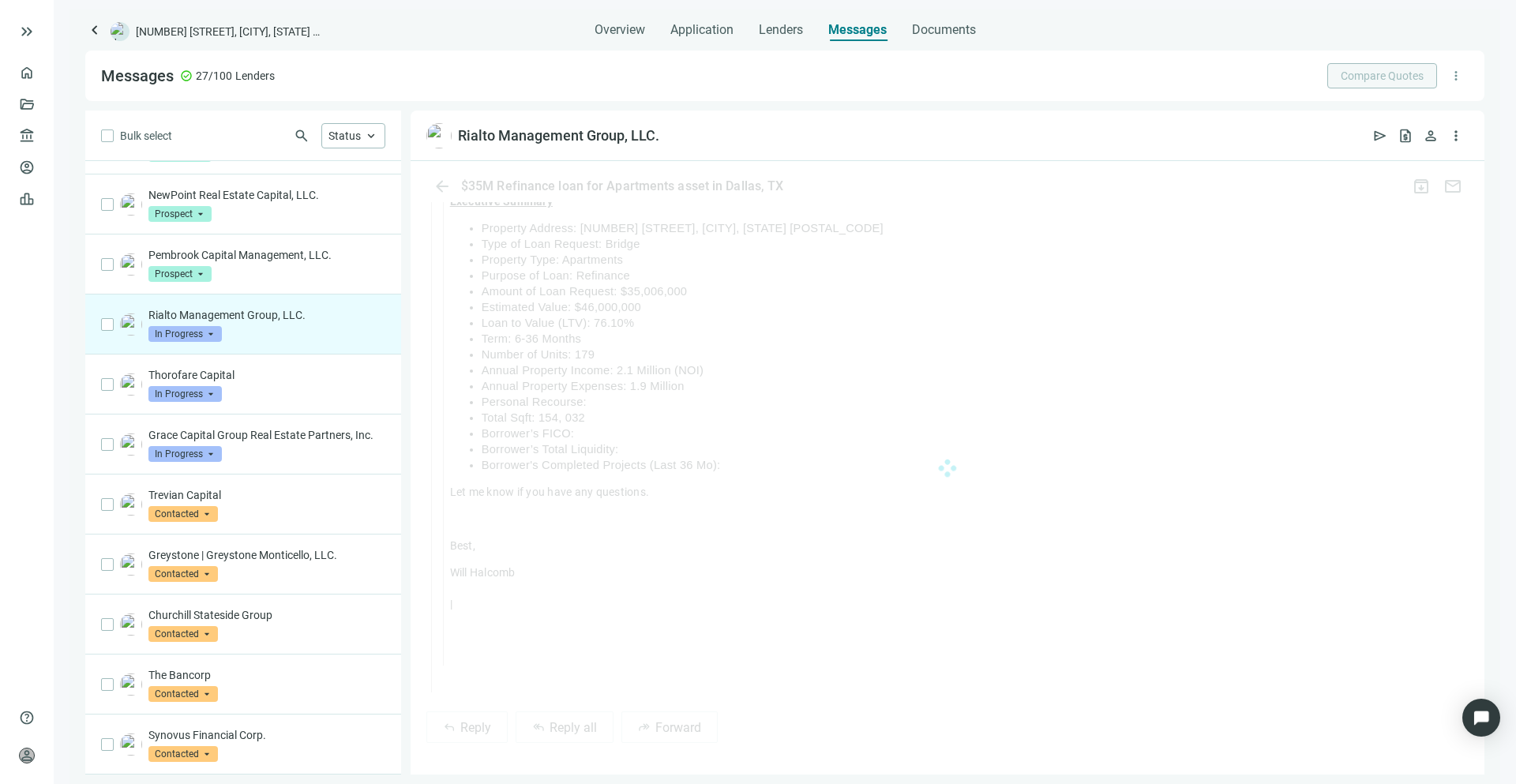 scroll, scrollTop: 1650, scrollLeft: 0, axis: vertical 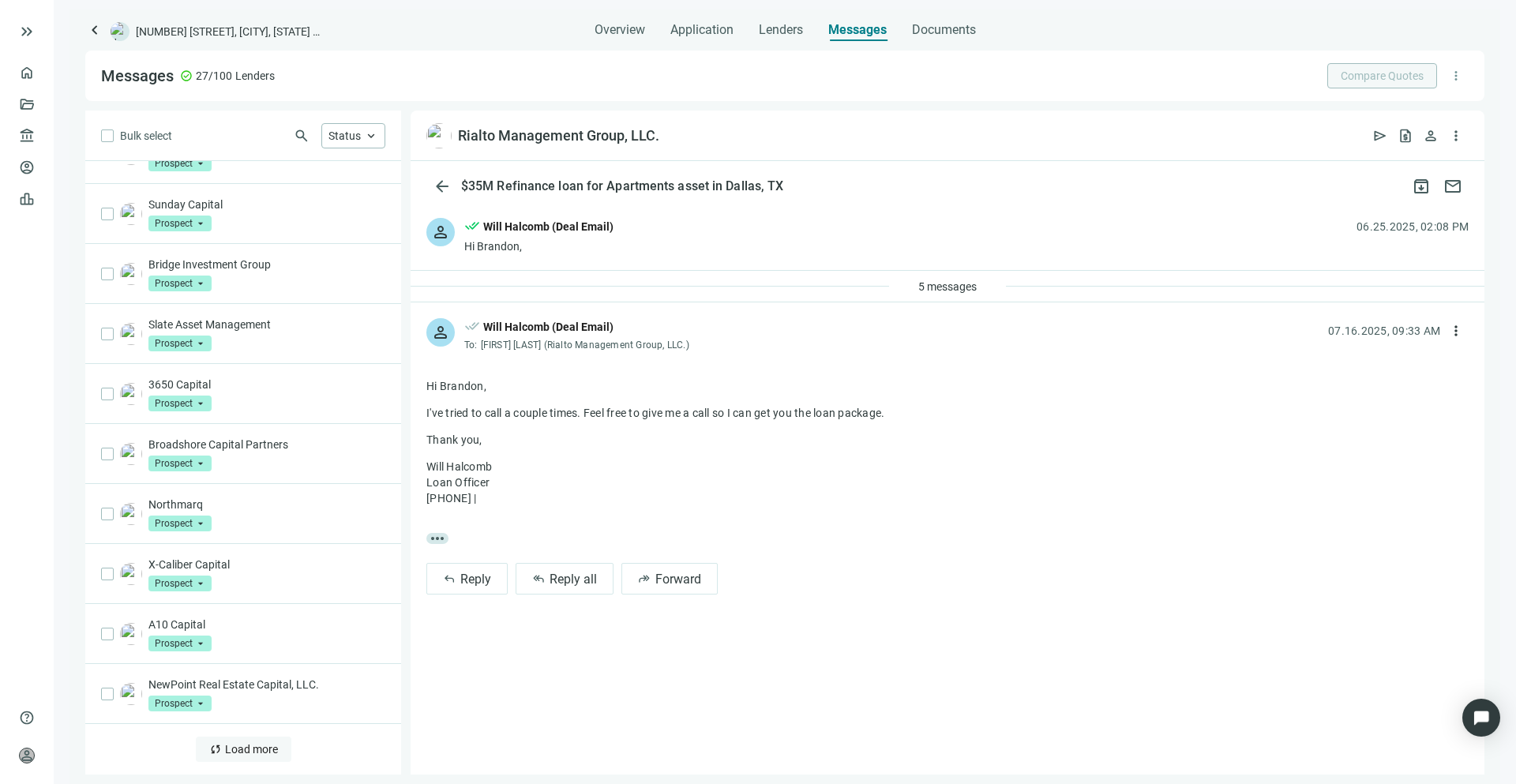 click on "sync Load more" at bounding box center [243, 749] 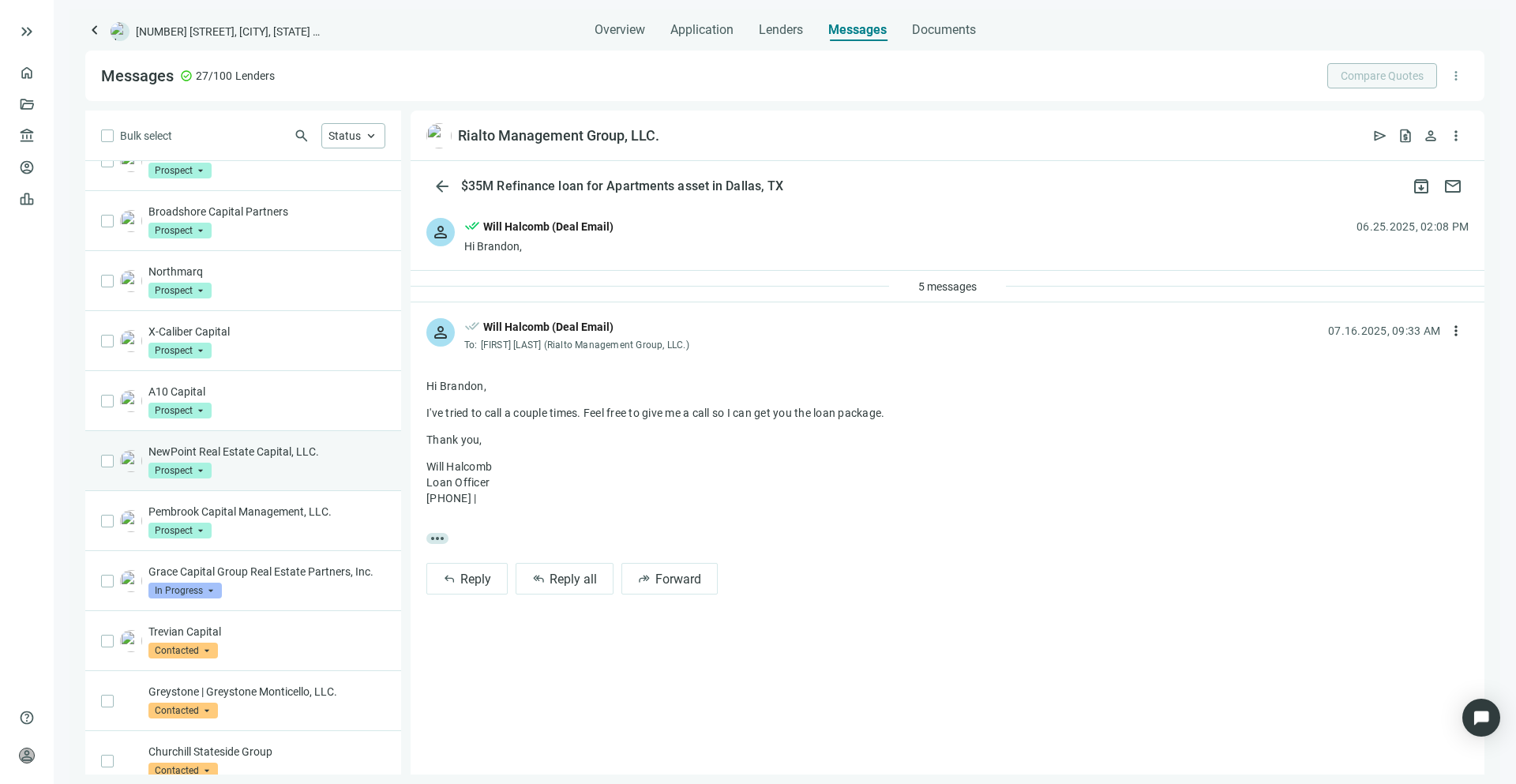 scroll, scrollTop: 1038, scrollLeft: 0, axis: vertical 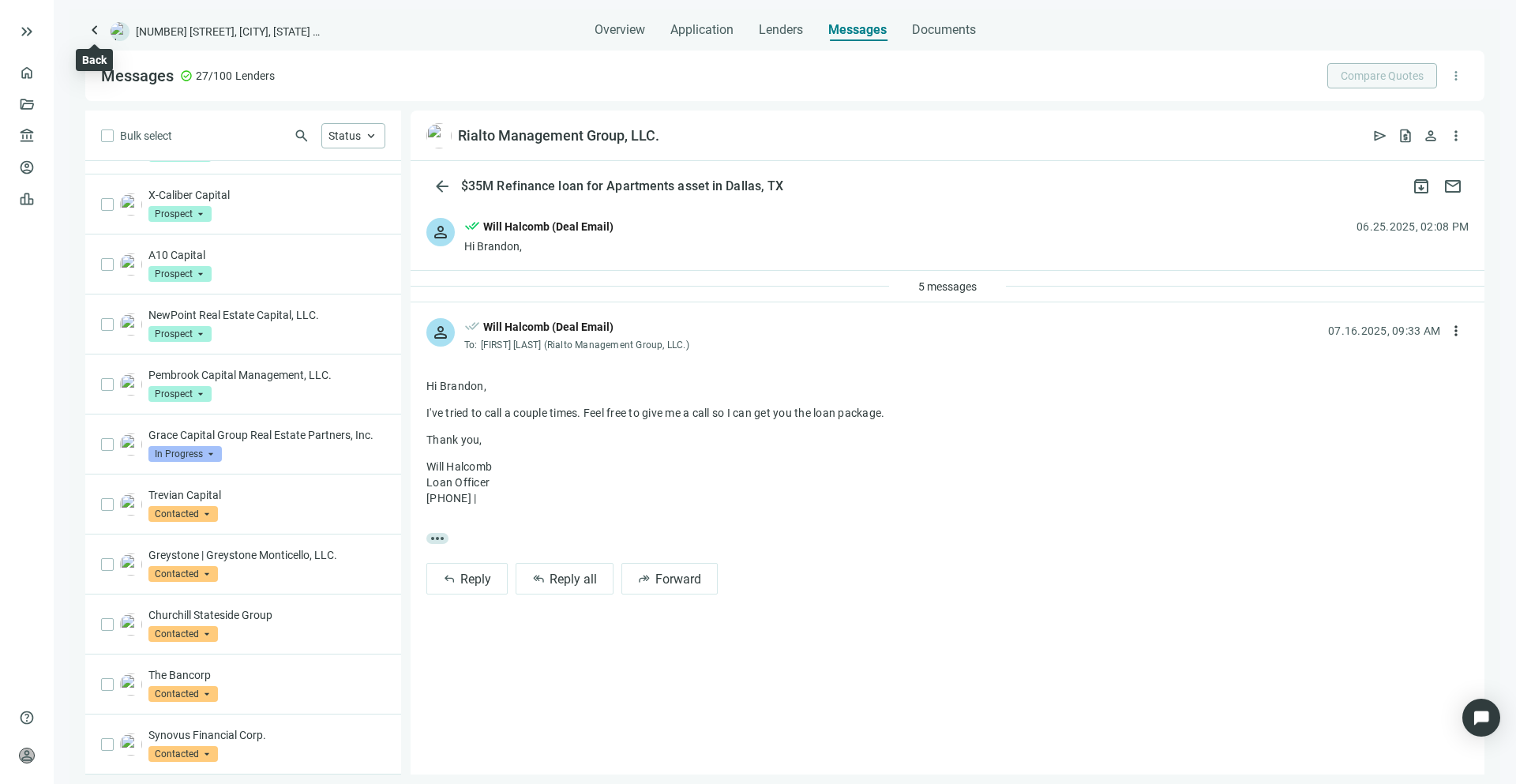 click on "keyboard_arrow_left" at bounding box center [95, 30] 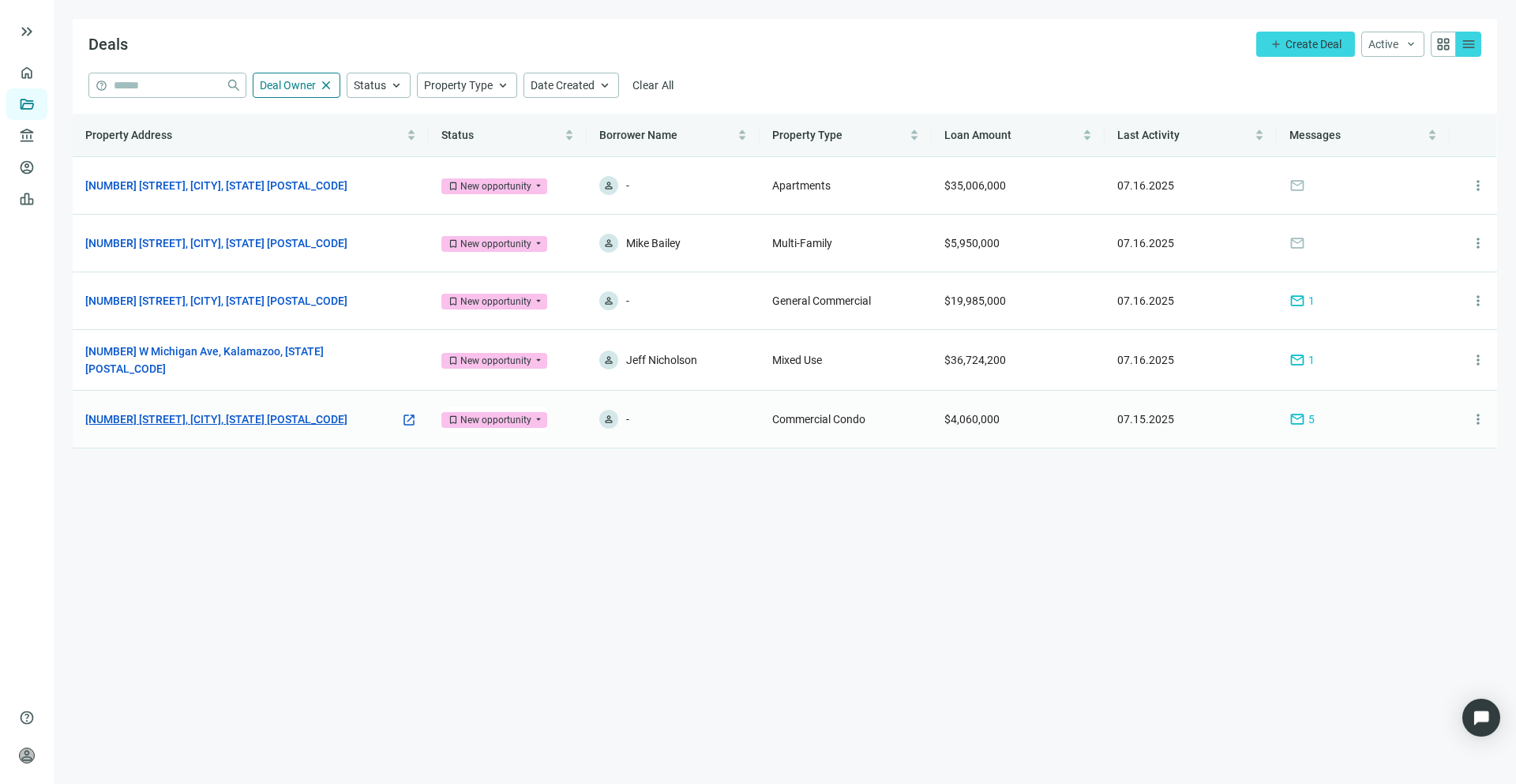 click on "[NUMBER] [STREET], [CITY], [STATE] [POSTAL_CODE]" at bounding box center (216, 419) 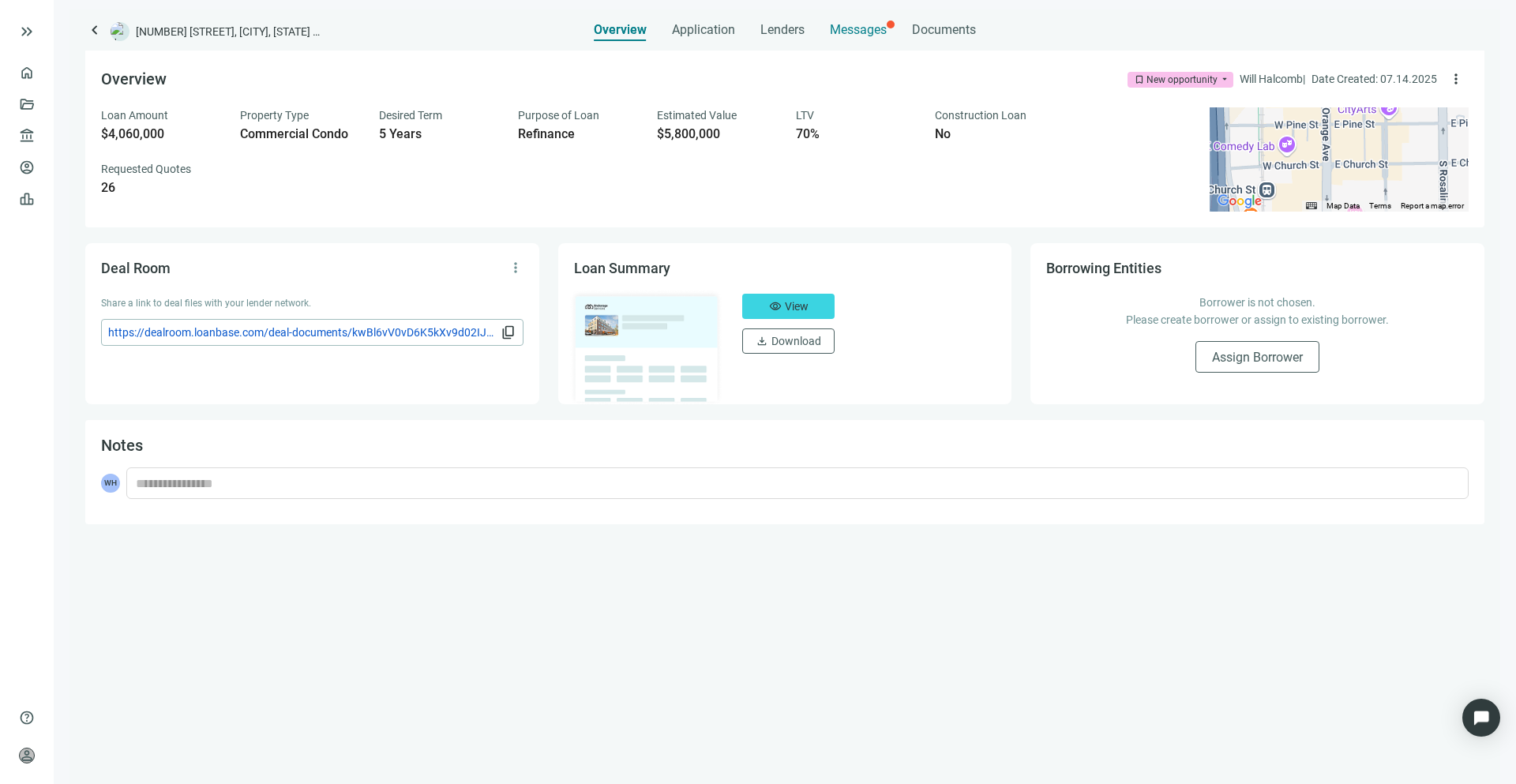 click on "Messages" at bounding box center [858, 29] 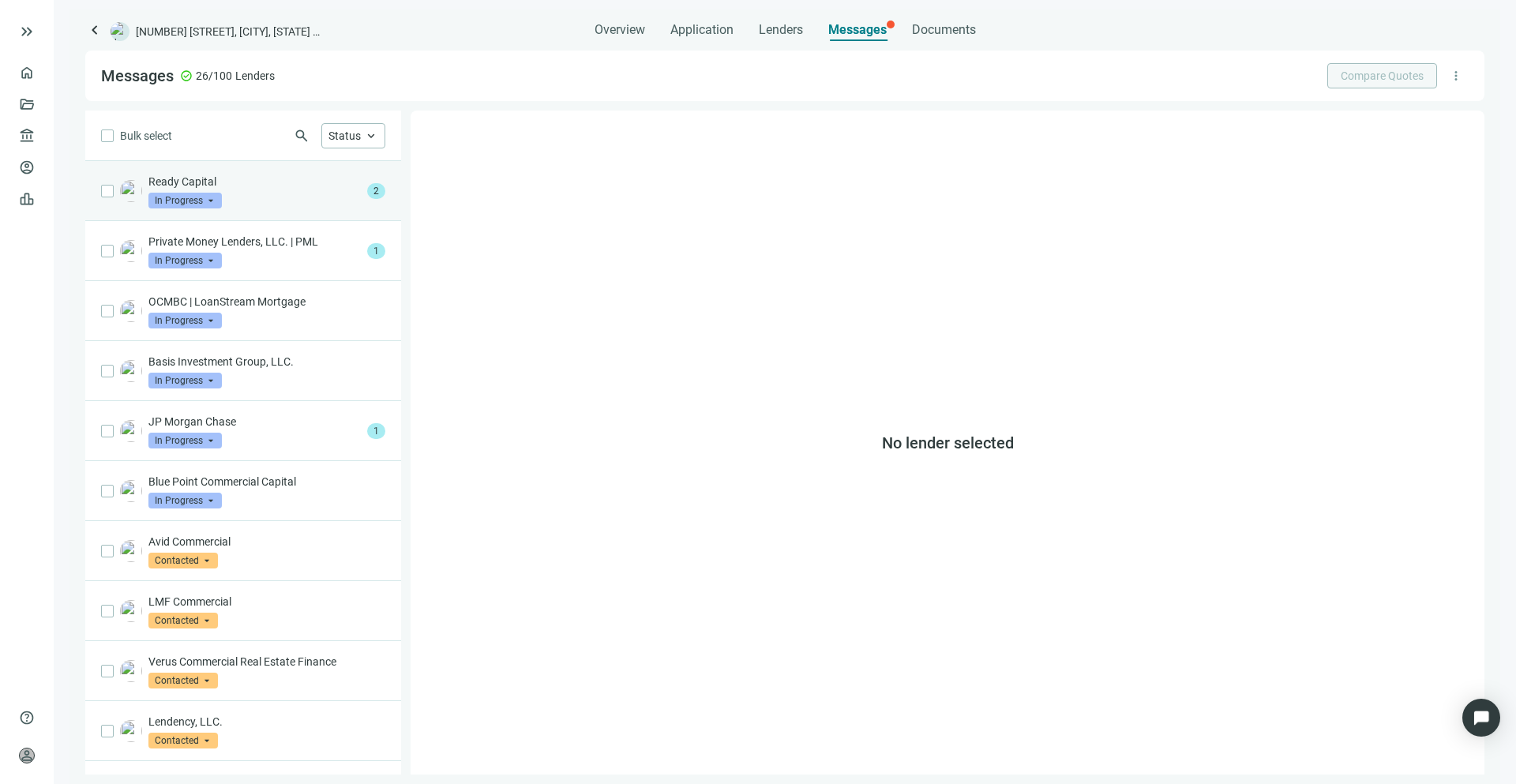 click on "Ready Capital" at bounding box center (254, 182) 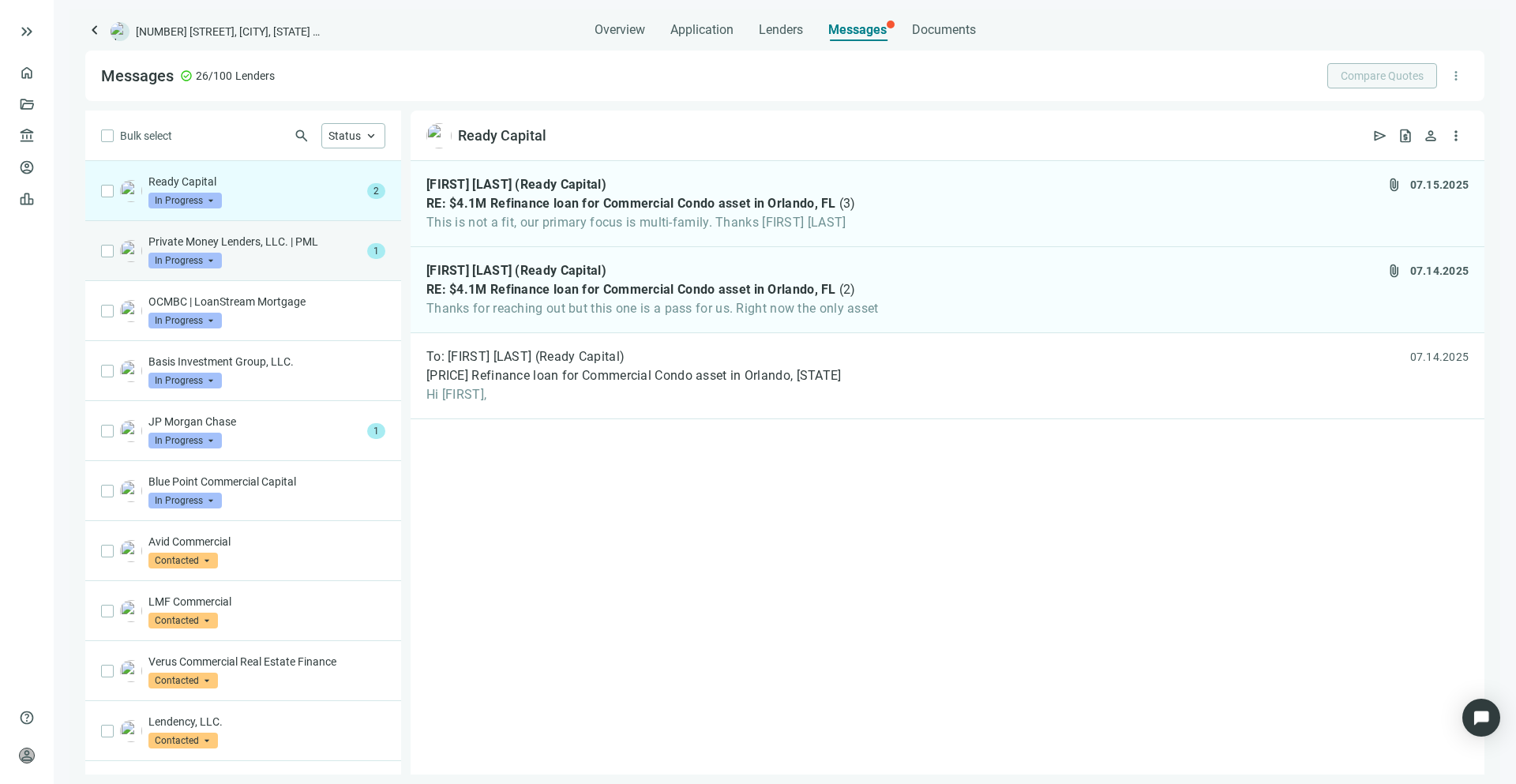 click on "Private Money Lenders, LLC. | PML In Progress arrow_drop_down" at bounding box center (254, 251) 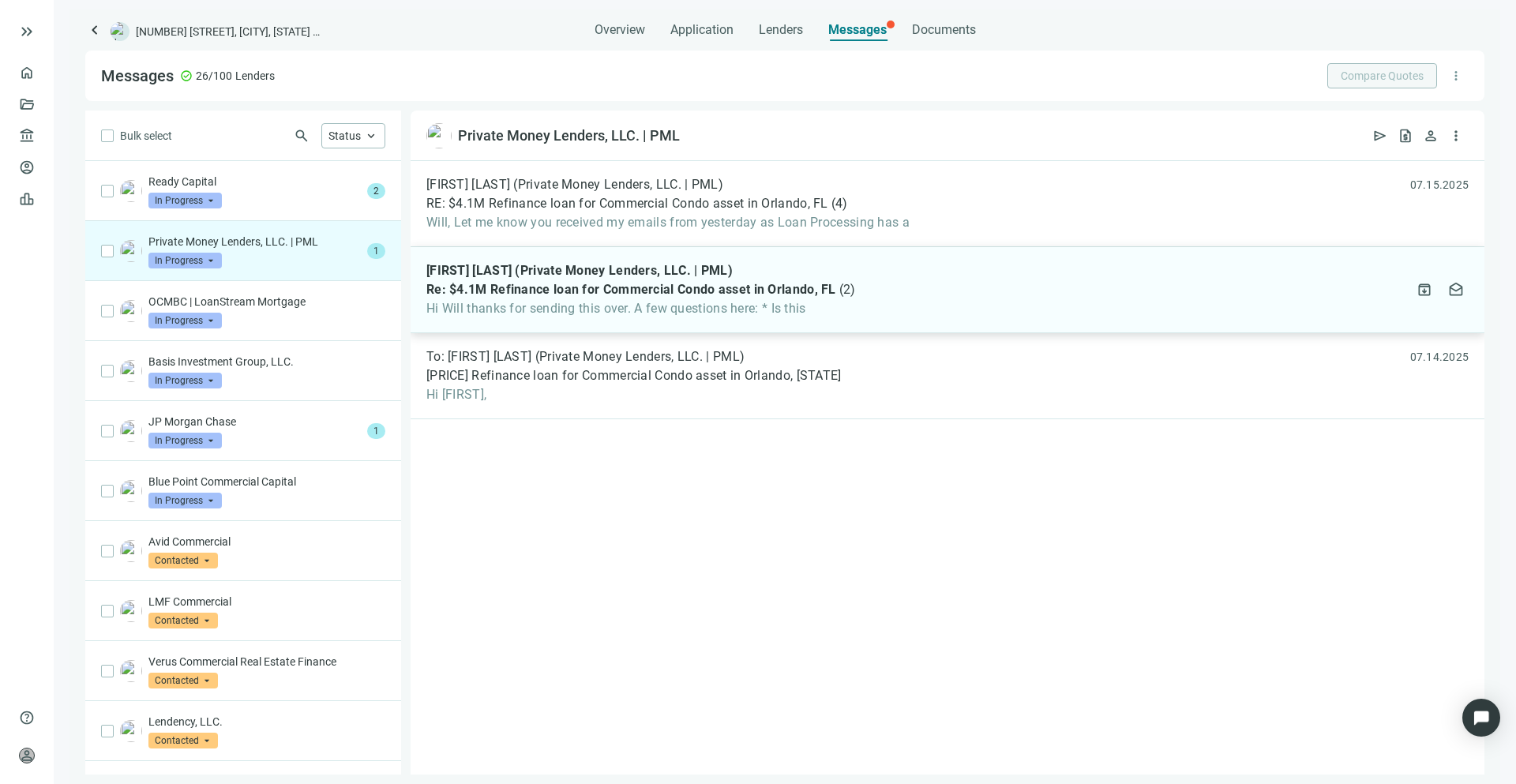 click on "[FIRST] [LAST] (Private Money Lenders, LLC. | PML) Re: [PRICE] Refinance loan for Commercial Condo asset in Orlando, [STATE] ( 2 ) Hi Will thanks for sending this over. A few questions here: * Is this attach_file [DATE] archive drafts" at bounding box center [948, 290] 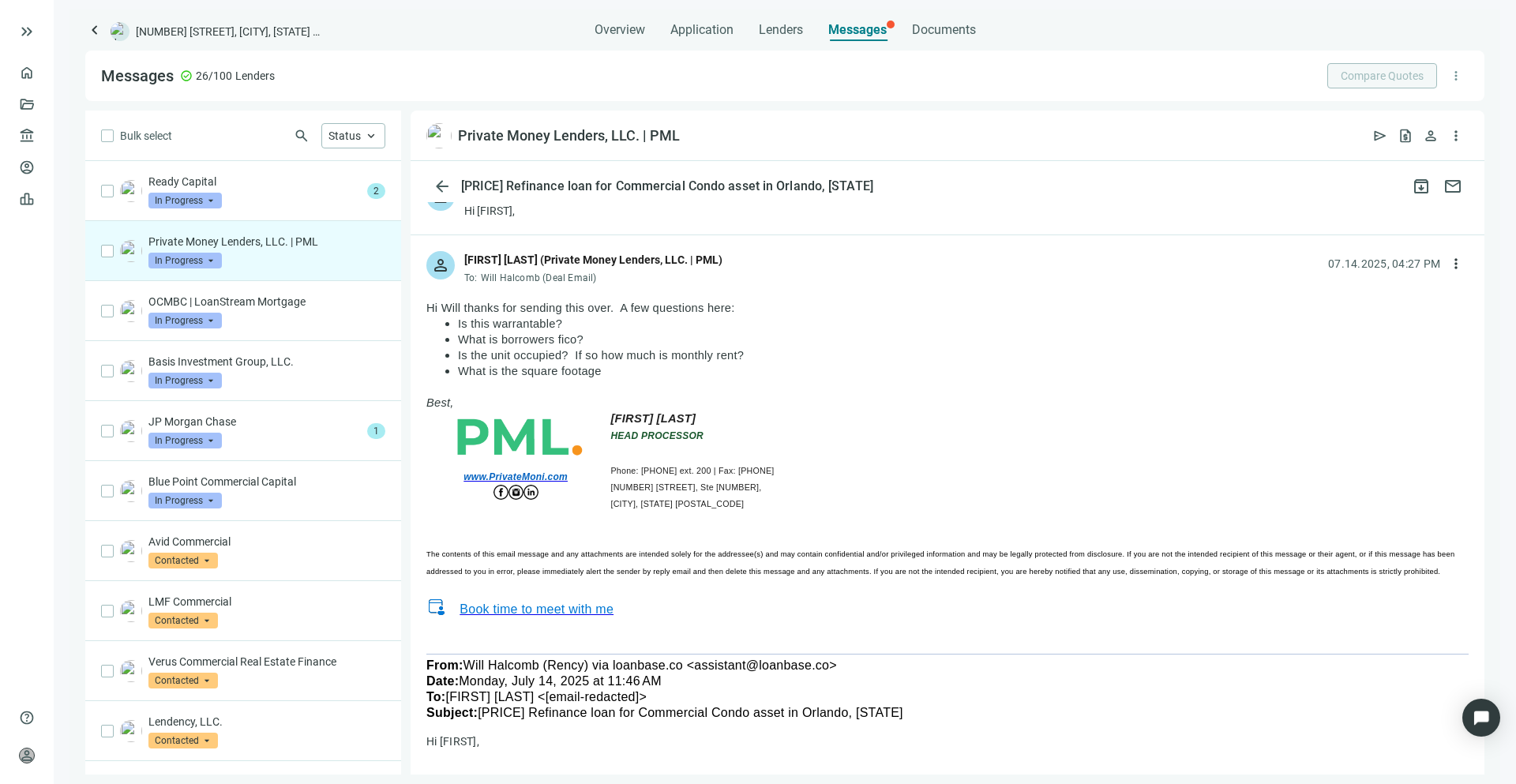 scroll, scrollTop: 0, scrollLeft: 0, axis: both 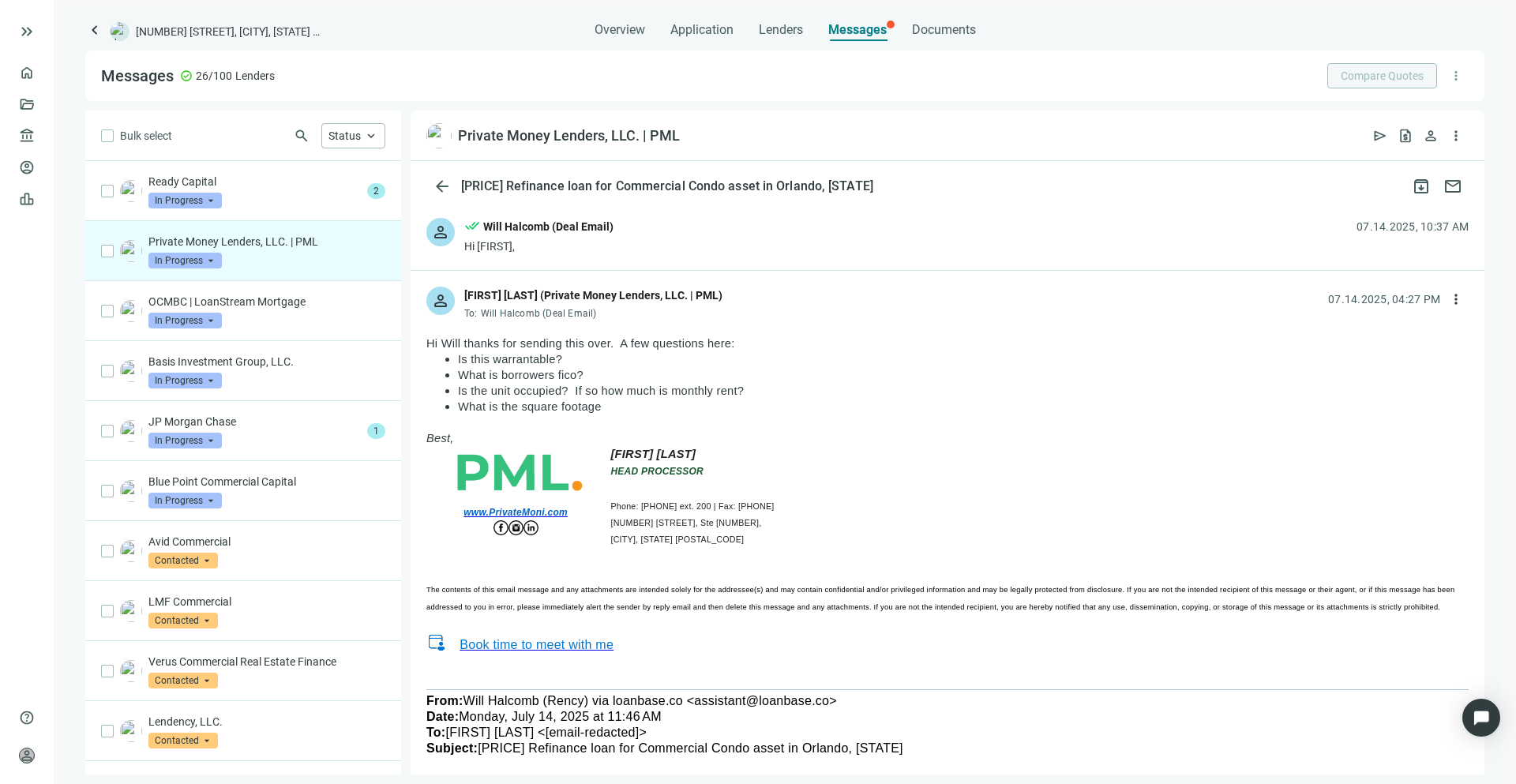 click on "Hi [FIRST]," at bounding box center (538, 246) 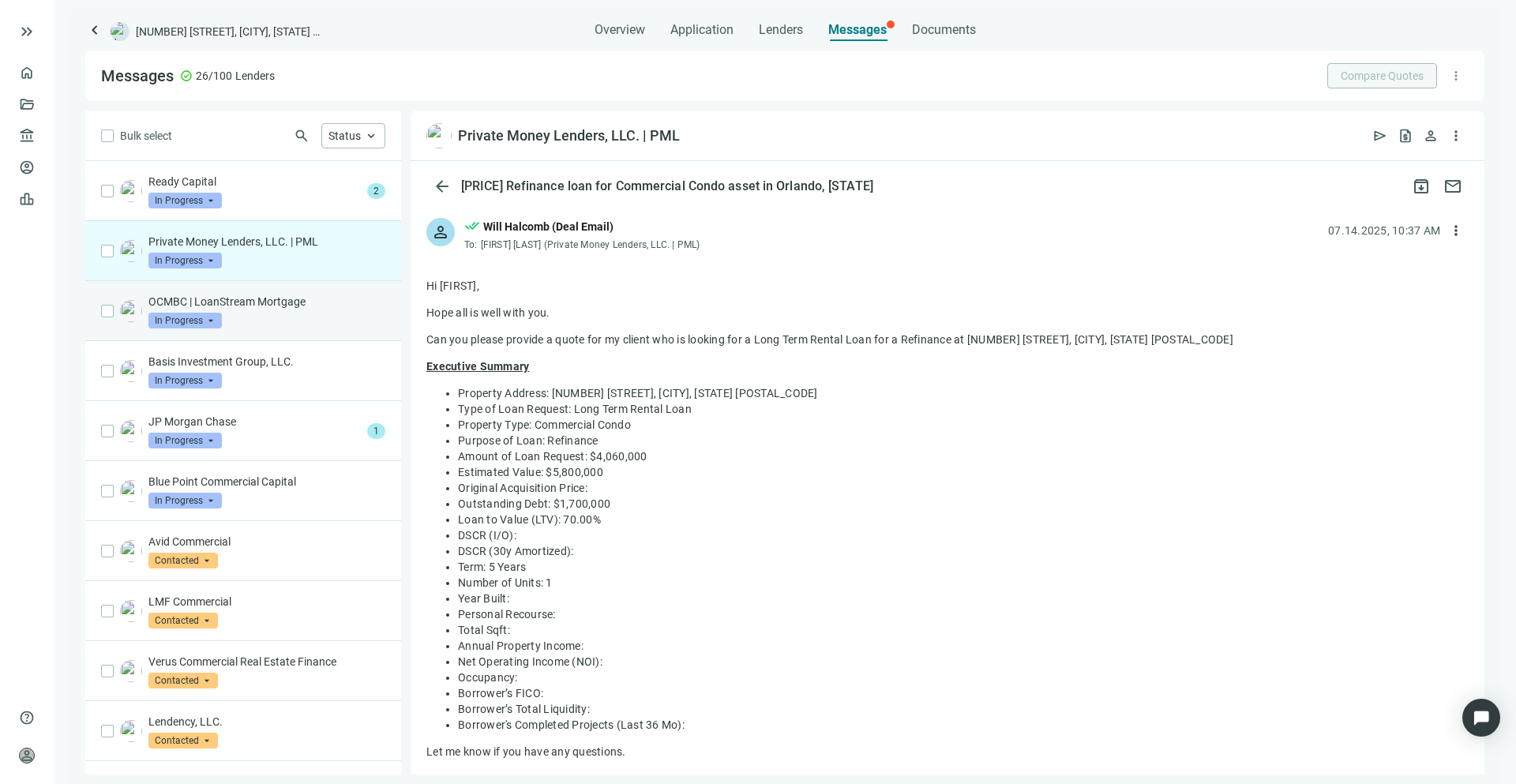 click on "OCMBC | LoanStream Mortgage" at bounding box center [267, 302] 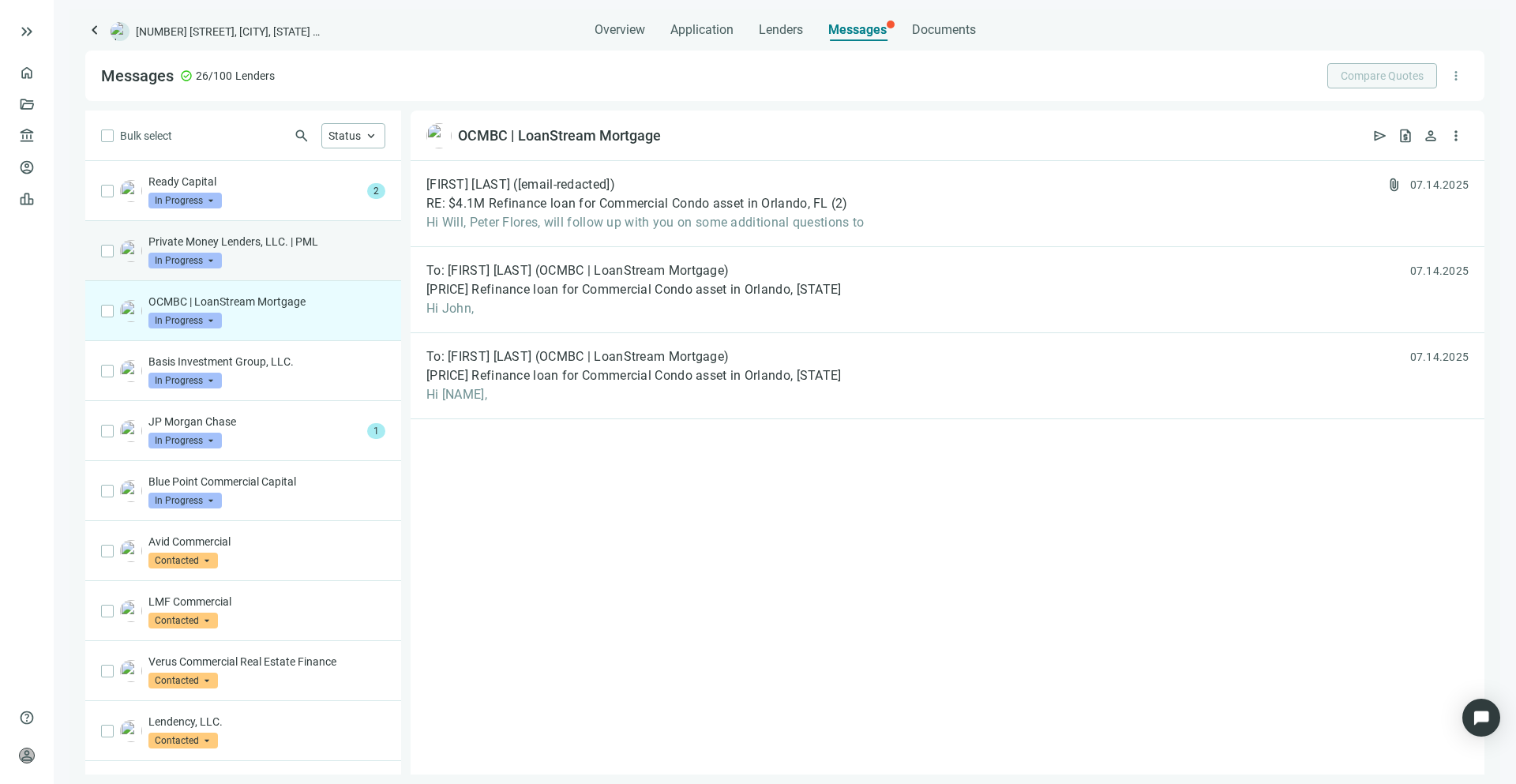 click on "Private Money Lenders, LLC. | PML" at bounding box center [267, 242] 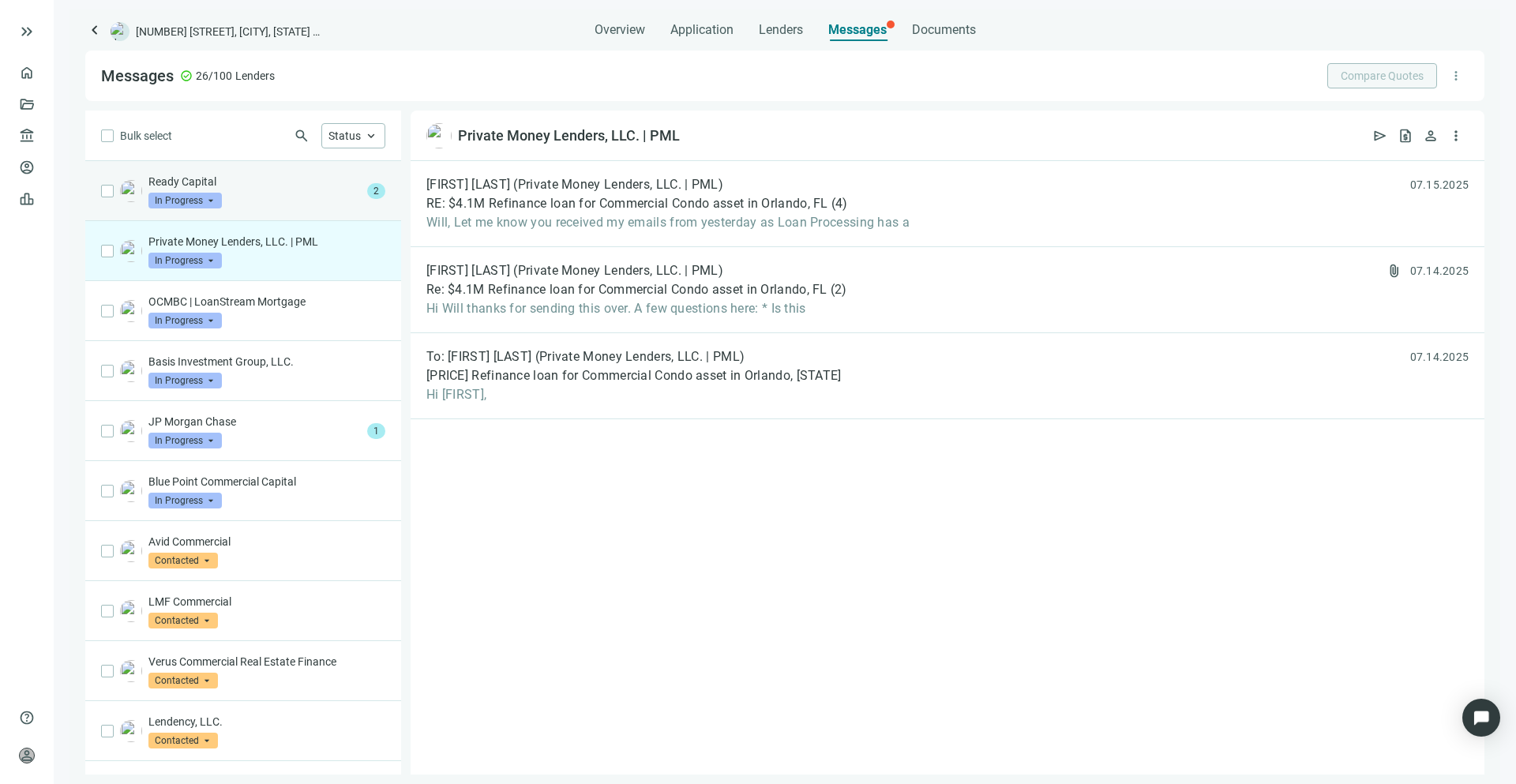 click on "Ready Capital In Progress arrow_drop_down" at bounding box center (254, 191) 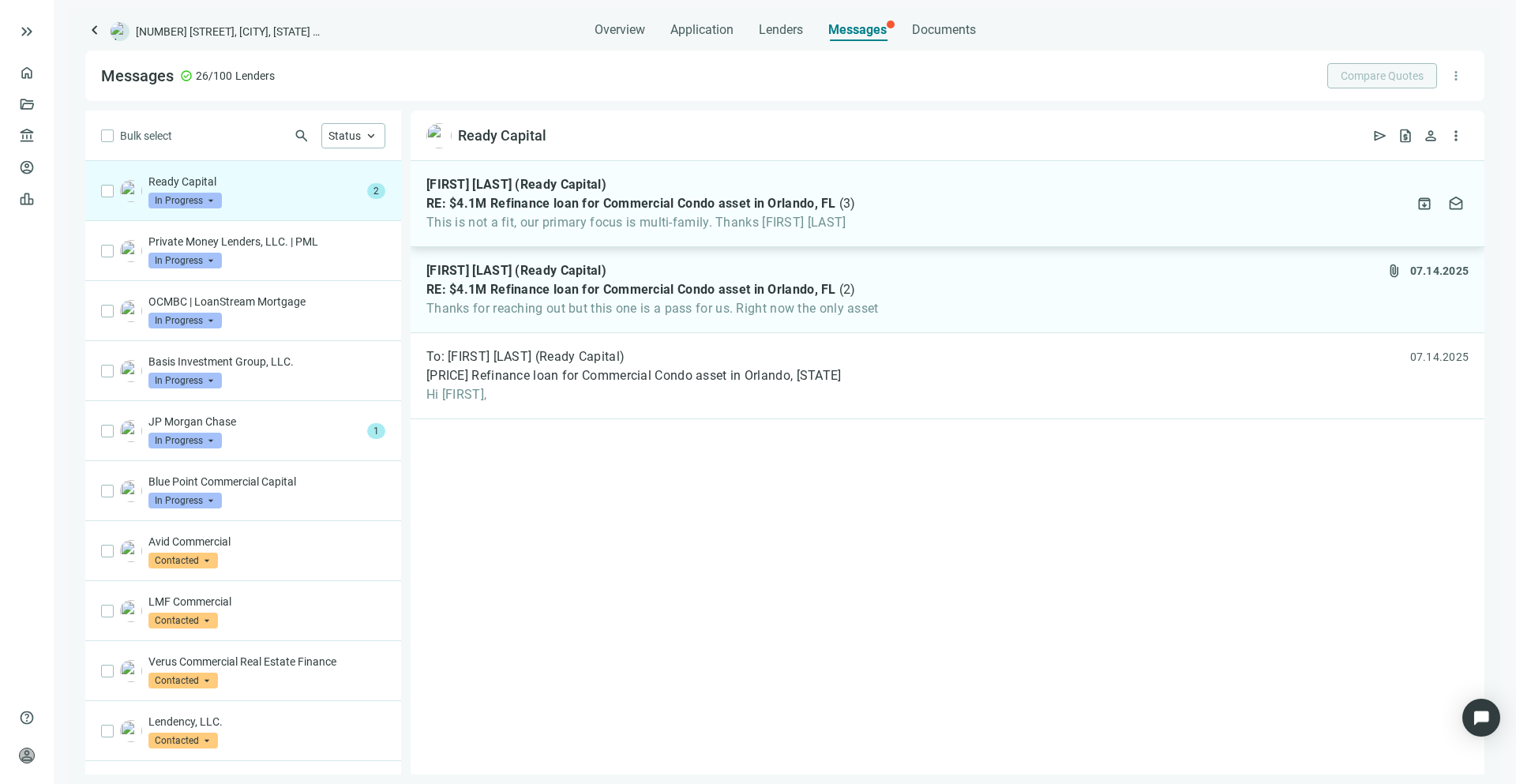click on "This is not a fit, our primary focus is multi-family. Thanks [FIRST] [LAST]" at bounding box center (641, 223) 